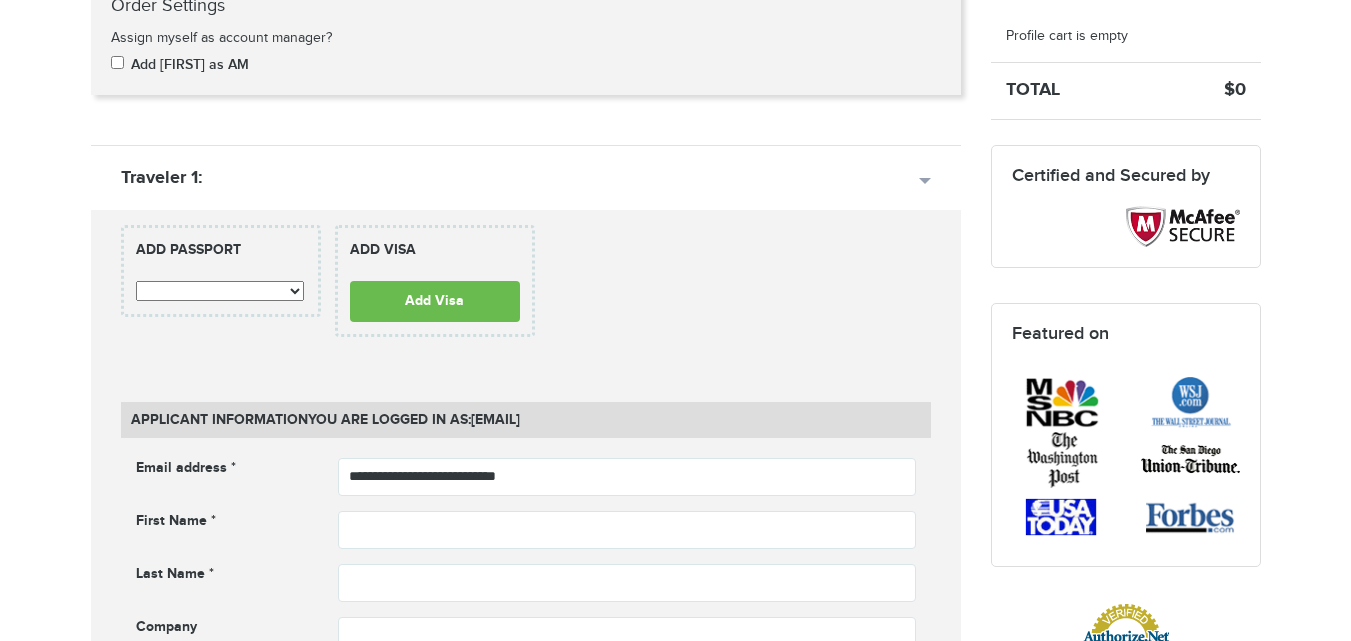 scroll, scrollTop: 658, scrollLeft: 0, axis: vertical 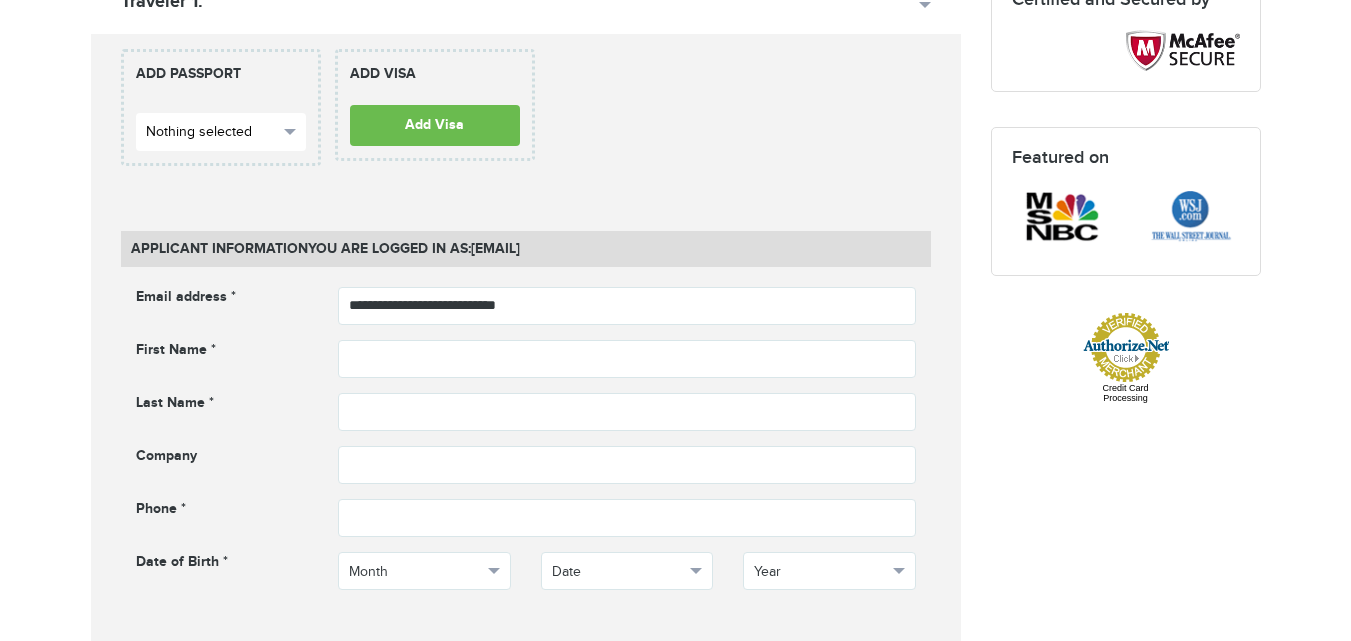 drag, startPoint x: 1365, startPoint y: 64, endPoint x: 287, endPoint y: 129, distance: 1079.9579 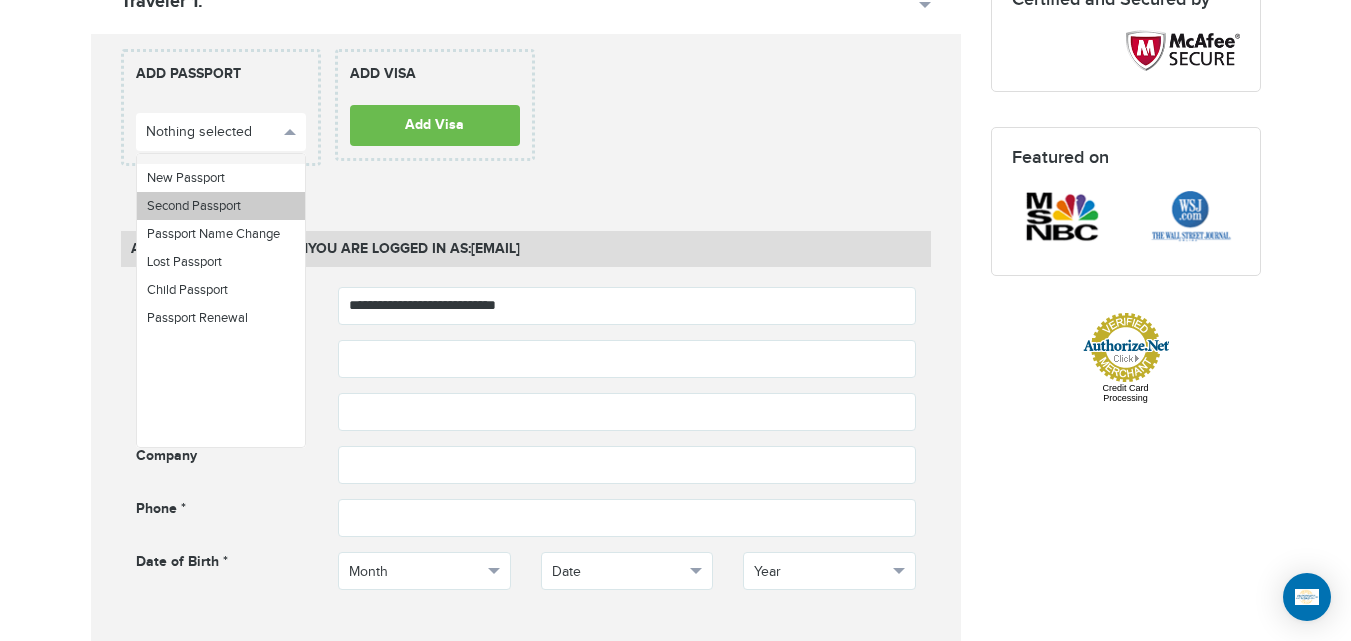 scroll, scrollTop: 0, scrollLeft: 0, axis: both 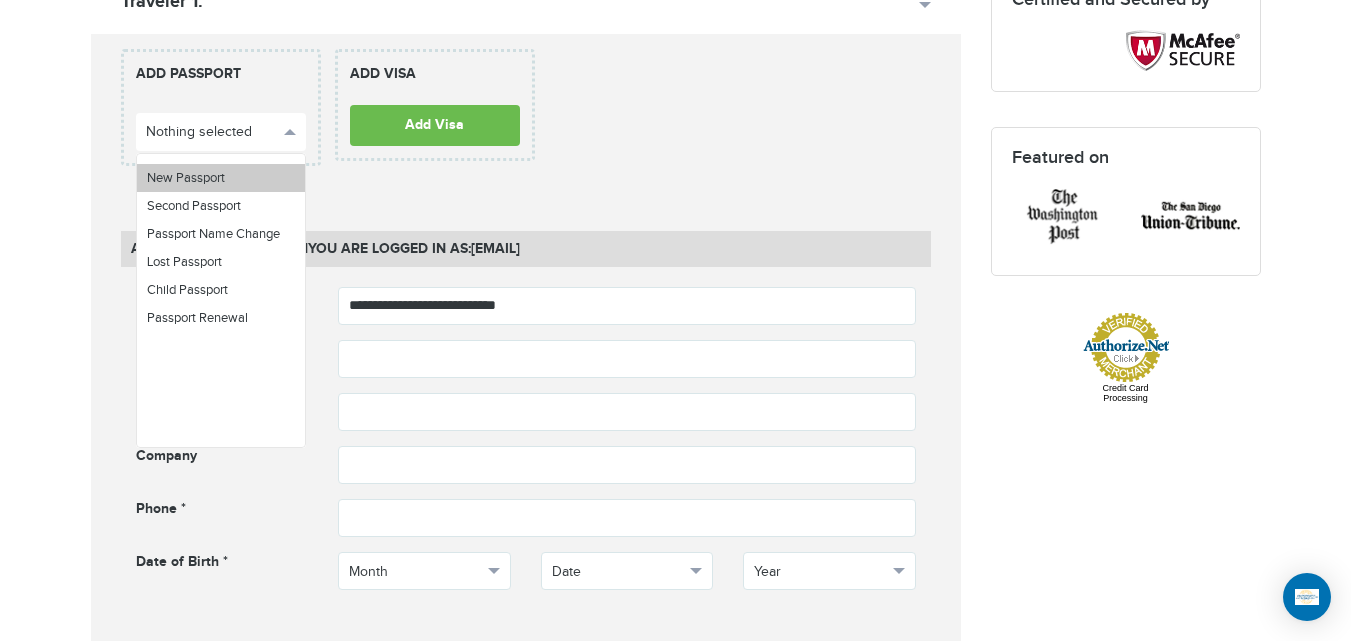 click on "New Passport" at bounding box center (221, 178) 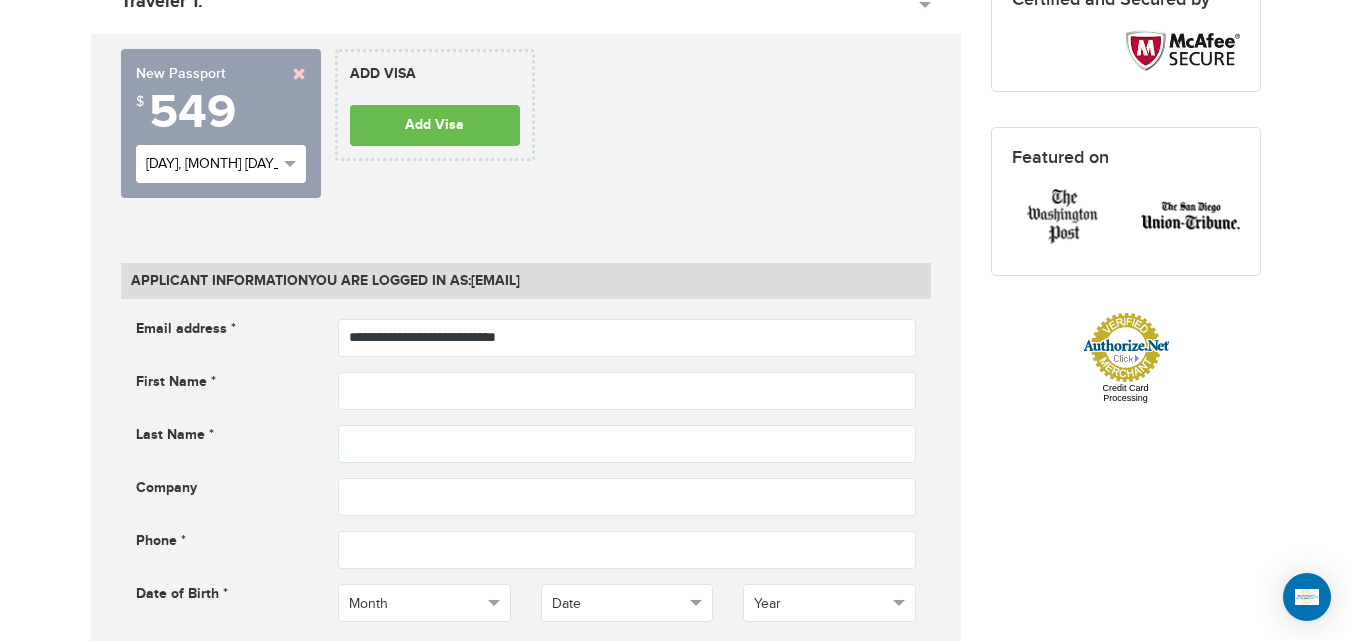click on "Wed, Aug 13th (-$0)" at bounding box center [212, 164] 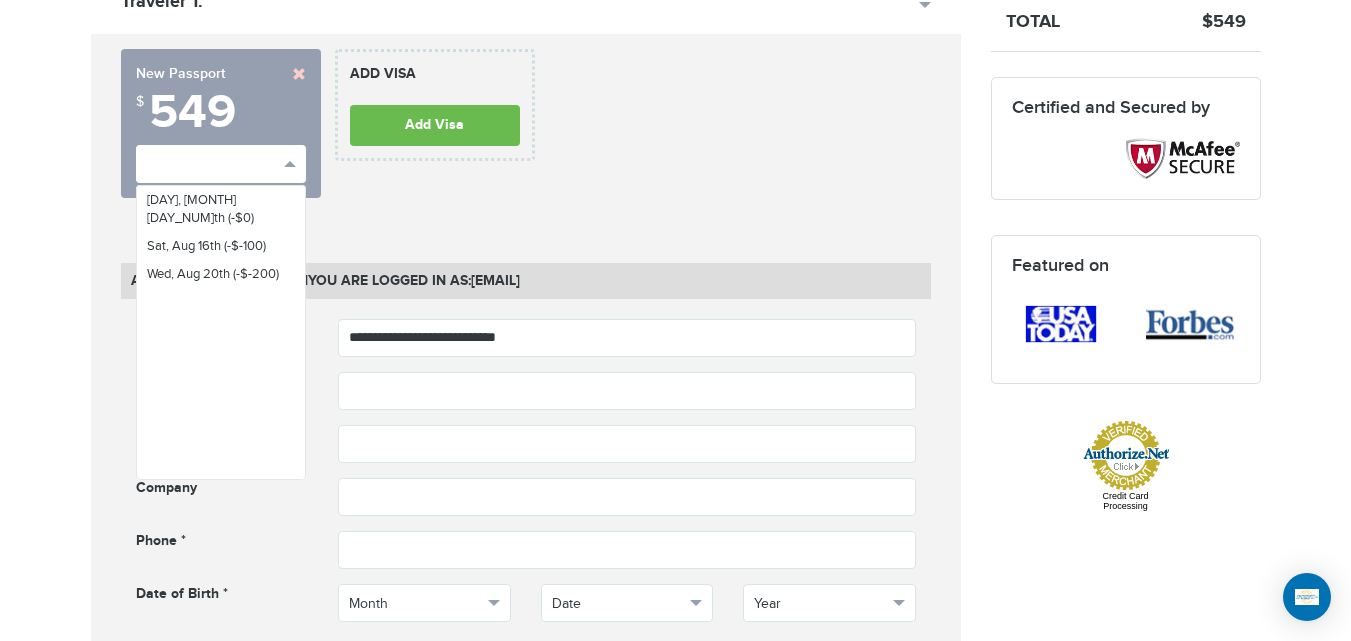 click on "720-801-1291
Passports & Visas.com
Hello, houcine
Passports
Passport Renewal
New Passport
Second Passport
Passport Name Change
Lost Passport
Child Passport
Travel Visas" at bounding box center [675, 1264] 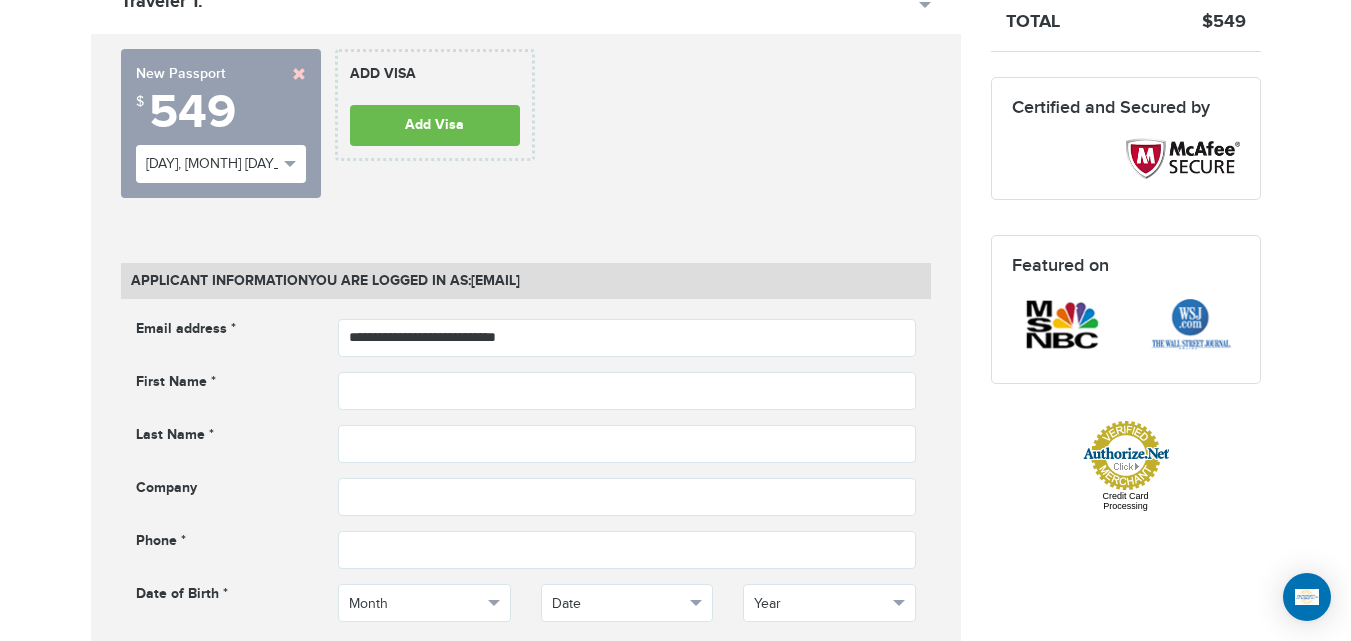 click on "720-801-1291
Passports & Visas.com
Hello, houcine
Passports
Passport Renewal
New Passport
Second Passport
Passport Name Change
Lost Passport
Child Passport
Travel Visas" at bounding box center [675, 1264] 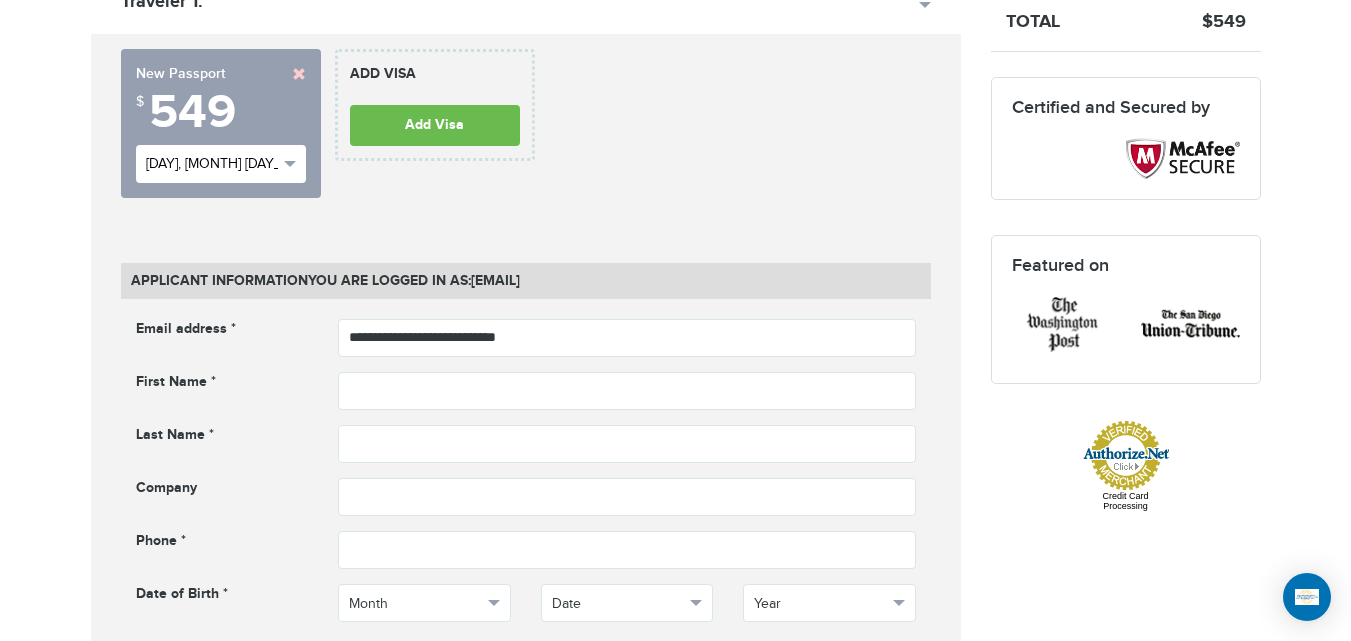 click on "Wed, Aug 13th (-$0)" at bounding box center [221, 164] 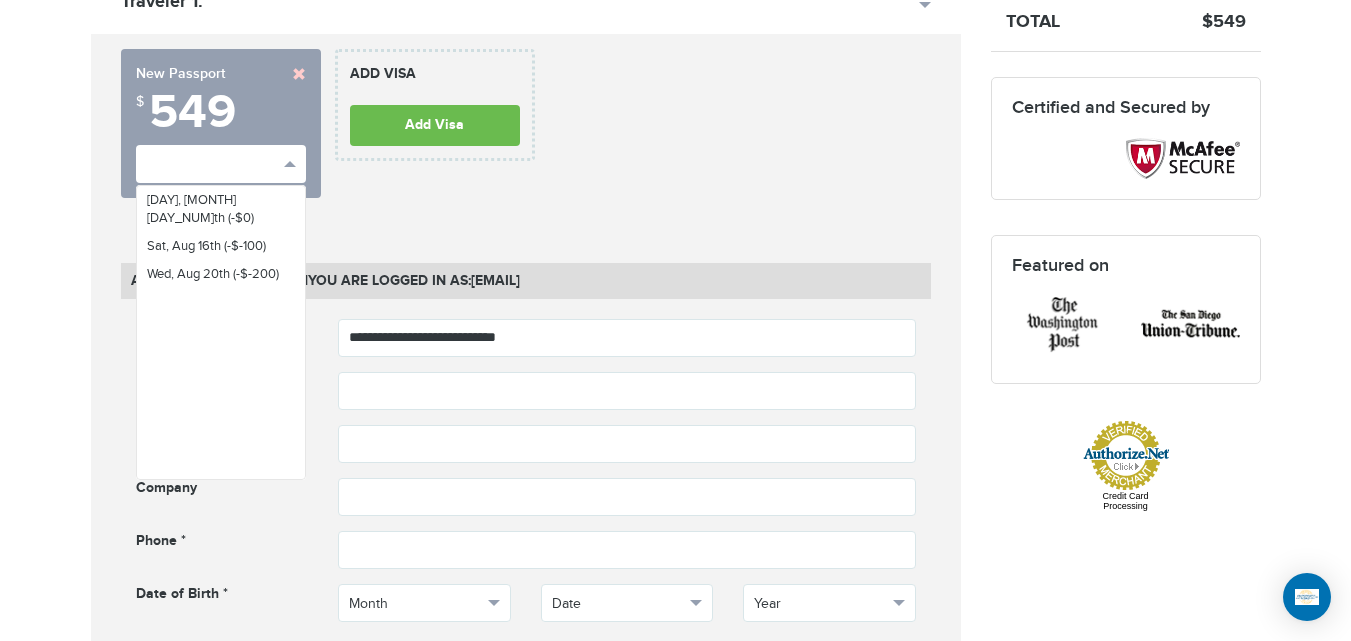 click on "**********" at bounding box center (526, 1211) 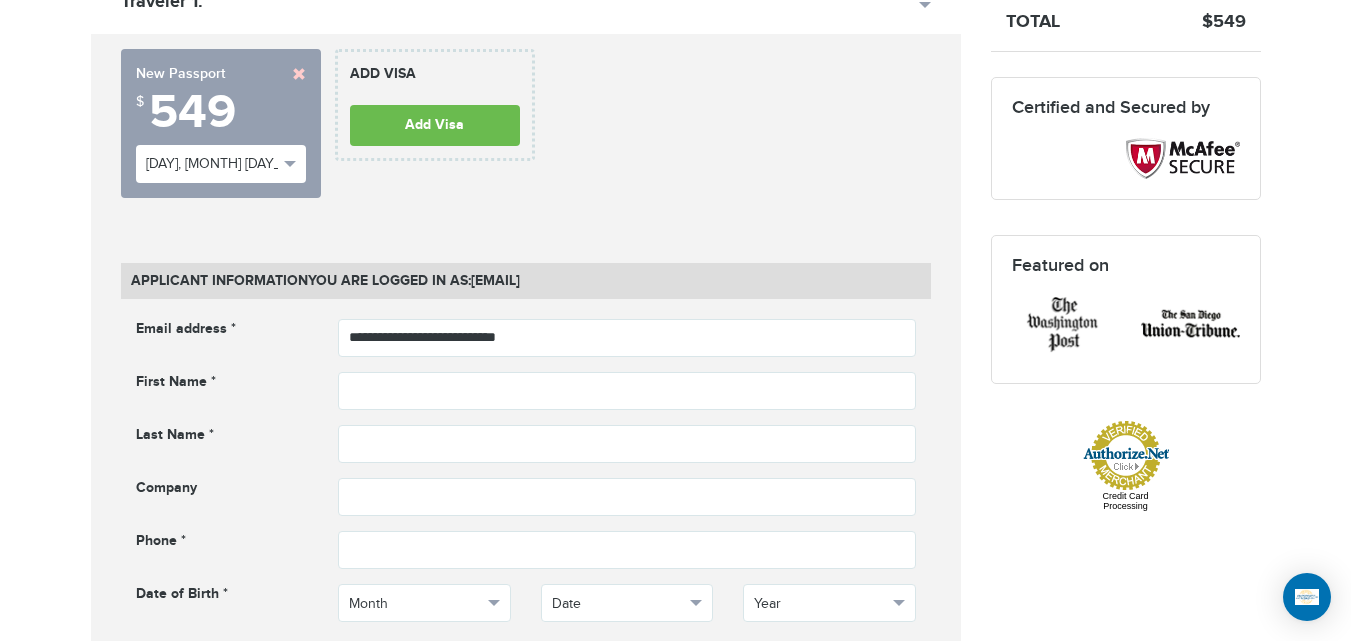 click on "**********" at bounding box center (221, 123) 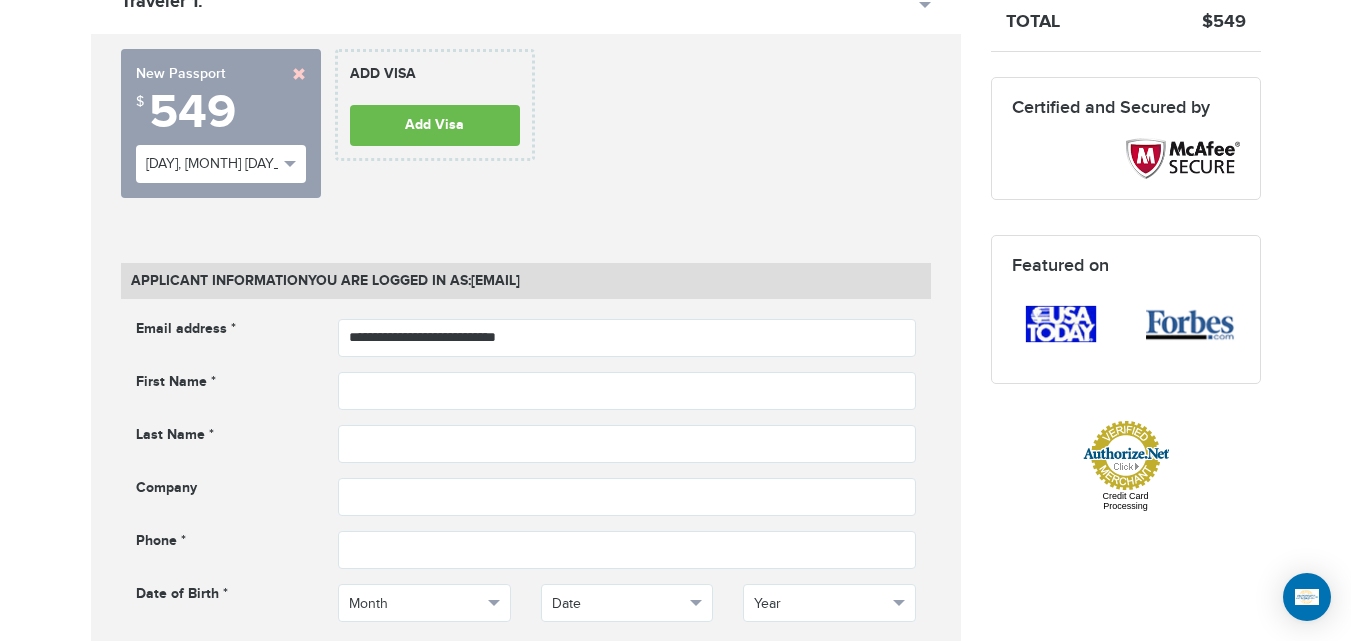 click at bounding box center [299, 74] 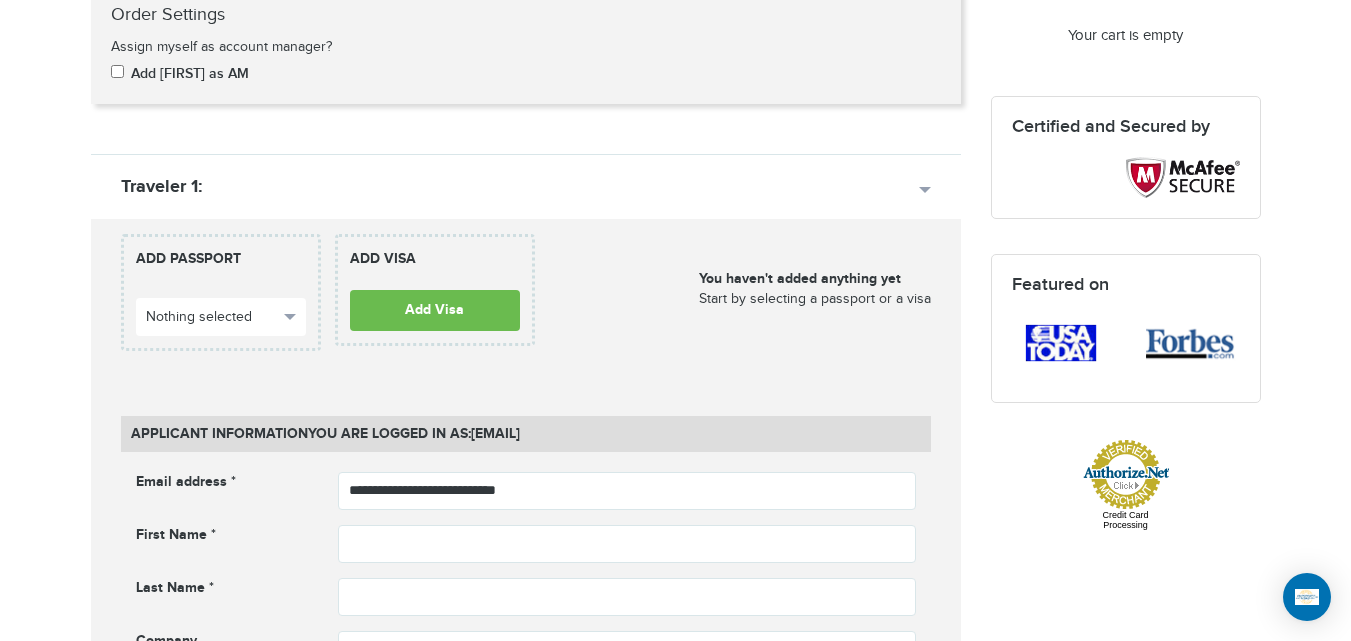 scroll, scrollTop: 418, scrollLeft: 0, axis: vertical 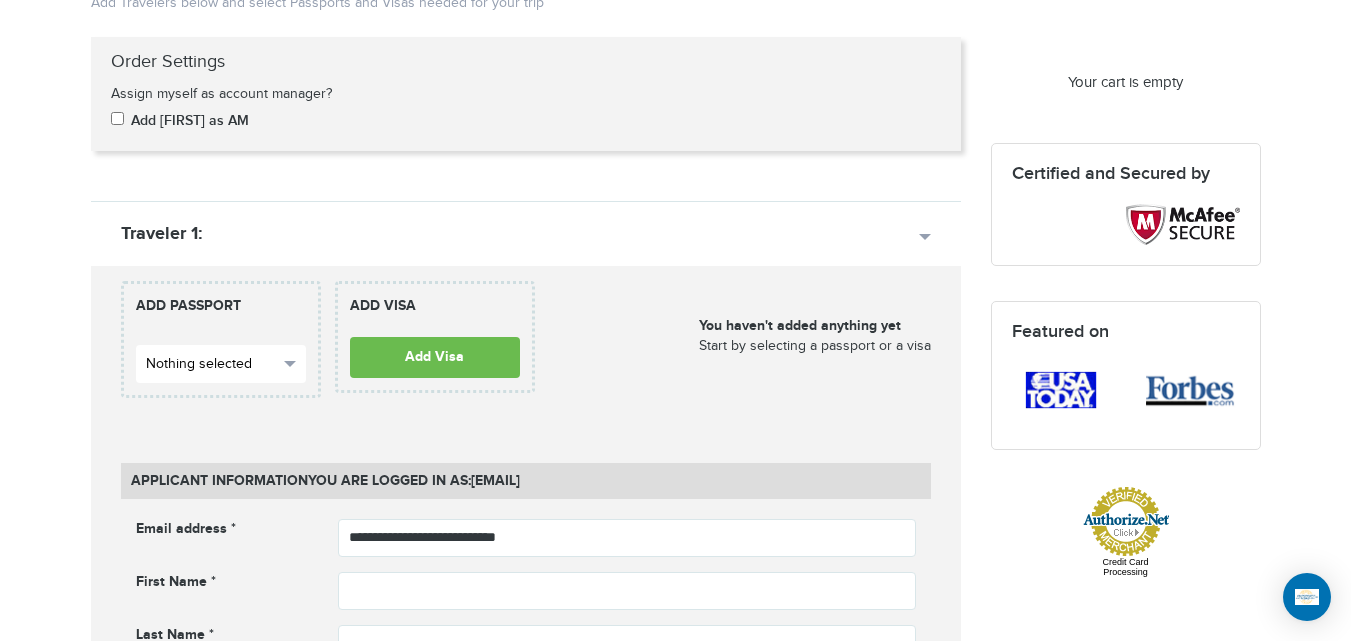 click on "Nothing selected" at bounding box center (212, 364) 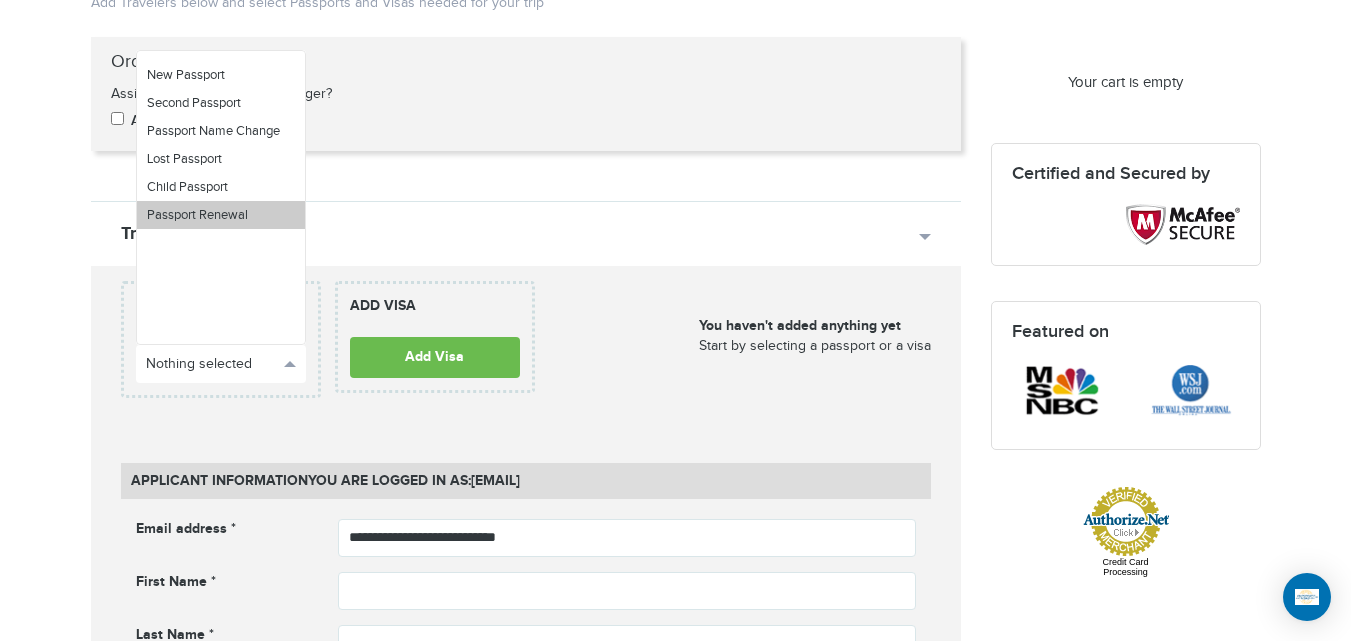 click on "Passport Renewal" at bounding box center [221, 215] 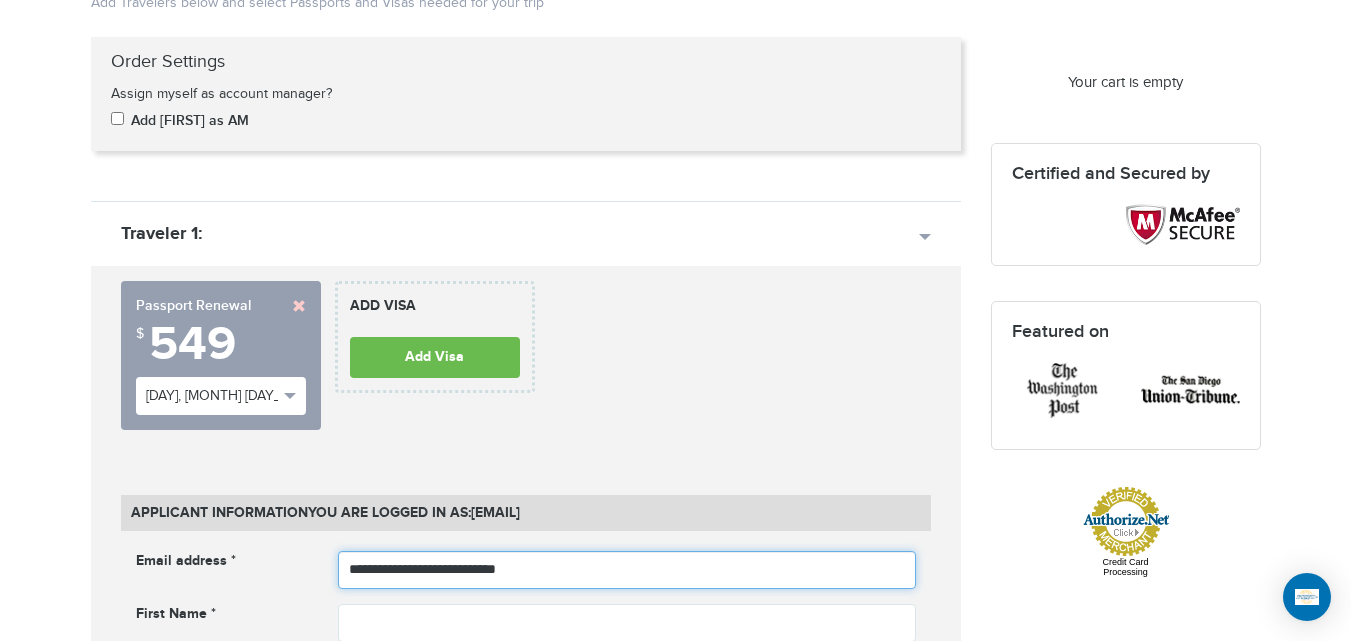 click on "**********" at bounding box center (627, 570) 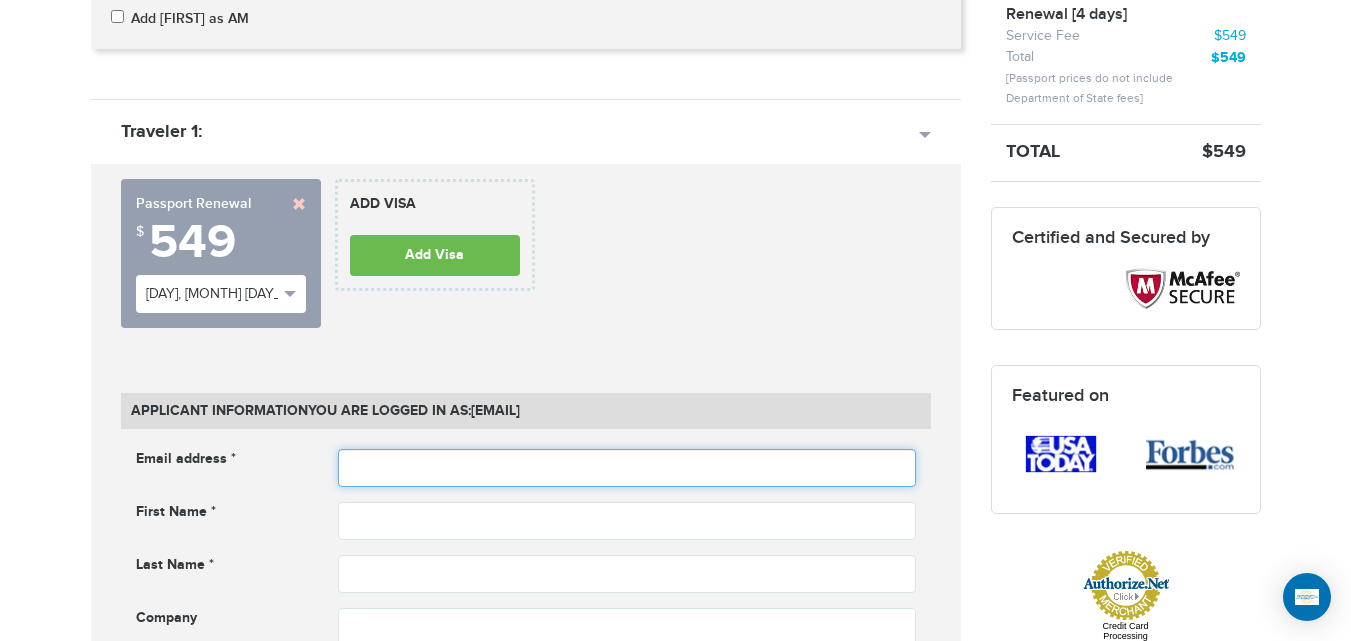 scroll, scrollTop: 558, scrollLeft: 0, axis: vertical 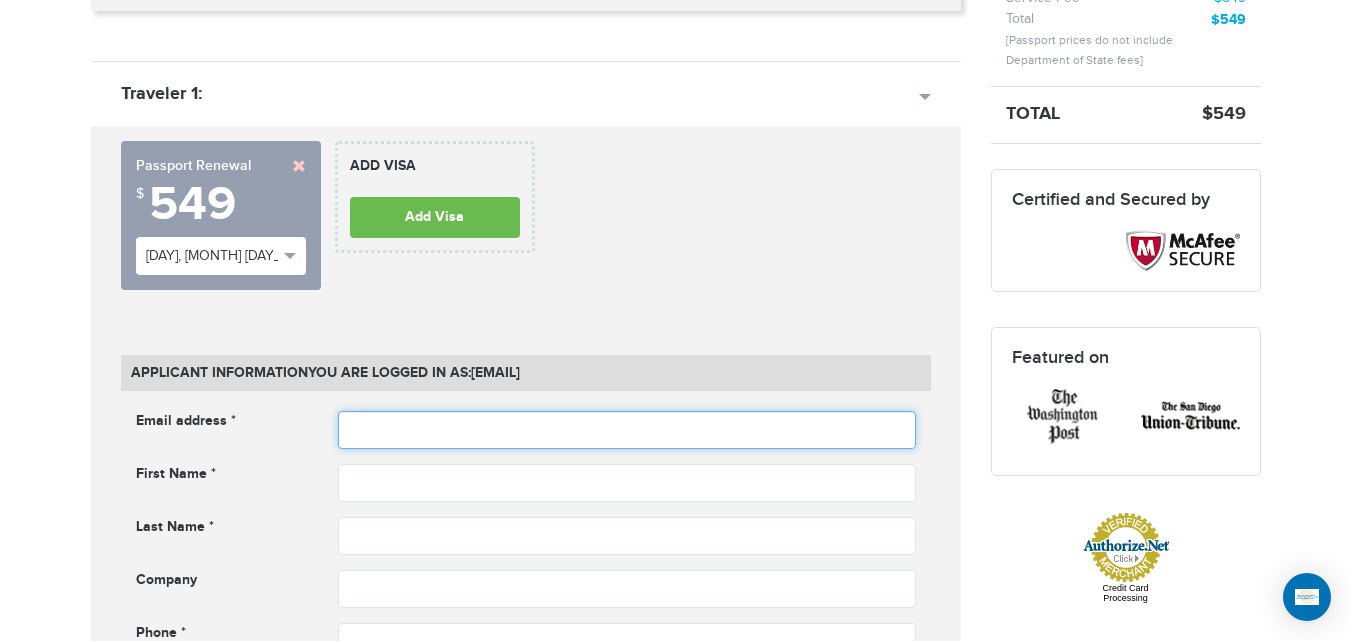 type 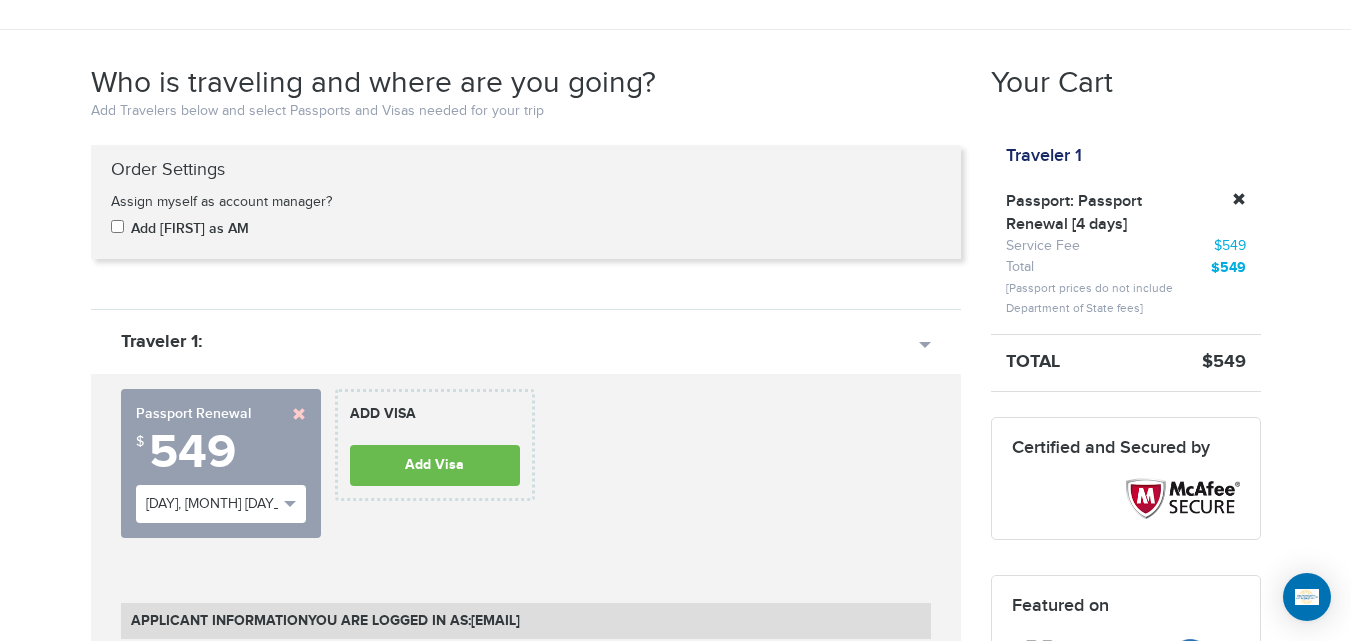 scroll, scrollTop: 329, scrollLeft: 0, axis: vertical 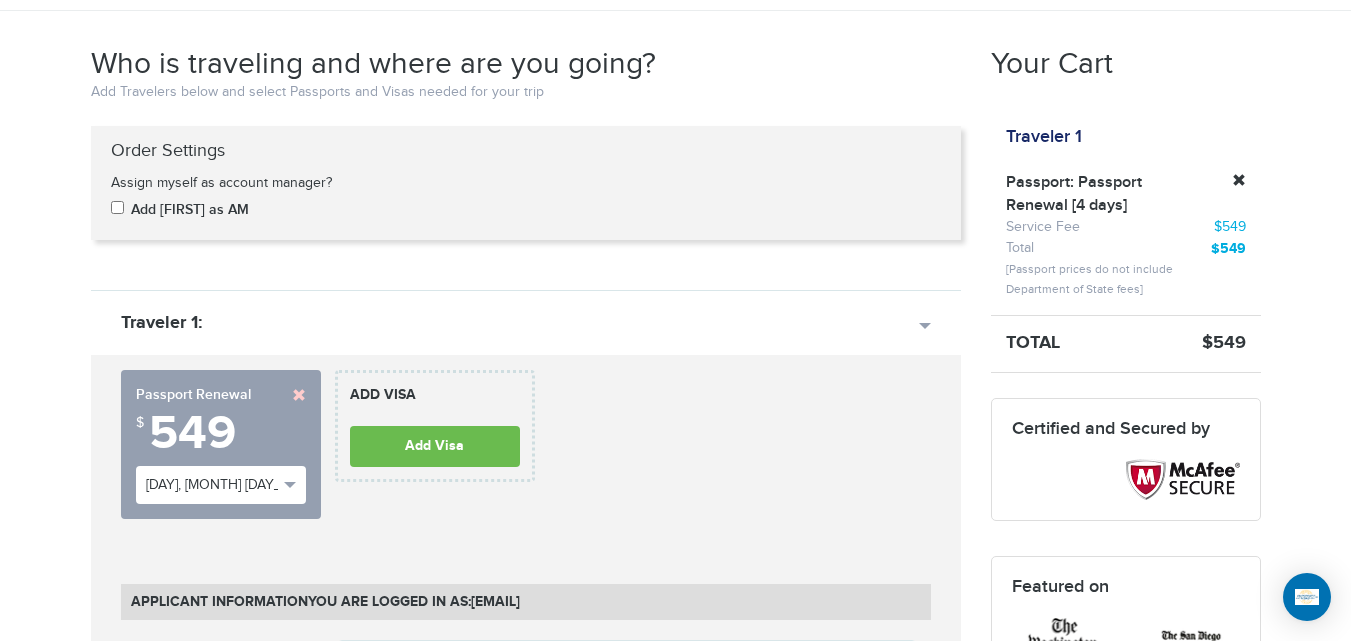 click on "720-801-1291
Passports & Visas.com
Hello, houcine
Passports
Passport Renewal
New Passport
Second Passport
Passport Name Change
Lost Passport
Child Passport
Travel Visas" at bounding box center (675, 1585) 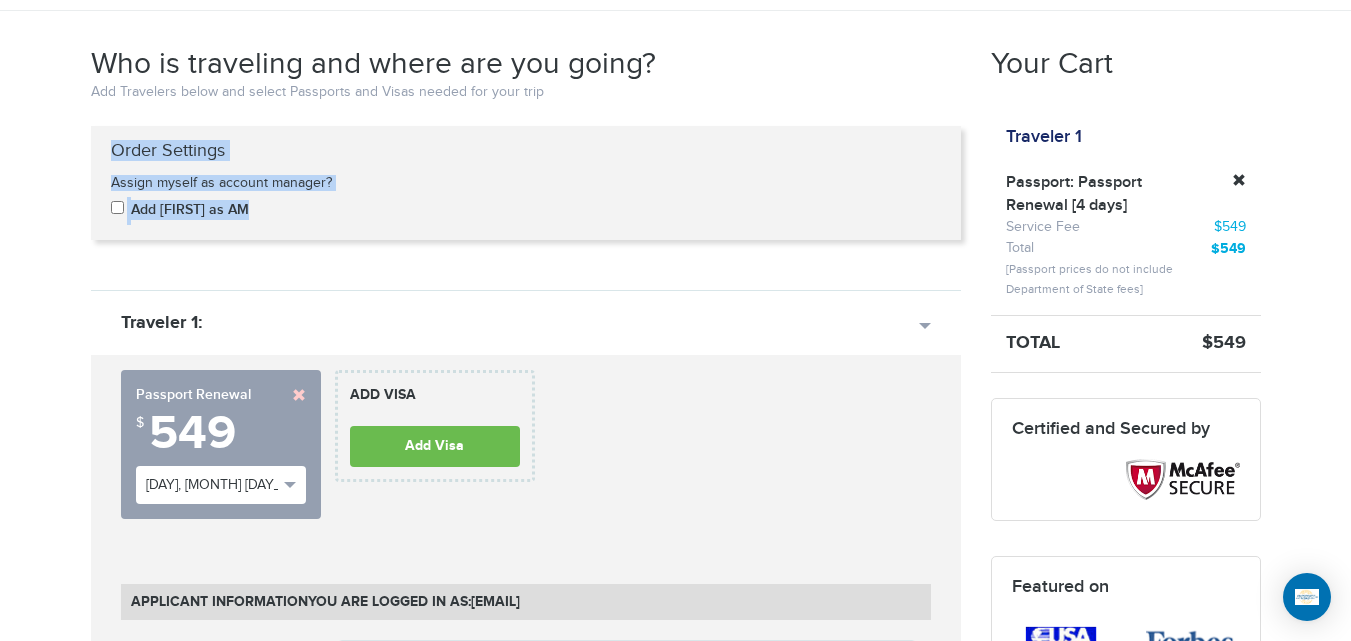drag, startPoint x: 109, startPoint y: 154, endPoint x: 292, endPoint y: 207, distance: 190.52034 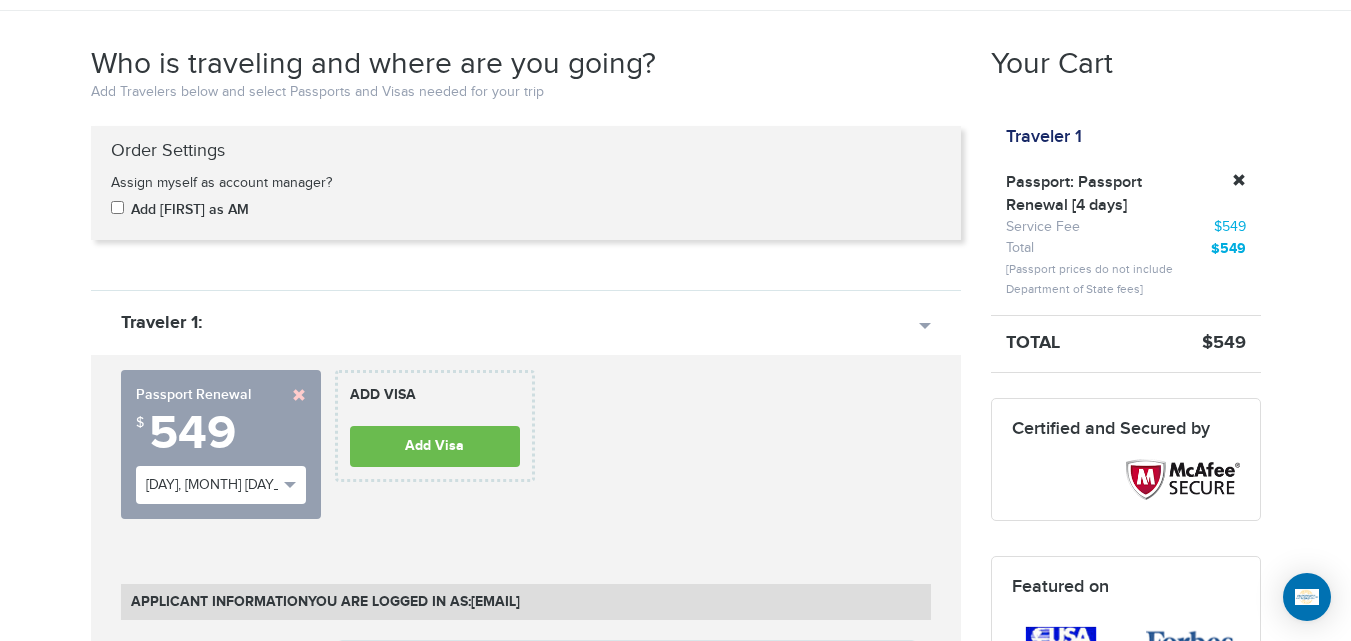 click on "Add houcine as AM" at bounding box center (239, 211) 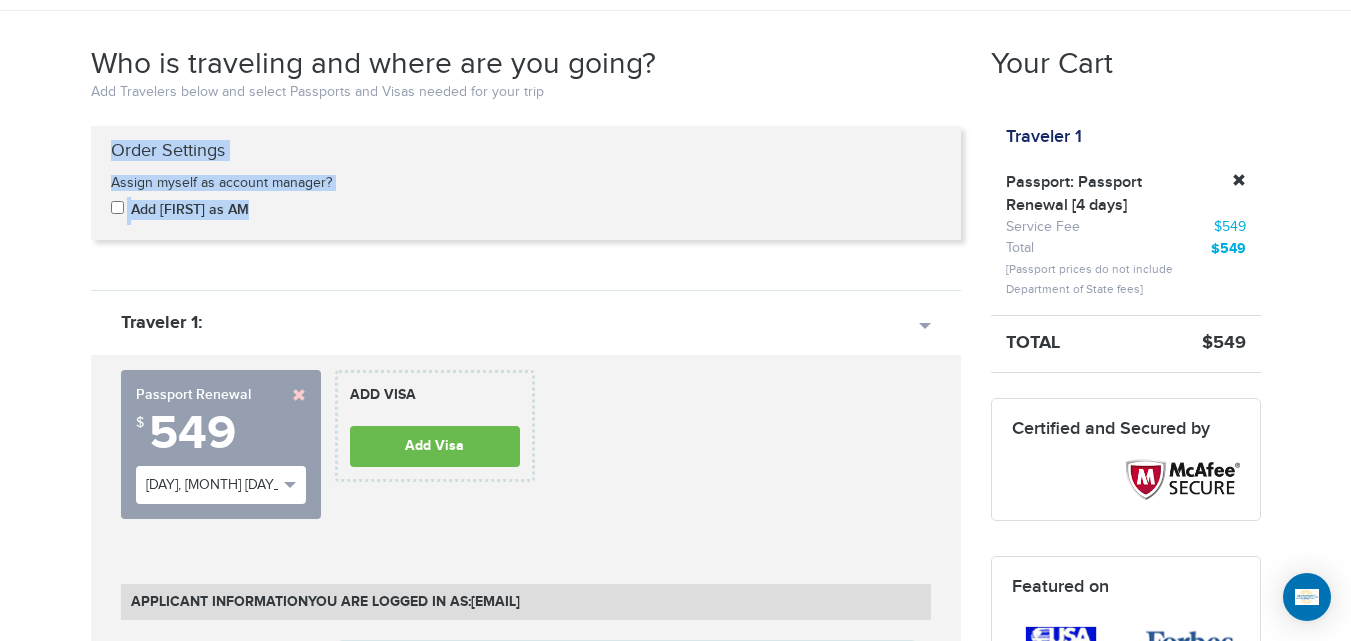 drag, startPoint x: 103, startPoint y: 135, endPoint x: 280, endPoint y: 196, distance: 187.21645 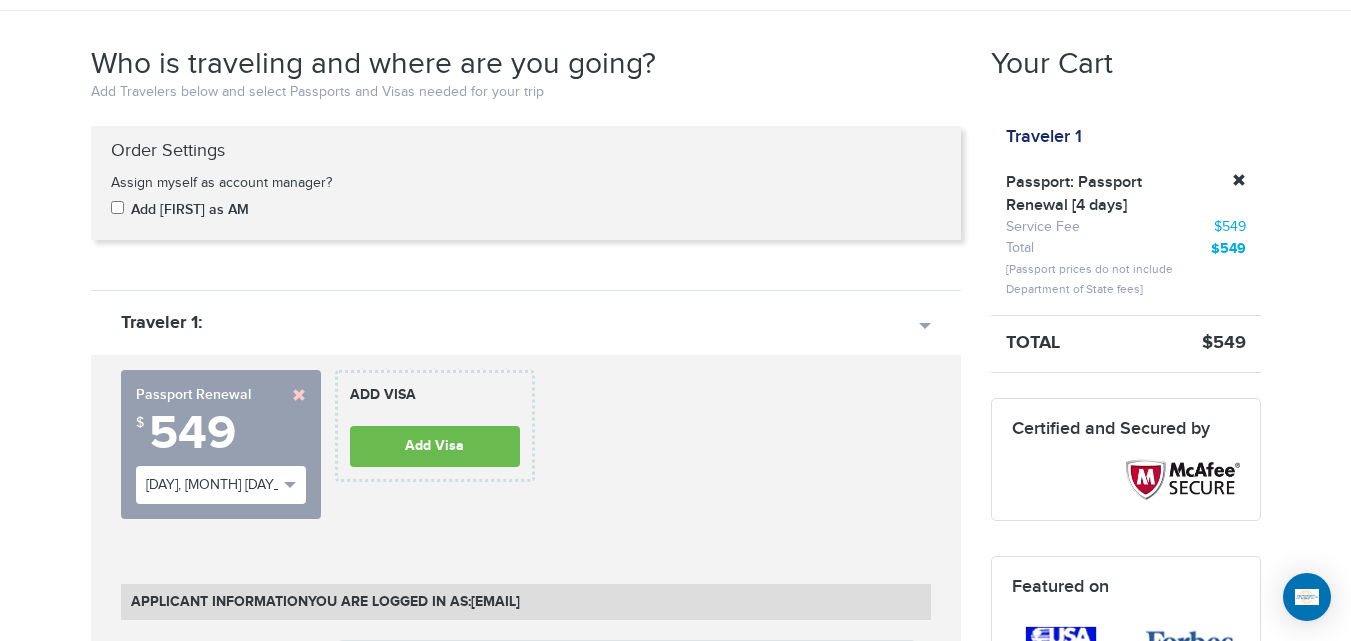 click on "Add houcine as AM" at bounding box center [239, 211] 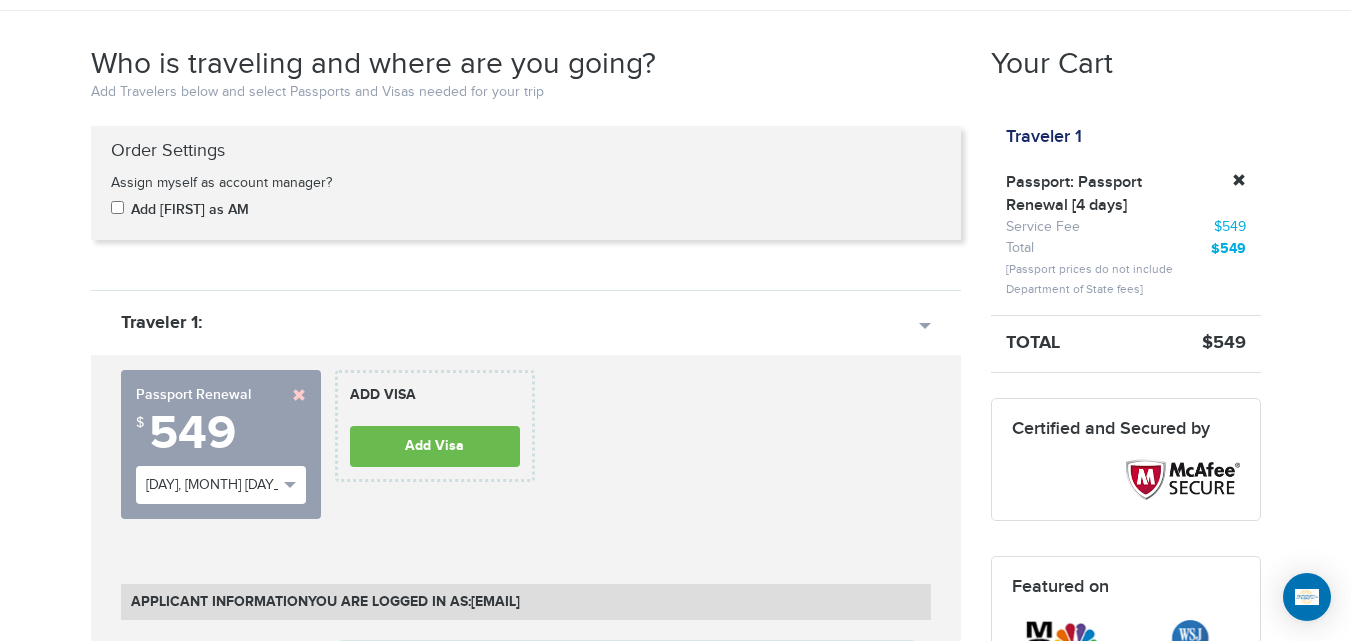 scroll, scrollTop: 520, scrollLeft: 0, axis: vertical 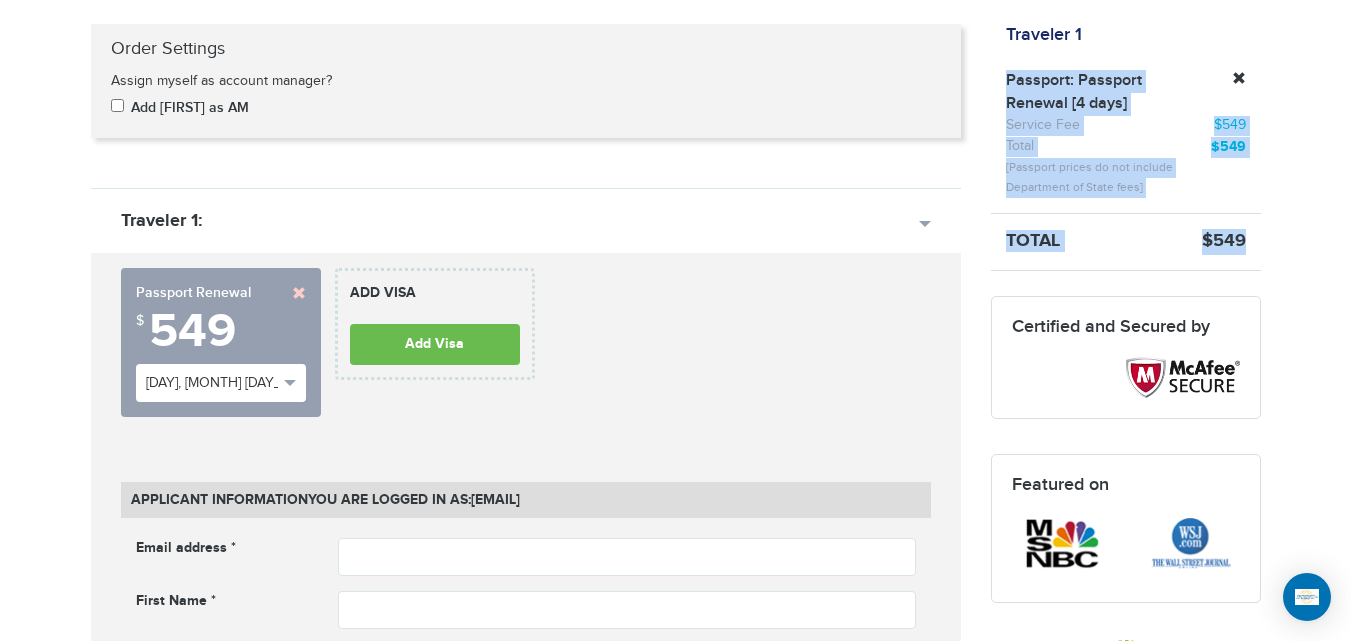 drag, startPoint x: 1244, startPoint y: 233, endPoint x: 988, endPoint y: 75, distance: 300.83218 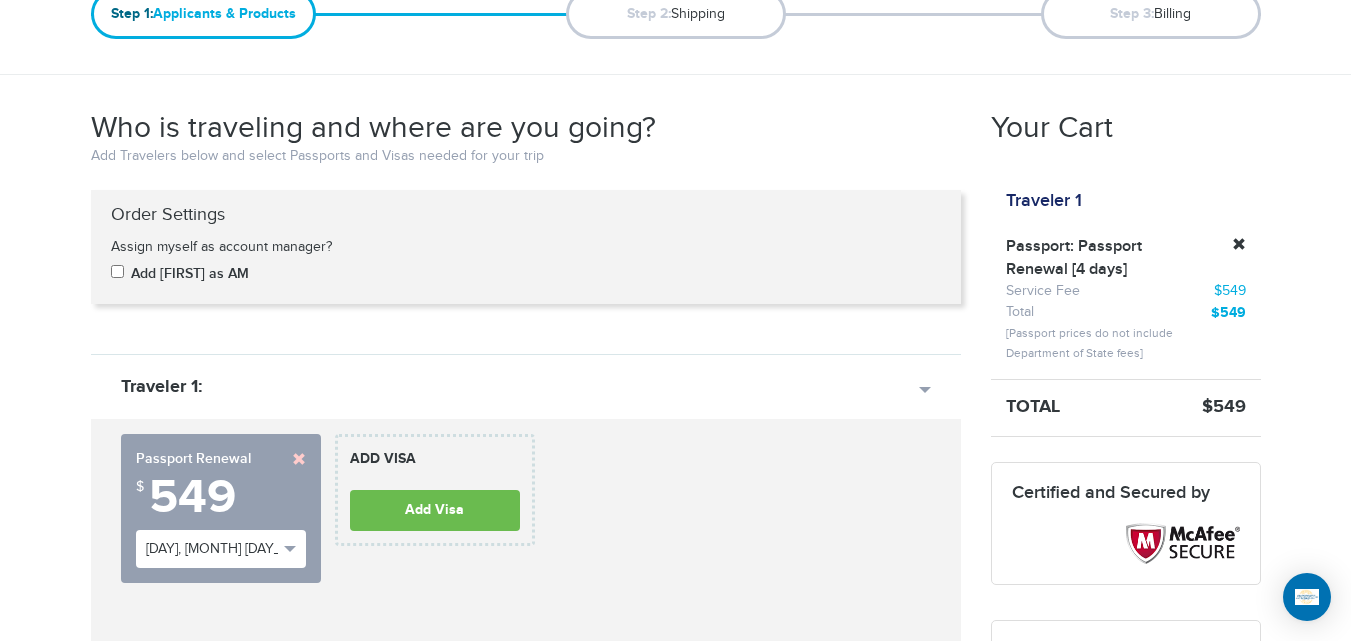 scroll, scrollTop: 252, scrollLeft: 0, axis: vertical 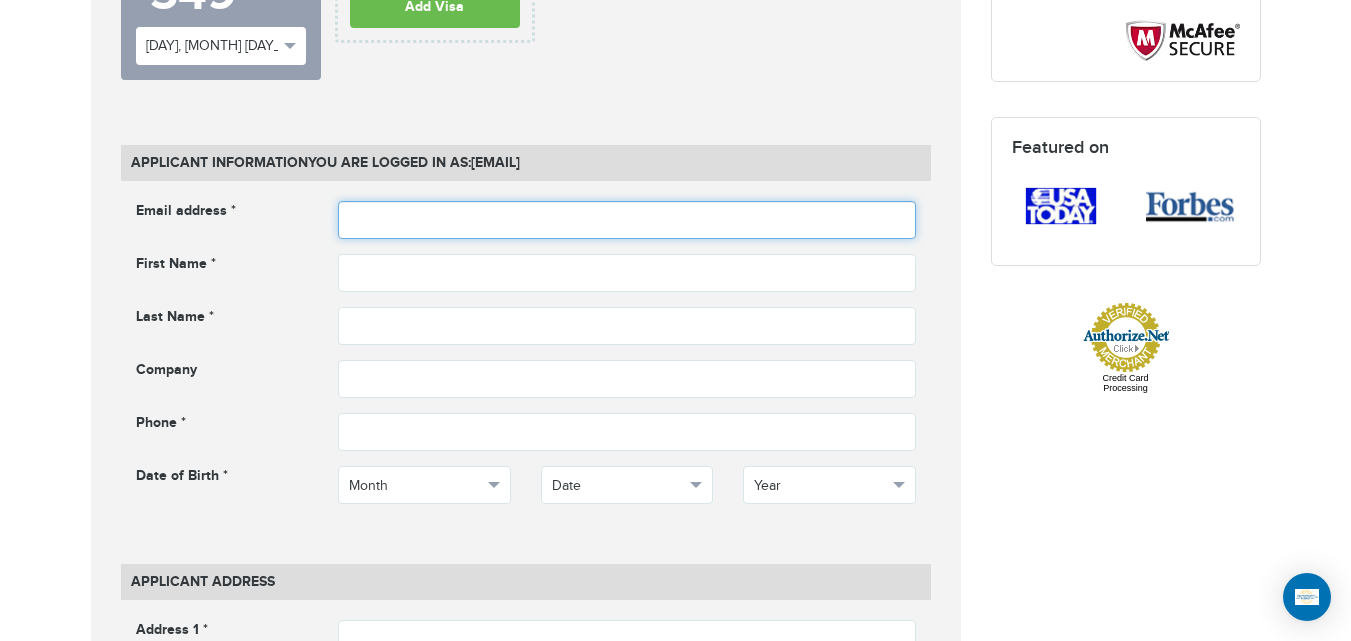 click at bounding box center (627, 220) 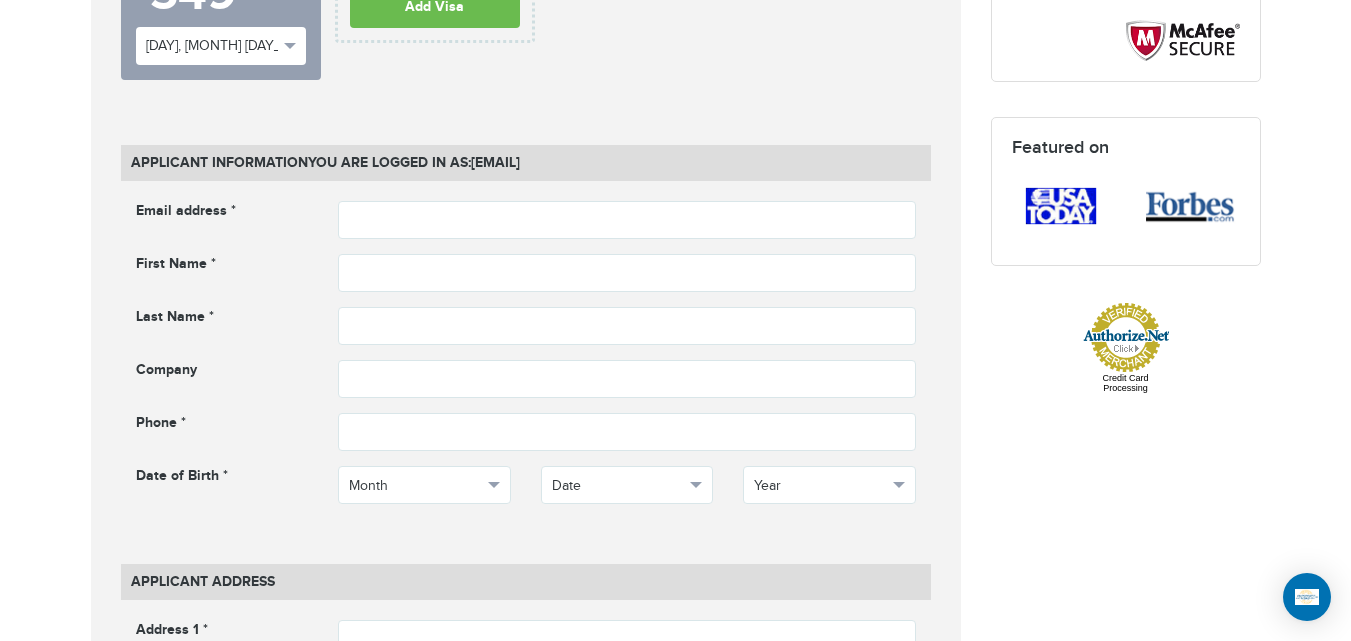 click on "720-801-1291
Passports & Visas.com
Hello, houcine
Passports
Passport Renewal
New Passport
Second Passport
Passport Name Change
Lost Passport
Child Passport
Travel Visas" at bounding box center (675, 1146) 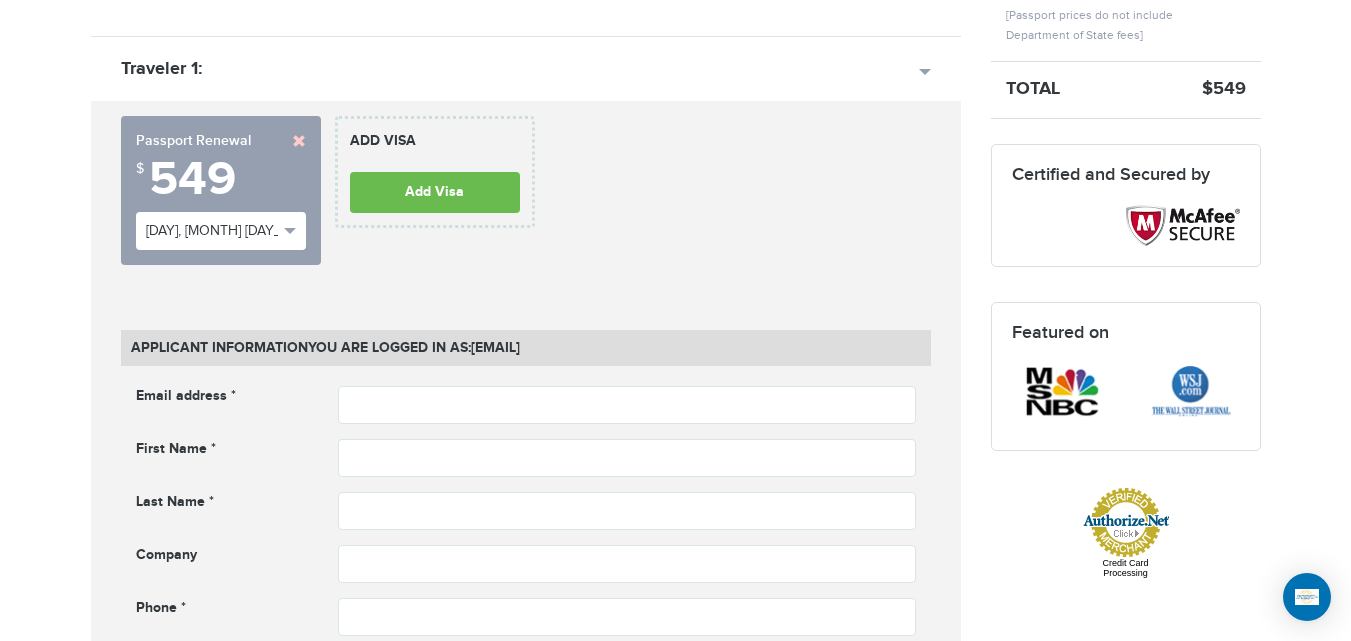click on "**********" at bounding box center (221, 190) 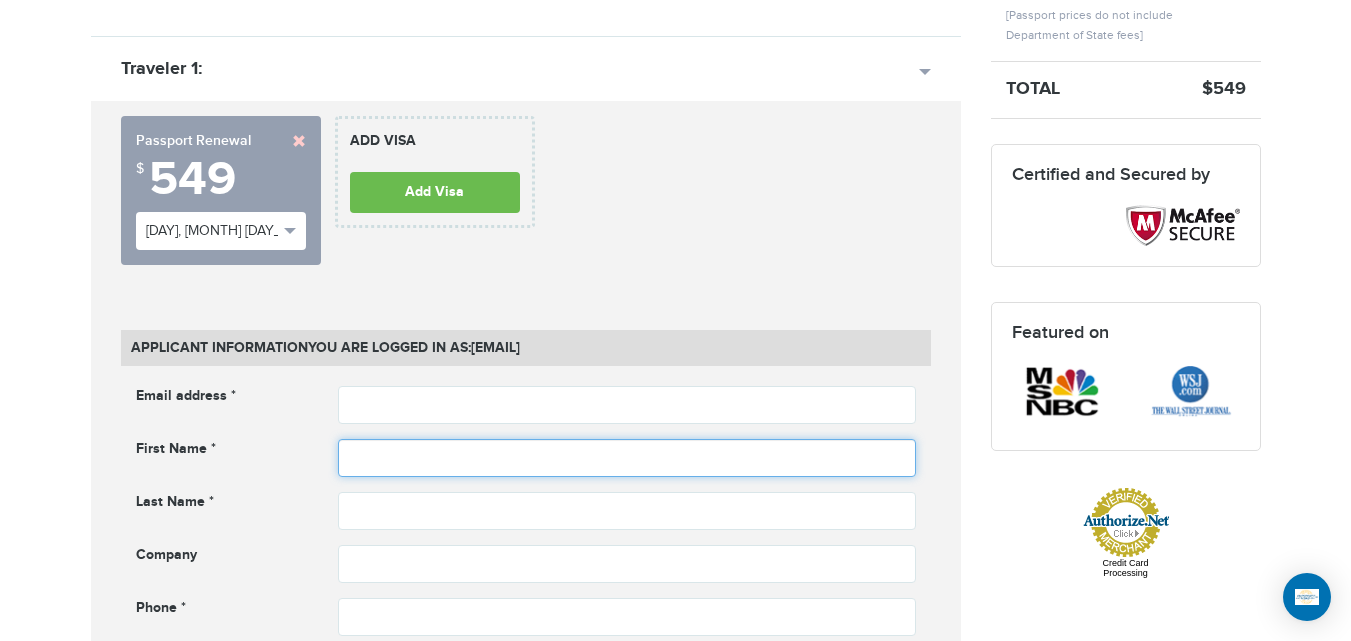 click at bounding box center (627, 458) 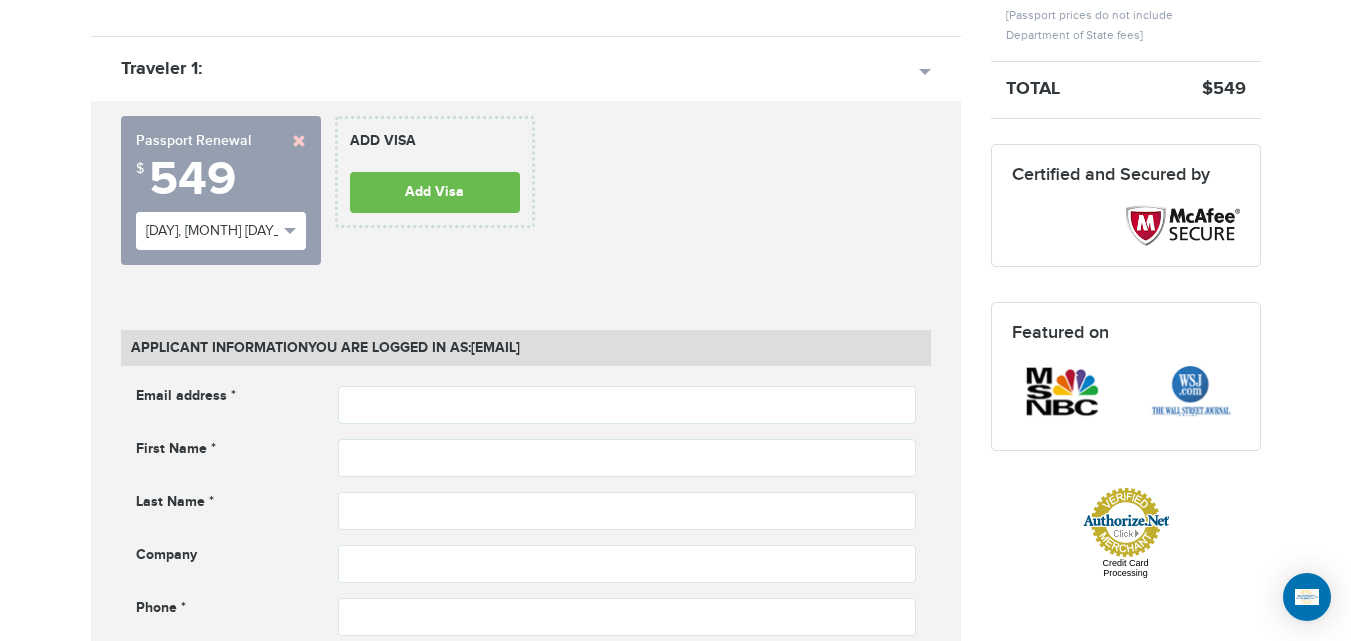 drag, startPoint x: 1350, startPoint y: 144, endPoint x: 1365, endPoint y: 119, distance: 29.15476 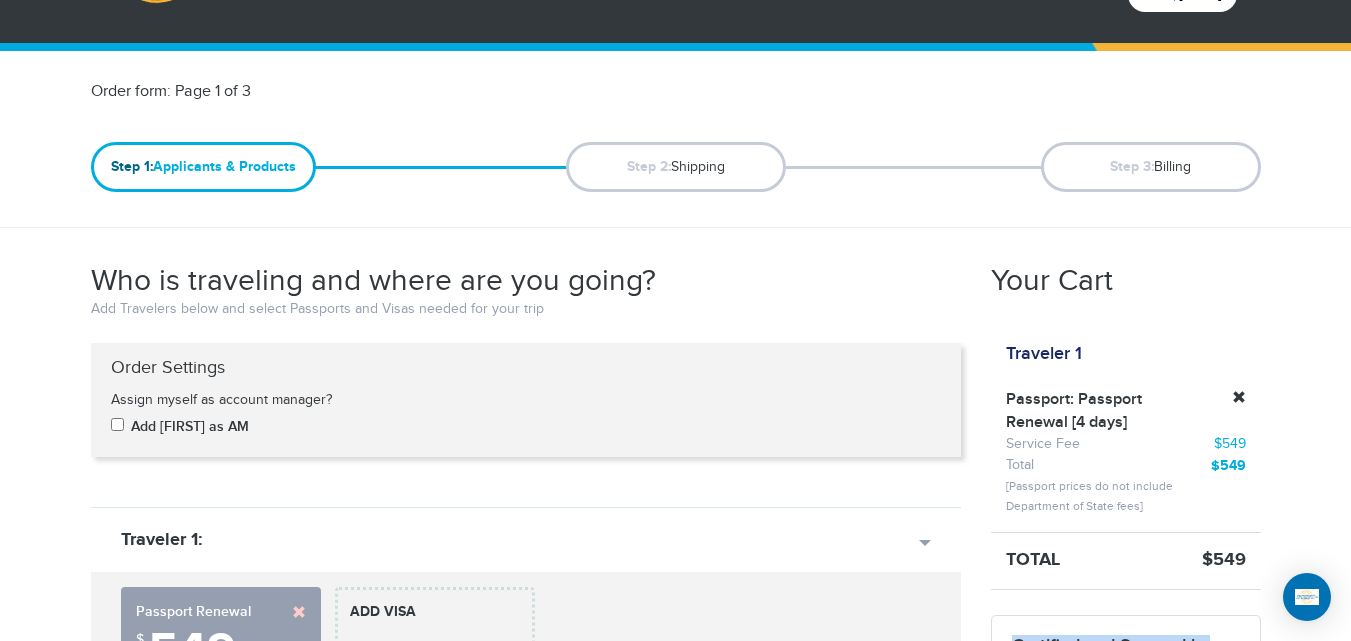 scroll, scrollTop: 0, scrollLeft: 0, axis: both 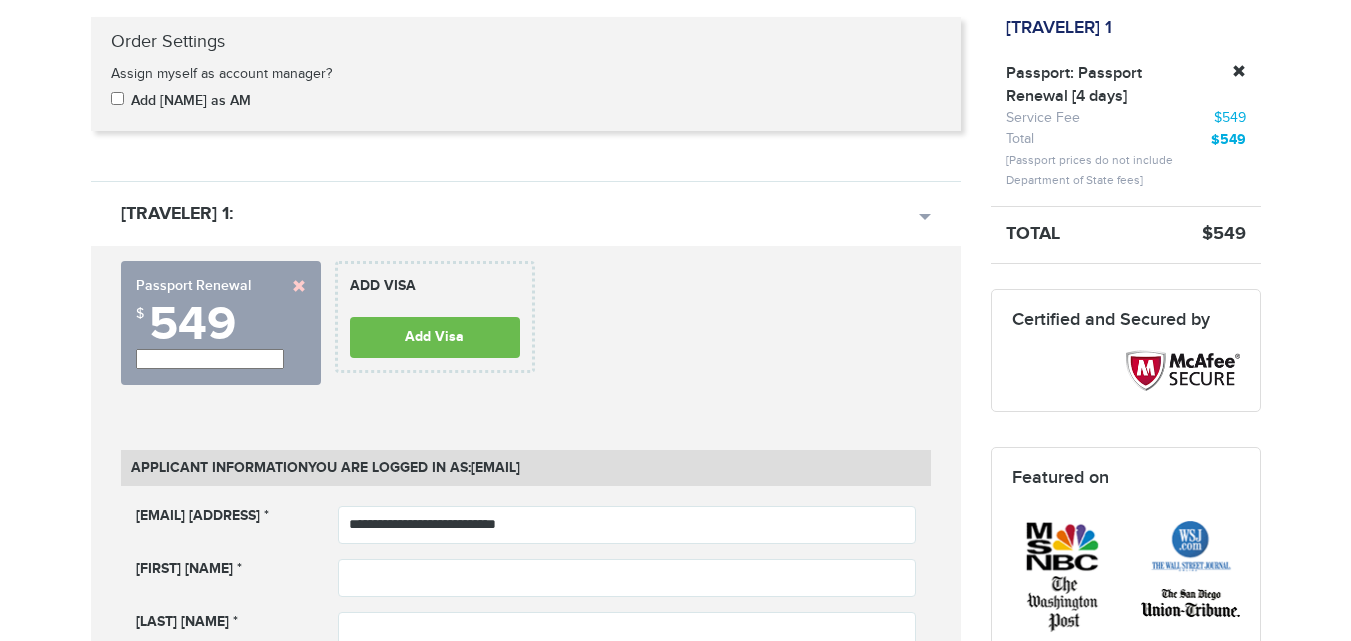 click at bounding box center [299, 286] 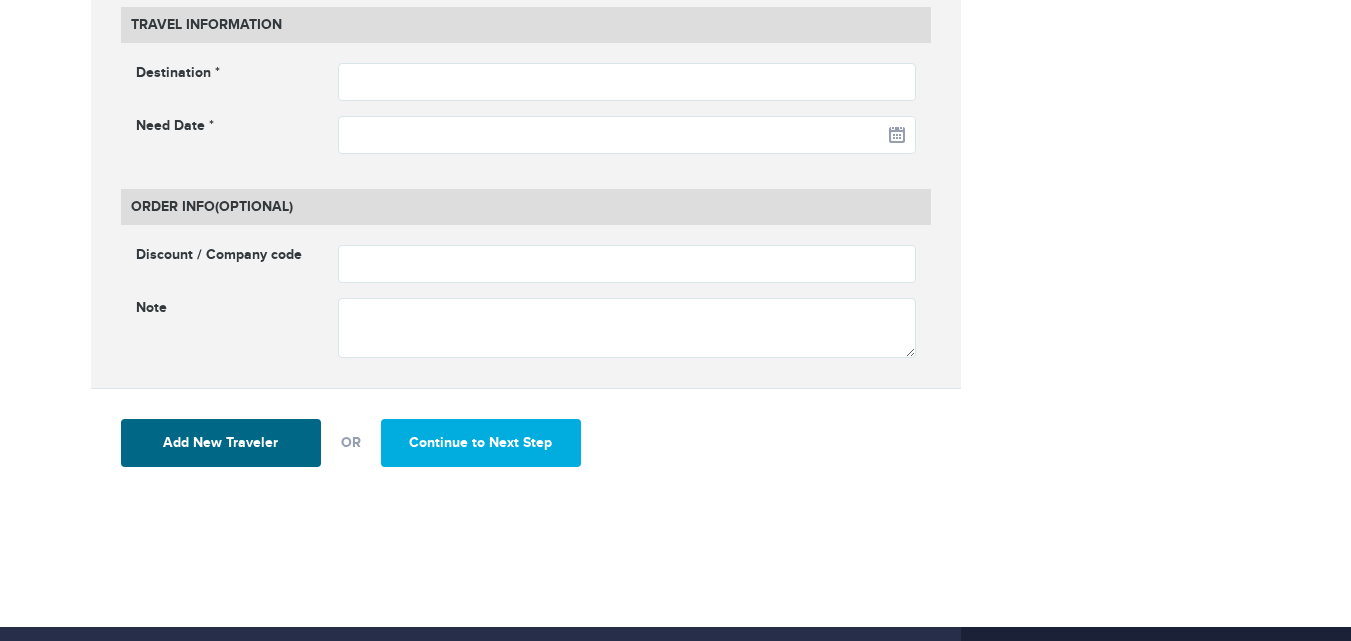 click on "[PHONE]
Passports.com
Login
Check Status
Passports
Passport Renewal
New Passport
Second Passport
Passport Name Change
Lost Passport
Contact" at bounding box center [675, -1287] 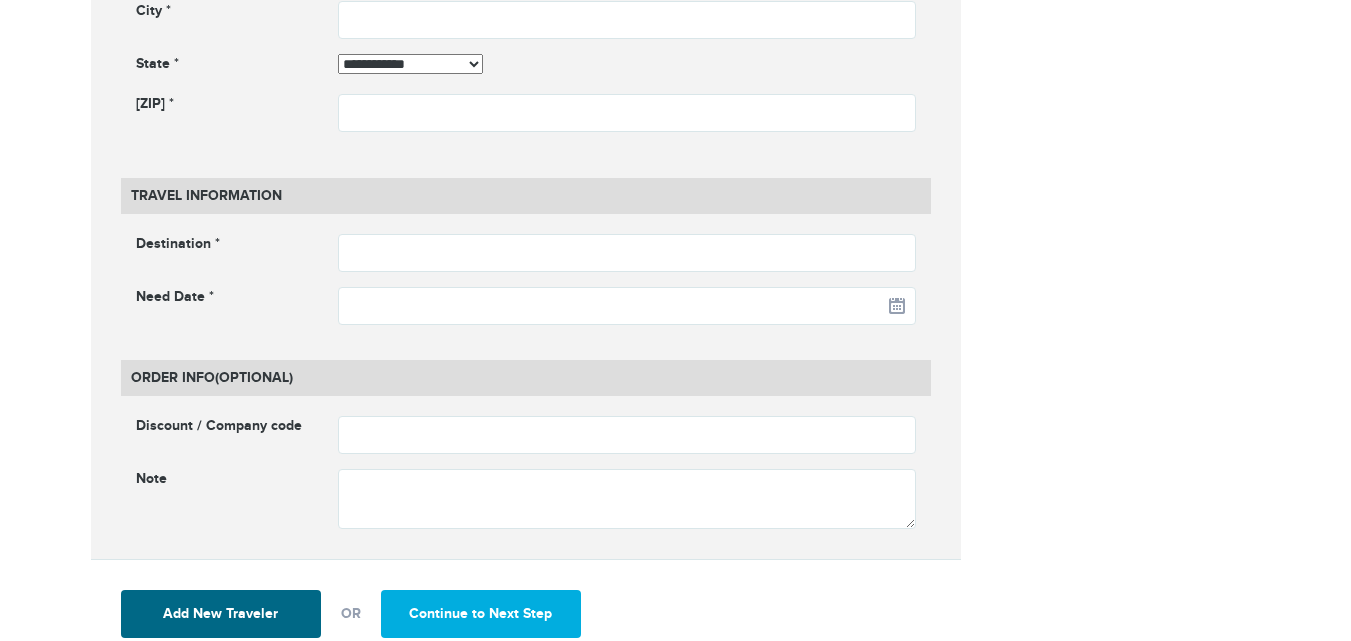 scroll, scrollTop: 1436, scrollLeft: 0, axis: vertical 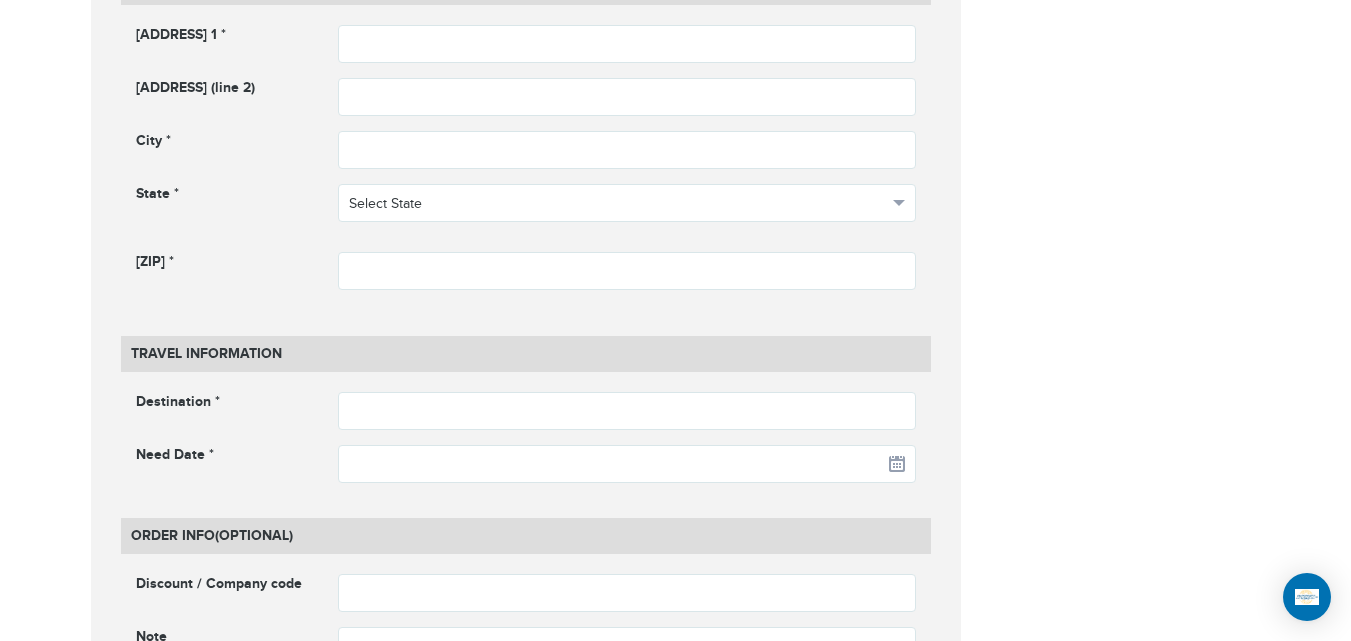 click on "**********" at bounding box center [676, -65] 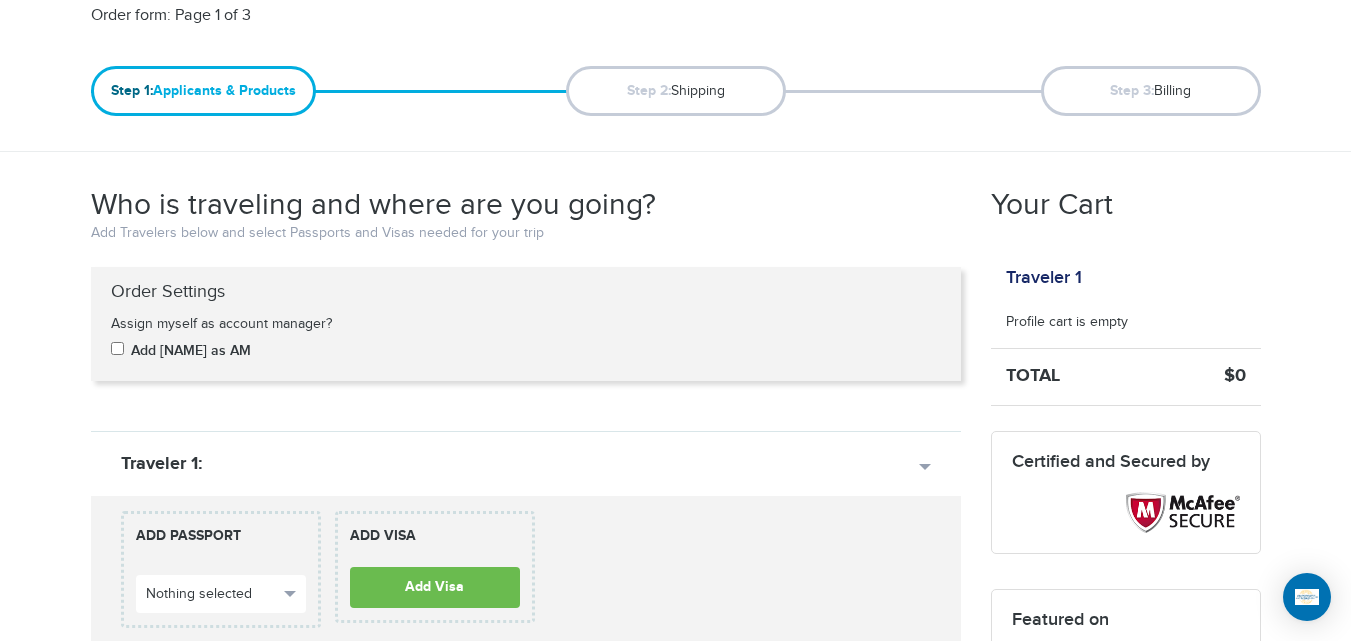 scroll, scrollTop: 174, scrollLeft: 0, axis: vertical 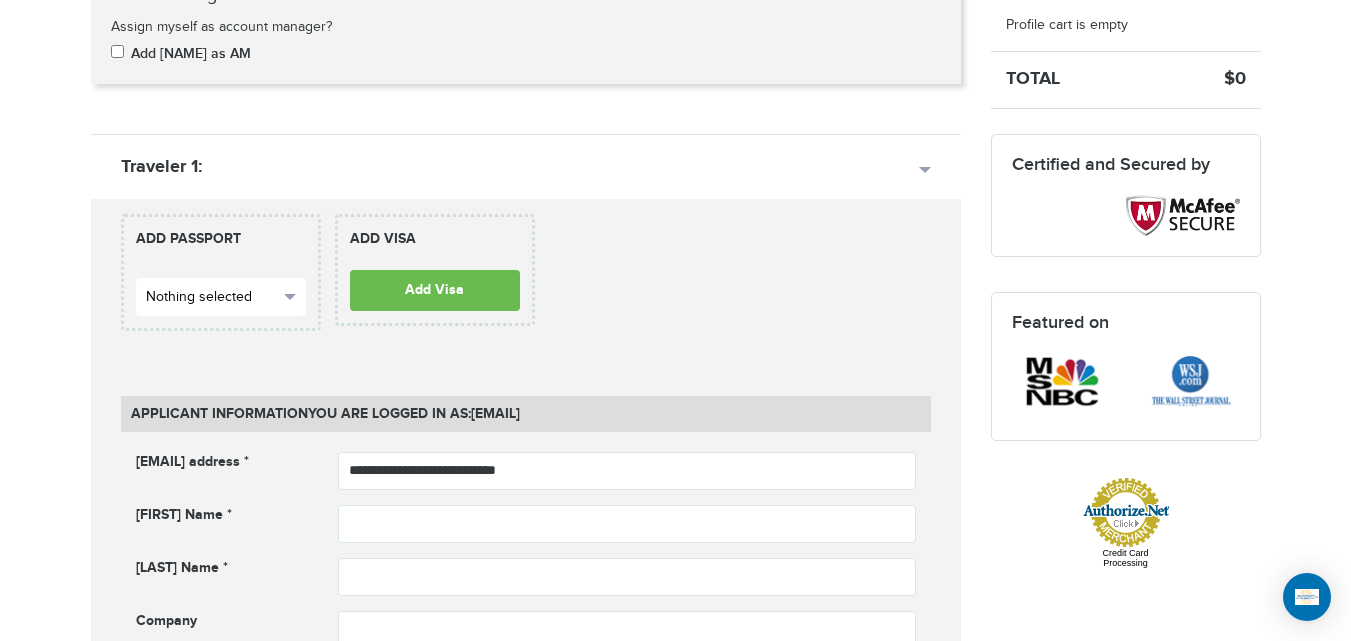 click on "Nothing selected" at bounding box center (212, 297) 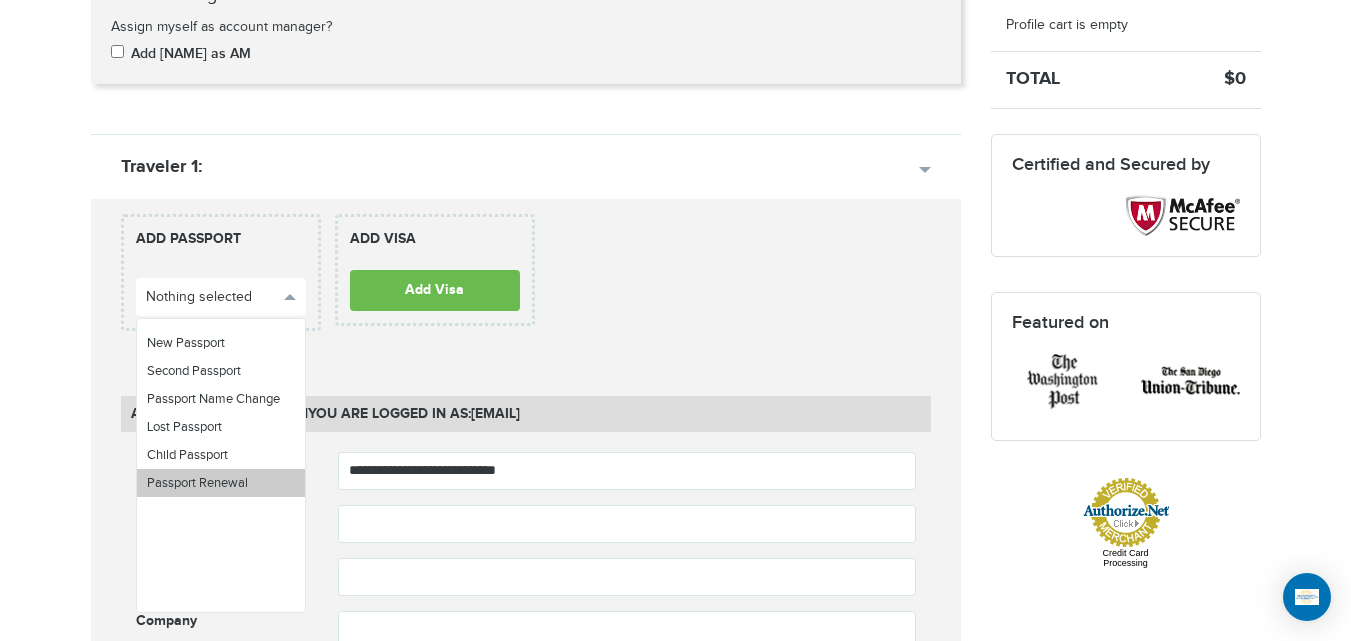 click on "Passport Renewal" at bounding box center [221, 483] 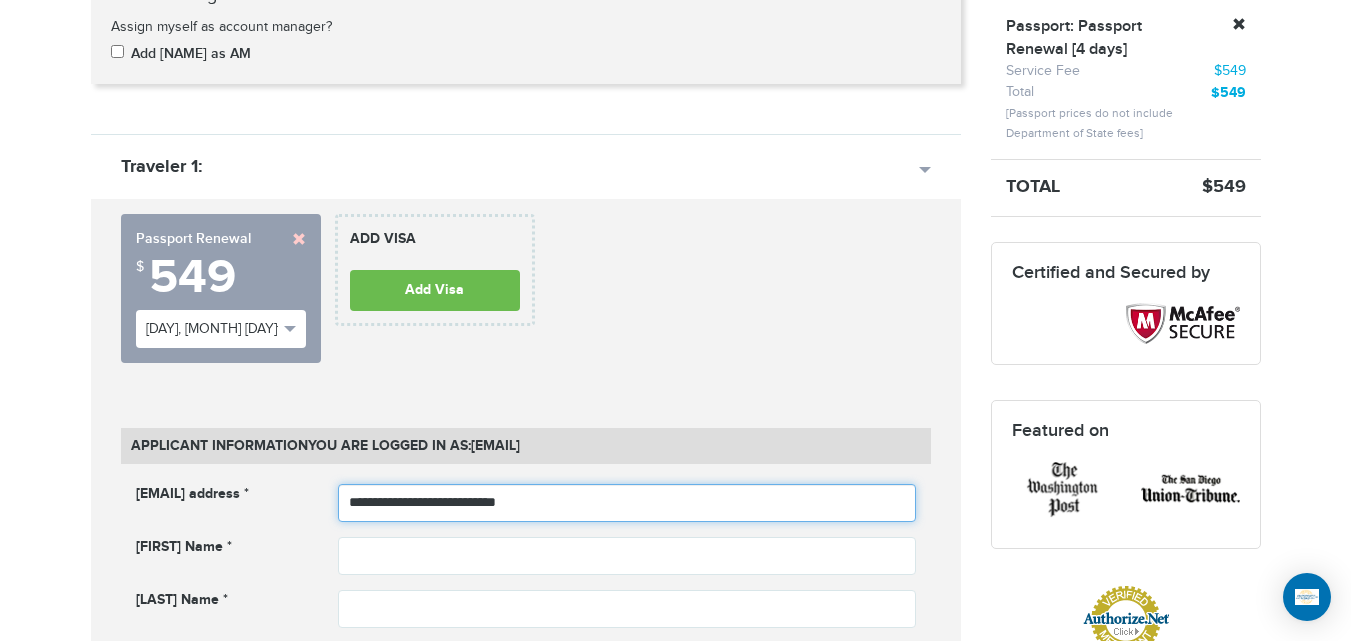 click on "**********" at bounding box center (627, 503) 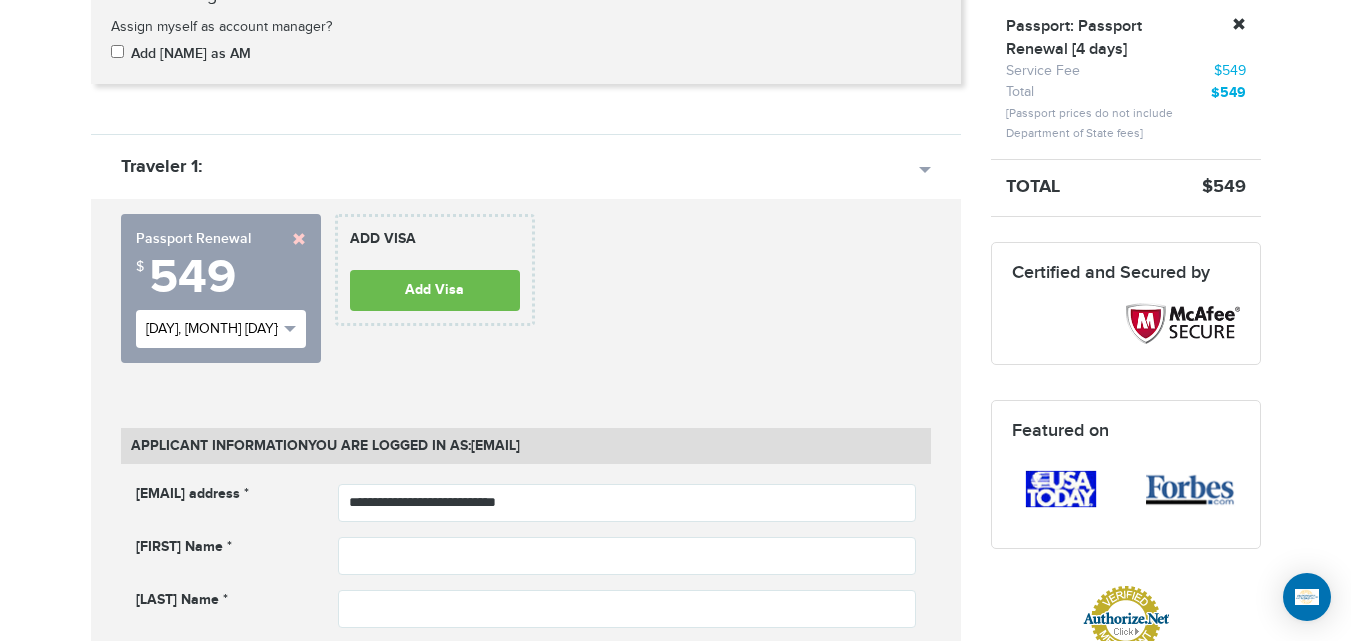 click on "Wed, Aug 13th (-$0)" at bounding box center [212, 329] 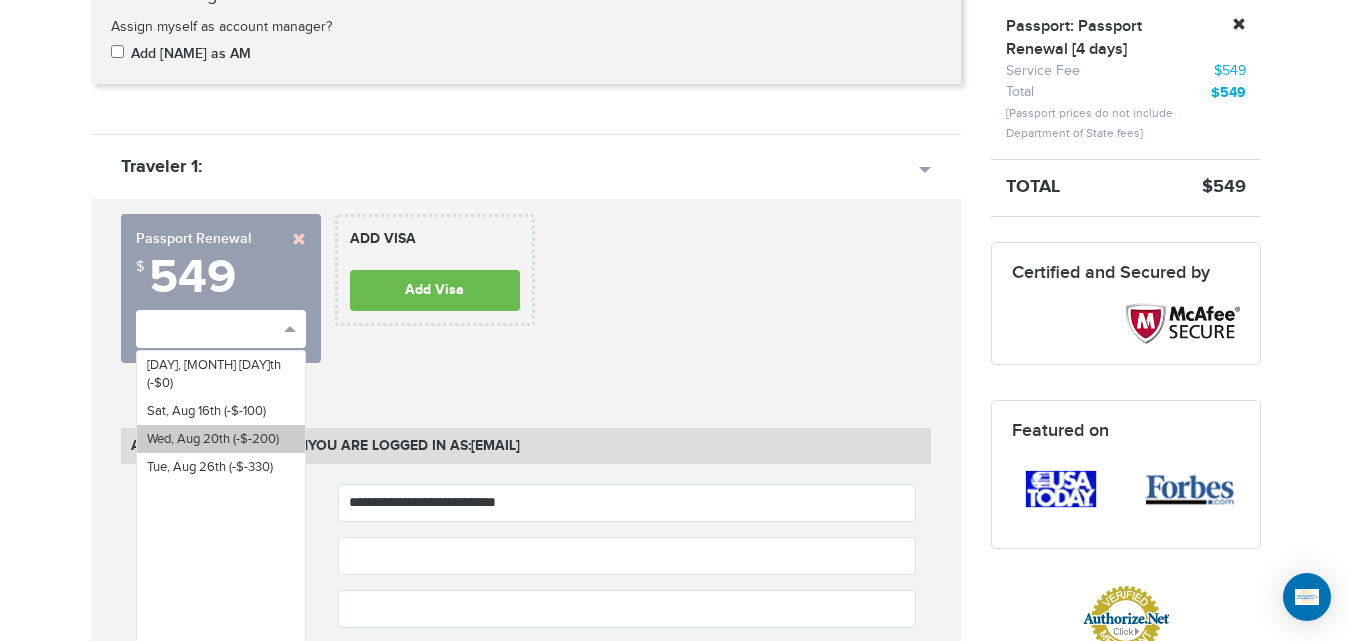 click on "Wed, Aug 20th (-$-200)" at bounding box center [221, 439] 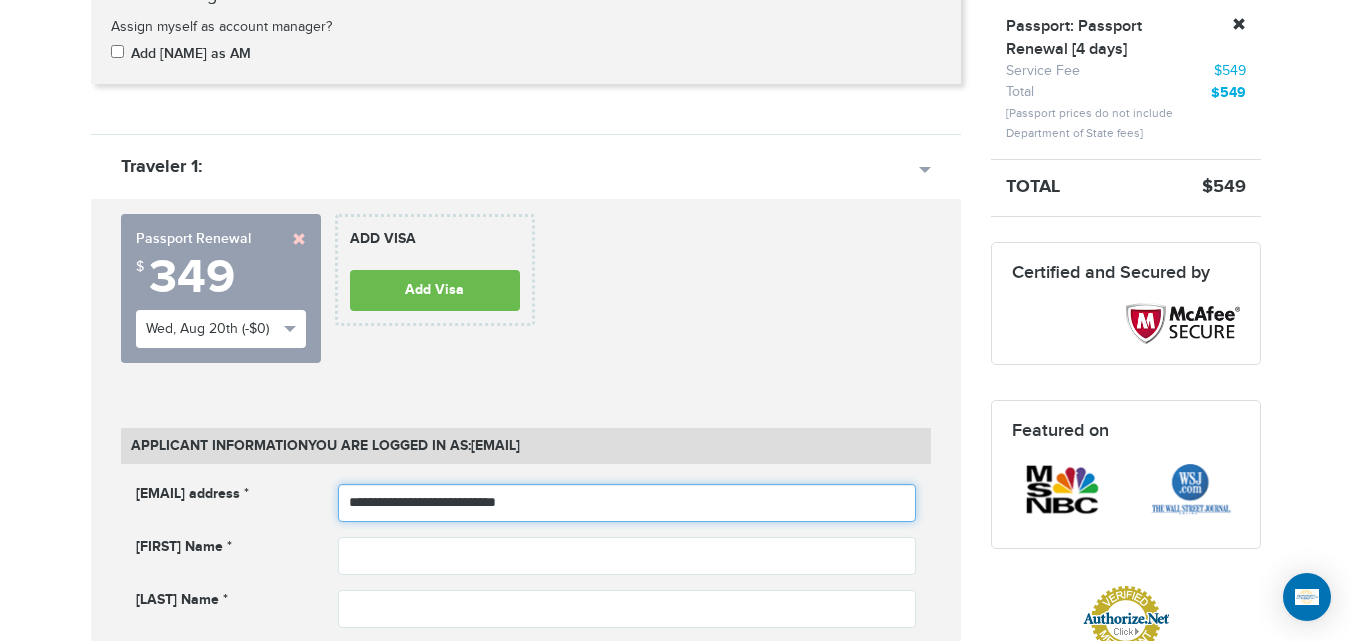 click on "**********" at bounding box center [627, 503] 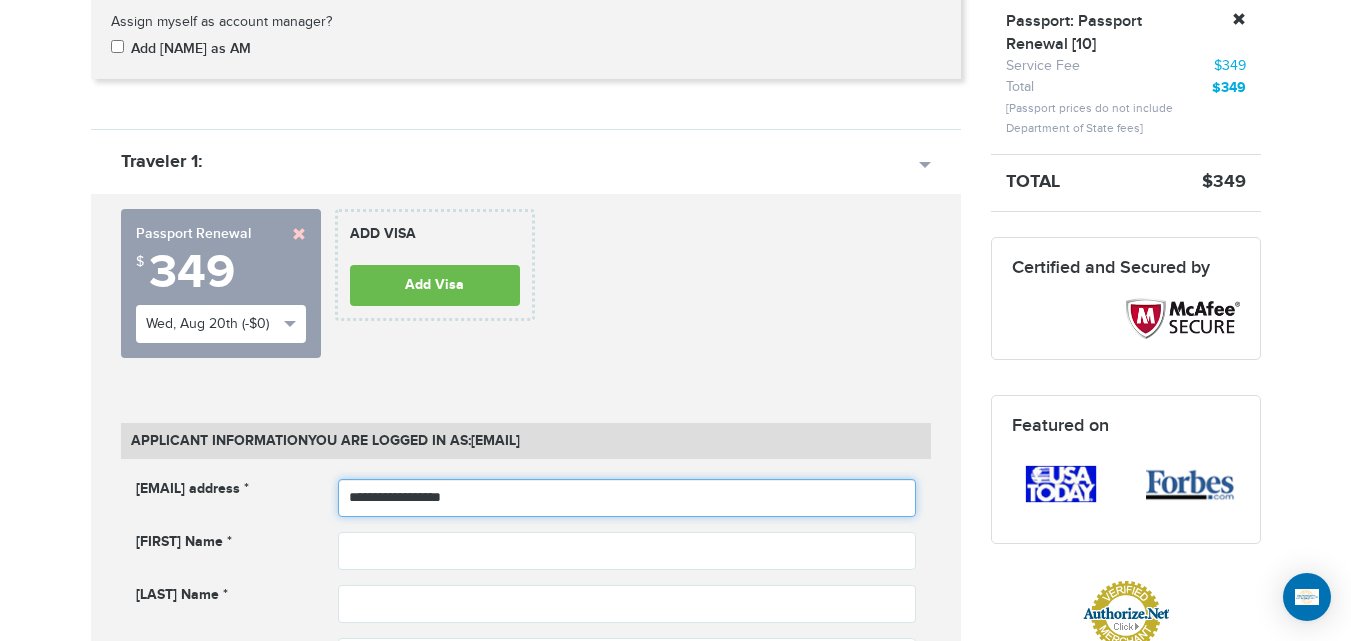 scroll, scrollTop: 503, scrollLeft: 0, axis: vertical 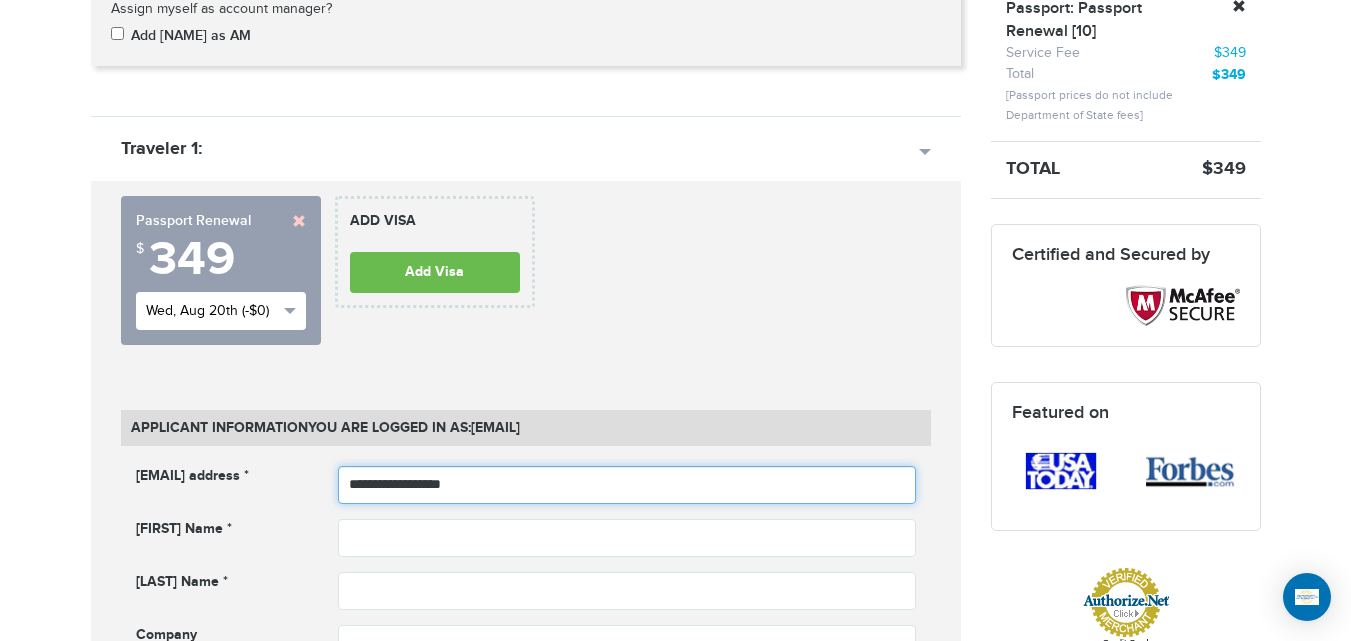 type on "**********" 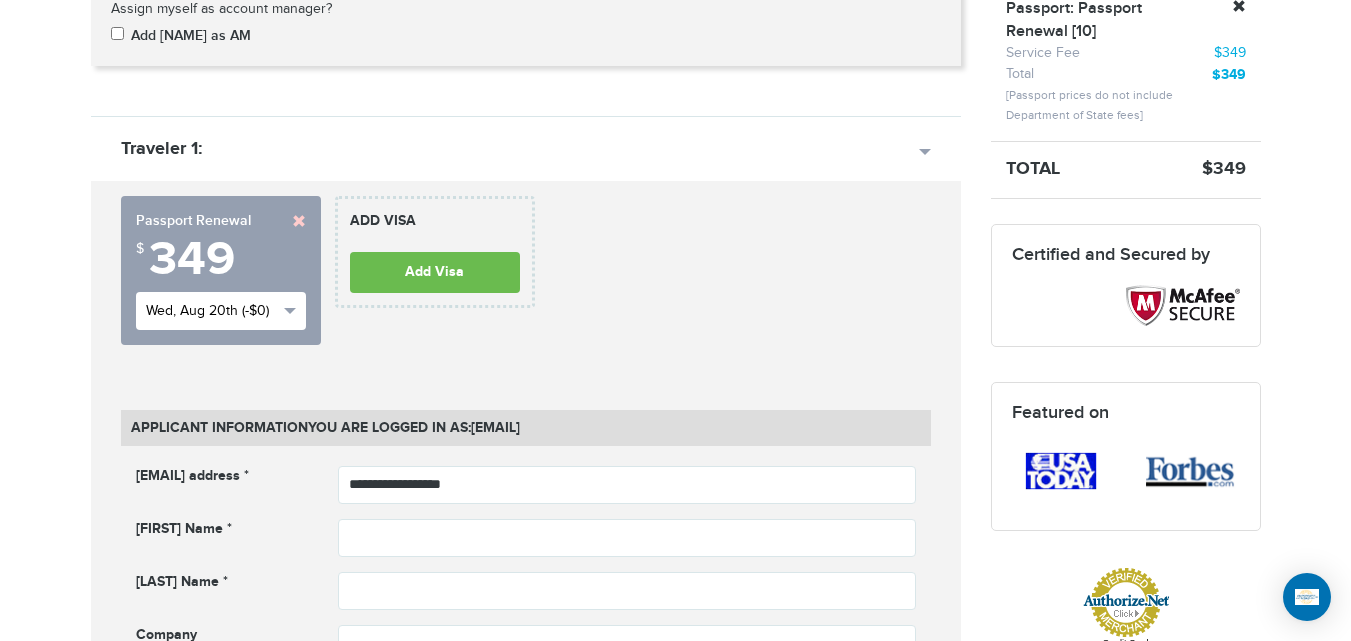 click on "Wed, Aug 20th (-$0)" at bounding box center [212, 311] 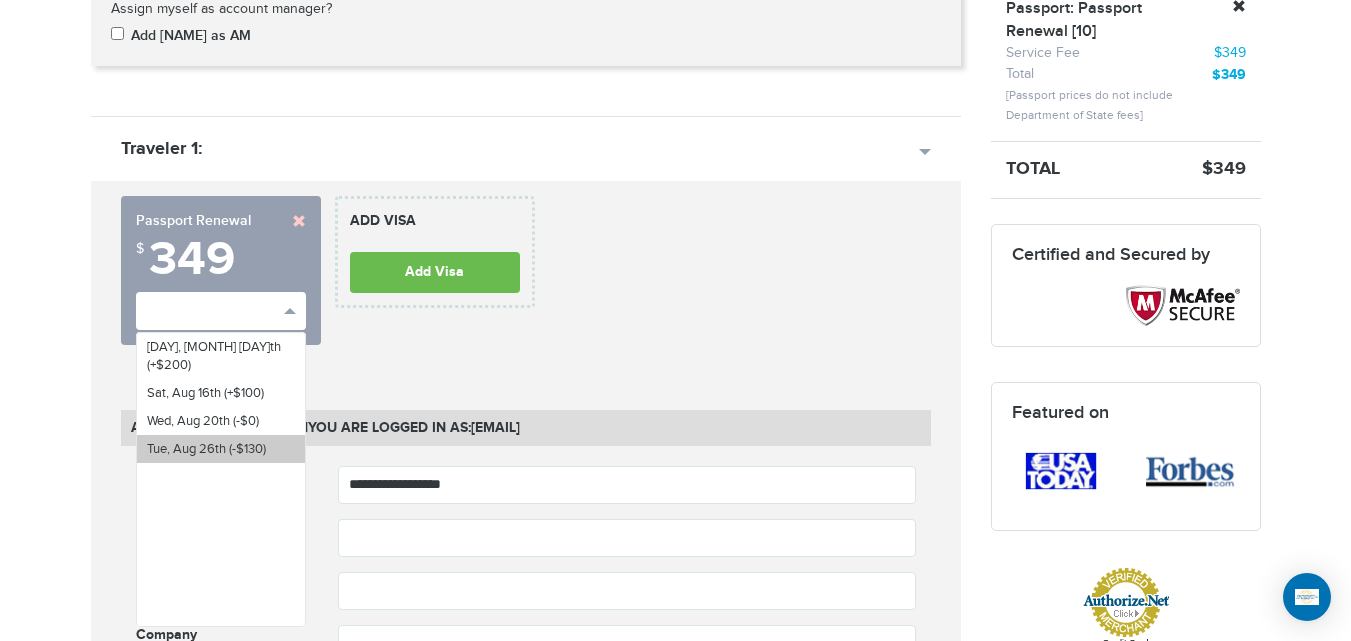 click on "Tue, Aug 26th (-$130)" at bounding box center [206, 449] 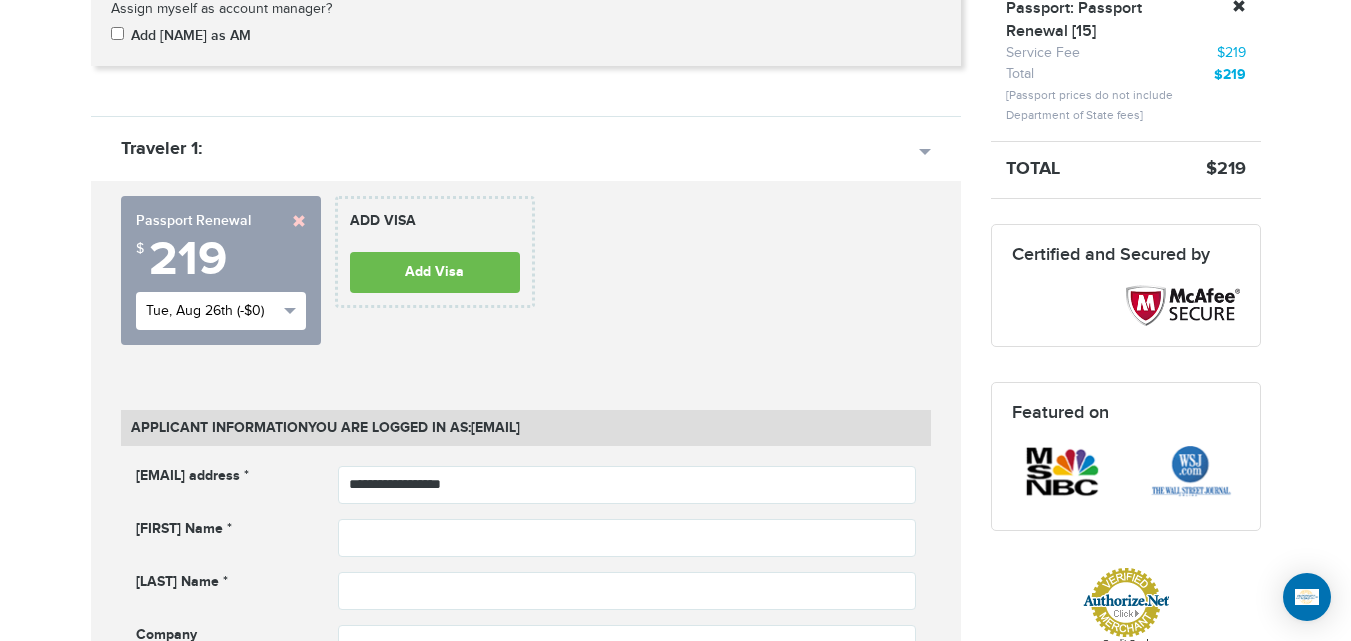 scroll, scrollTop: 904, scrollLeft: 0, axis: vertical 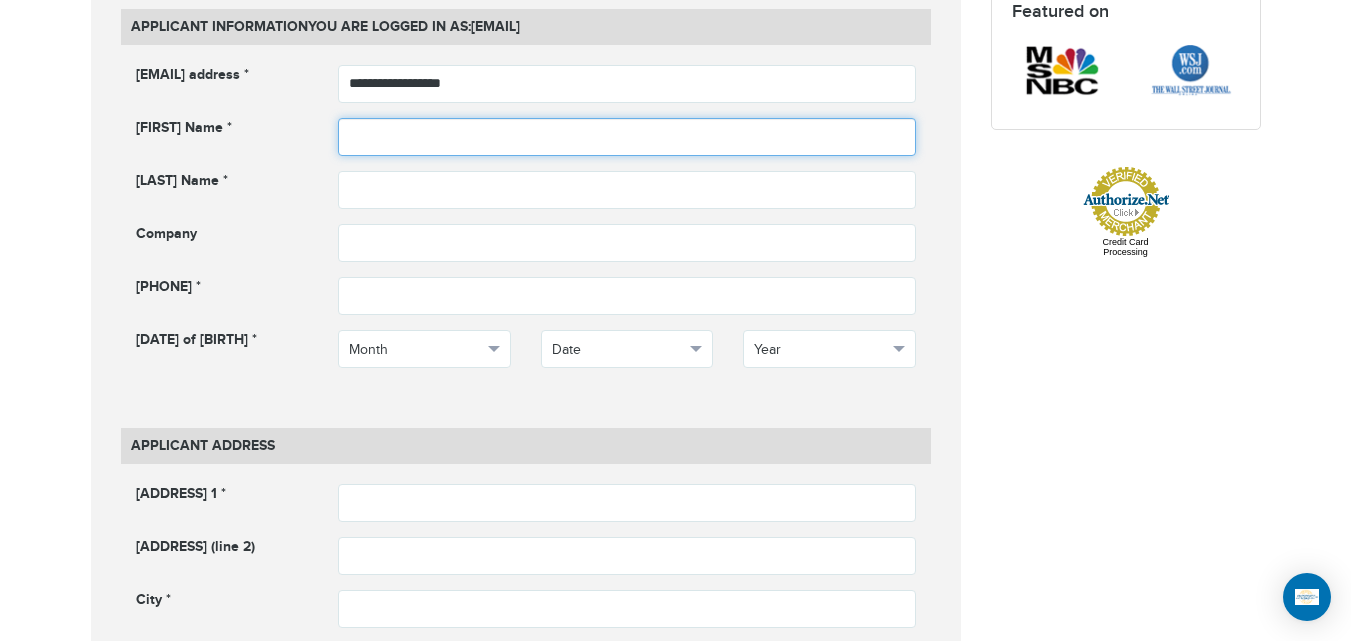 click at bounding box center [627, 137] 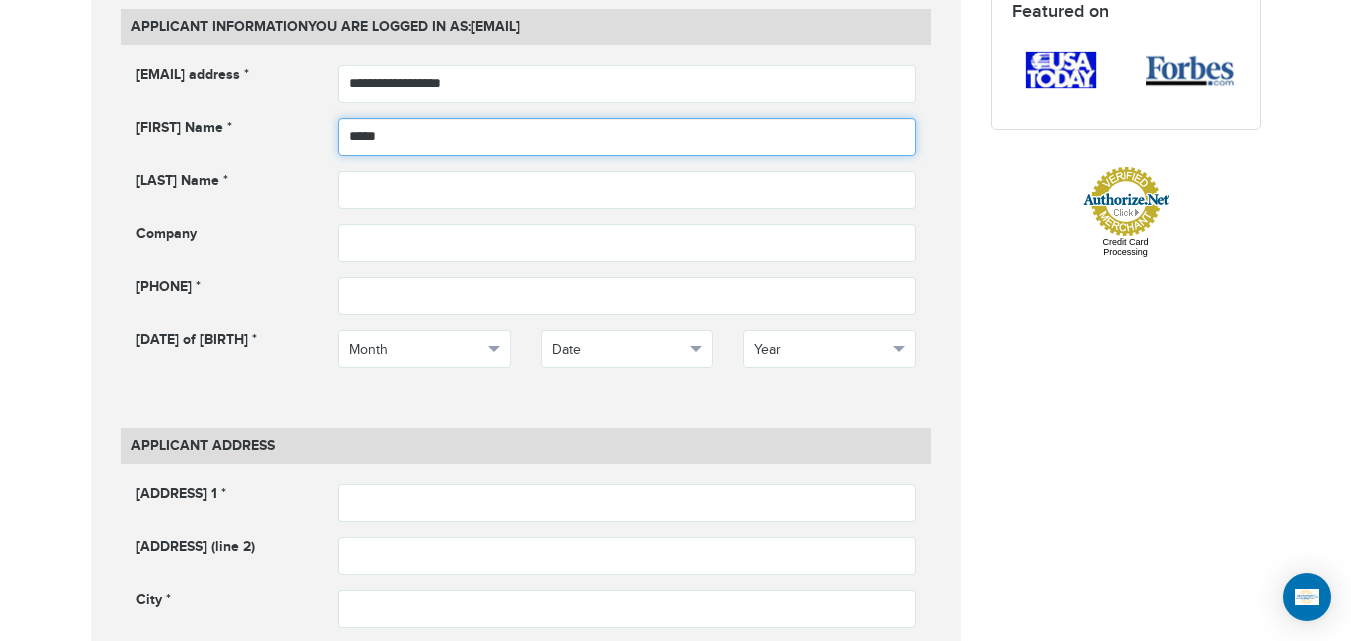type on "*****" 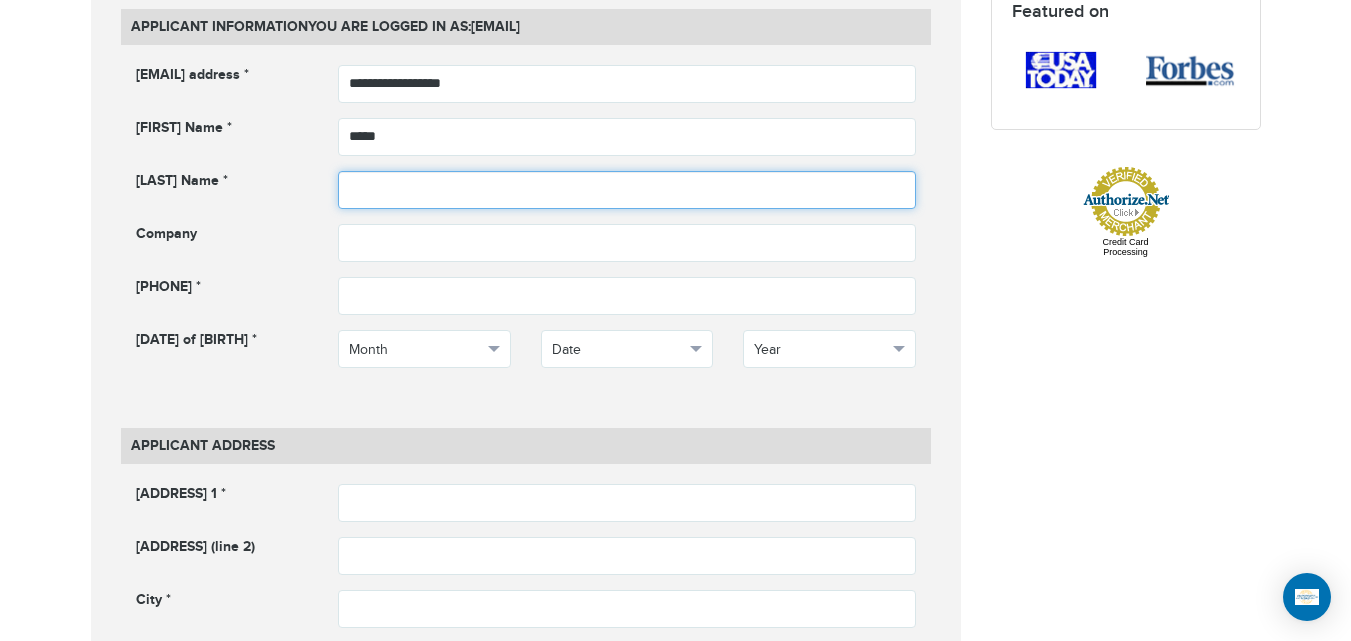 click at bounding box center [627, 190] 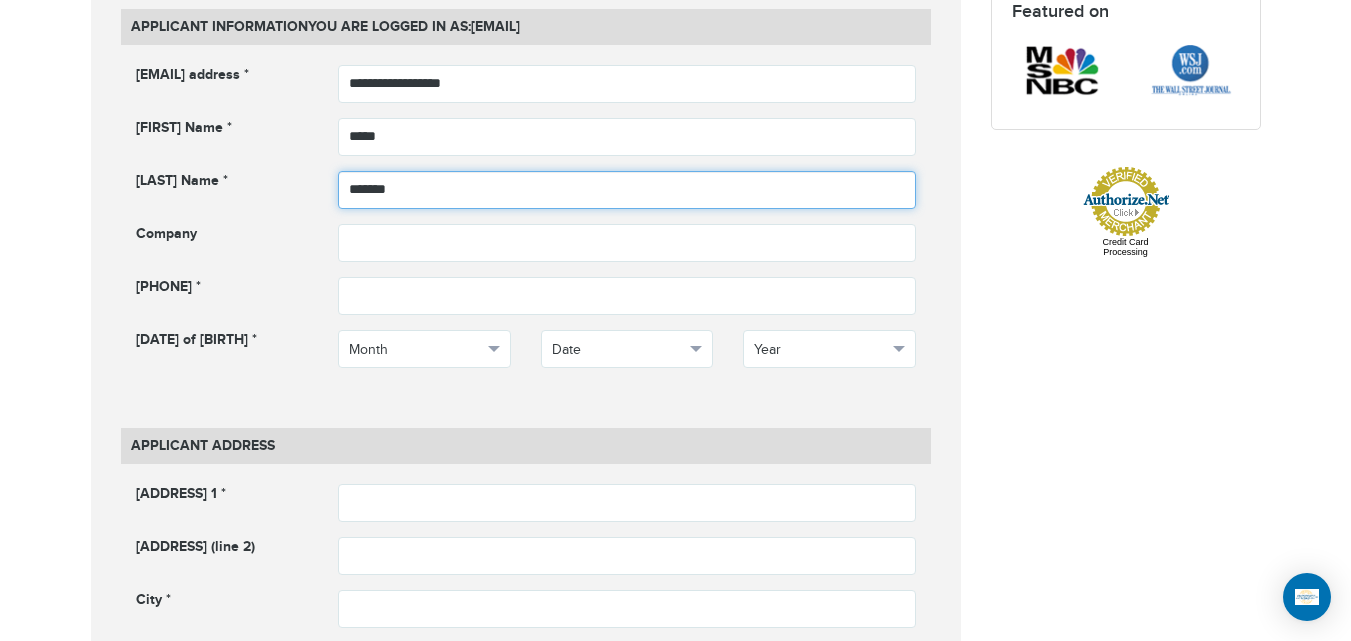 type on "*******" 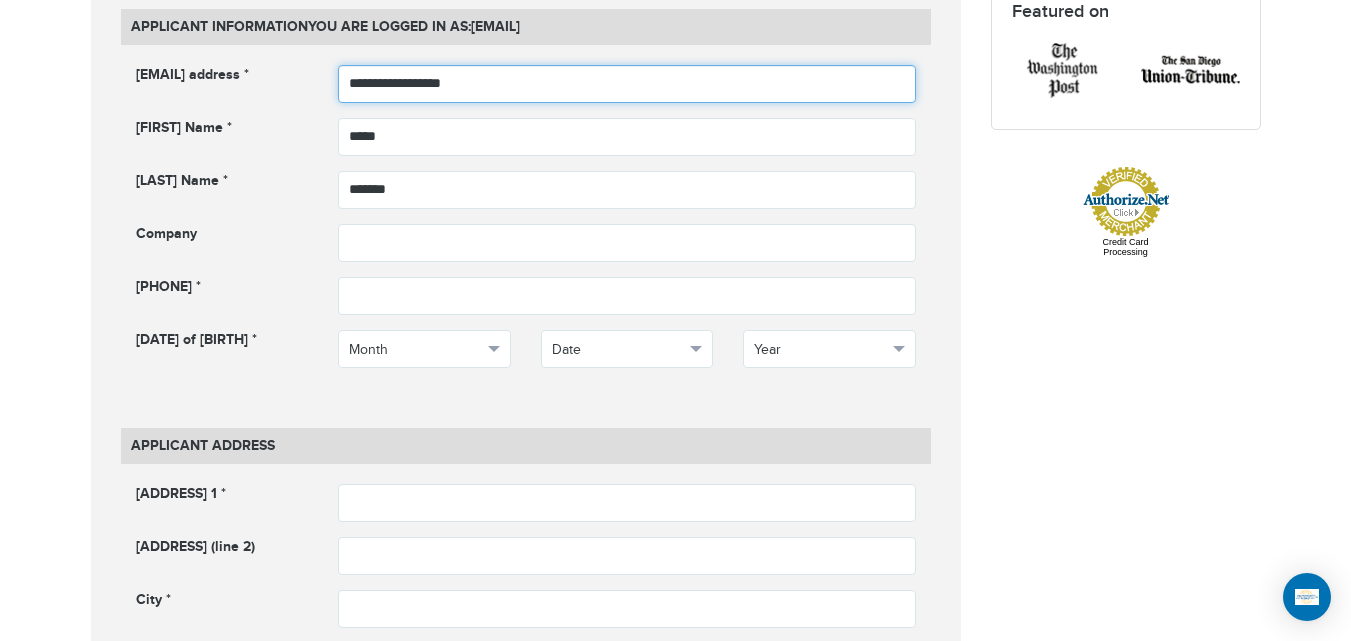 click on "**********" at bounding box center [627, 84] 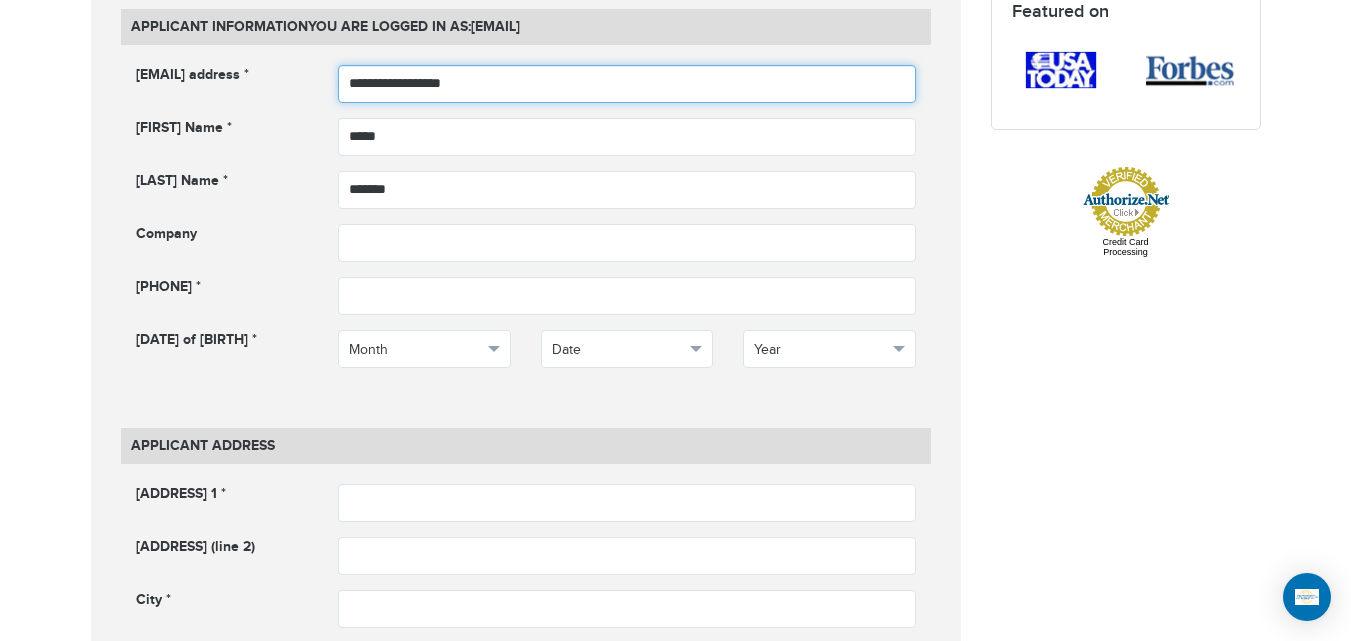 drag, startPoint x: 370, startPoint y: 85, endPoint x: 426, endPoint y: 88, distance: 56.0803 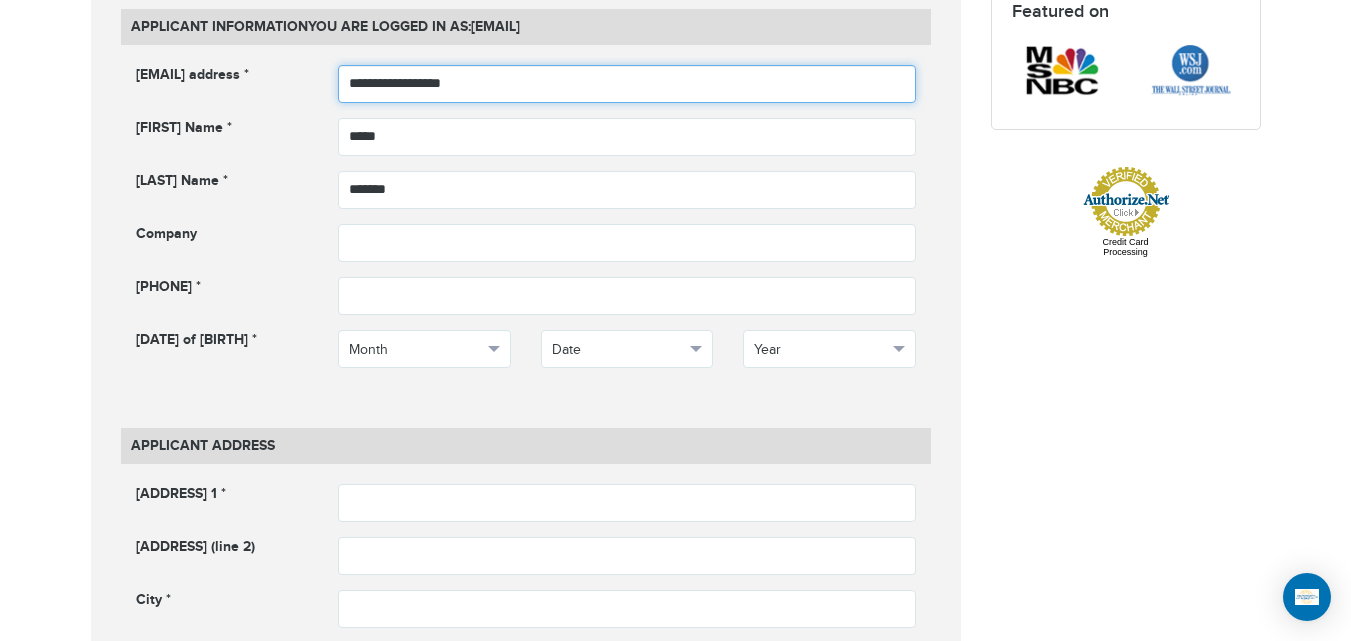 type on "**********" 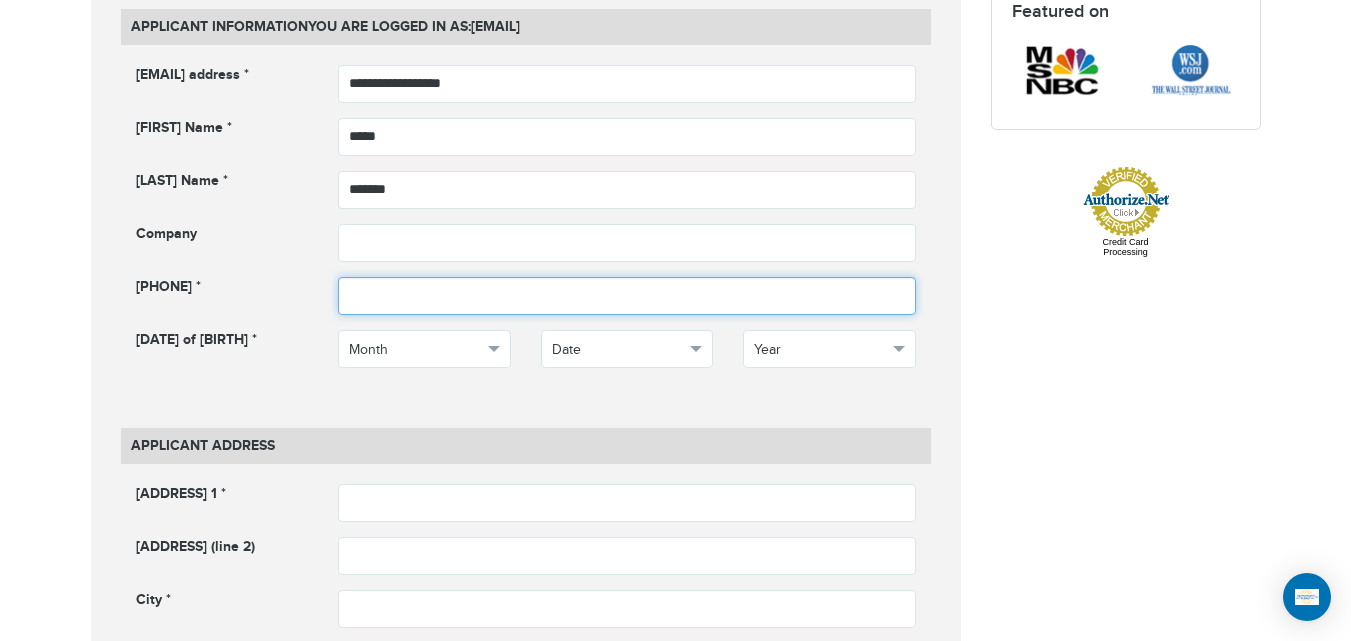 click at bounding box center [627, 296] 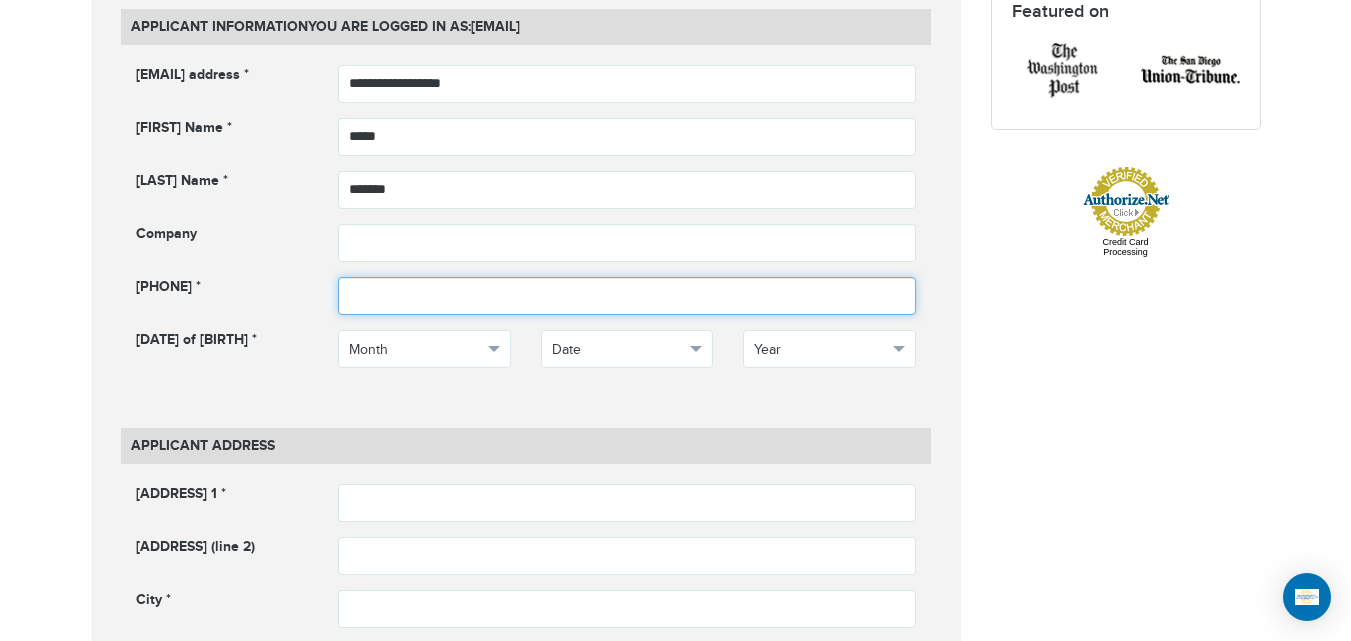 click at bounding box center (627, 296) 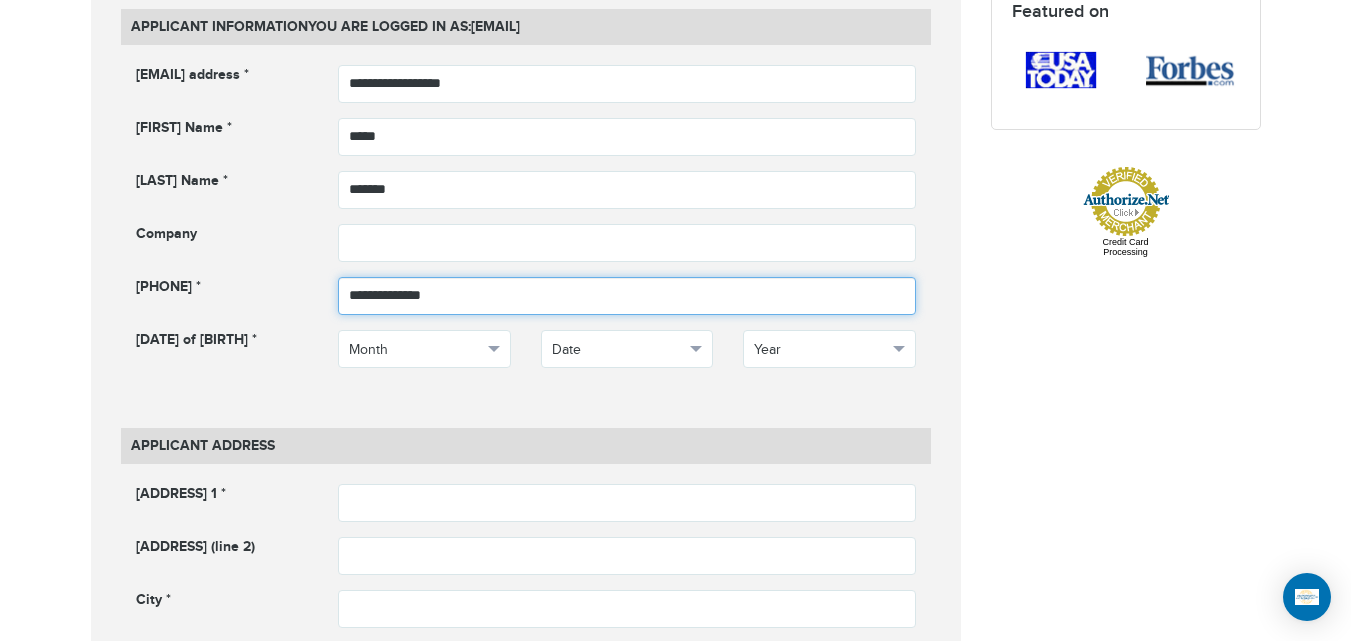 type on "**********" 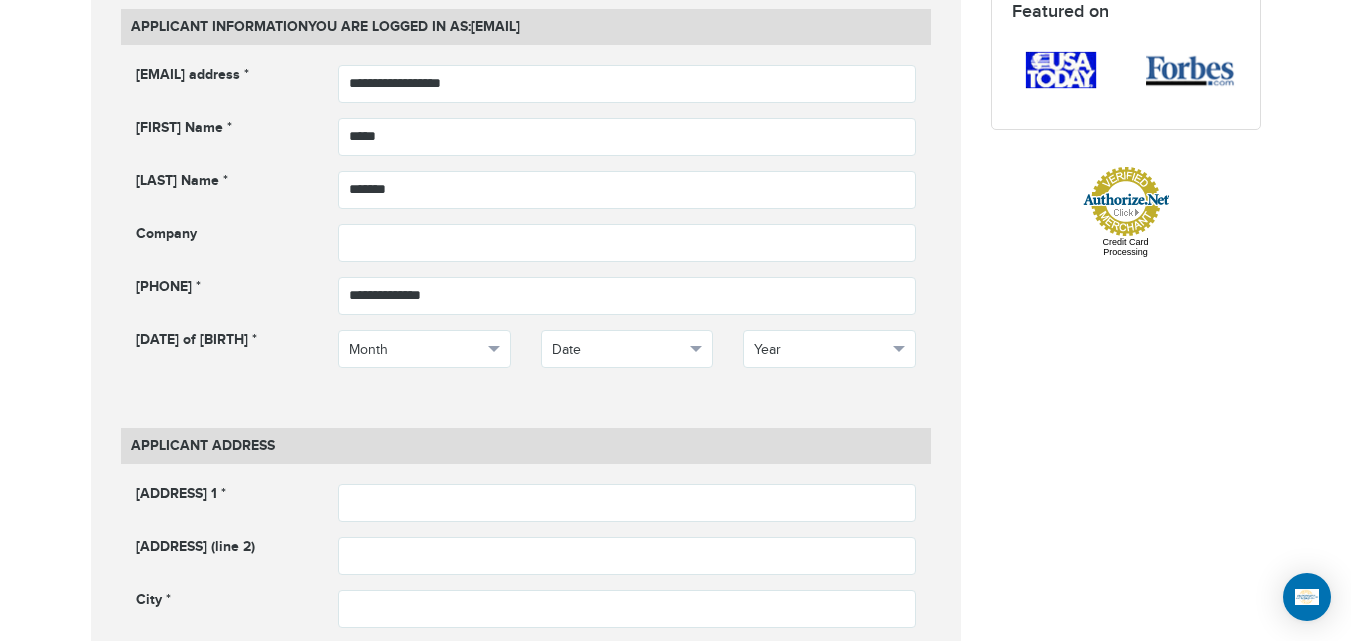 click on "Date of Birth *
*****
*******
********
*****
*****
*** **** **** ****** ********* ******* ******** ******** Month   Month January February March April *" at bounding box center (526, 356) 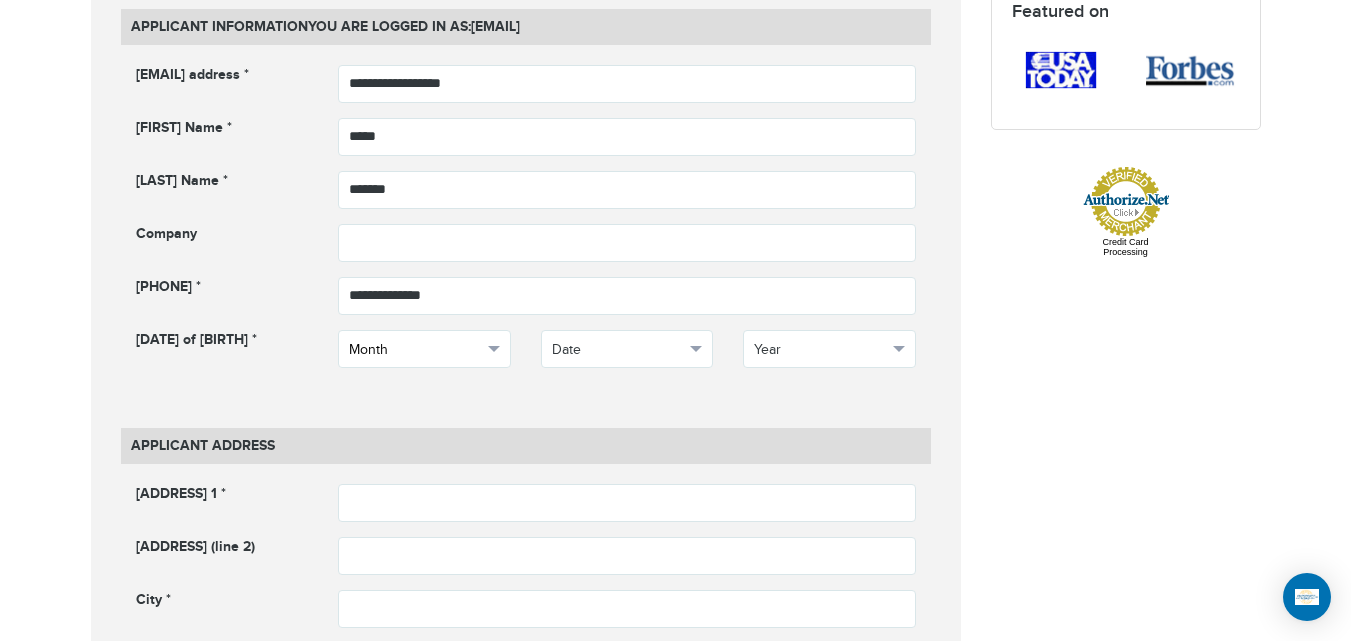 click on "Month" at bounding box center [415, 350] 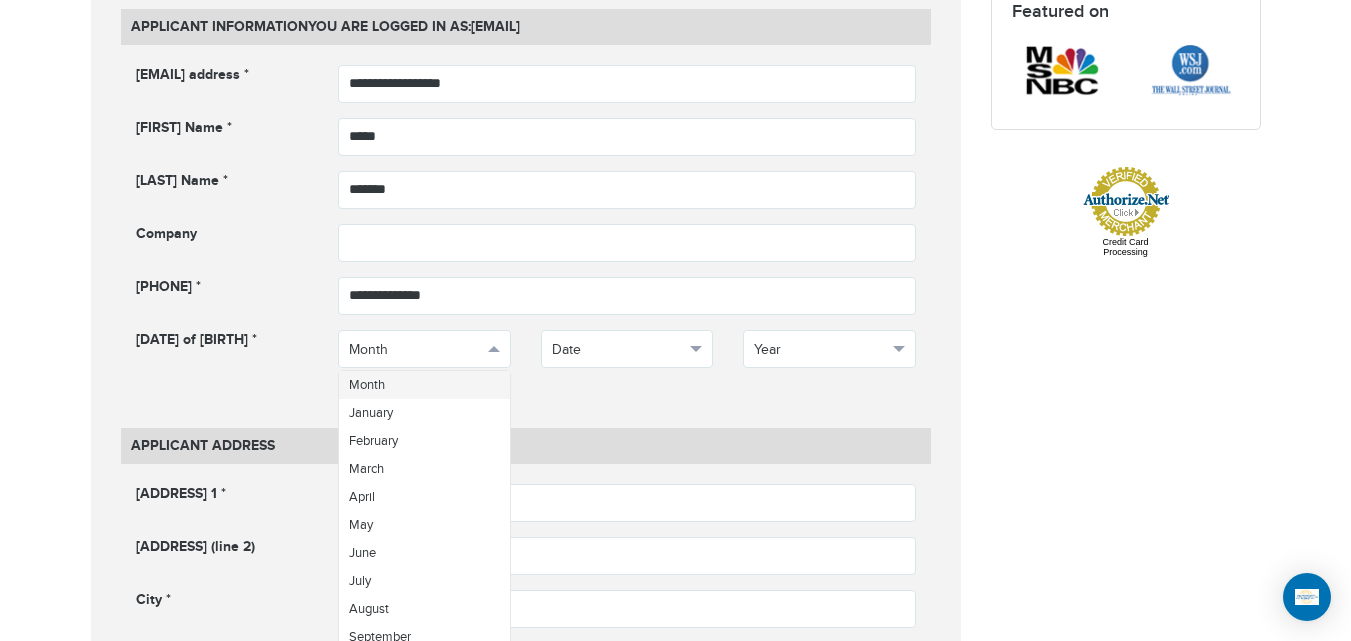 scroll, scrollTop: 71, scrollLeft: 0, axis: vertical 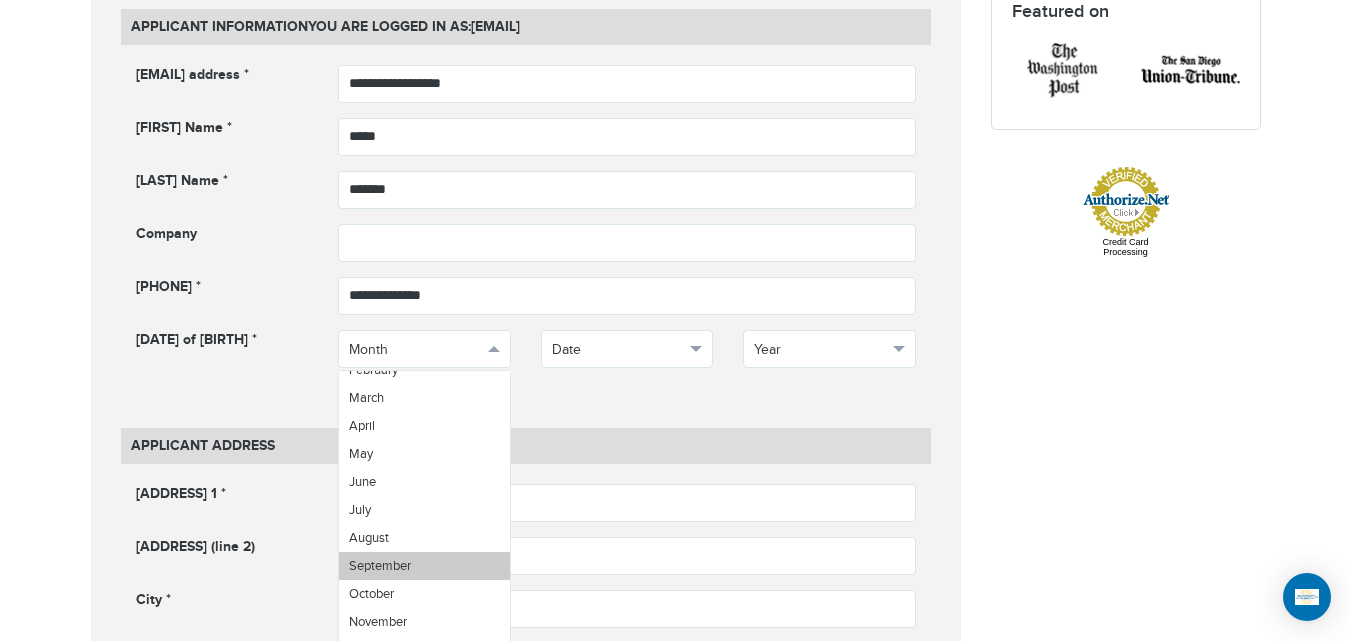 click on "September" at bounding box center [424, 566] 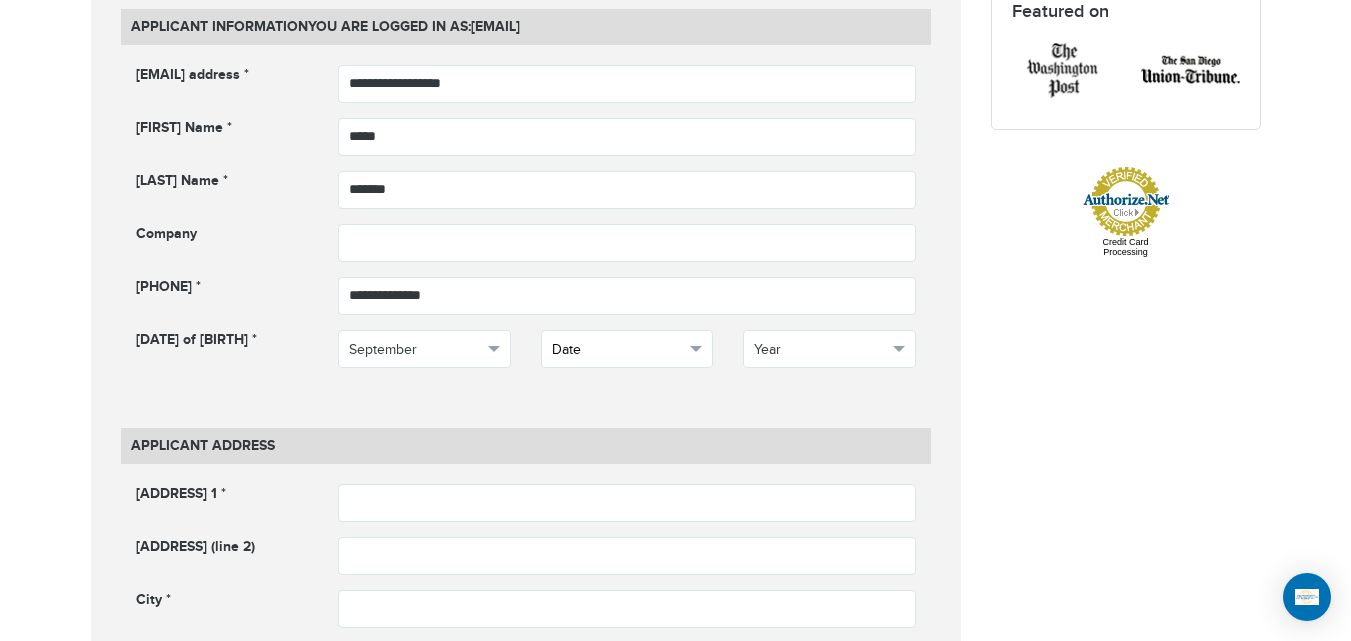 click on "Date" at bounding box center (627, 349) 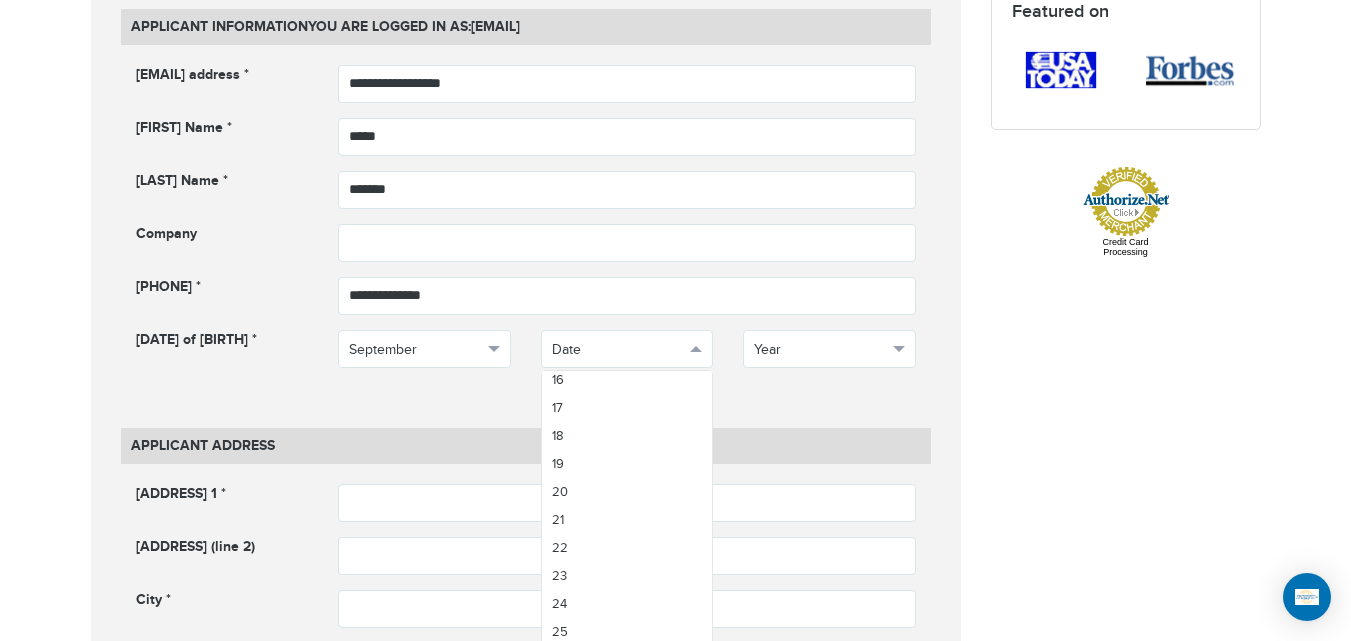 scroll, scrollTop: 491, scrollLeft: 0, axis: vertical 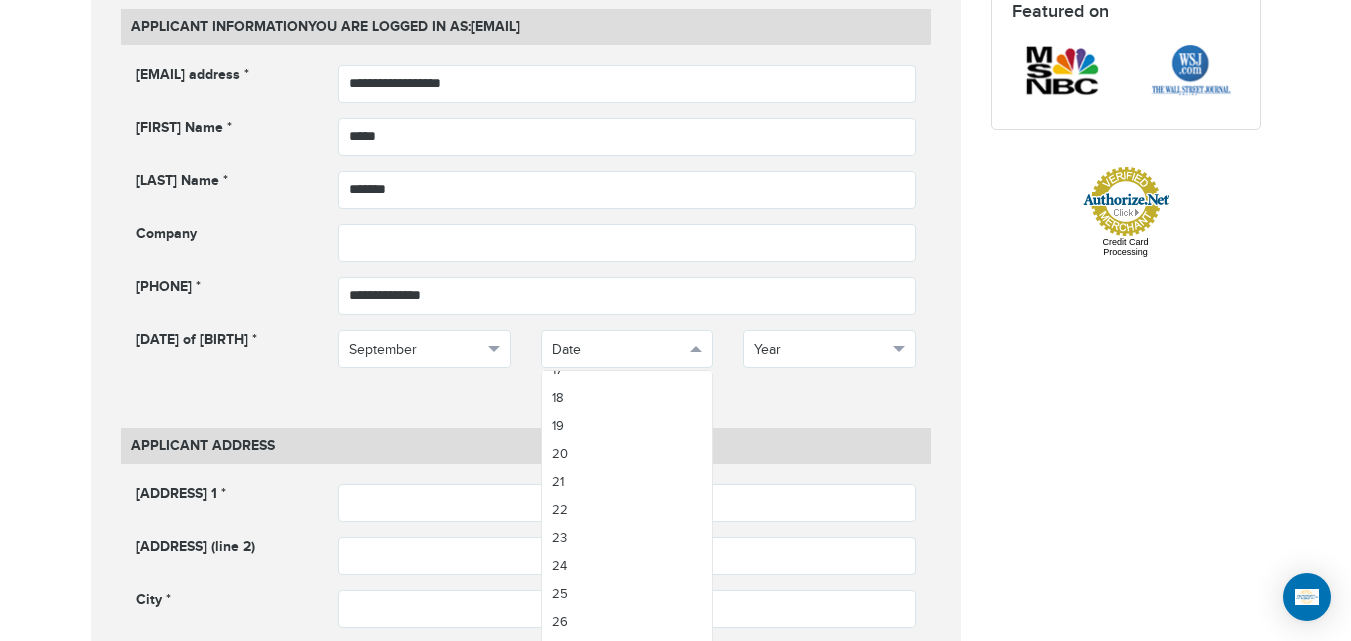 click on "Date of Birth *
*****
*******
********
*****
*****
*** **** **** ****** ********* ******* ******** ******** September   Month January February March May" at bounding box center (526, 356) 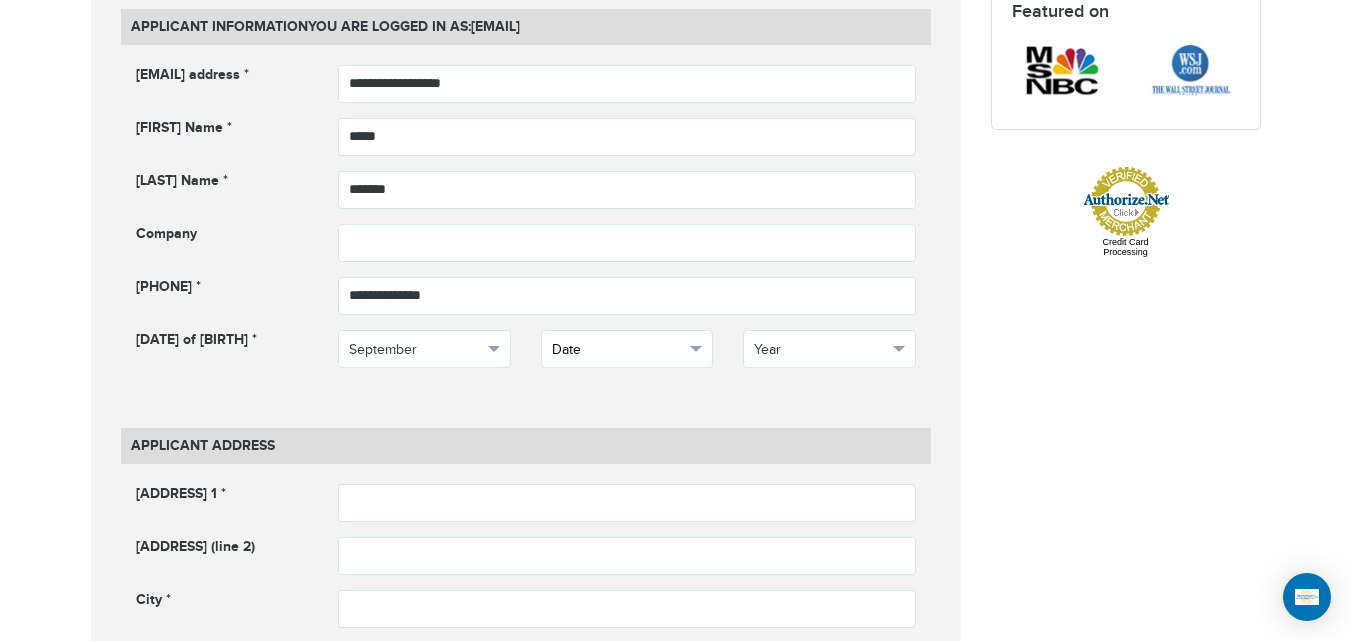 click on "Date" at bounding box center (627, 349) 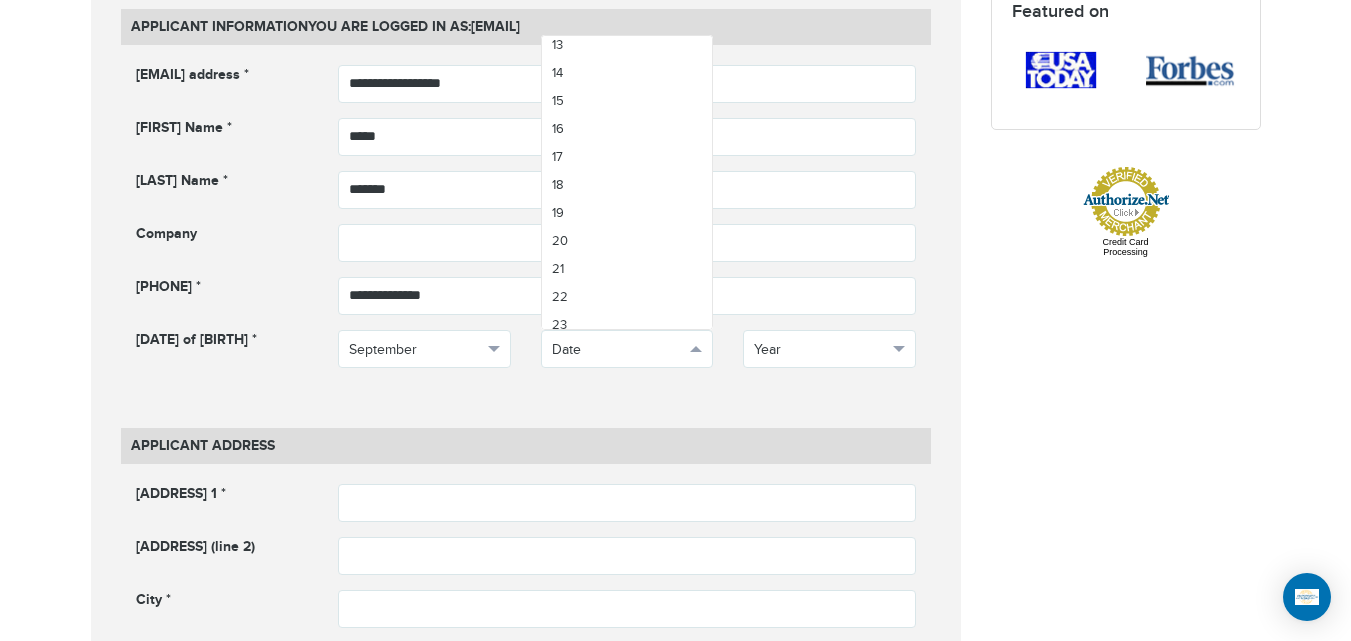 scroll, scrollTop: 394, scrollLeft: 0, axis: vertical 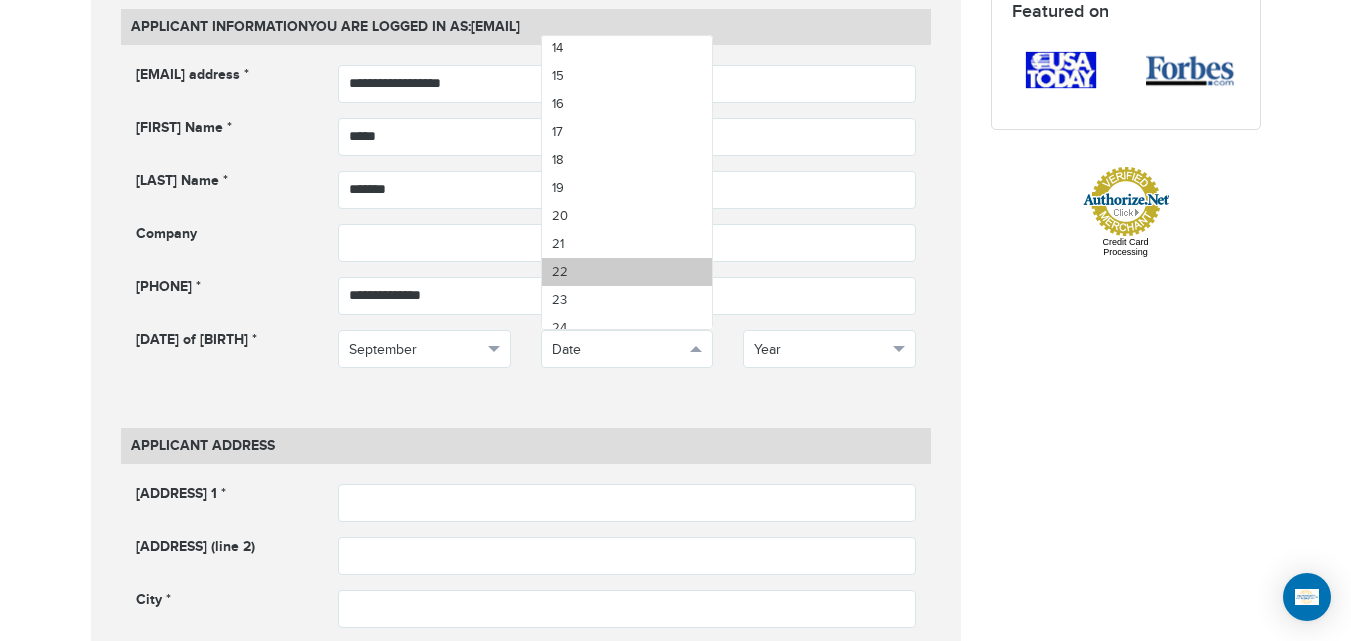 click on "22" at bounding box center (627, 272) 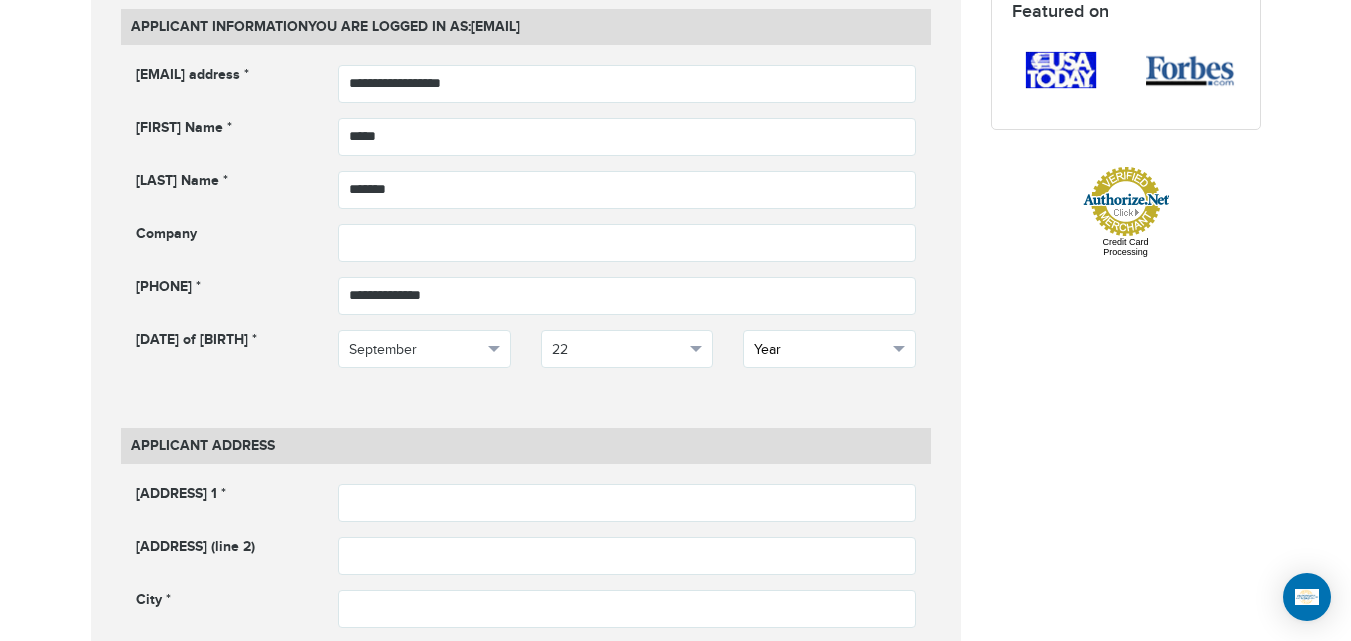click on "Year" at bounding box center [829, 349] 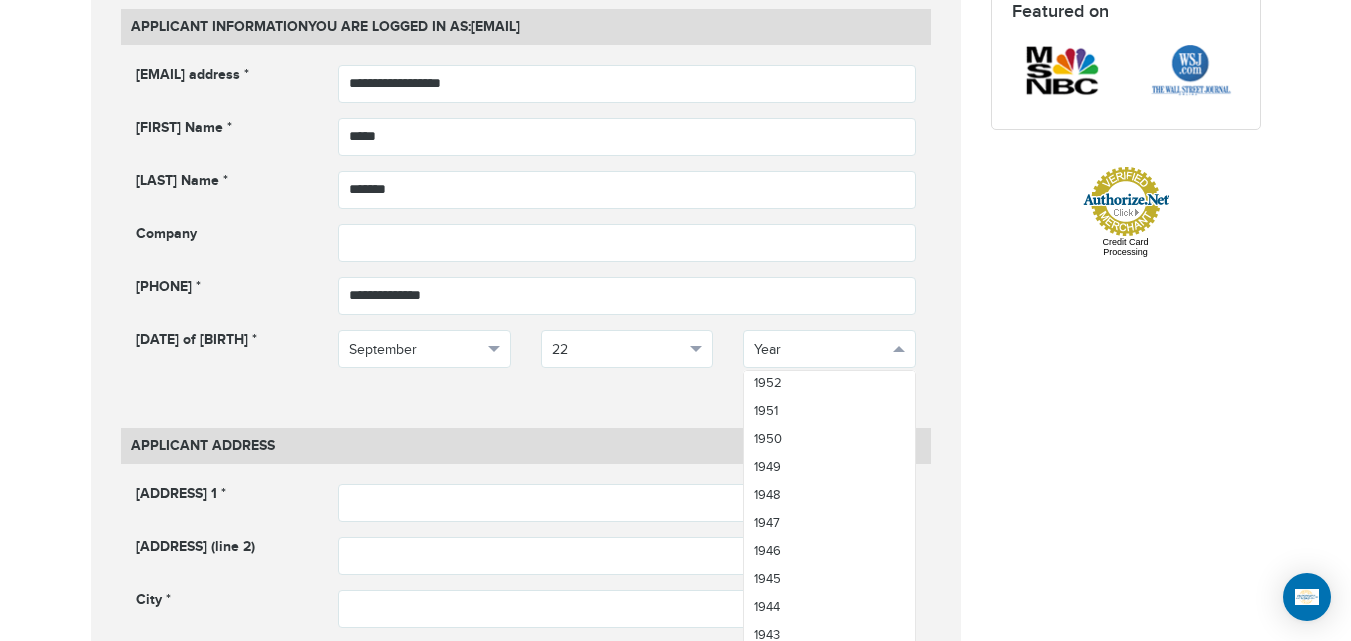 scroll, scrollTop: 2053, scrollLeft: 0, axis: vertical 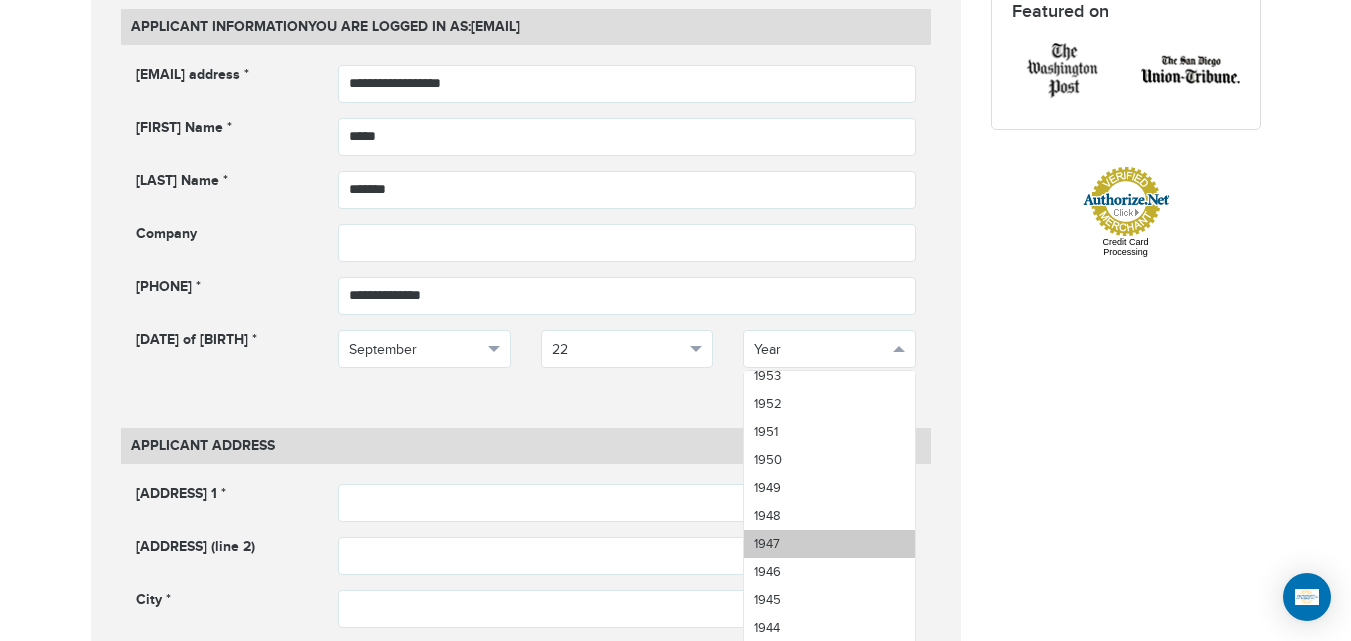 click on "1947" at bounding box center (829, 544) 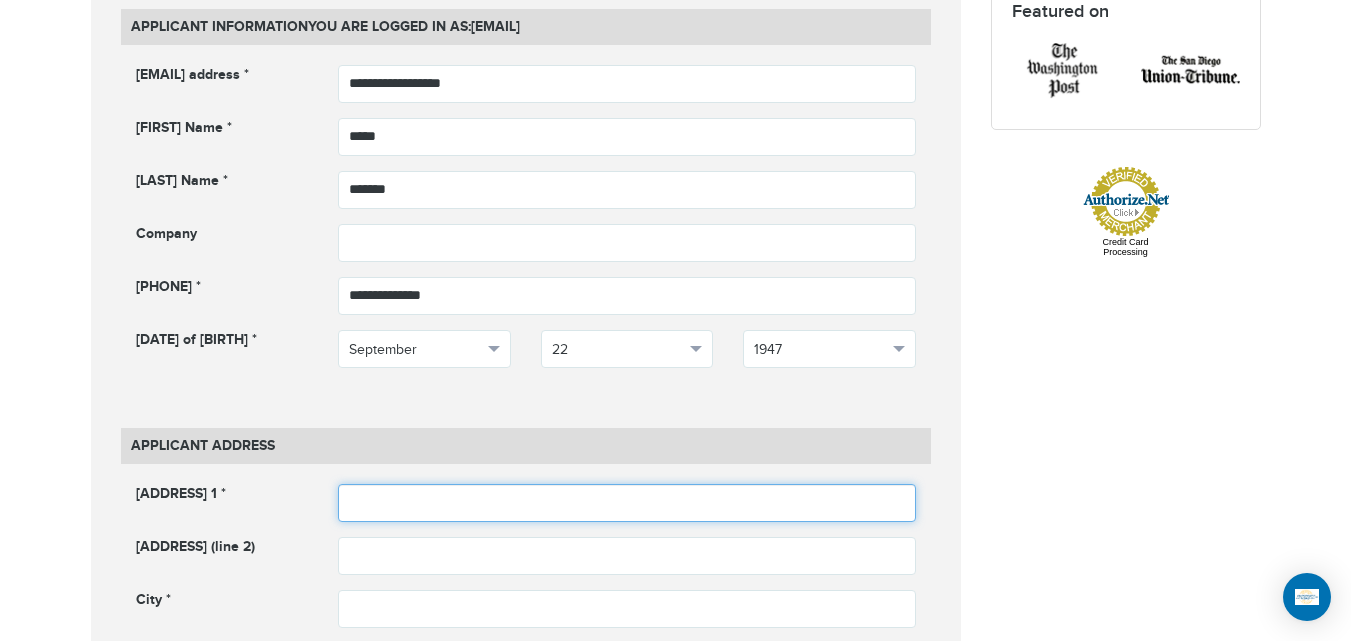click at bounding box center [627, 503] 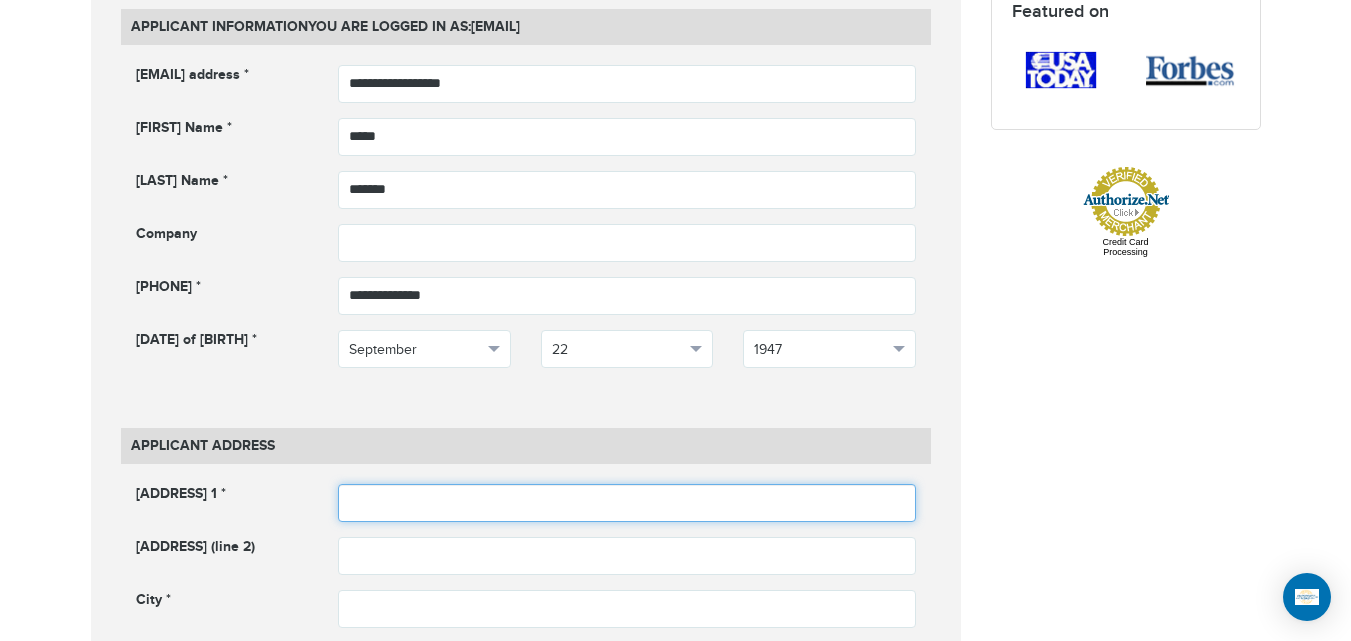 paste on "**********" 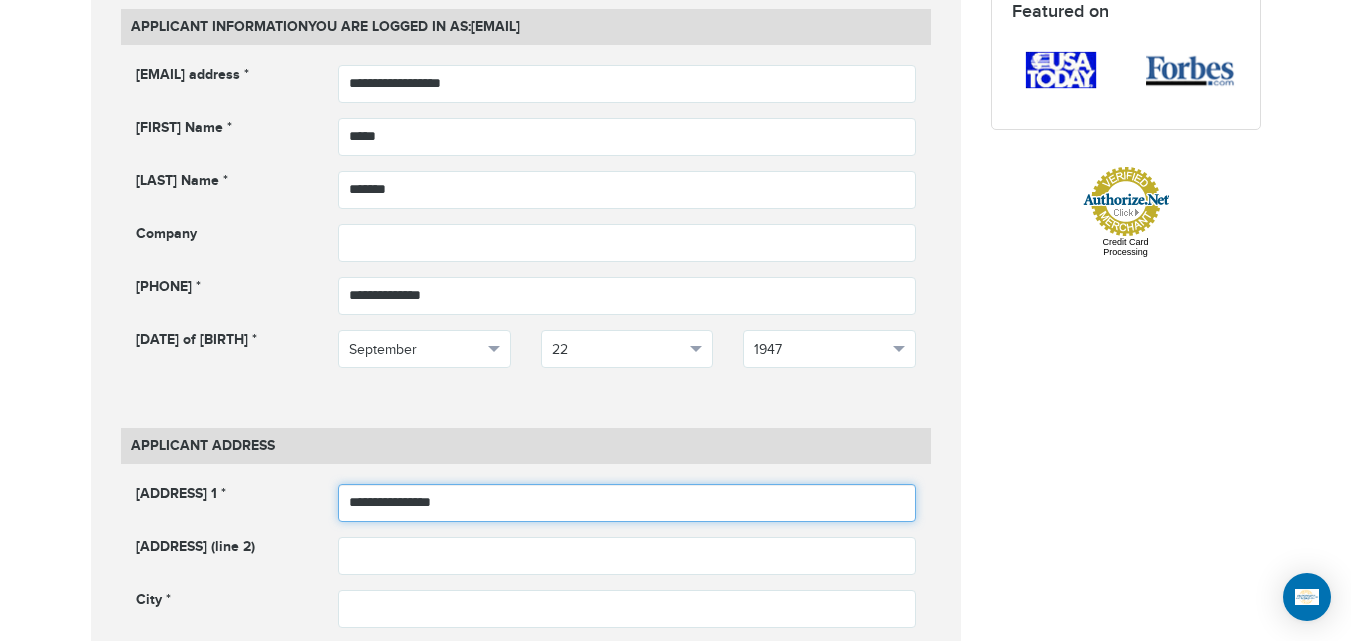 type on "**********" 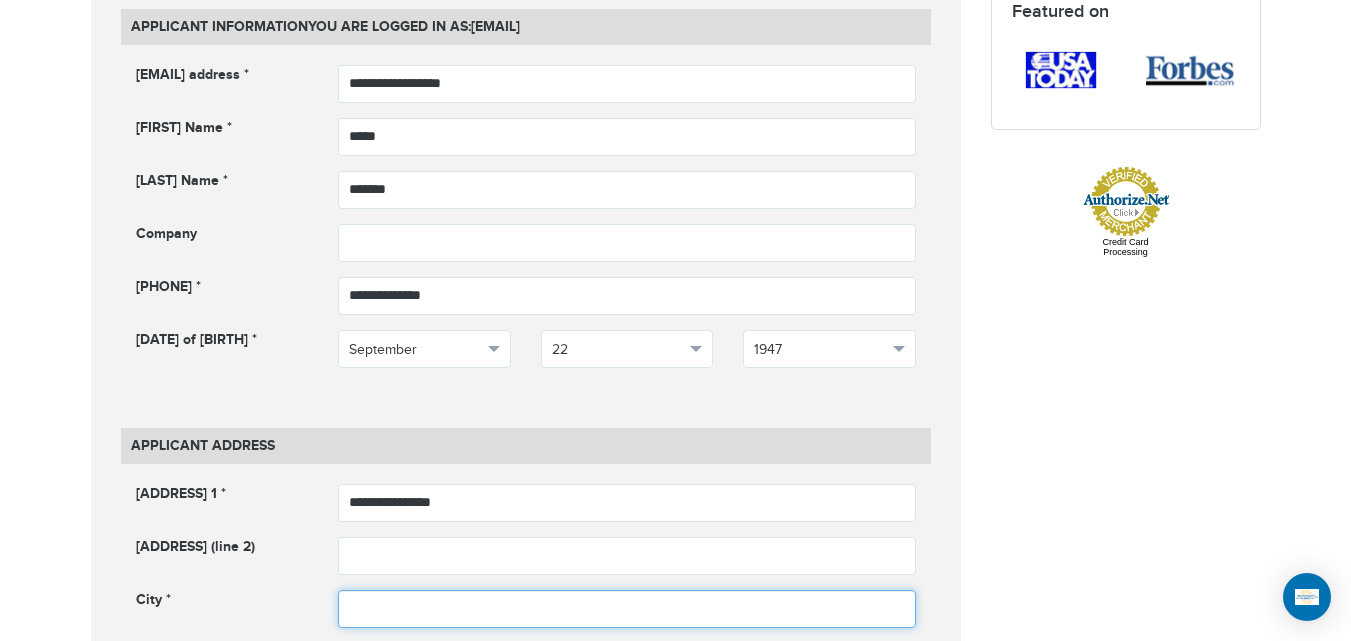 click at bounding box center (627, 609) 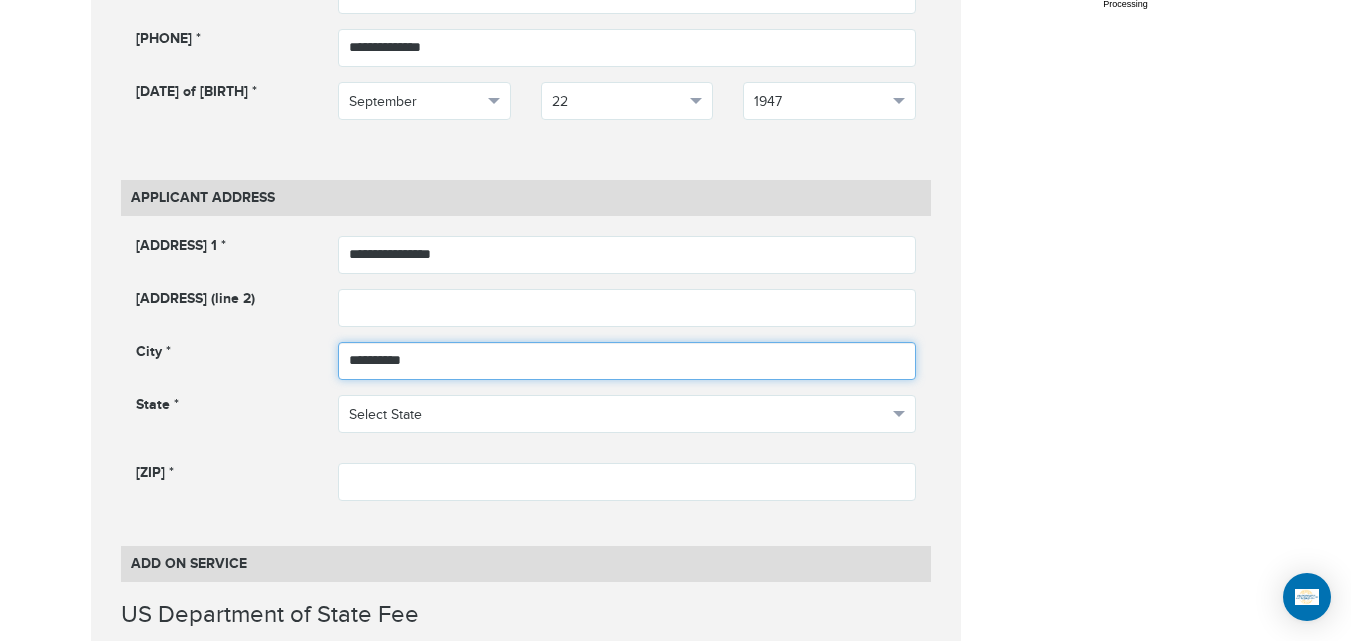 scroll, scrollTop: 1222, scrollLeft: 0, axis: vertical 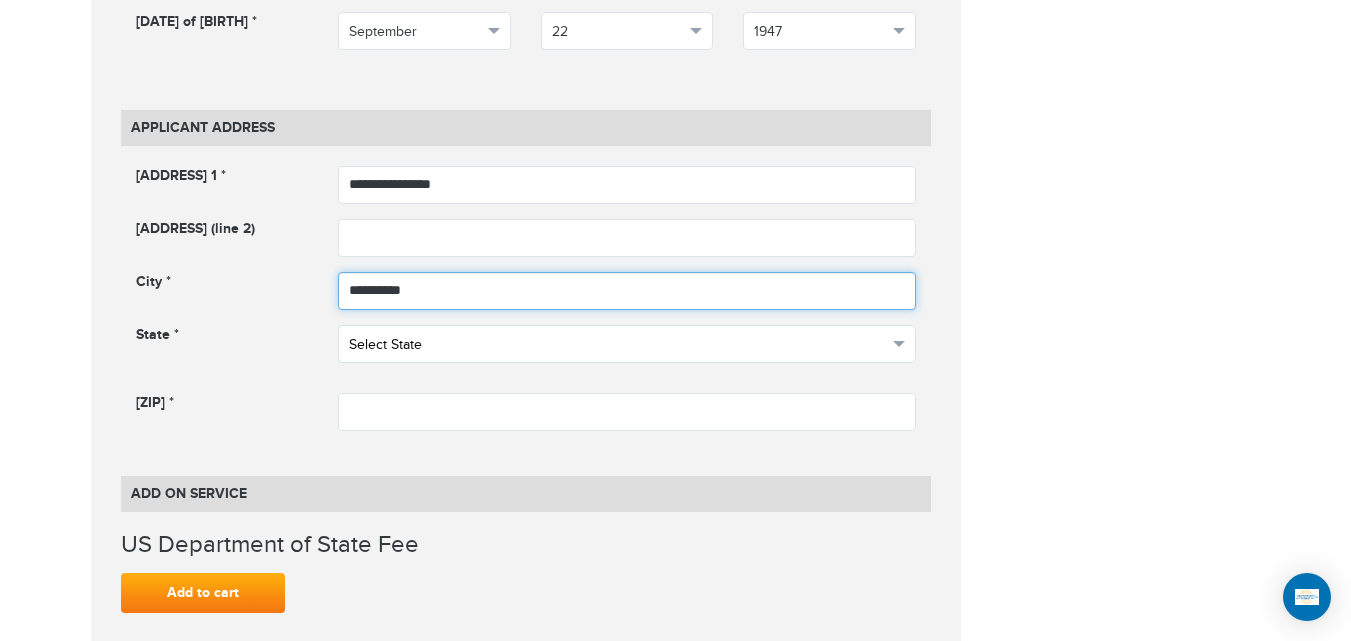 type on "**********" 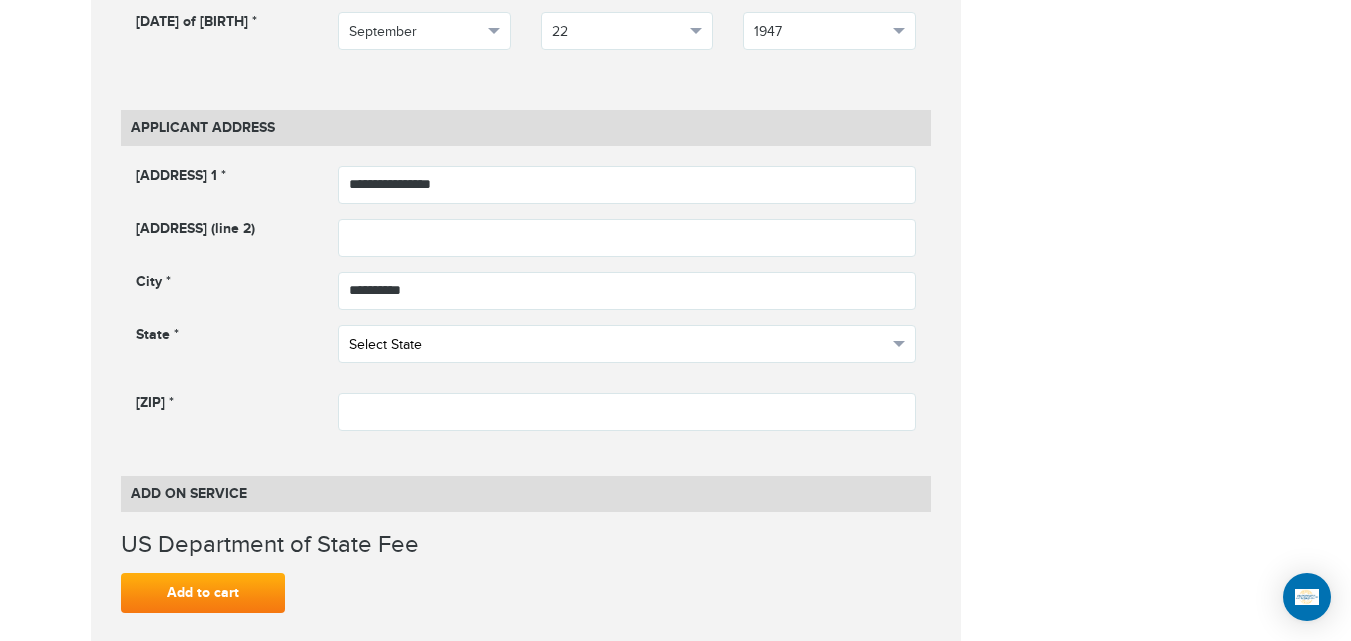 click on "Select State" at bounding box center (627, 344) 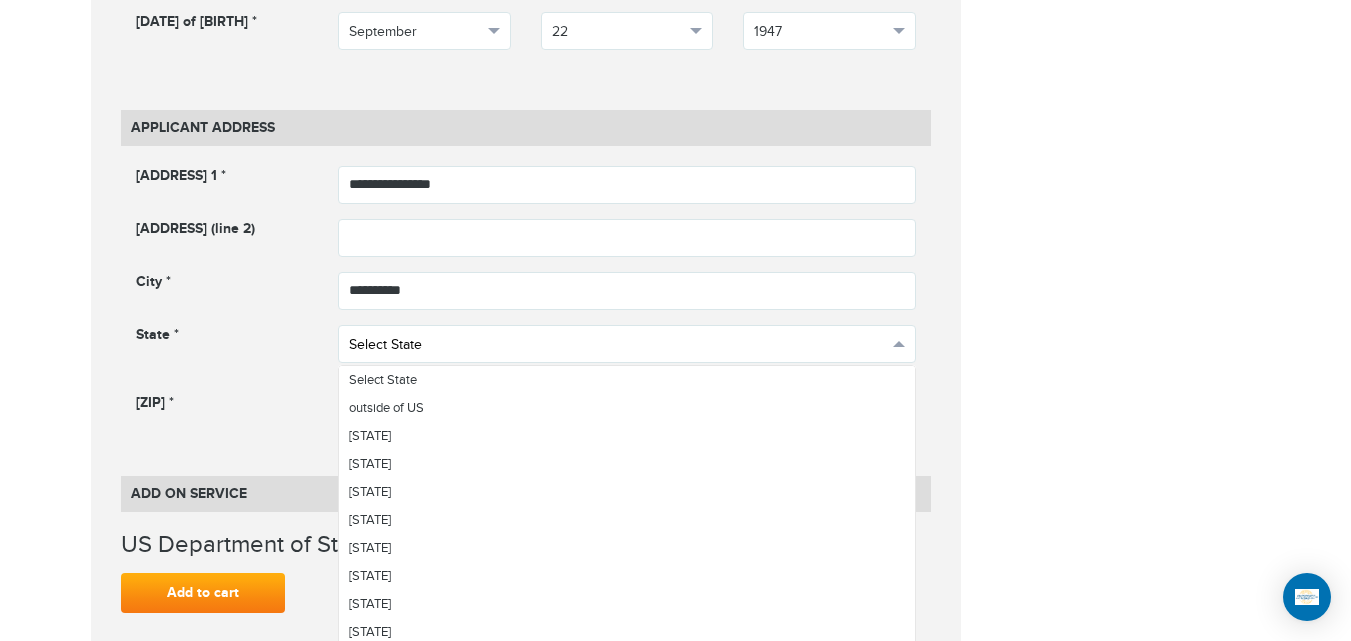 scroll, scrollTop: 680, scrollLeft: 0, axis: vertical 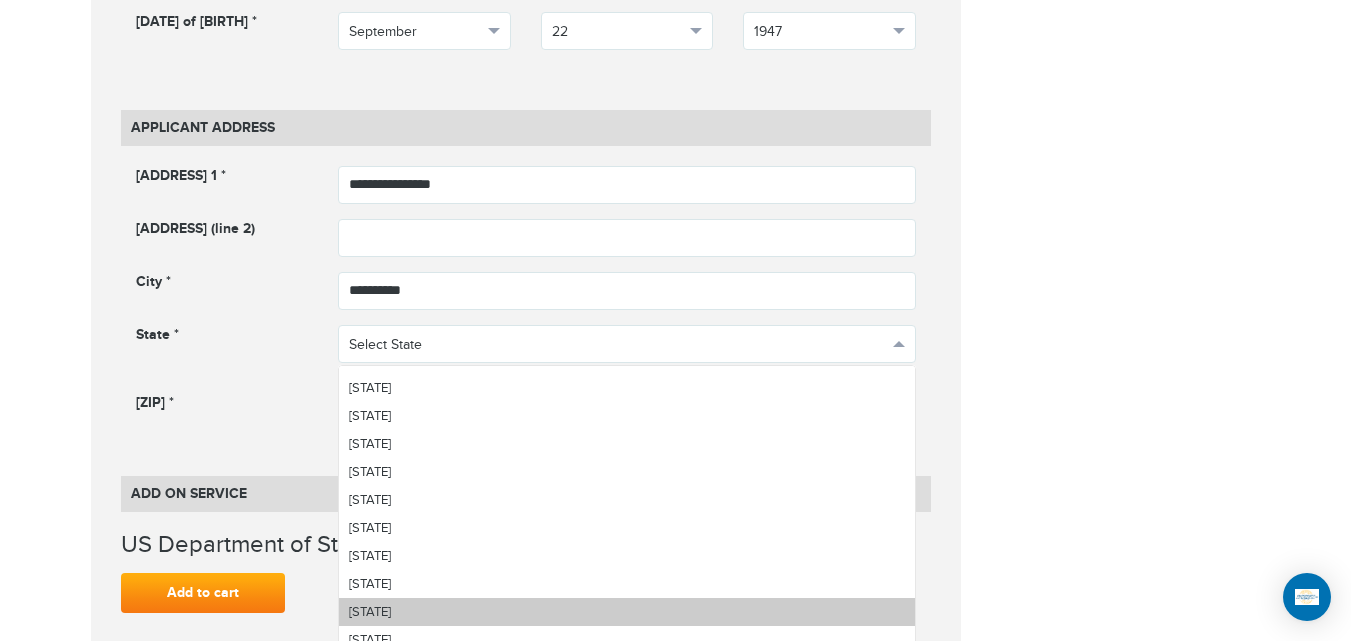 click on "New York" at bounding box center [627, 612] 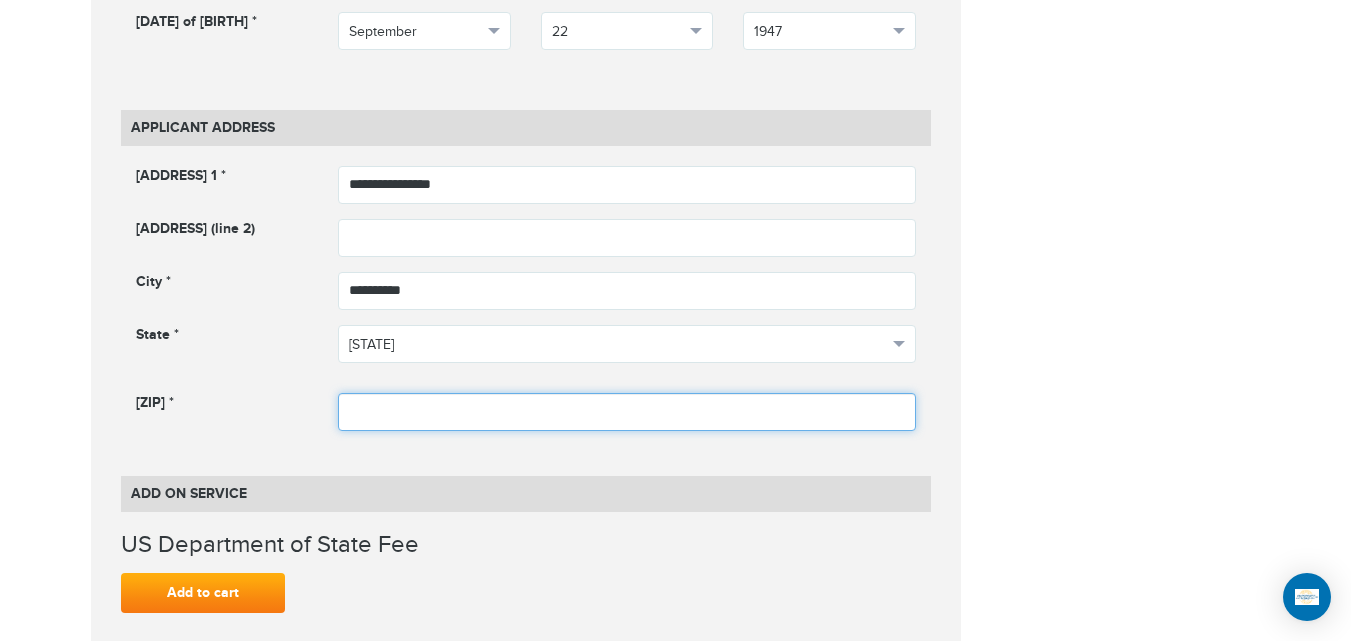 click at bounding box center [627, 412] 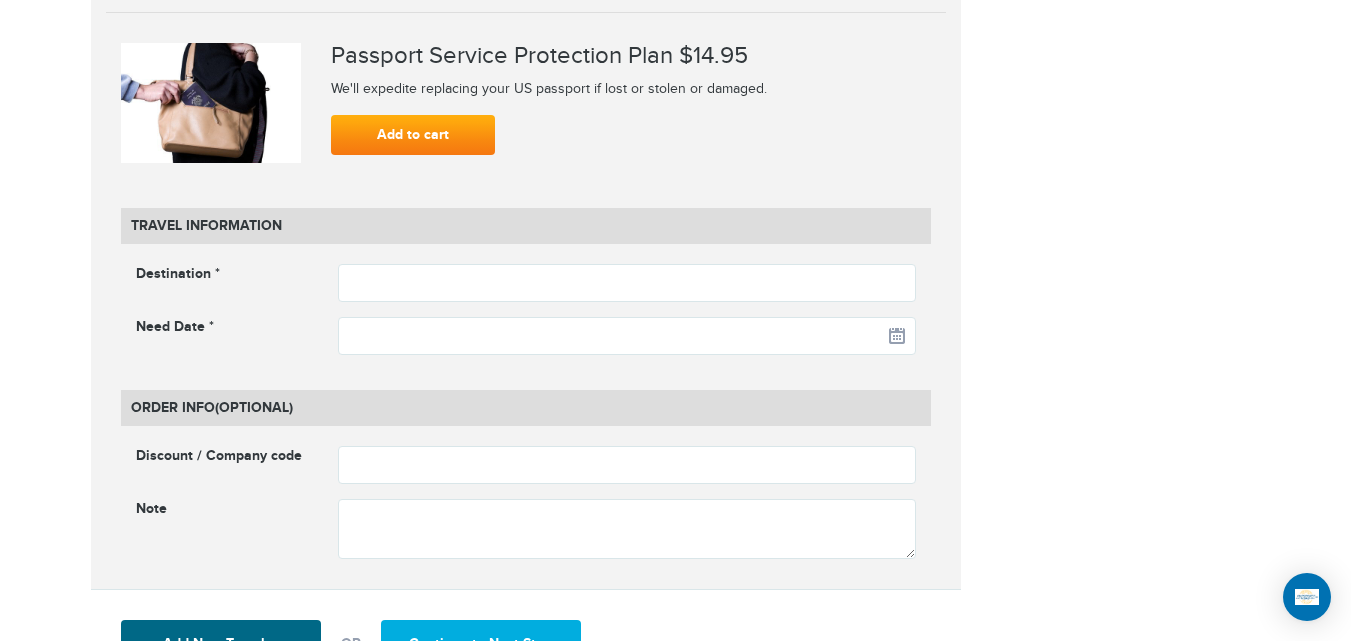 scroll, scrollTop: 2508, scrollLeft: 0, axis: vertical 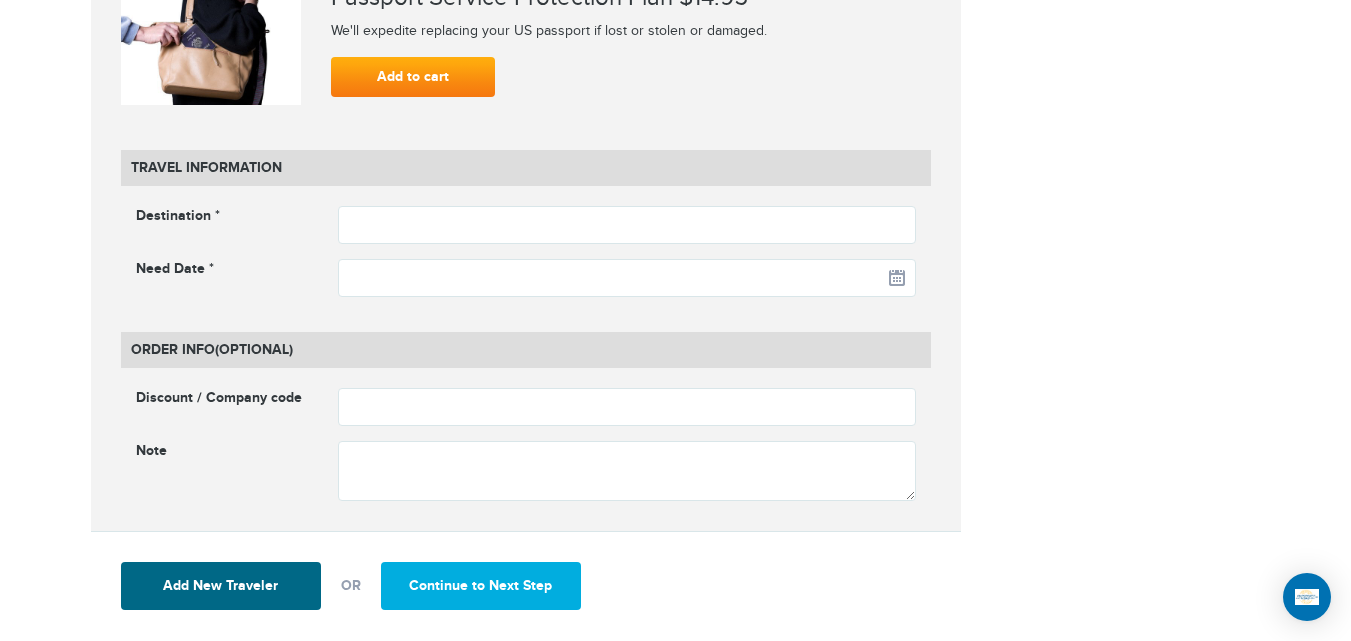 type on "*****" 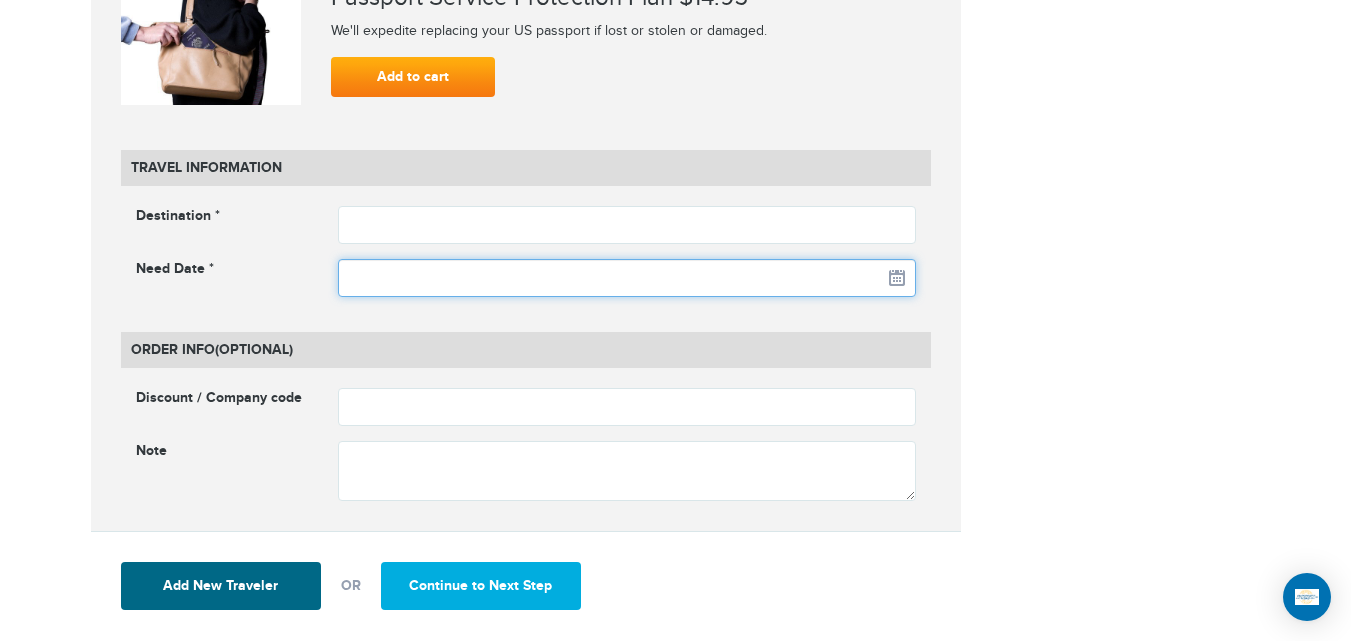 click at bounding box center [627, 278] 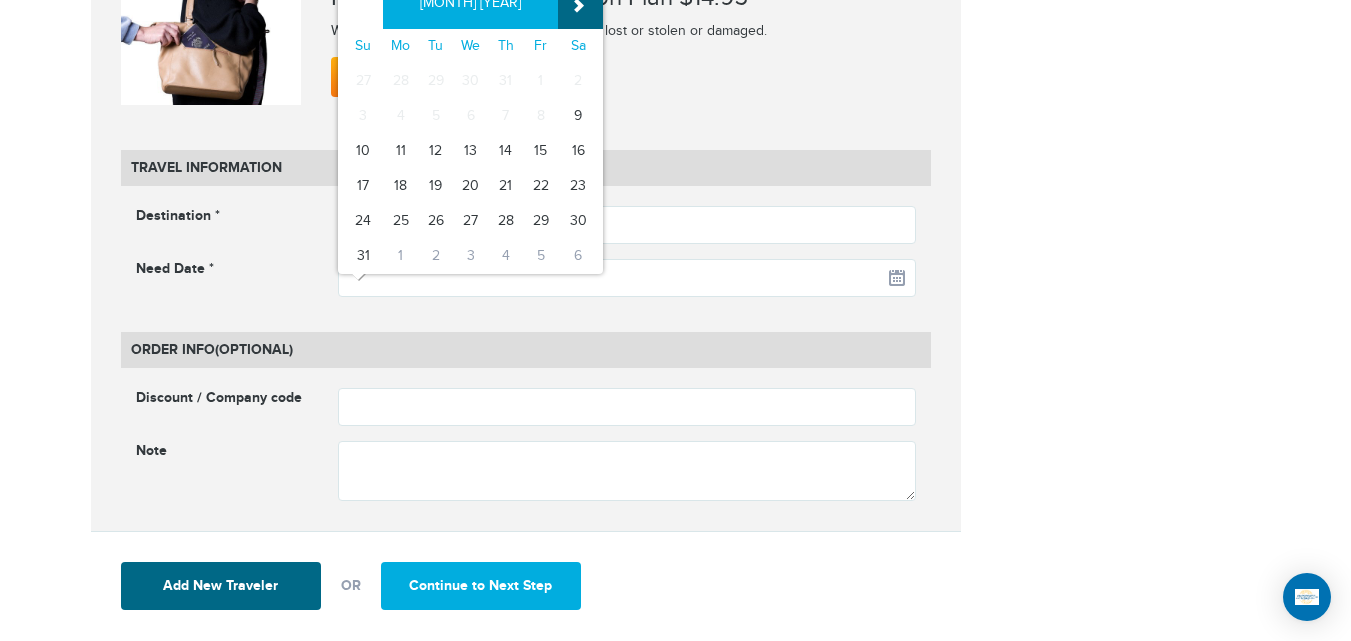 click on "»" at bounding box center [580, 4] 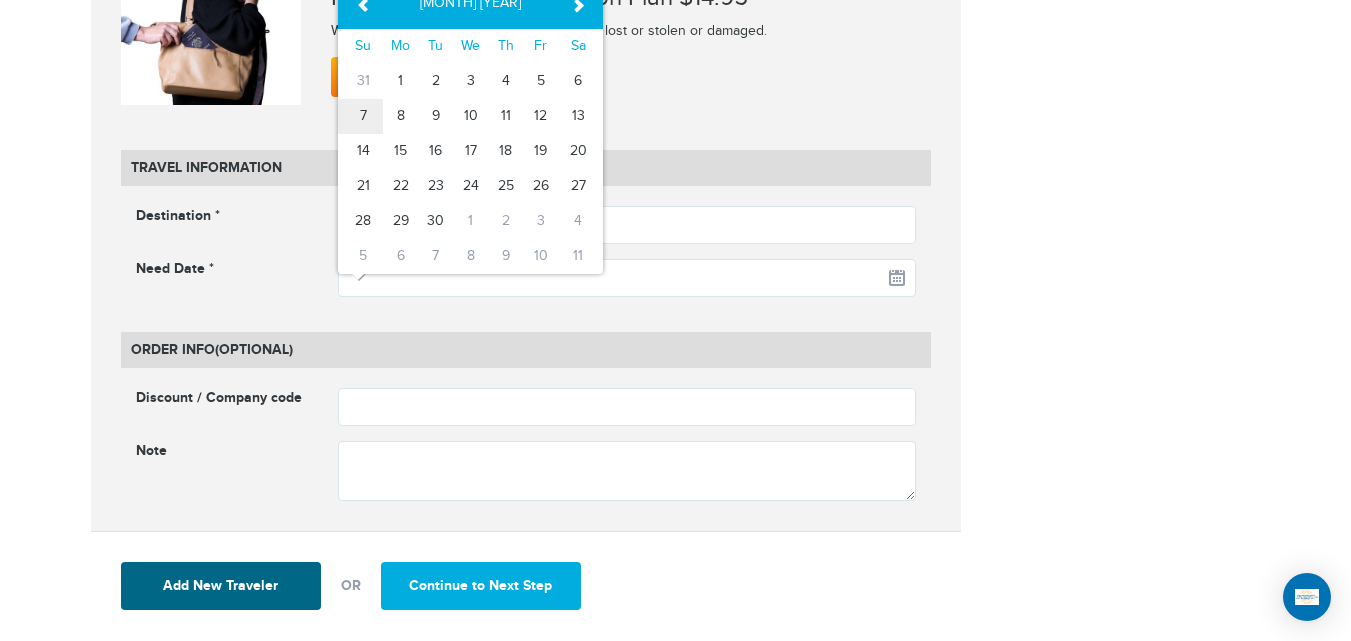 click on "7" at bounding box center [360, 116] 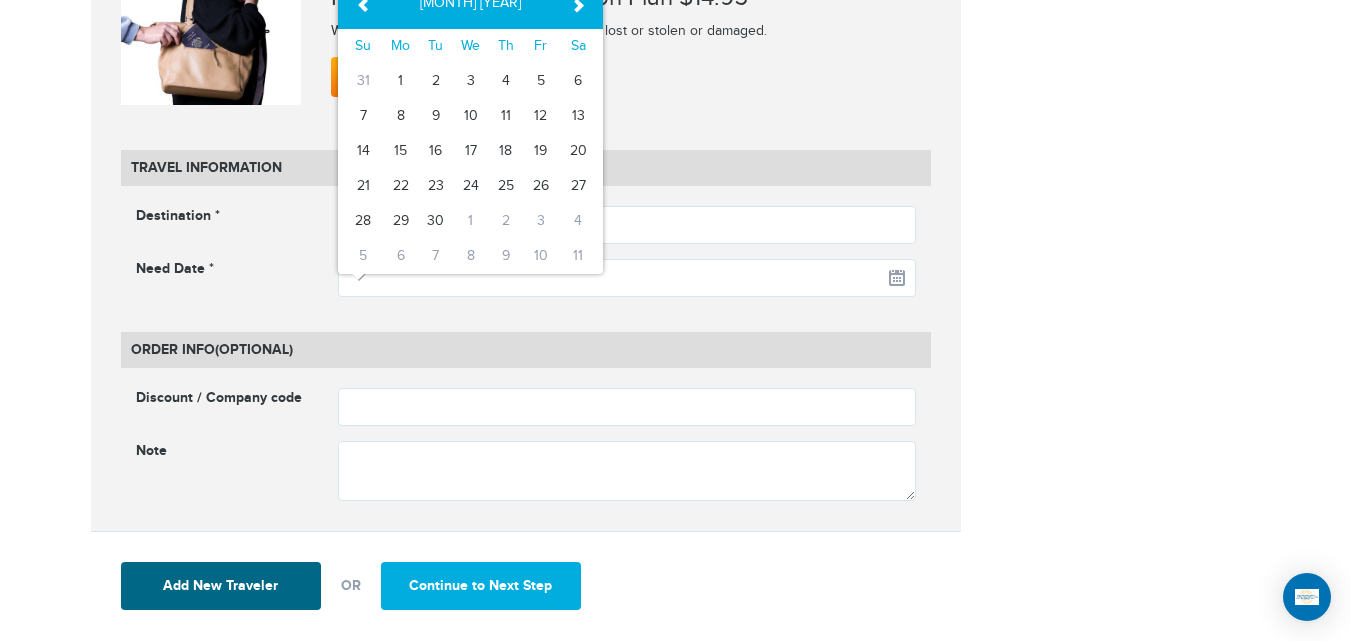 type on "**********" 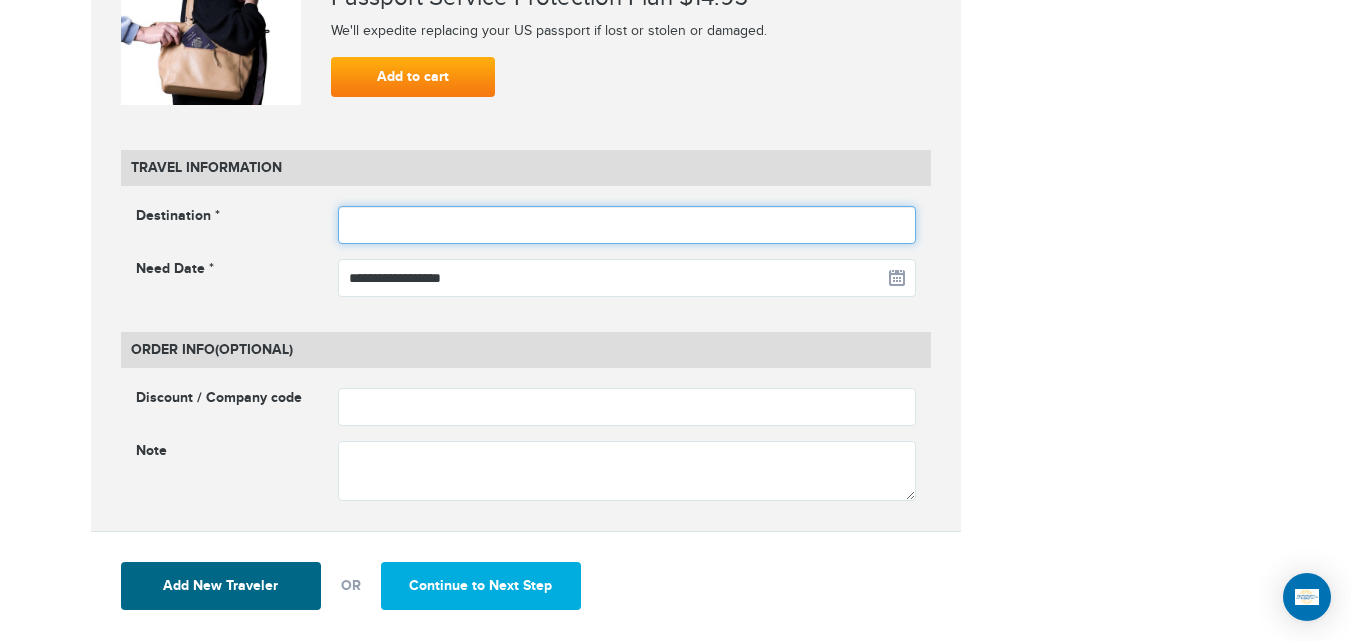 click at bounding box center (627, 225) 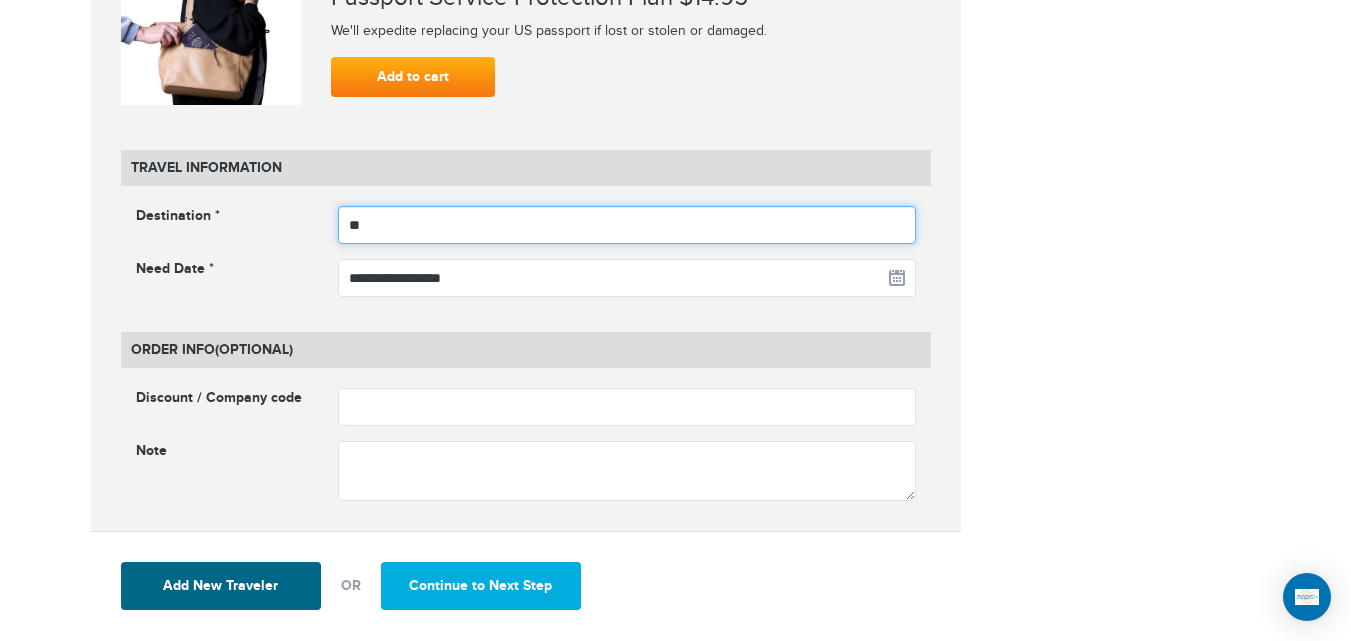 type on "*****" 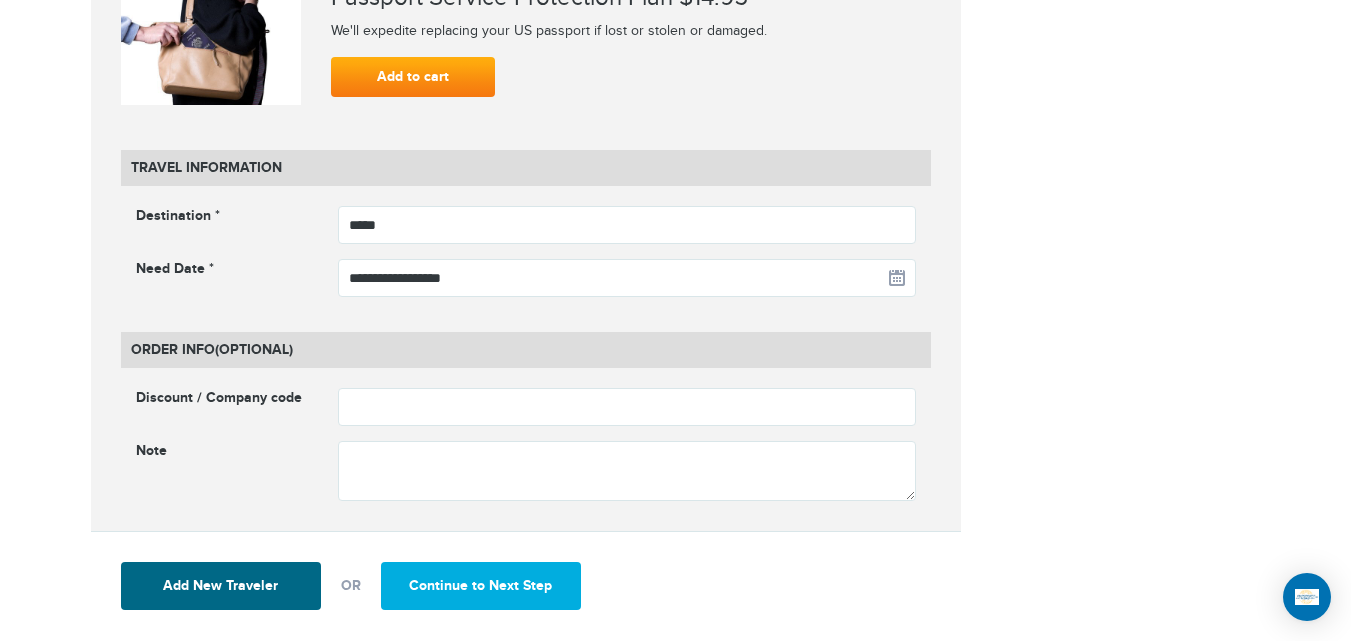 click on "Add New Traveler
OR
Continue to Next Step" at bounding box center [526, 585] 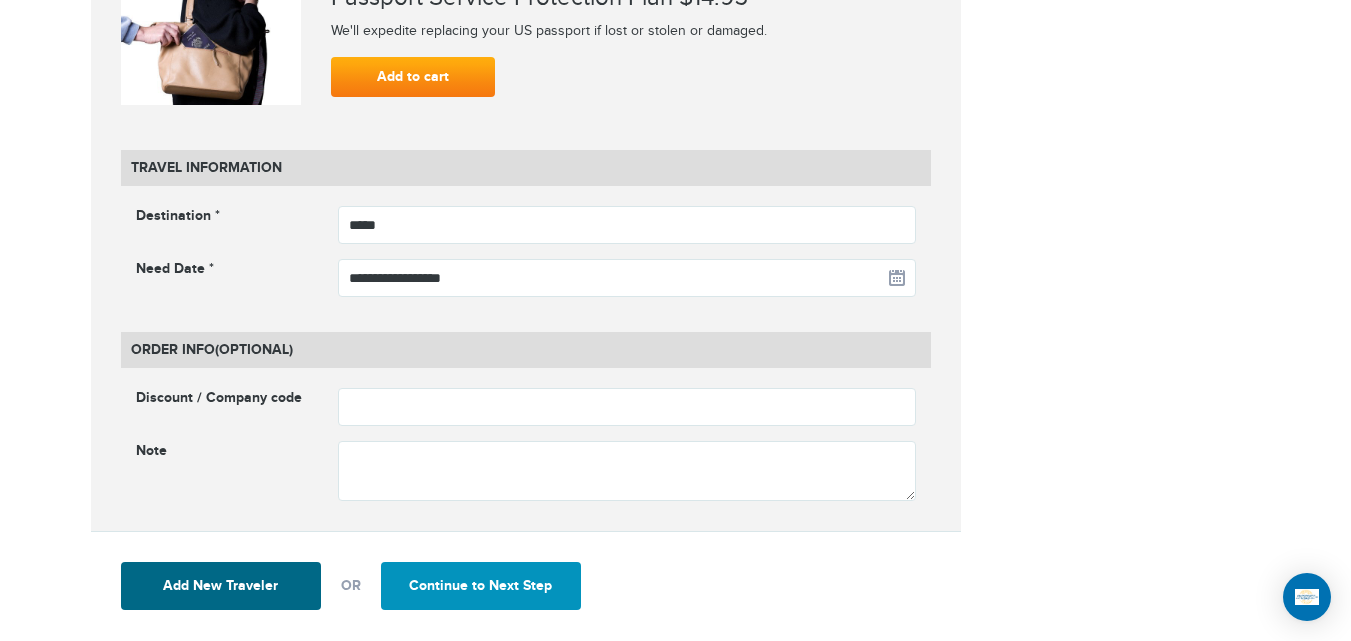 click on "Continue to Next Step" at bounding box center [481, 586] 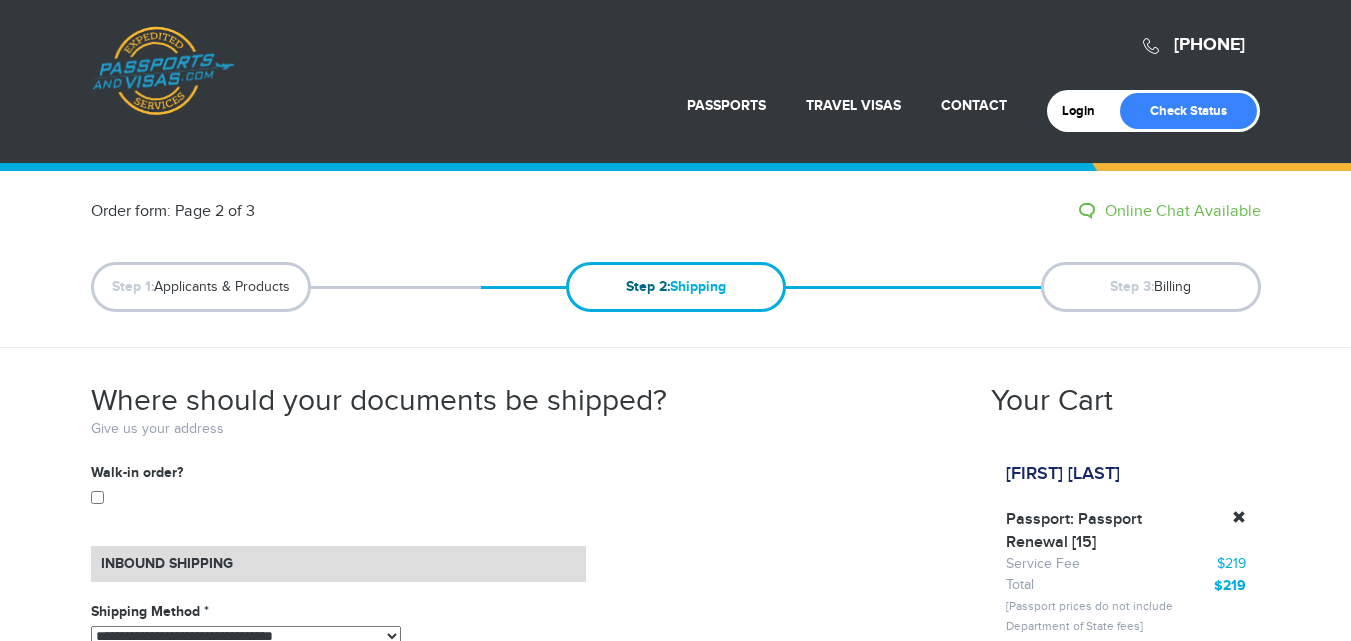 scroll, scrollTop: 218, scrollLeft: 0, axis: vertical 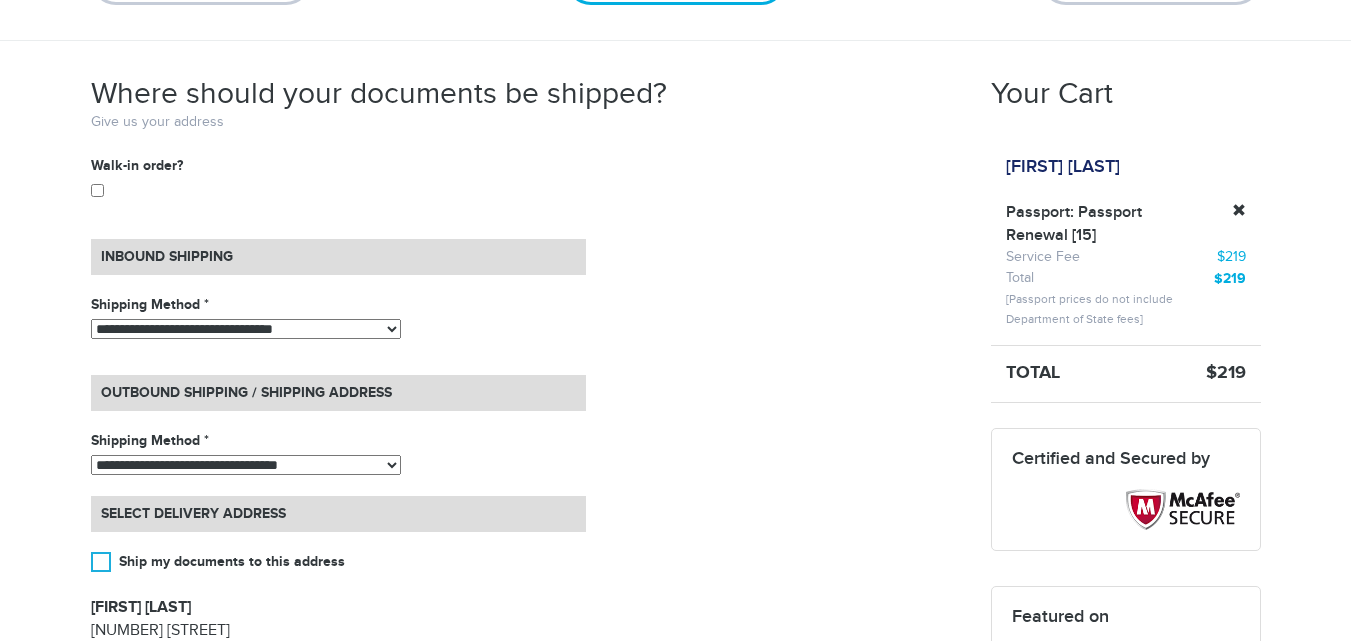click on "[PHONE]
Passports & Visas.com
Login
Check Status
Passports
Passport Renewal
New Passport
Second Passport
Passport Name Change
Lost Passport
Passport Name Change
Lost Passport
Contact" at bounding box center [675, 13] 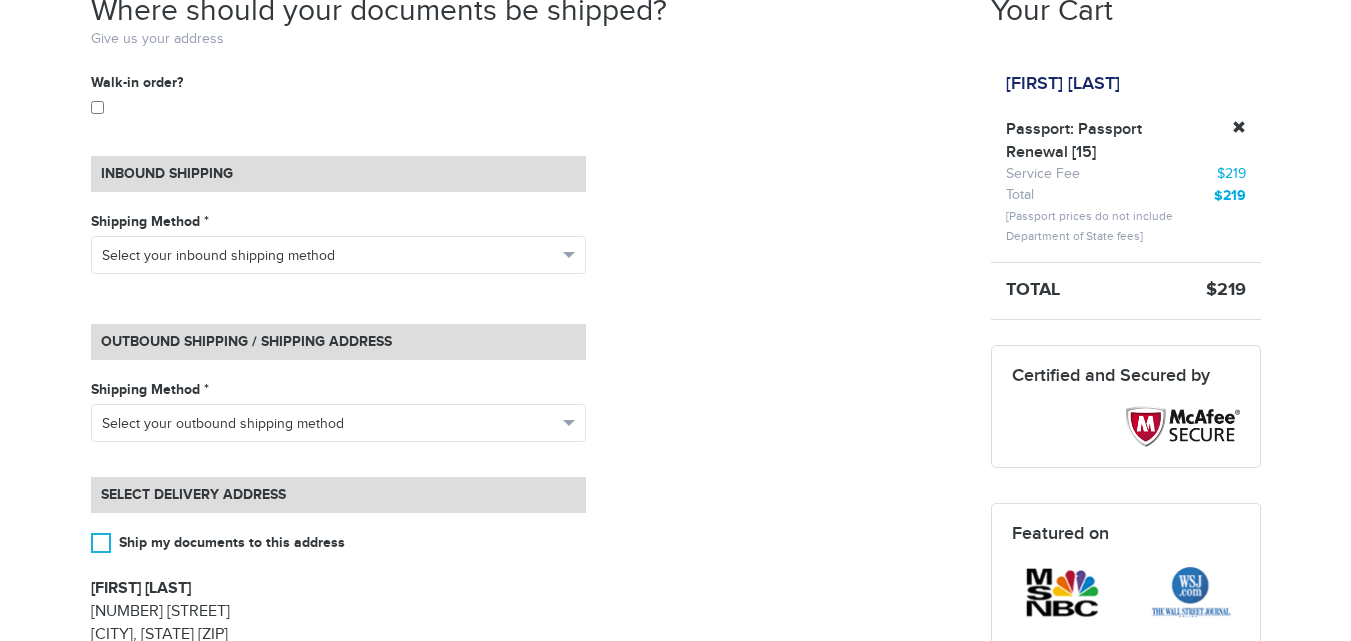 scroll, scrollTop: 0, scrollLeft: 0, axis: both 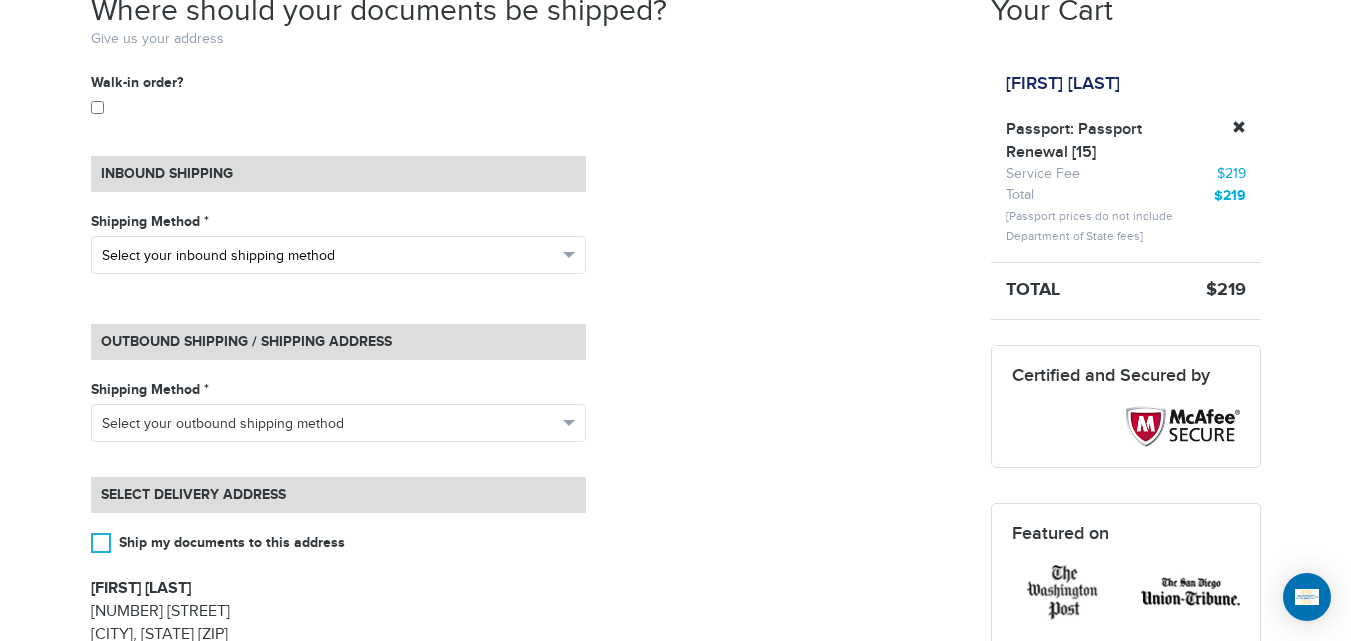 click on "Select your inbound shipping method" at bounding box center [329, 256] 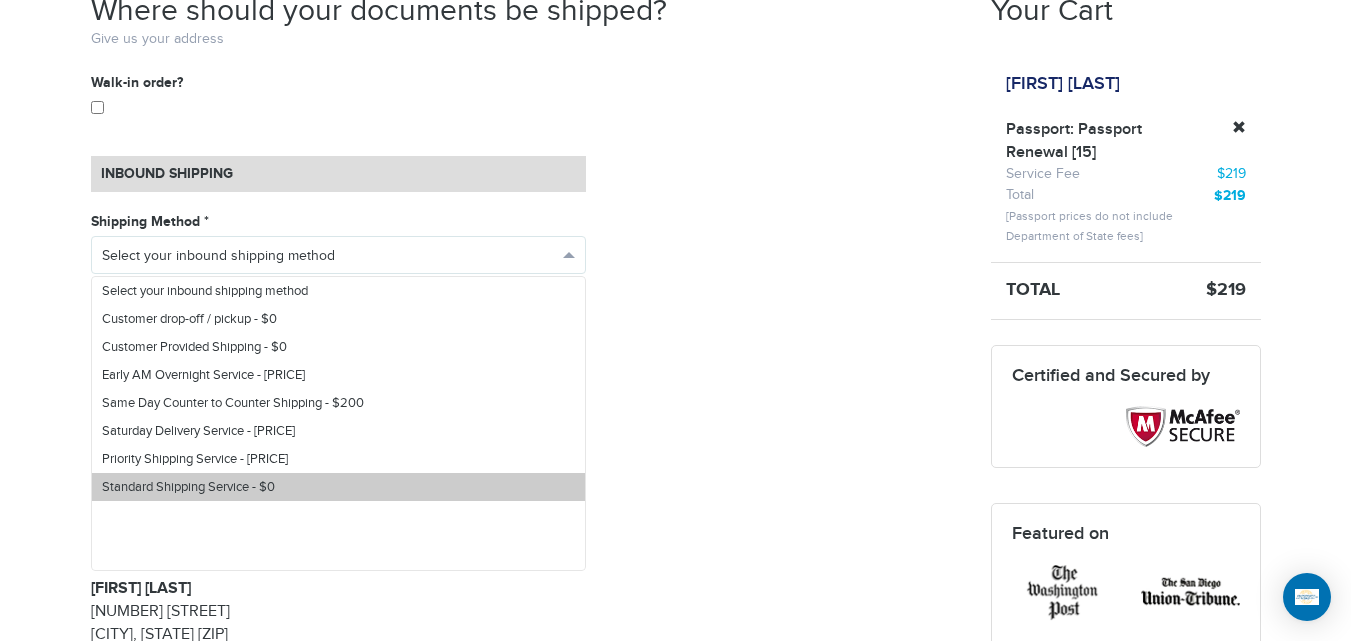 click on "Standard Shipping Service - $0" at bounding box center [338, 487] 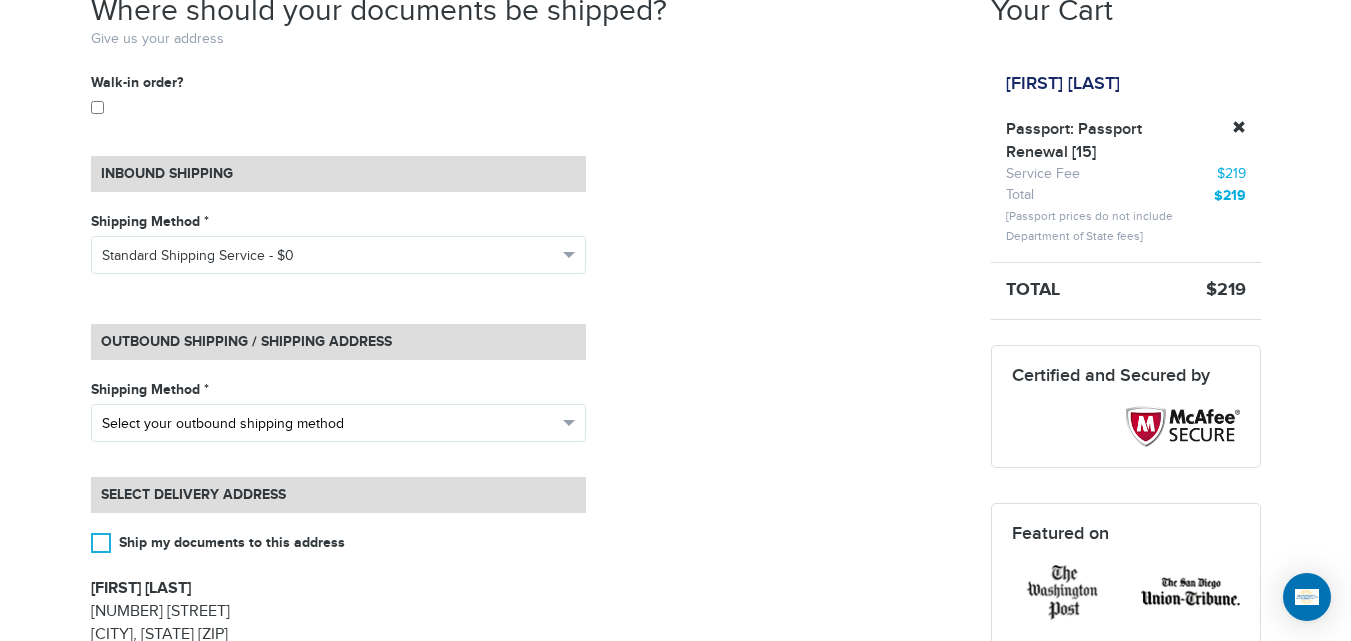 click on "Select your outbound shipping method" at bounding box center (329, 424) 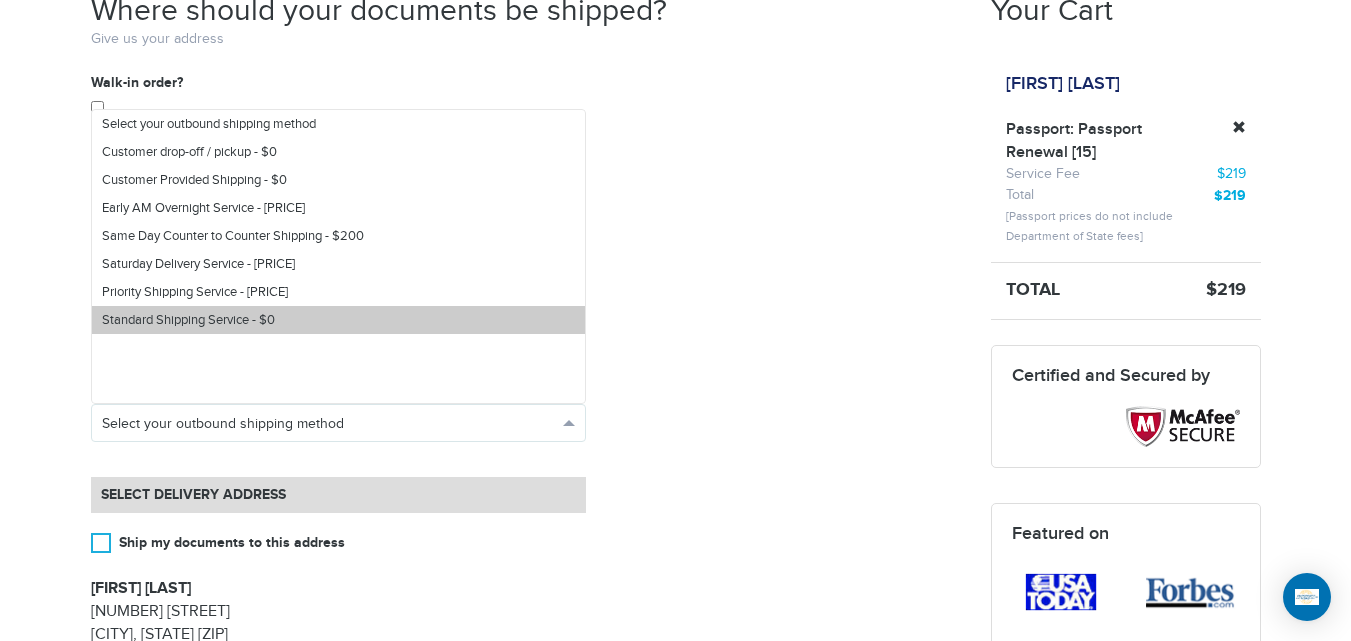 click on "Standard Shipping Service - $0" at bounding box center [188, 320] 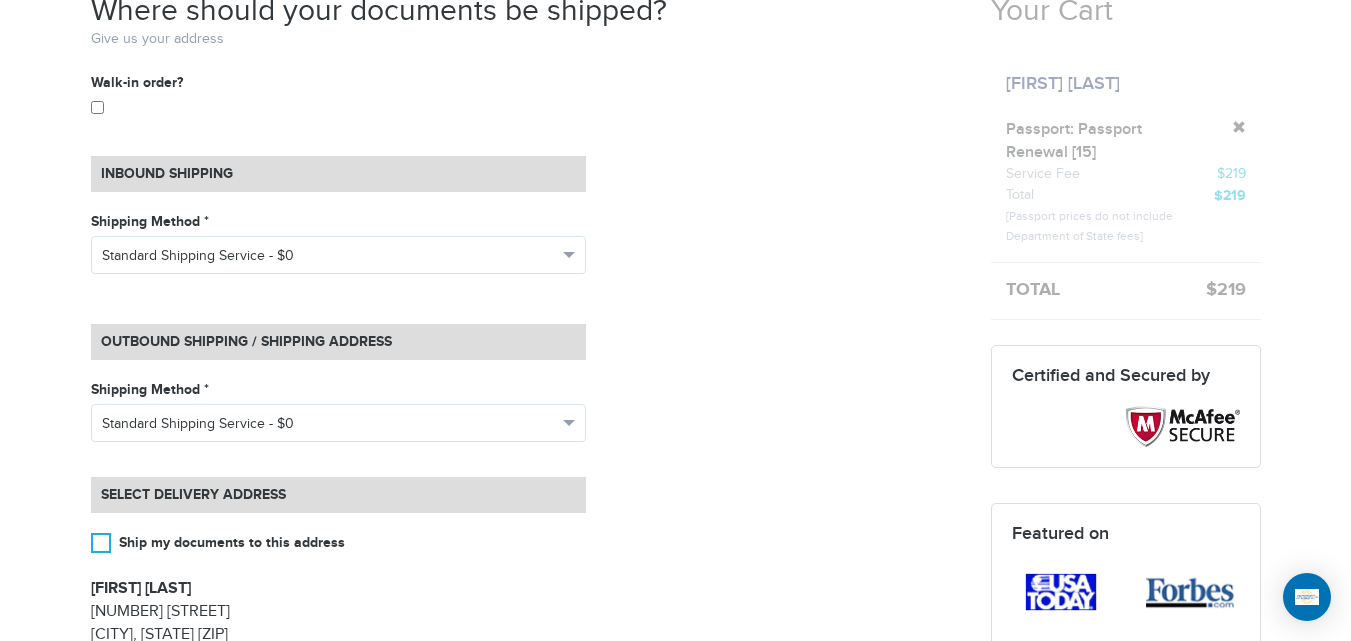 click on "**********" at bounding box center (526, 455) 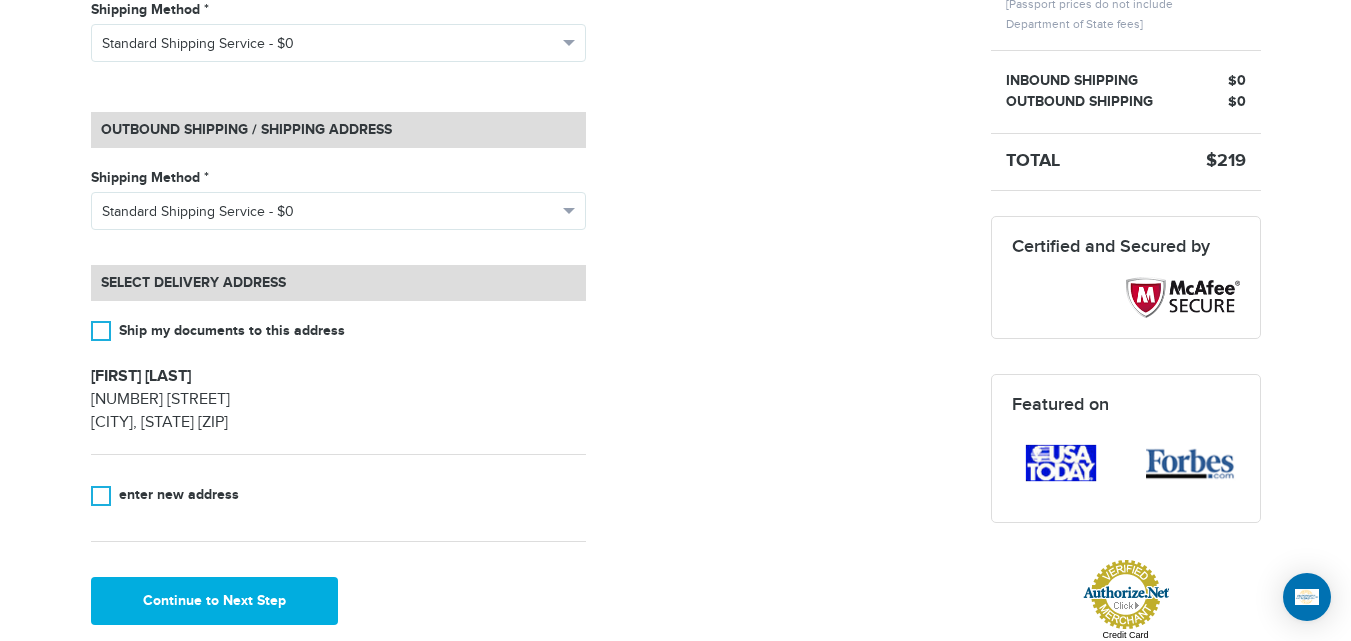 scroll, scrollTop: 629, scrollLeft: 0, axis: vertical 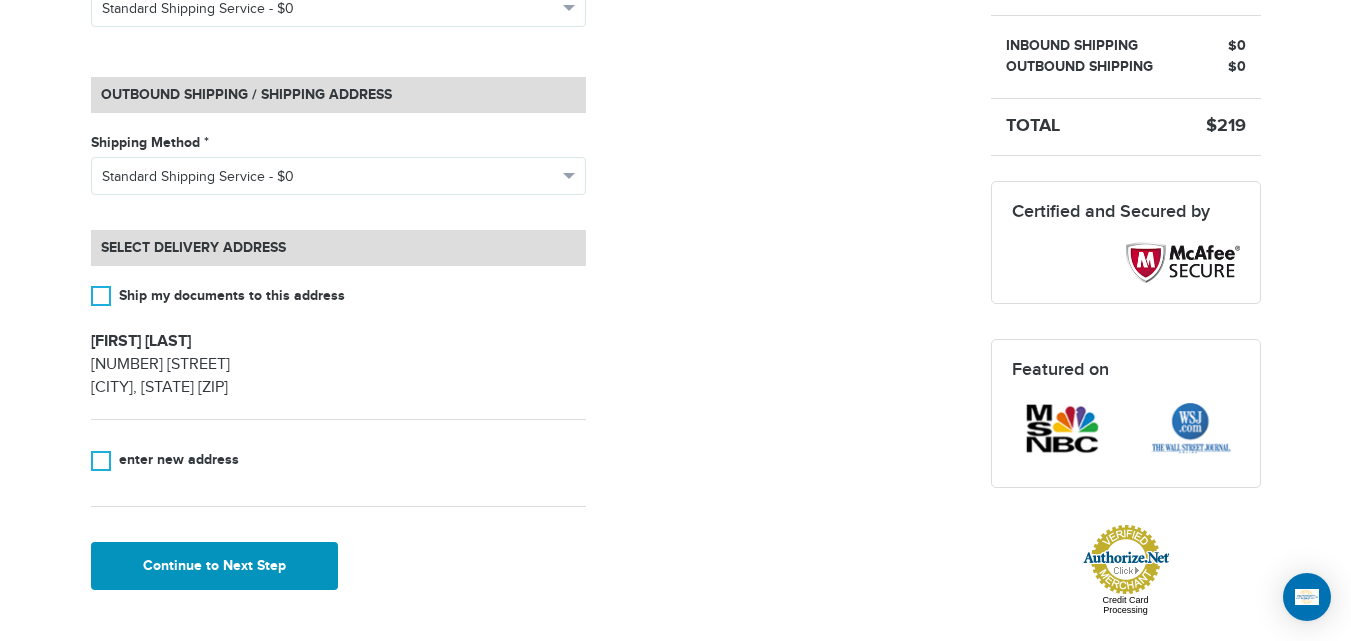 click on "Continue to Next Step" at bounding box center [215, 566] 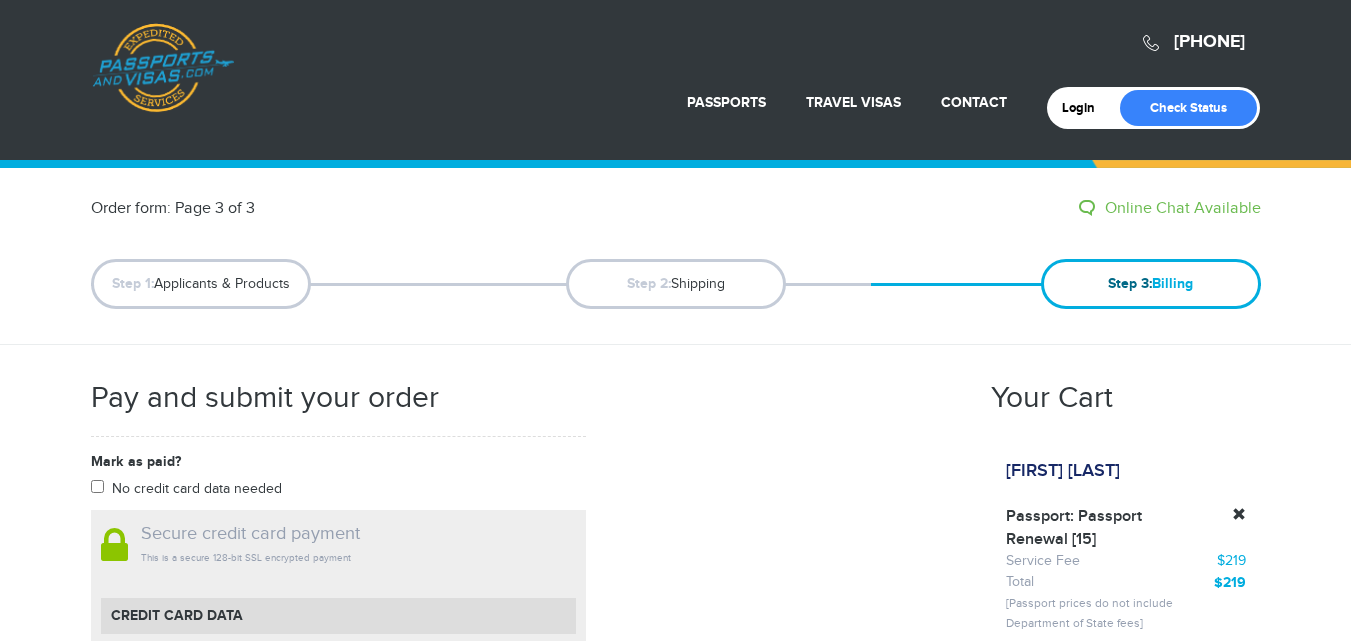 scroll, scrollTop: 394, scrollLeft: 0, axis: vertical 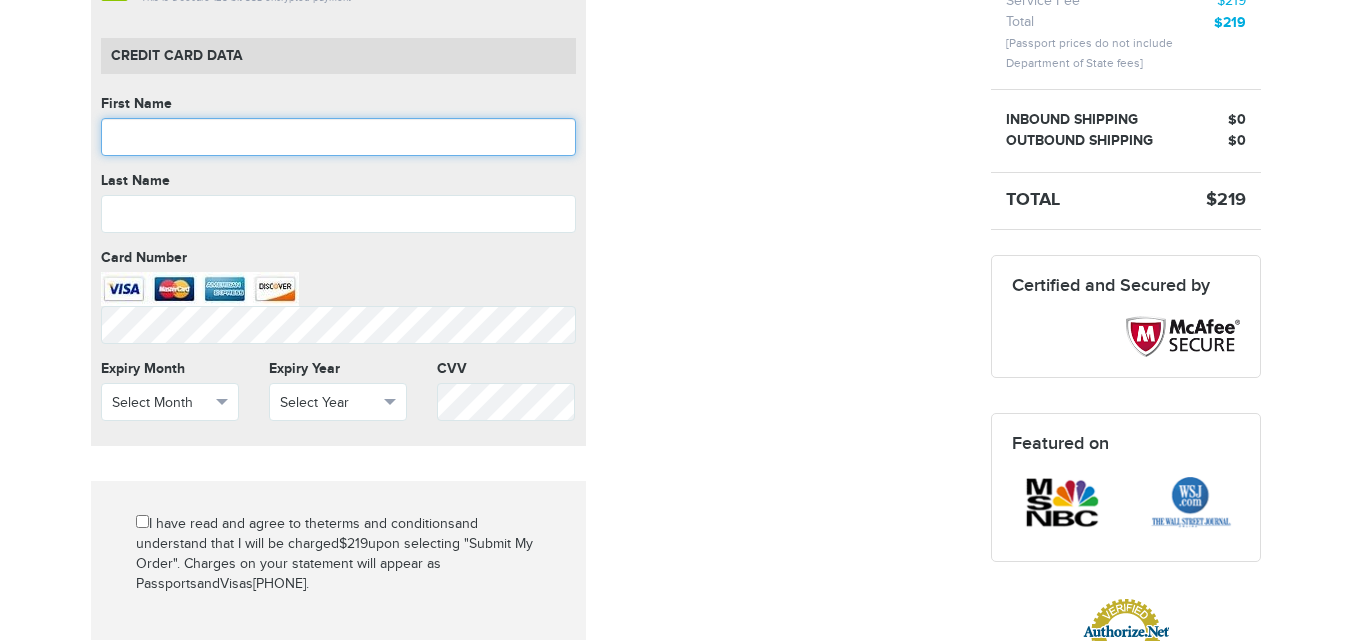 click at bounding box center (338, 137) 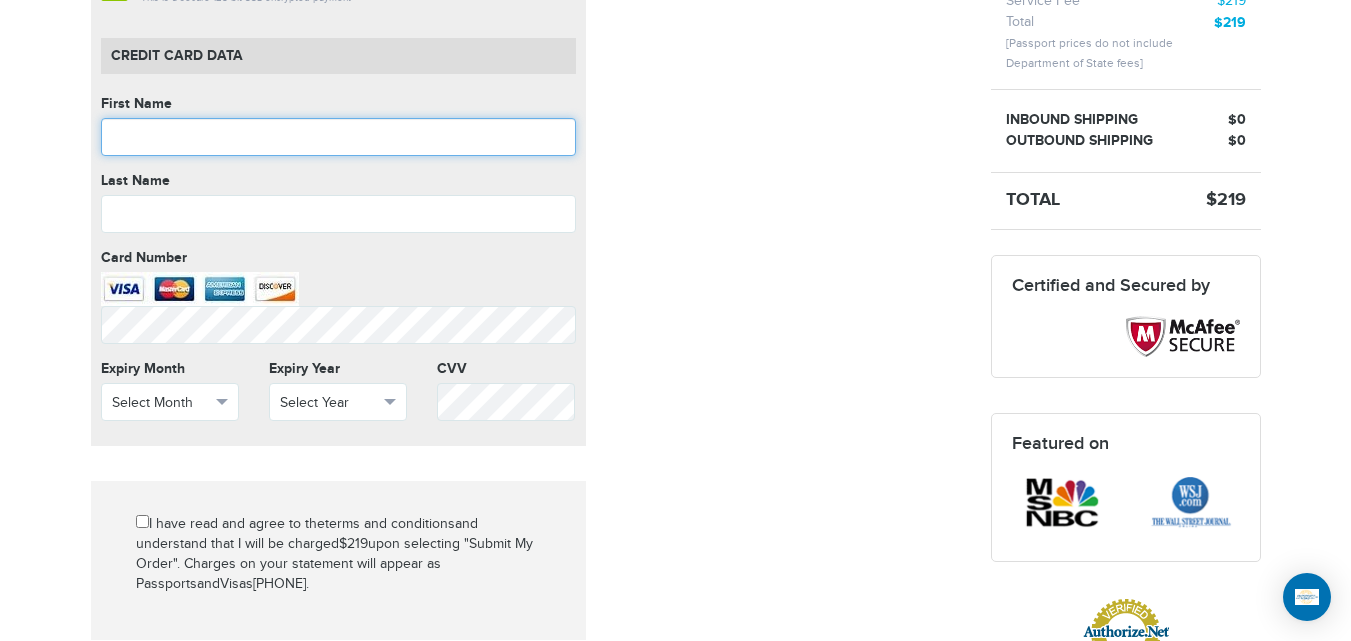 scroll, scrollTop: 0, scrollLeft: 0, axis: both 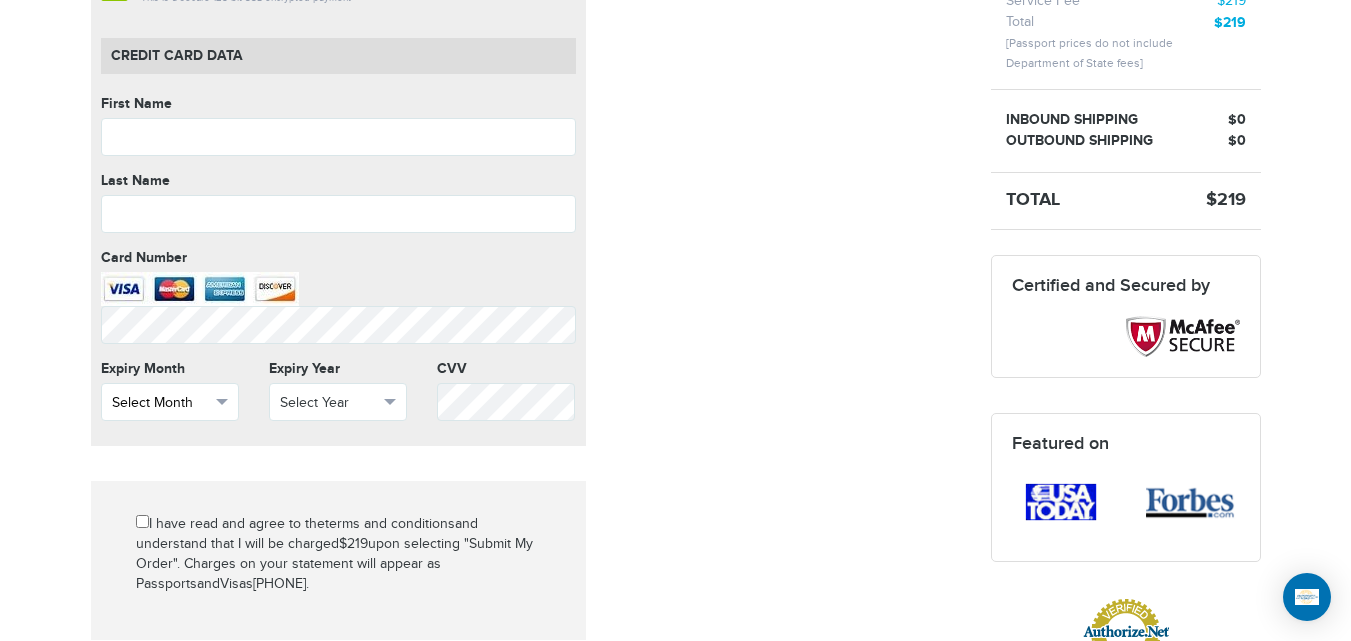 click on "Select Month" at bounding box center (161, 403) 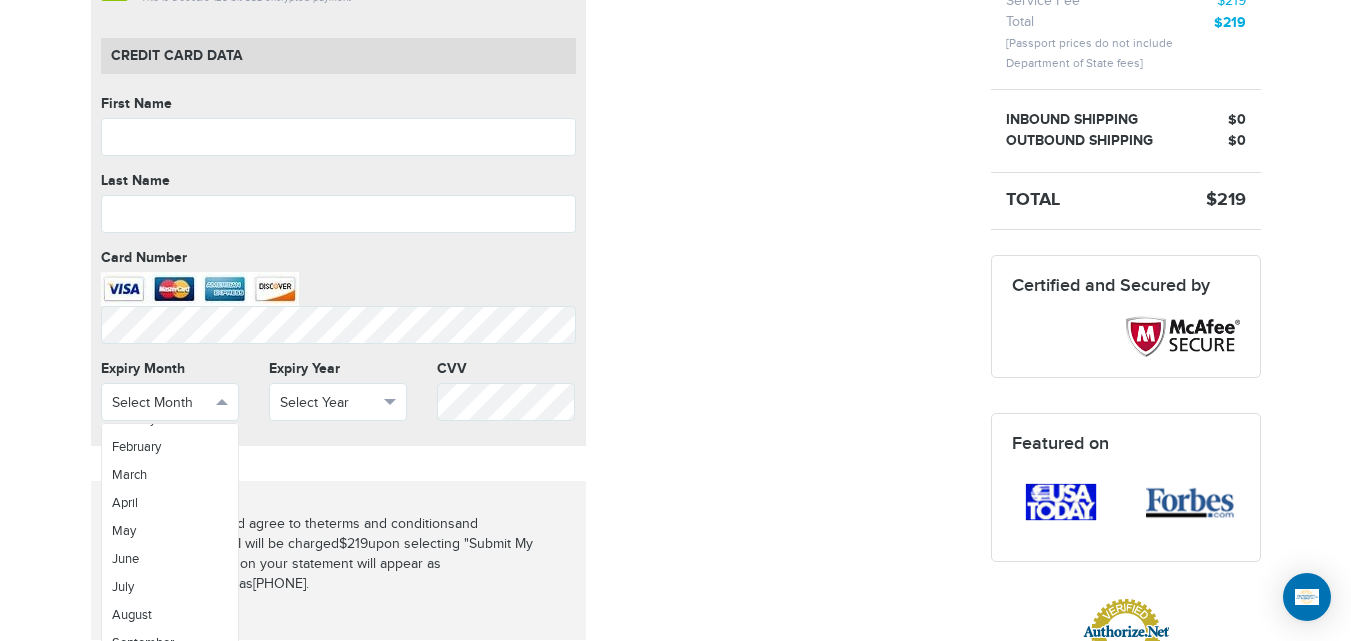 scroll, scrollTop: 67, scrollLeft: 0, axis: vertical 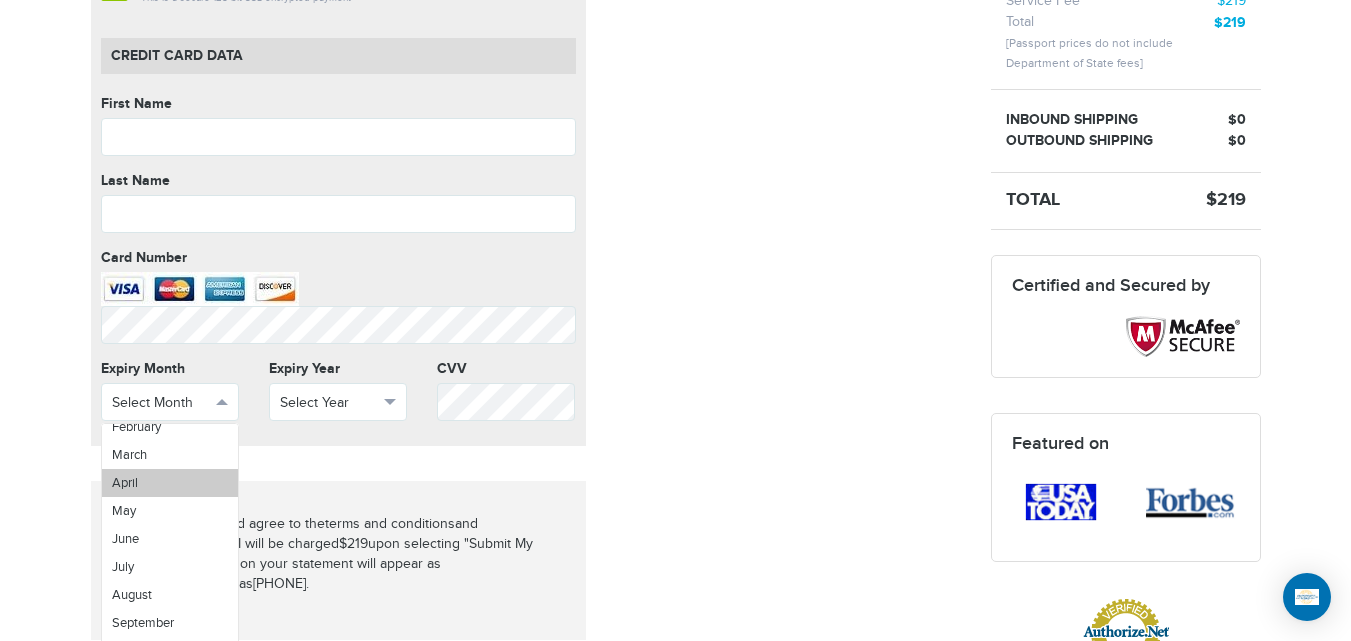click on "April" at bounding box center [170, 483] 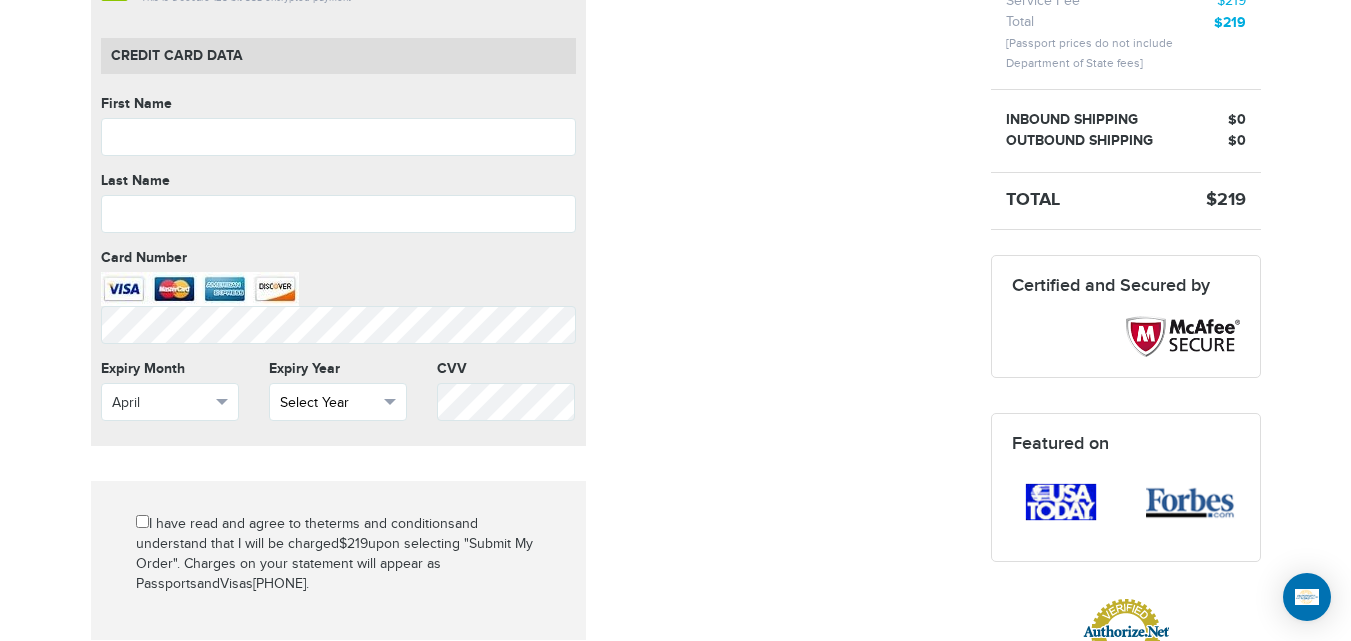 click at bounding box center [390, 402] 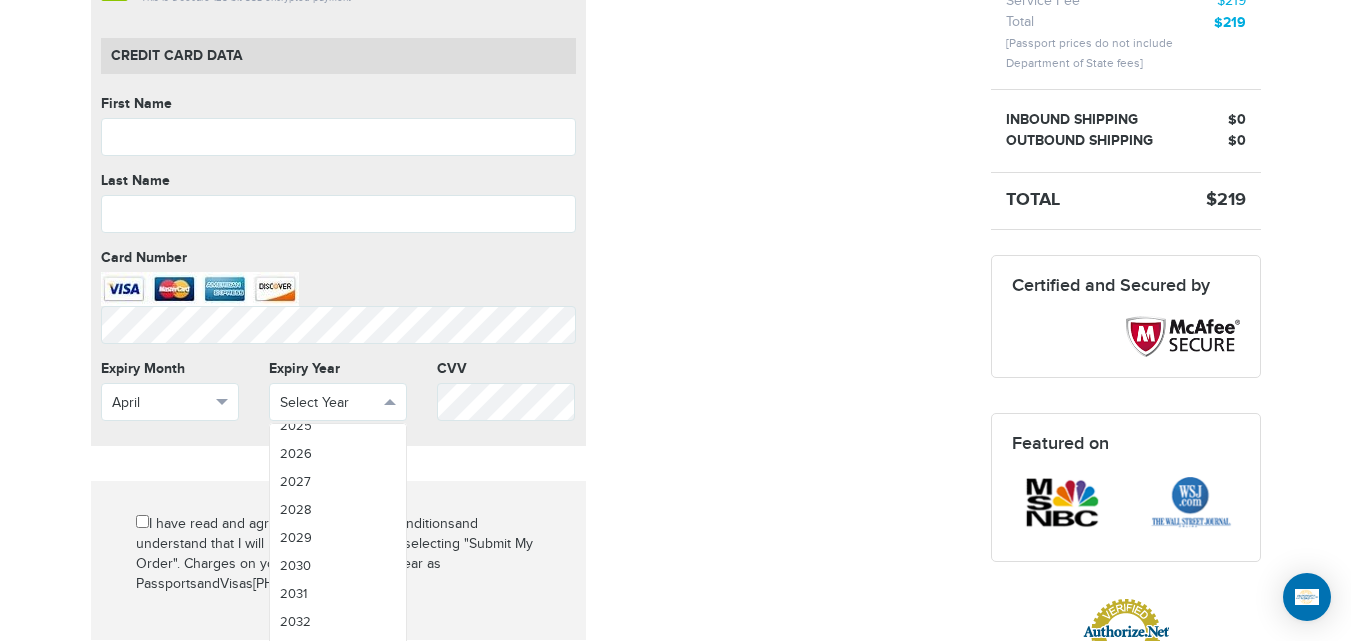 scroll, scrollTop: 43, scrollLeft: 0, axis: vertical 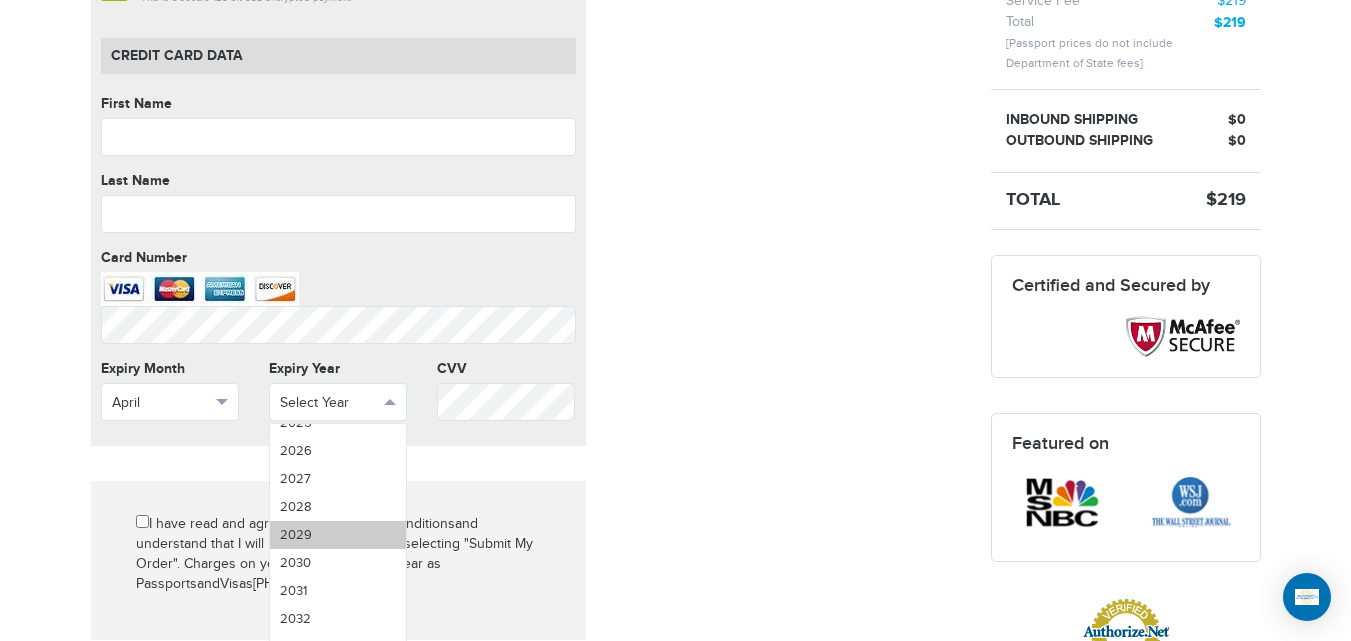 click on "2029" at bounding box center [338, 535] 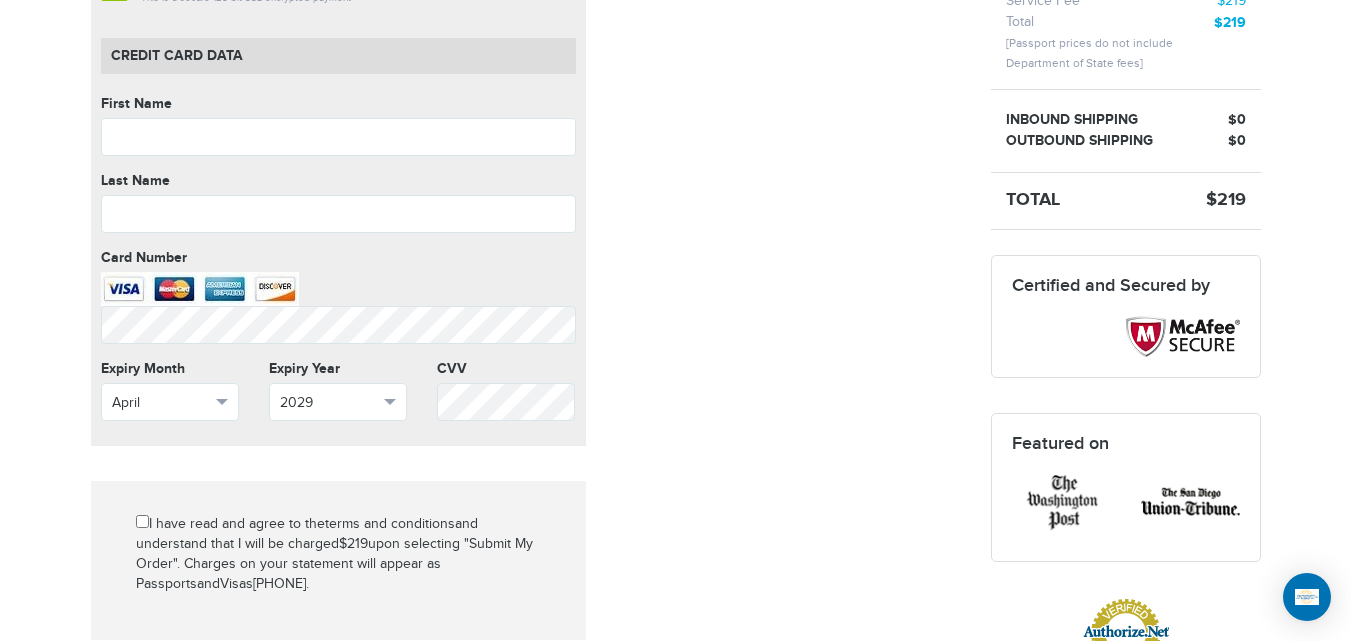 click on "Mark as paid?
No credit card data needed
Amount
*
Comment for manual payment
Secure credit card payment This is a secure 128-bit SSL encrypted payment
Credit Card data
First Name
First Name cannot be empty
Last Name
Last Name cannot be empty
Card Number
Card Number cannot be empty
Expiry Month
April   Select Month January February March" at bounding box center (526, 342) 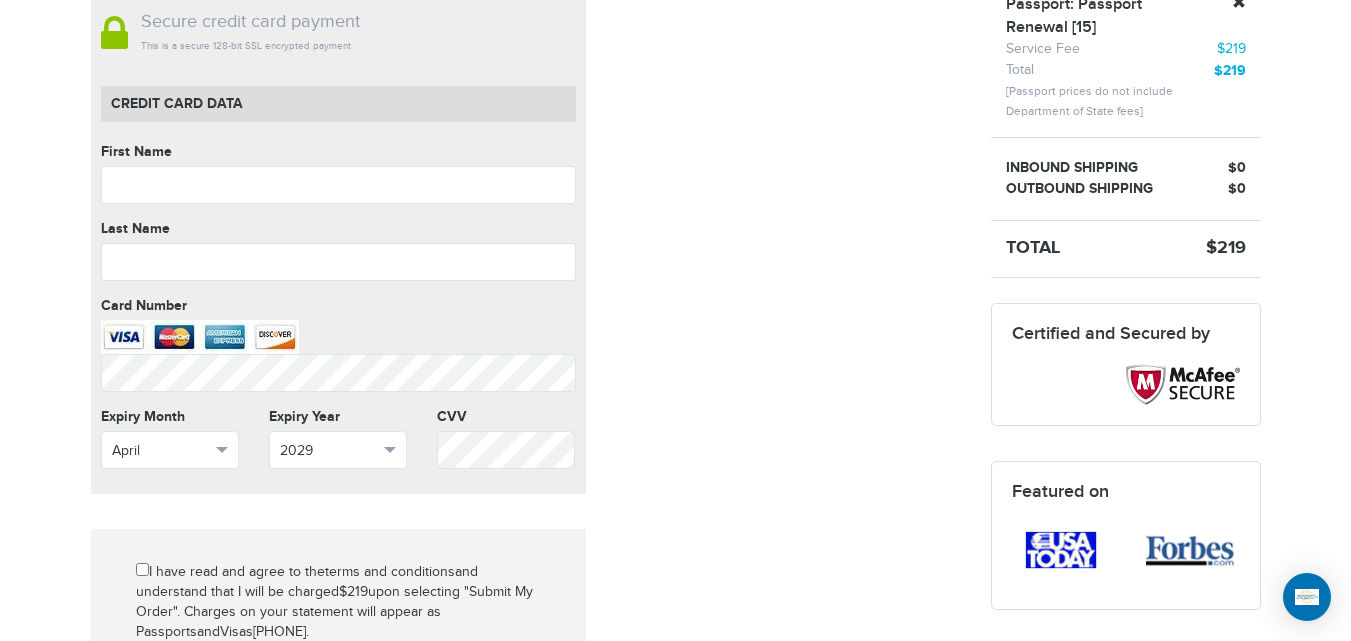 scroll, scrollTop: 486, scrollLeft: 0, axis: vertical 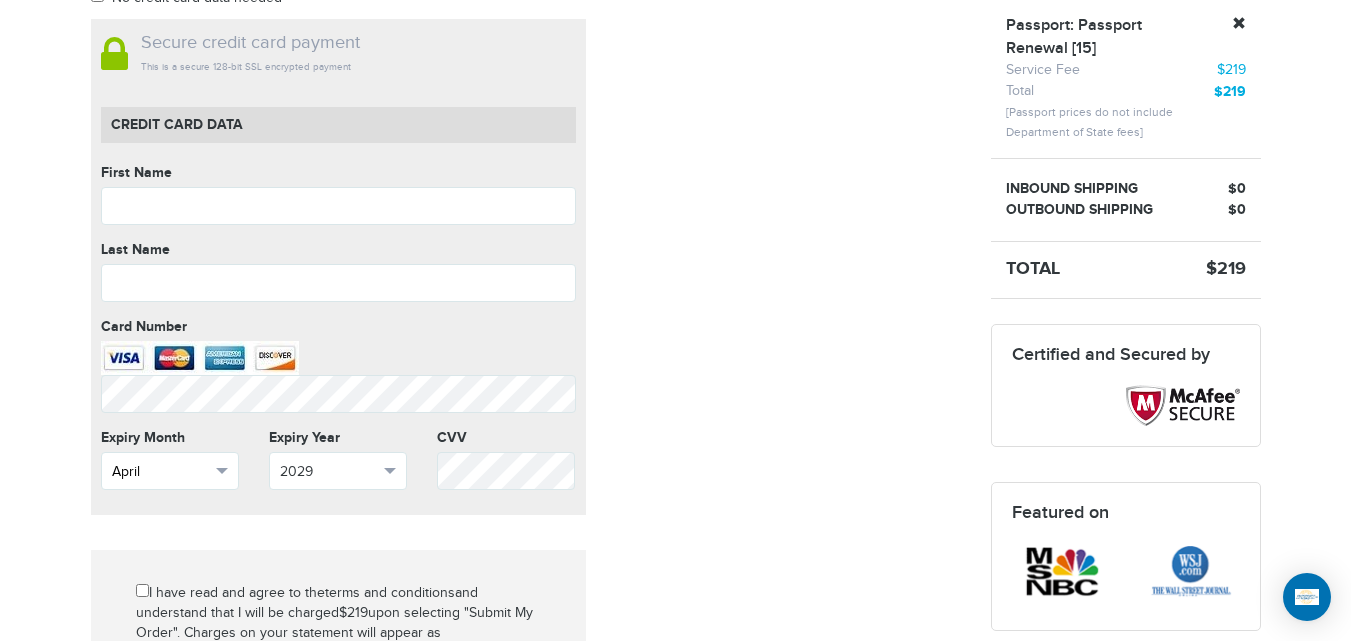 click on "April" at bounding box center (170, 471) 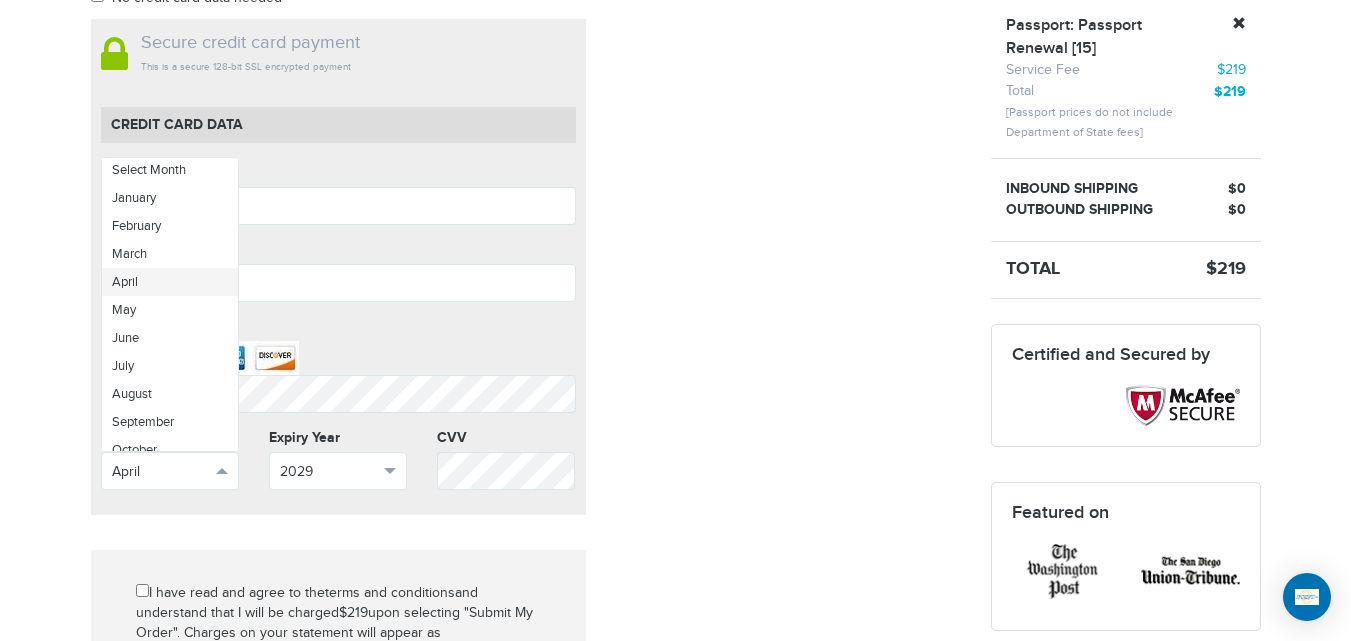 scroll, scrollTop: 0, scrollLeft: 0, axis: both 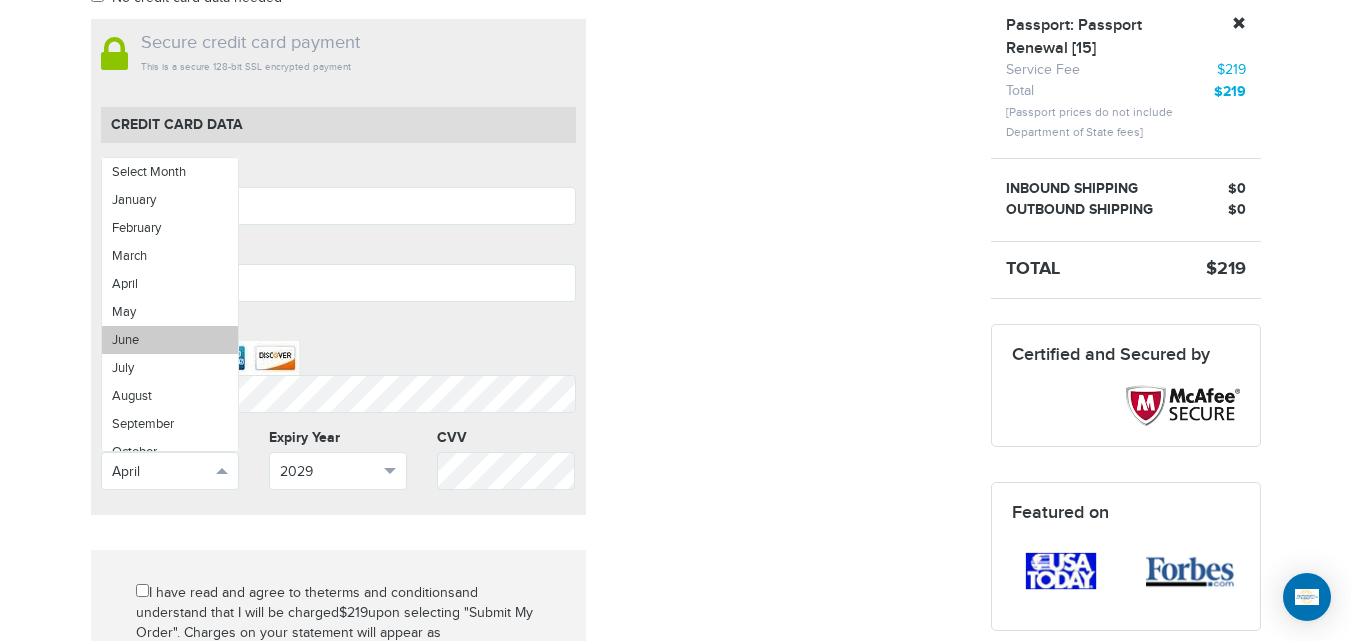 click on "June" at bounding box center [170, 340] 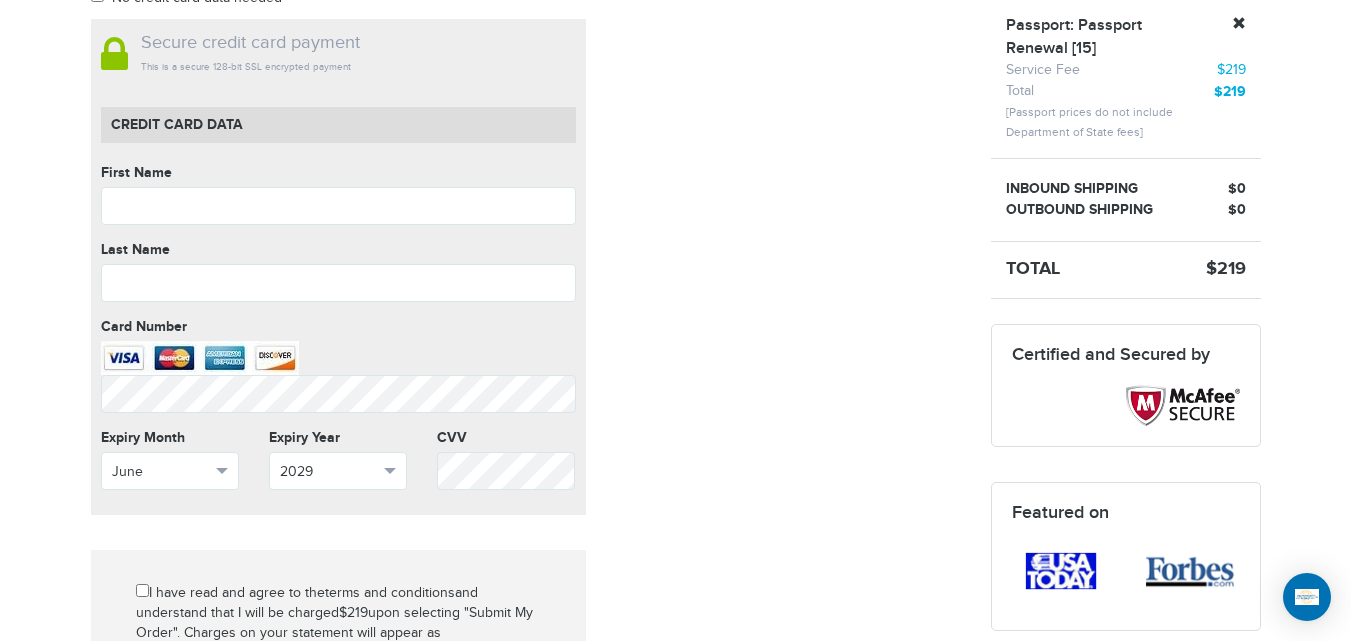 click on "Mark as paid?
No credit card data needed
Amount
*
Comment for manual payment
Secure credit card payment This is a secure 128-bit SSL encrypted payment
Credit Card data
First Name
First Name cannot be empty
Last Name
Last Name cannot be empty
Card Number
Card Number cannot be empty
Expiry Month
June   Select Month January February March" at bounding box center [526, 411] 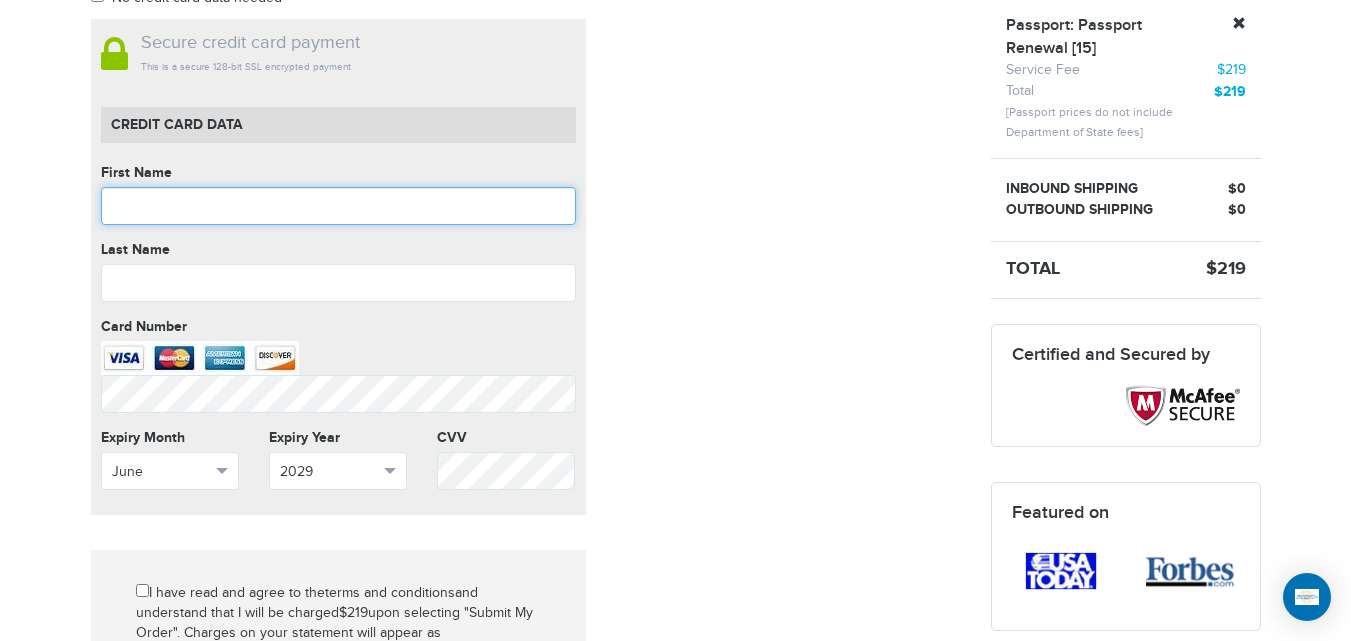 click at bounding box center (338, 206) 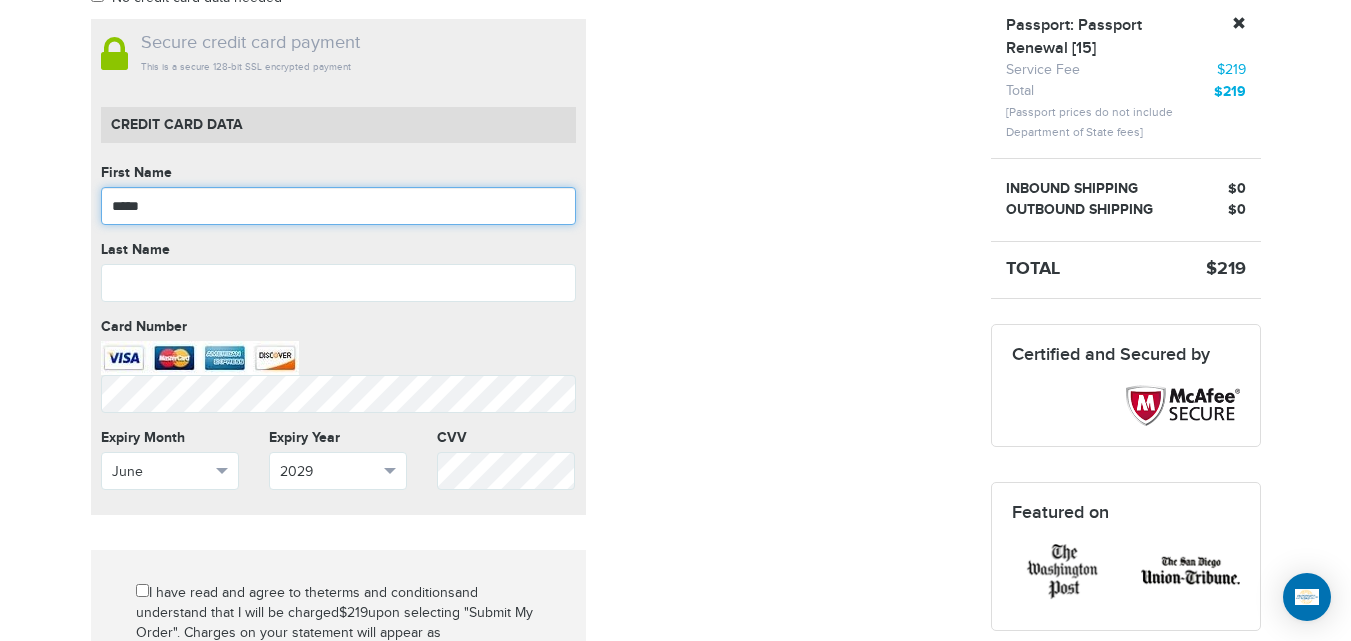 type on "*****" 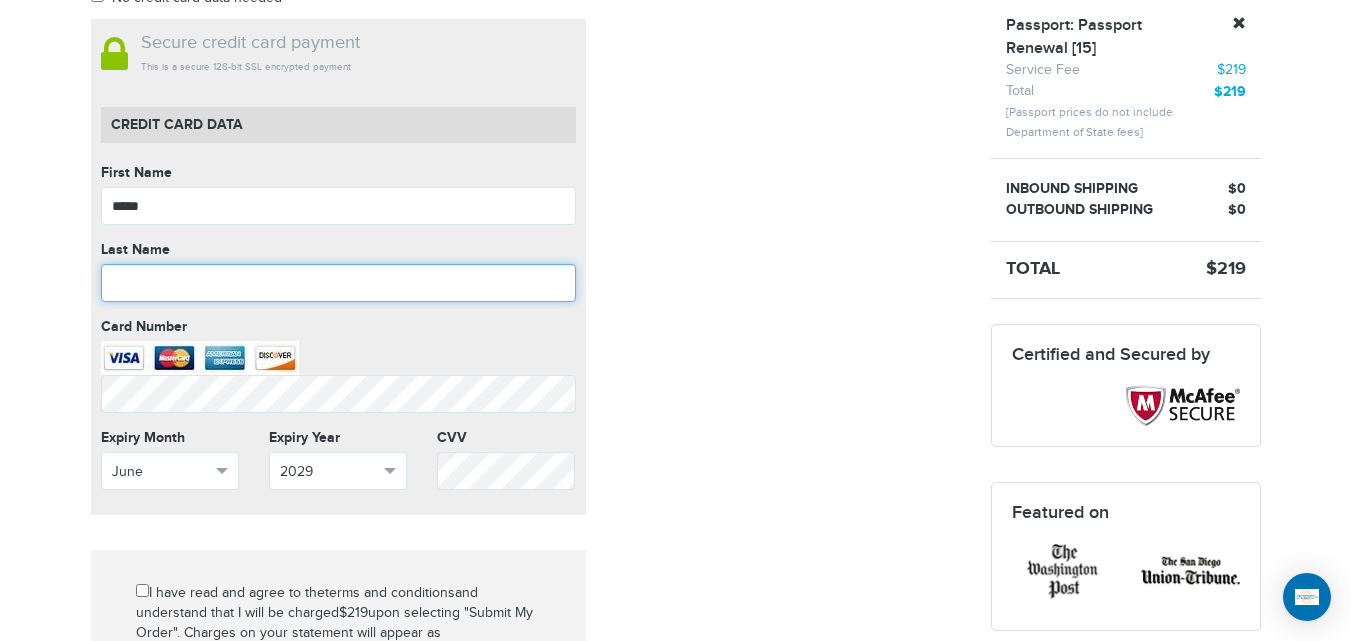 click at bounding box center [338, 283] 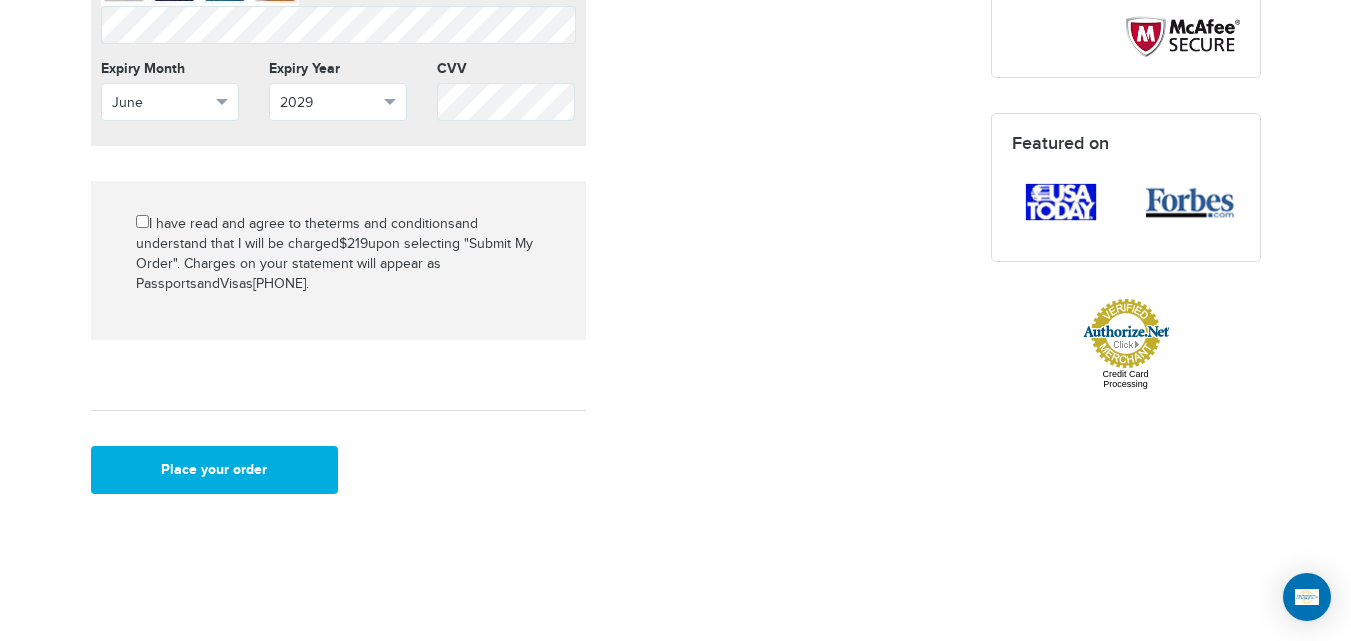 scroll, scrollTop: 882, scrollLeft: 0, axis: vertical 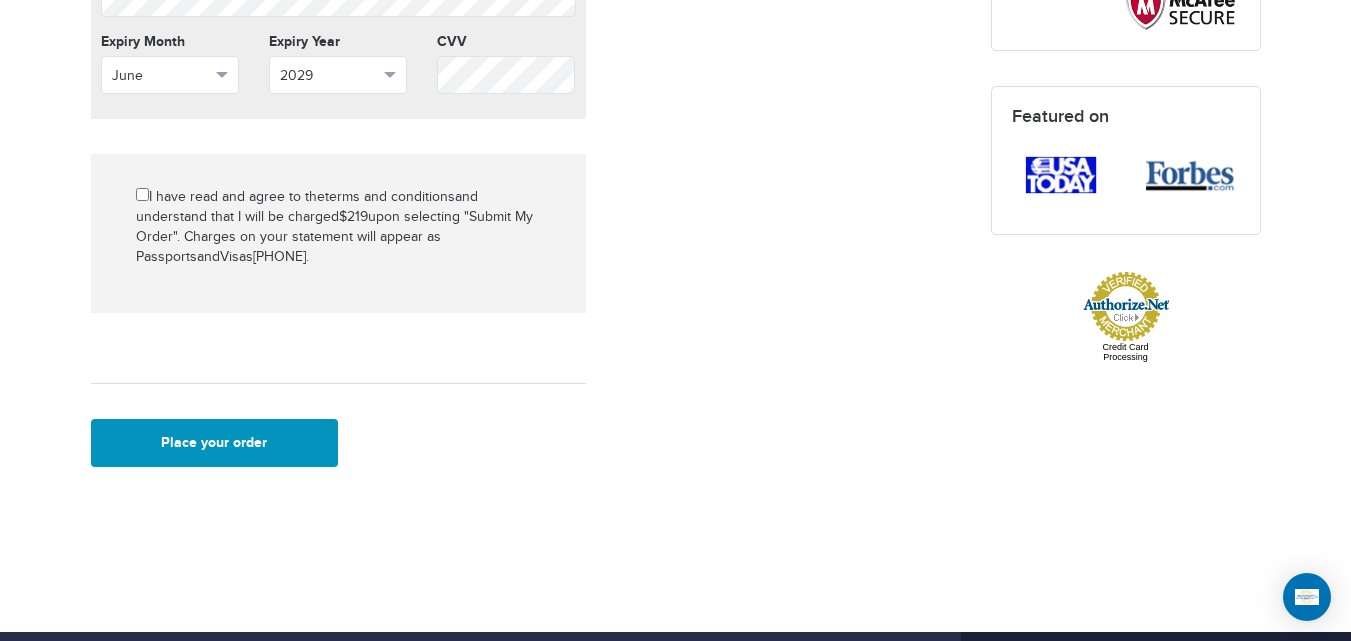 type on "*******" 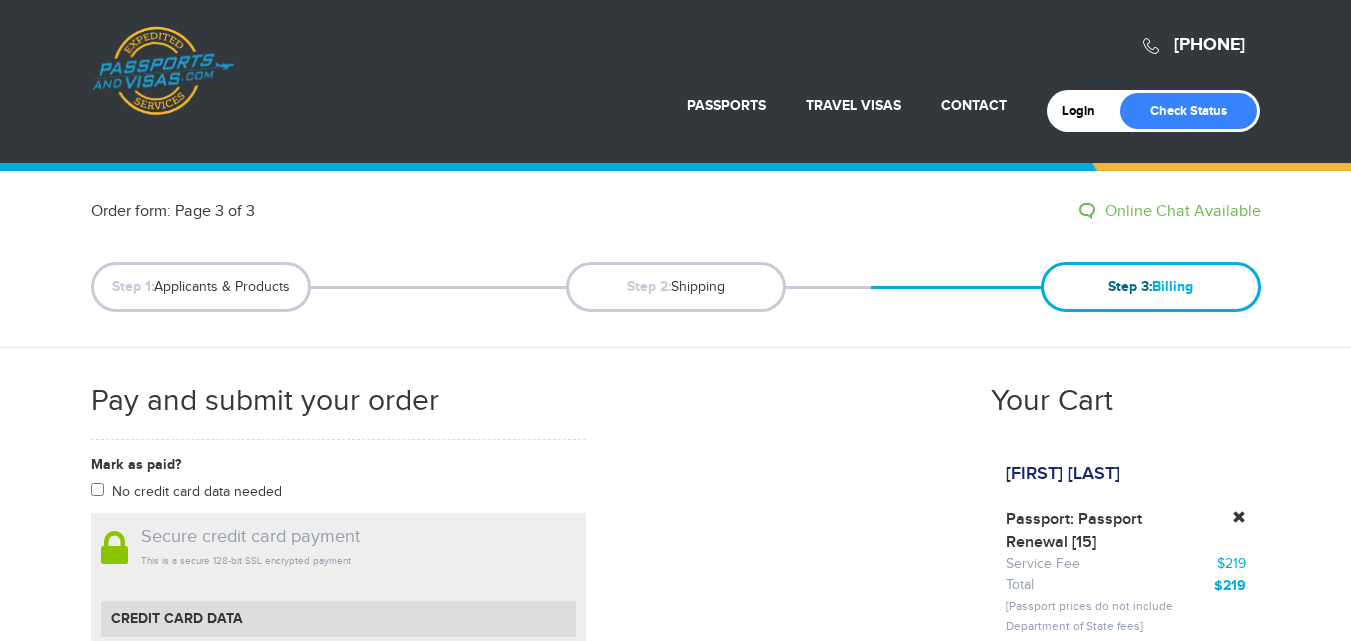 scroll, scrollTop: 882, scrollLeft: 0, axis: vertical 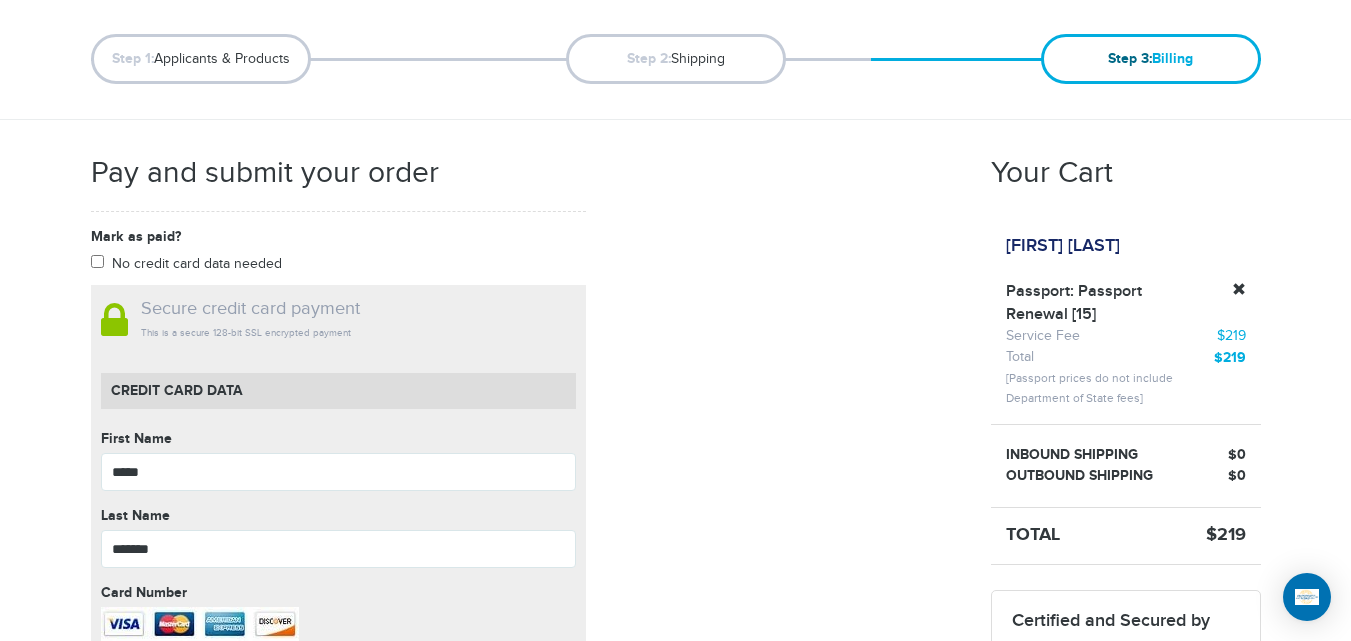 click on "[PHONE]
Passports & Visas.com
Hello, [NAME]
Passports
Passport Renewal
New Passport
Second Passport
Passport Name Change
Lost Passport
Child Passport
Travel Visas" at bounding box center [675, 812] 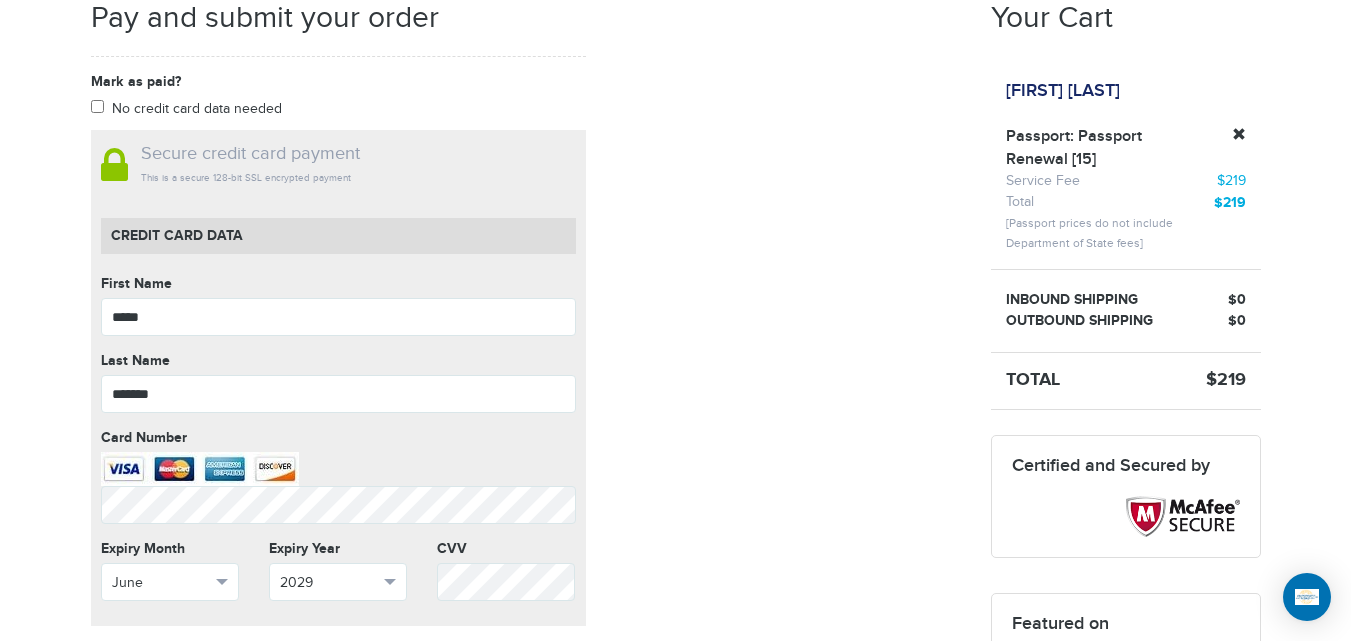 scroll, scrollTop: 378, scrollLeft: 0, axis: vertical 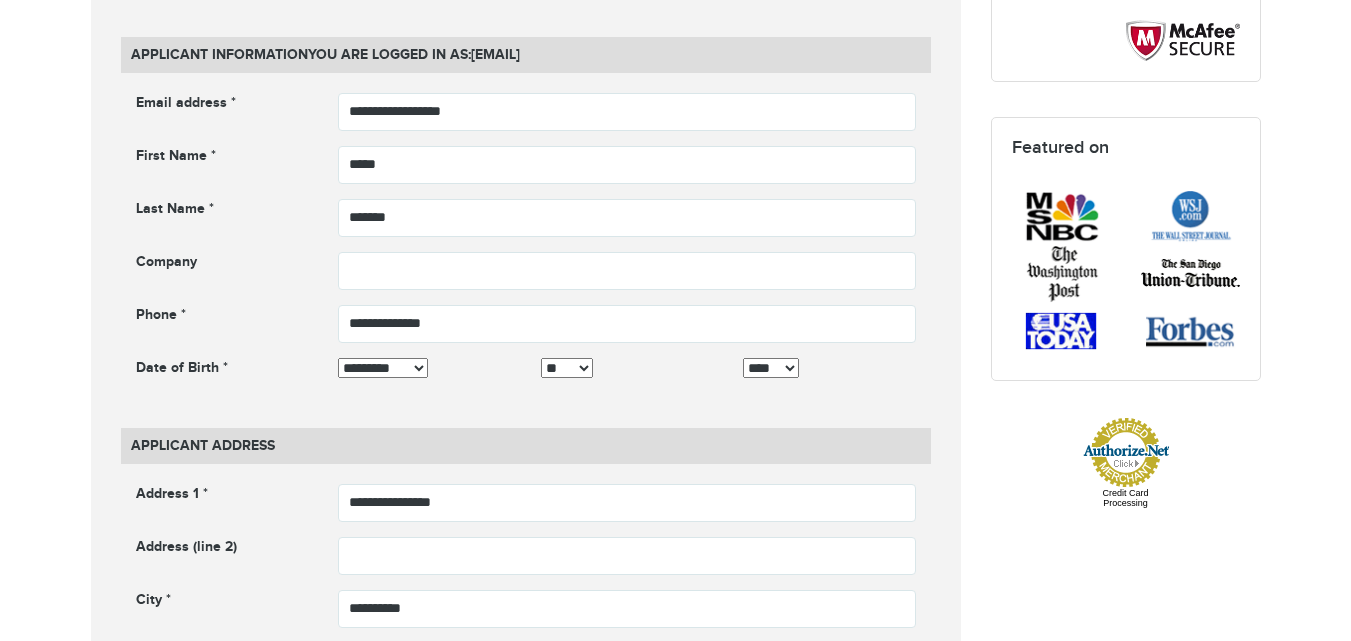 click on "Email address *
[EMAIL]
Email address cannot be empty
First Name *
[FIRST] Last Name * [LAST]" at bounding box center [526, 245] 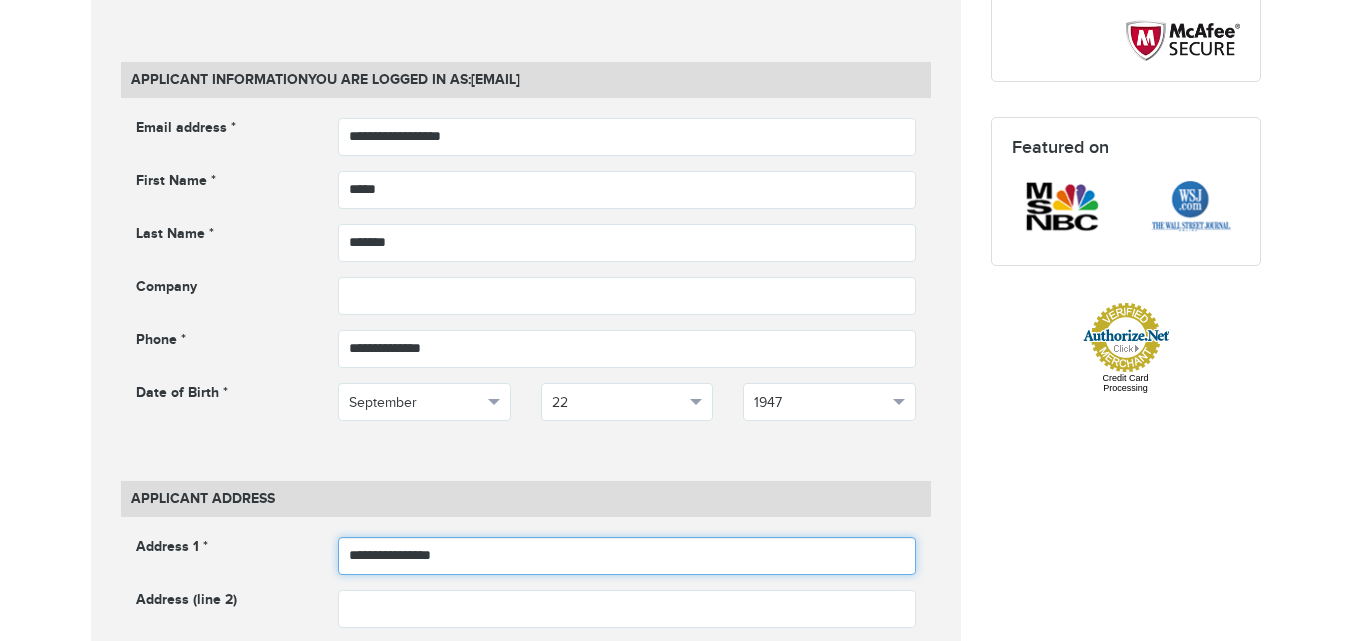 scroll, scrollTop: 1188, scrollLeft: 0, axis: vertical 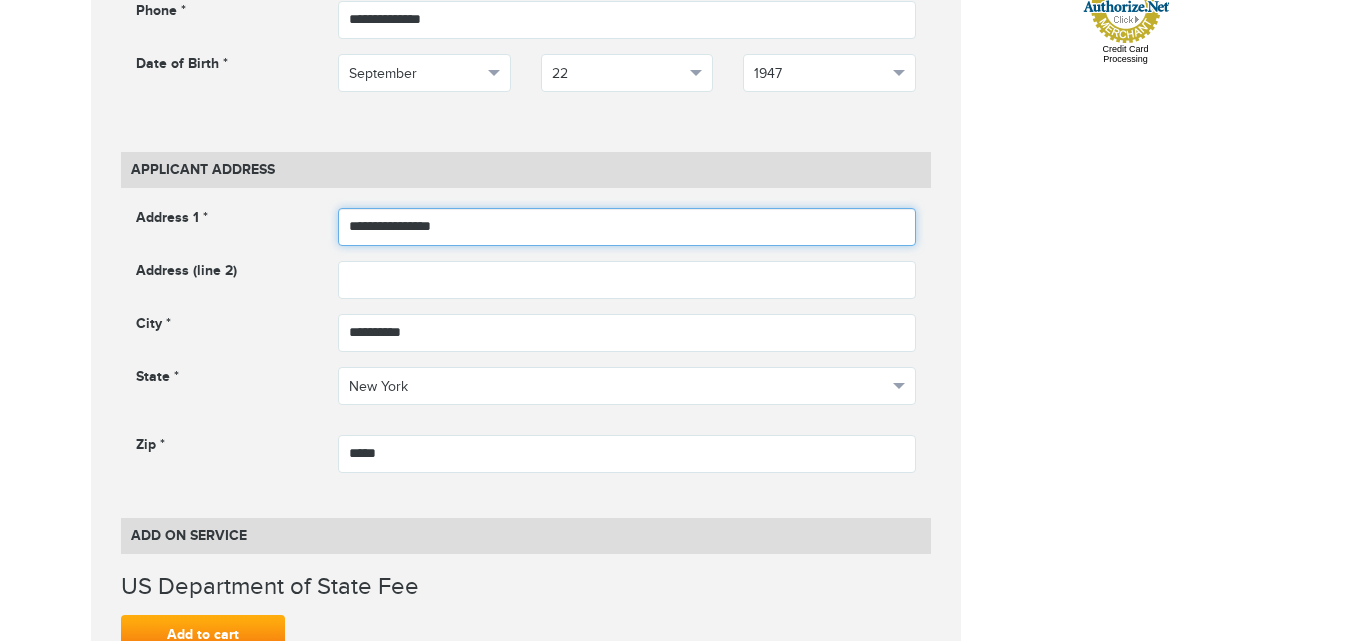 click on "**********" at bounding box center [627, 227] 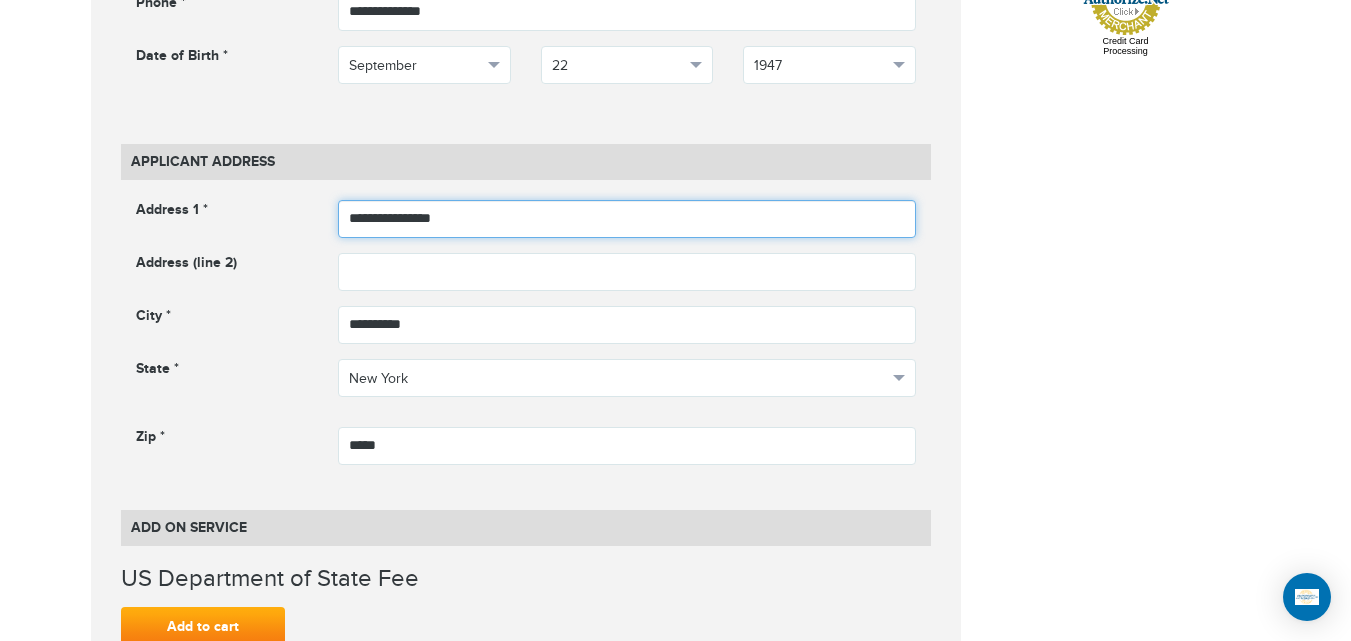 scroll, scrollTop: 0, scrollLeft: 0, axis: both 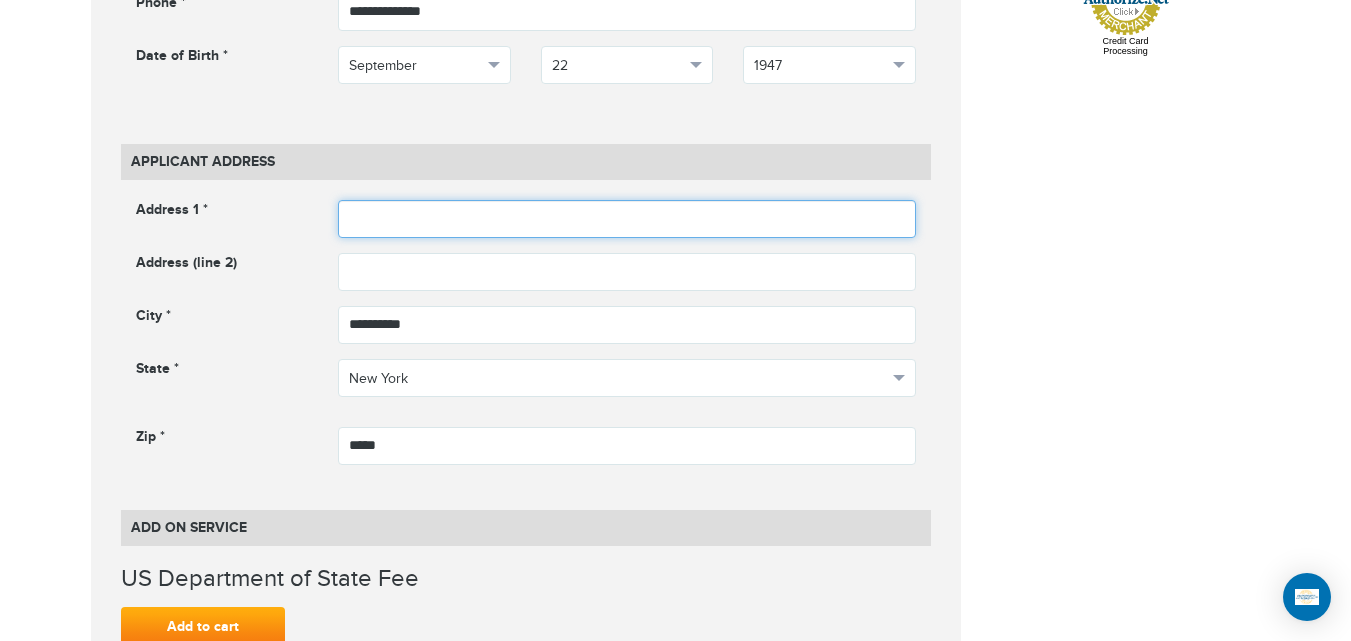 type 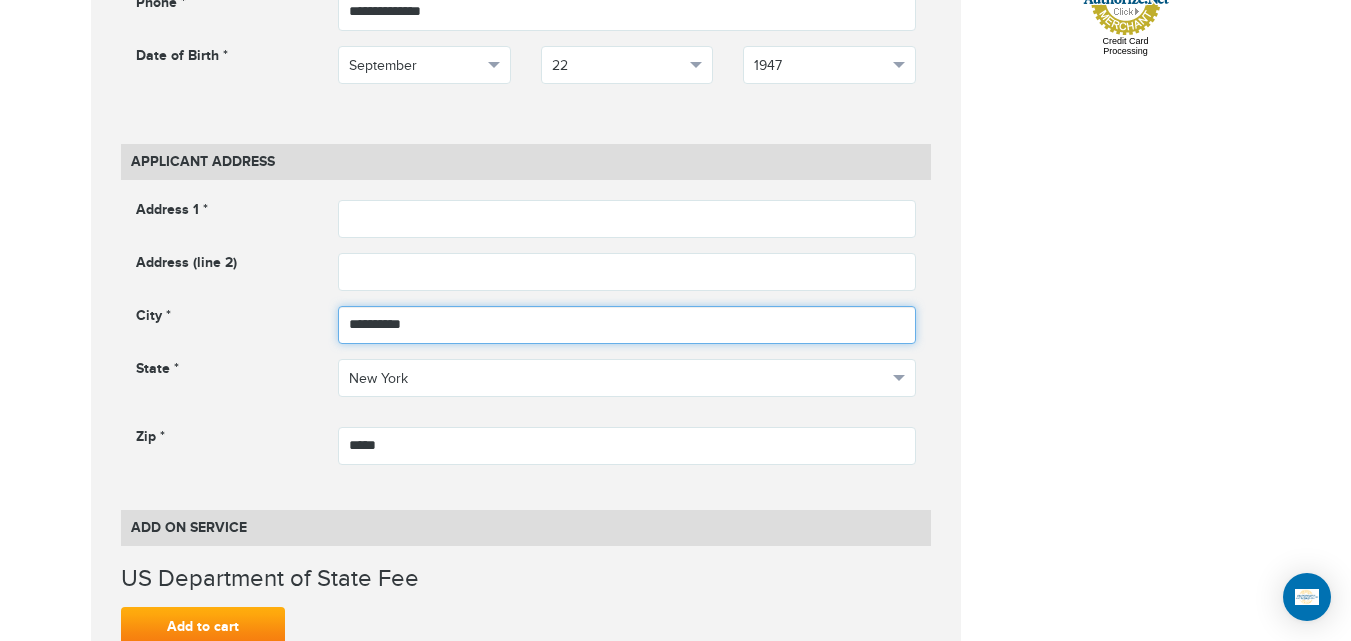 click on "**********" at bounding box center (627, 325) 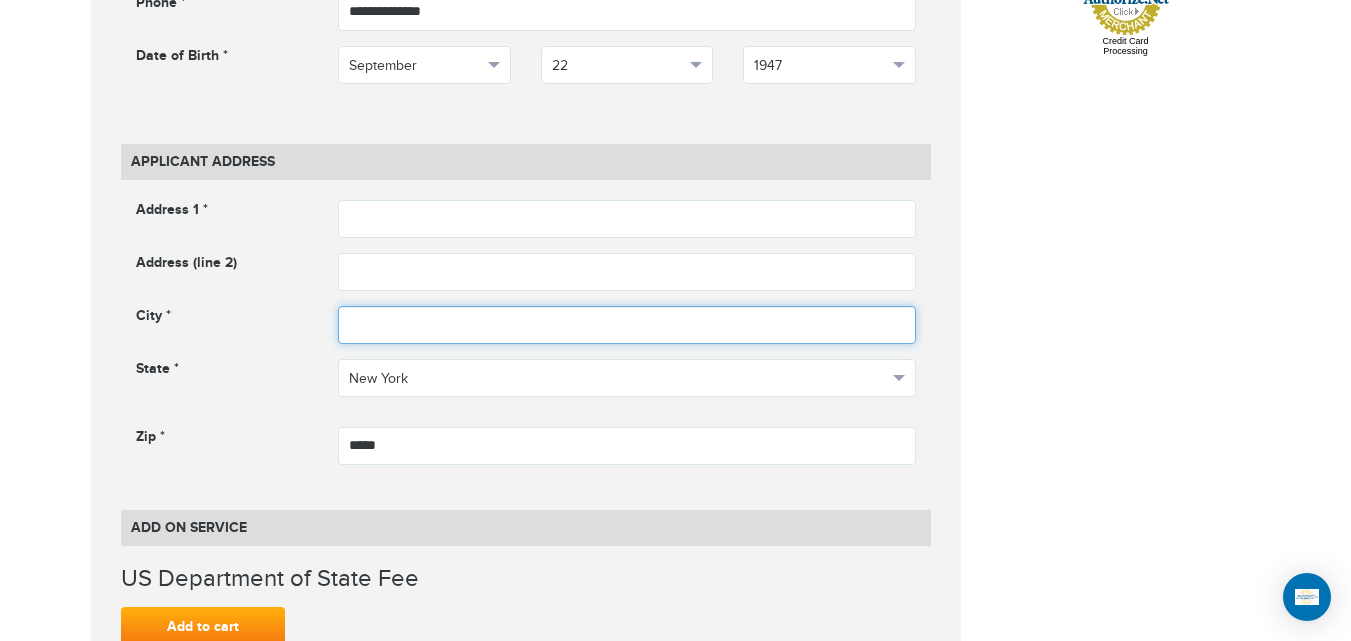 type 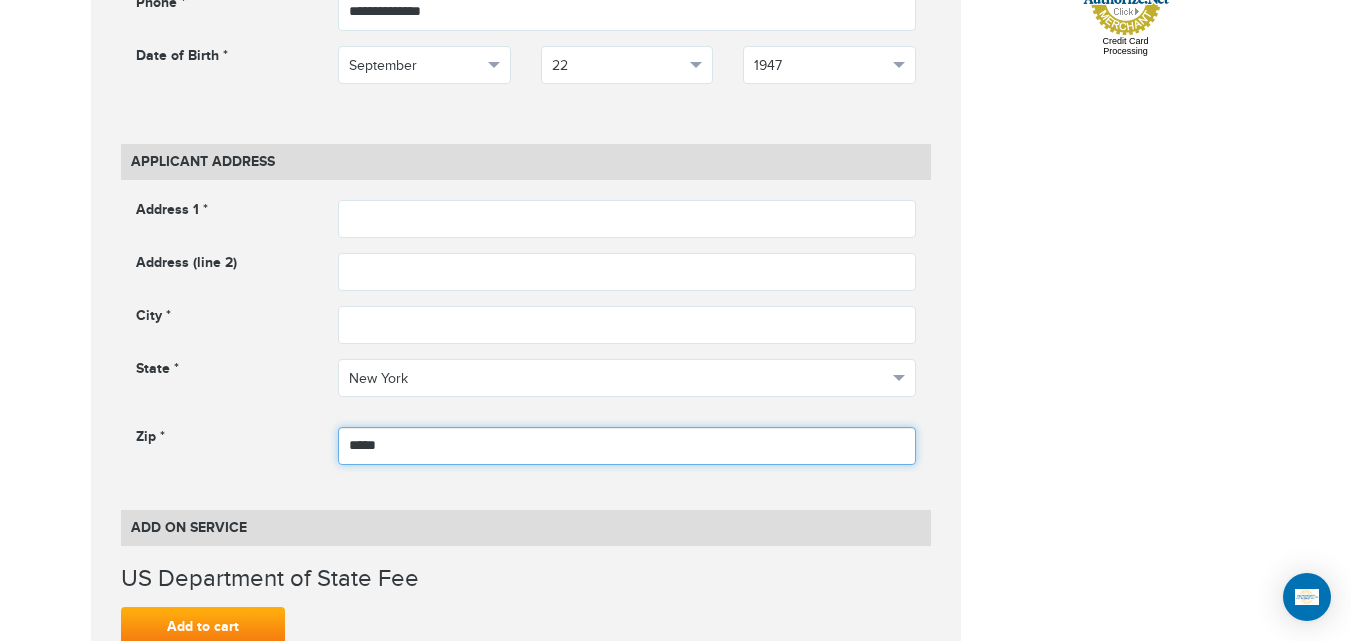 click on "*****" at bounding box center (627, 446) 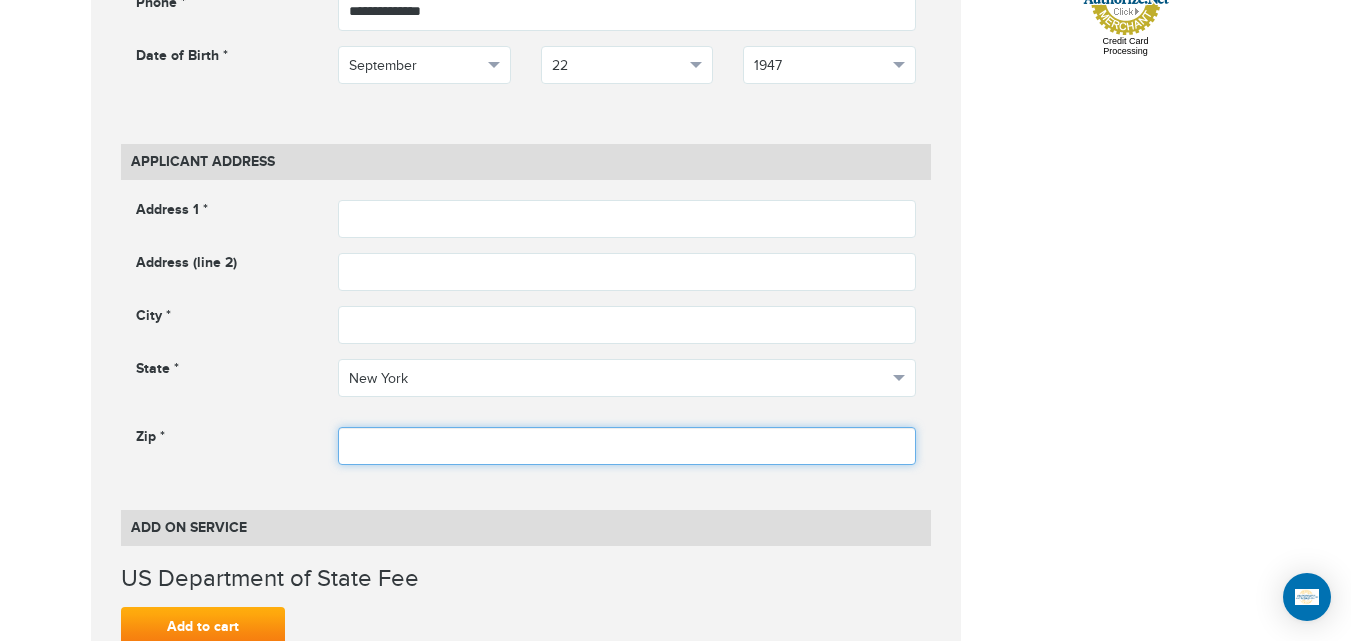 type 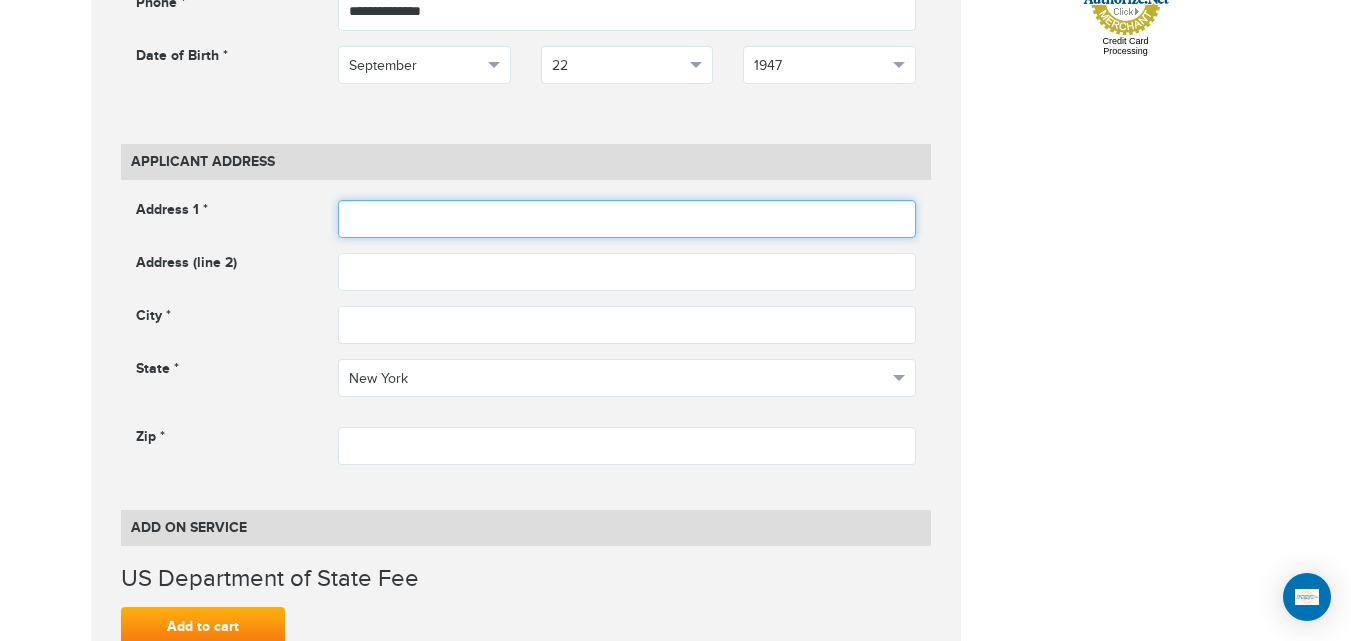 click at bounding box center [627, 219] 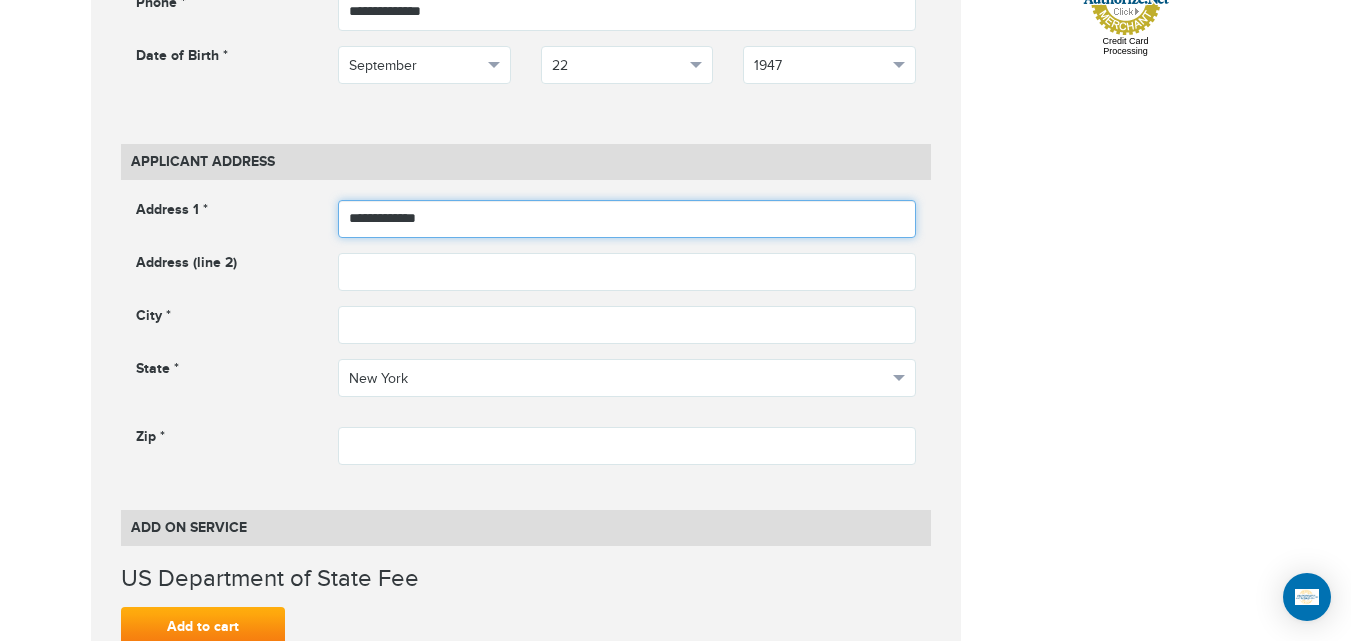 type on "**********" 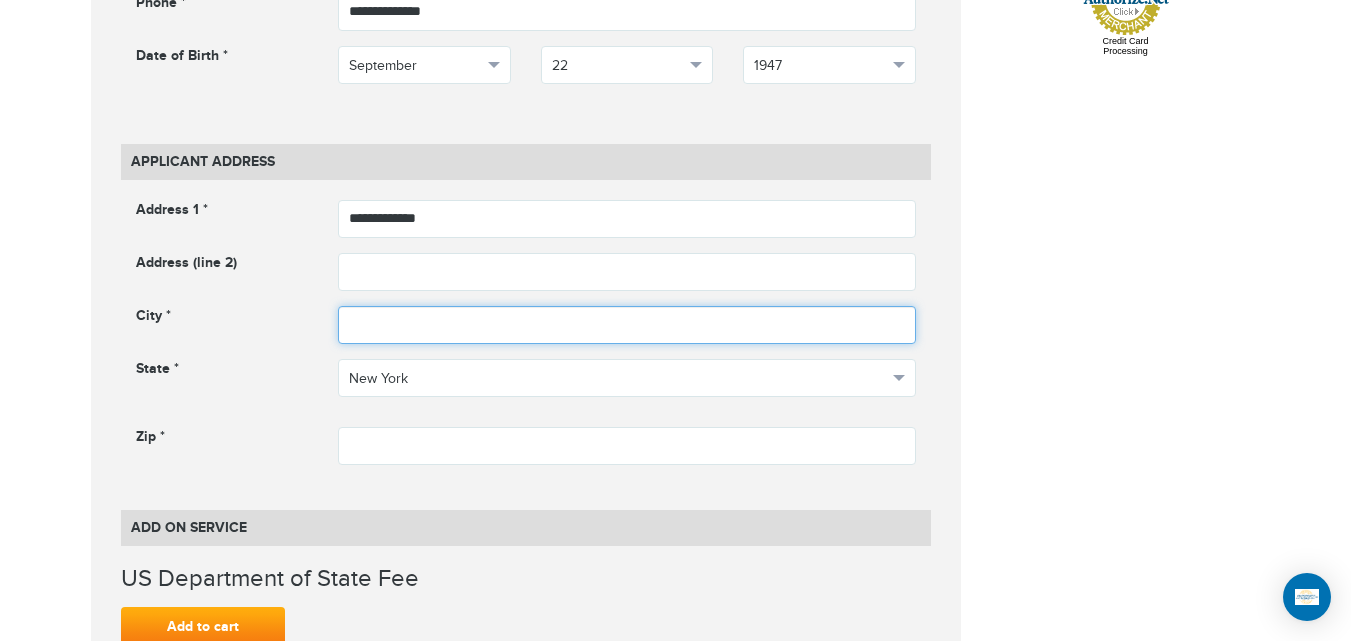 click at bounding box center (627, 325) 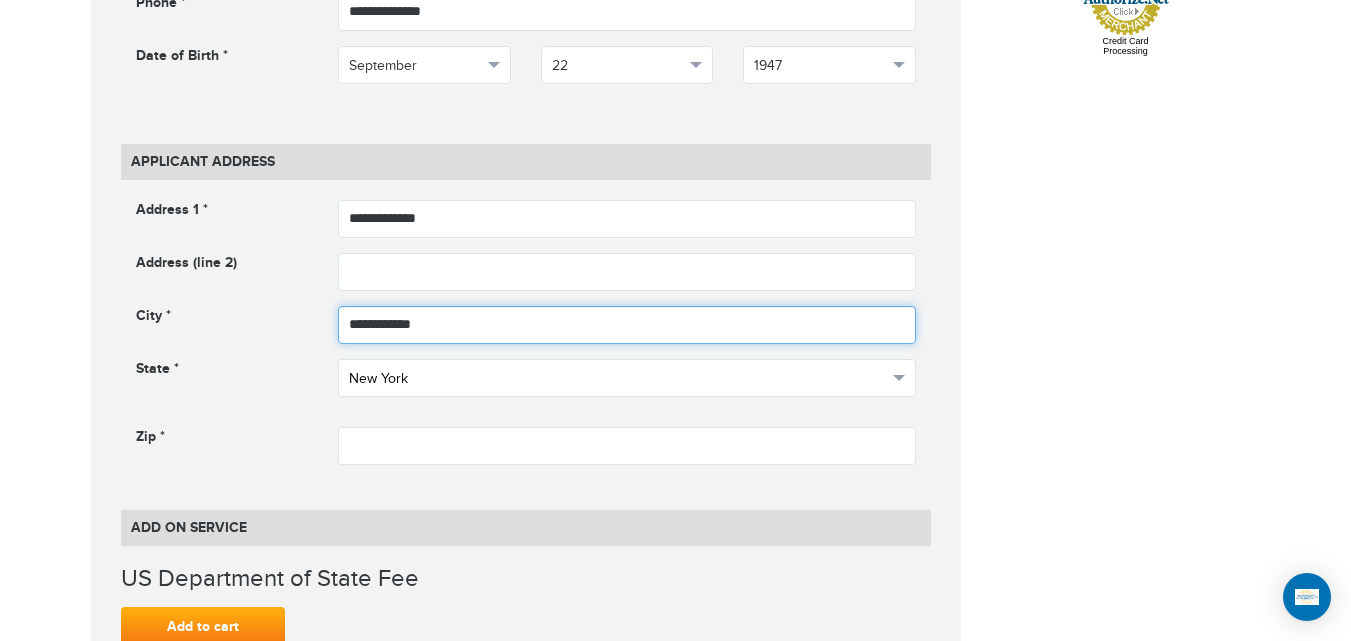 type on "**********" 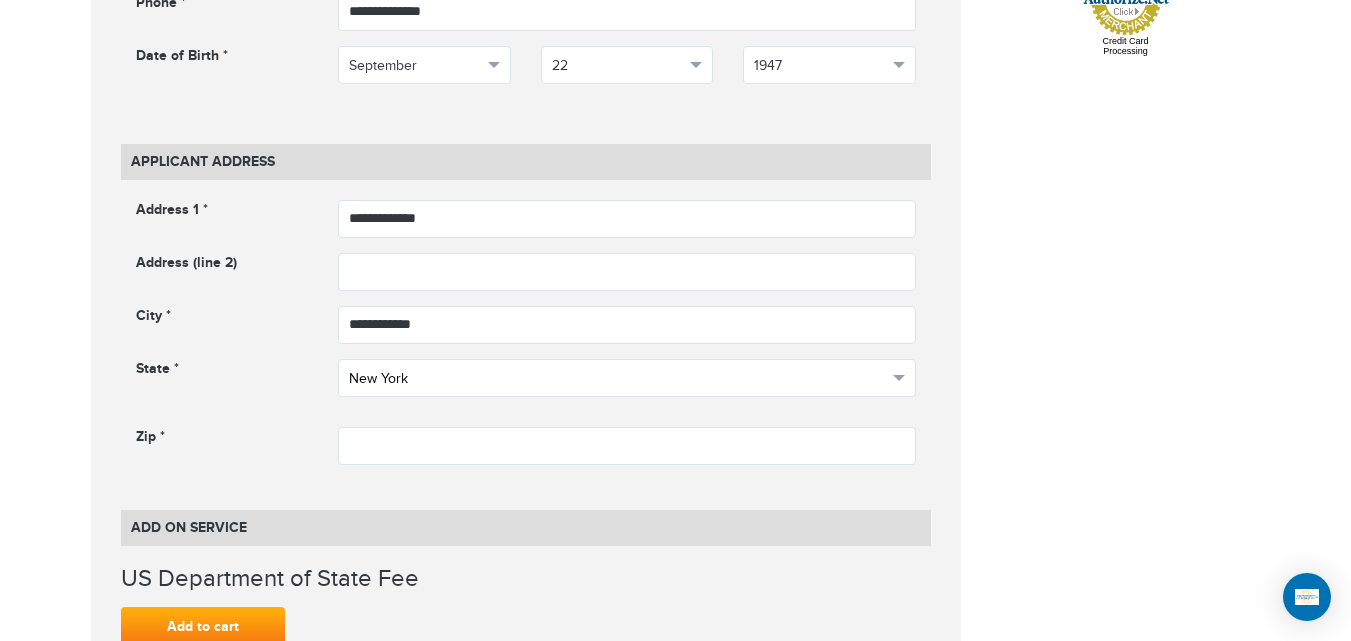 click on "New York" at bounding box center (618, 379) 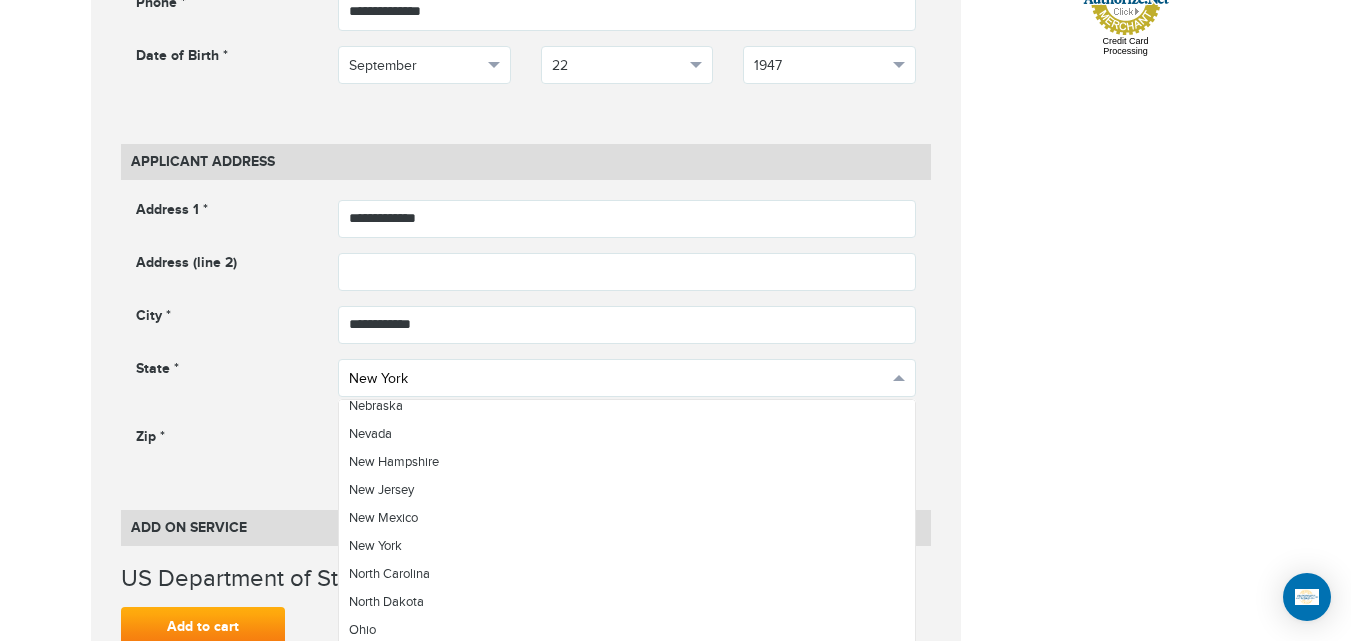 scroll, scrollTop: 176, scrollLeft: 0, axis: vertical 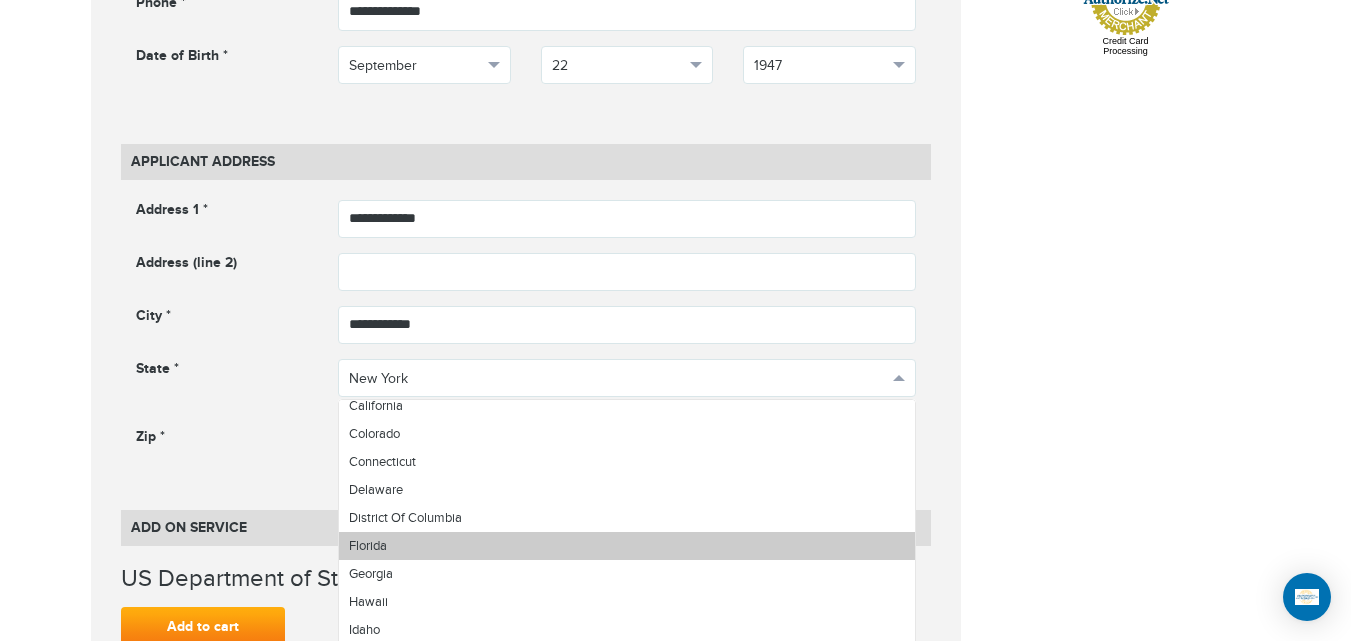 click on "Florida" at bounding box center (627, 546) 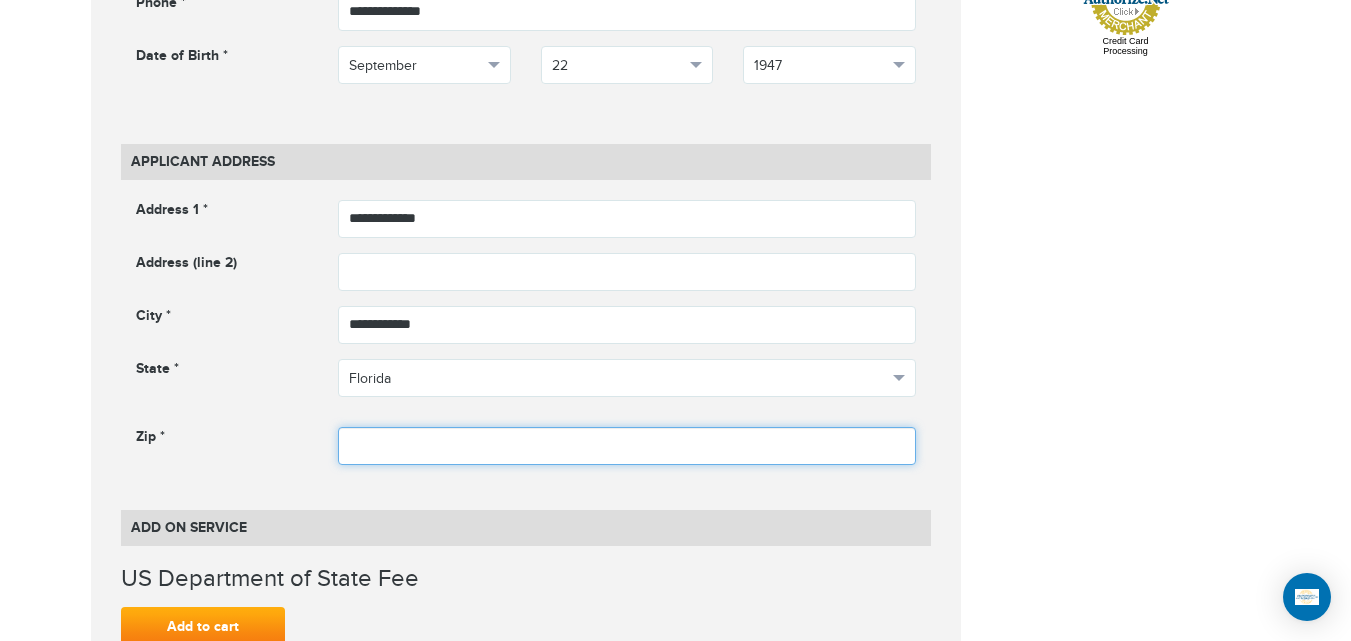 click at bounding box center [627, 446] 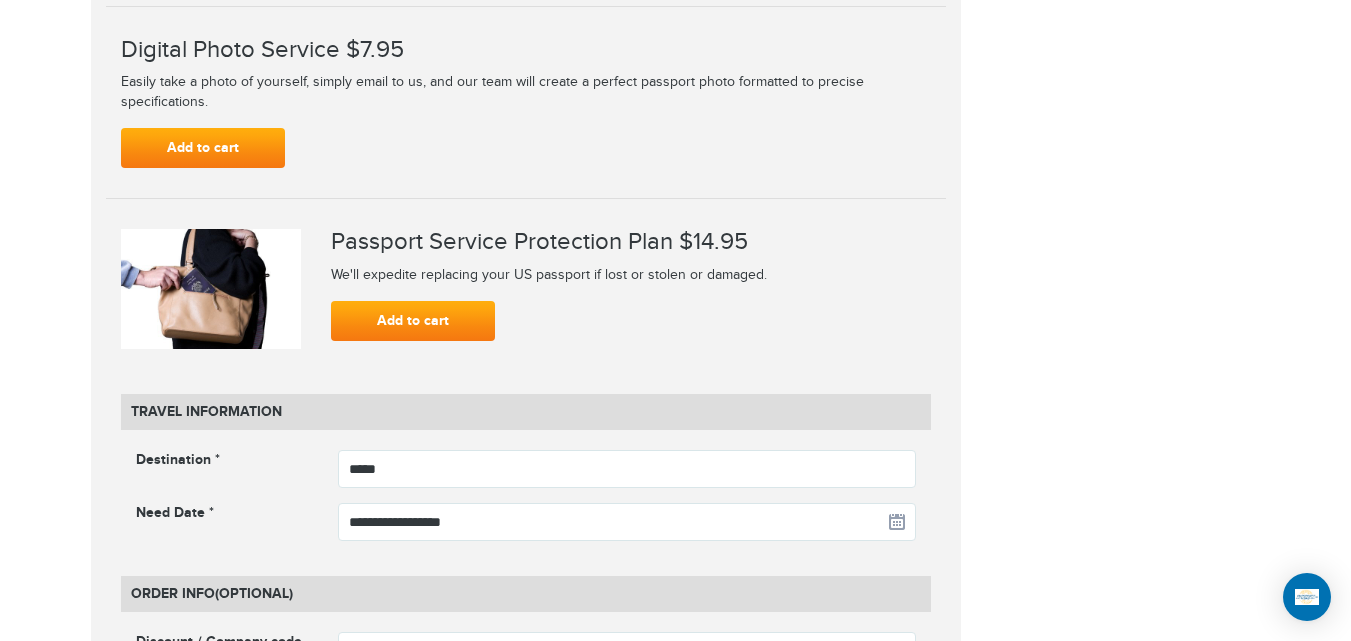 scroll, scrollTop: 2595, scrollLeft: 0, axis: vertical 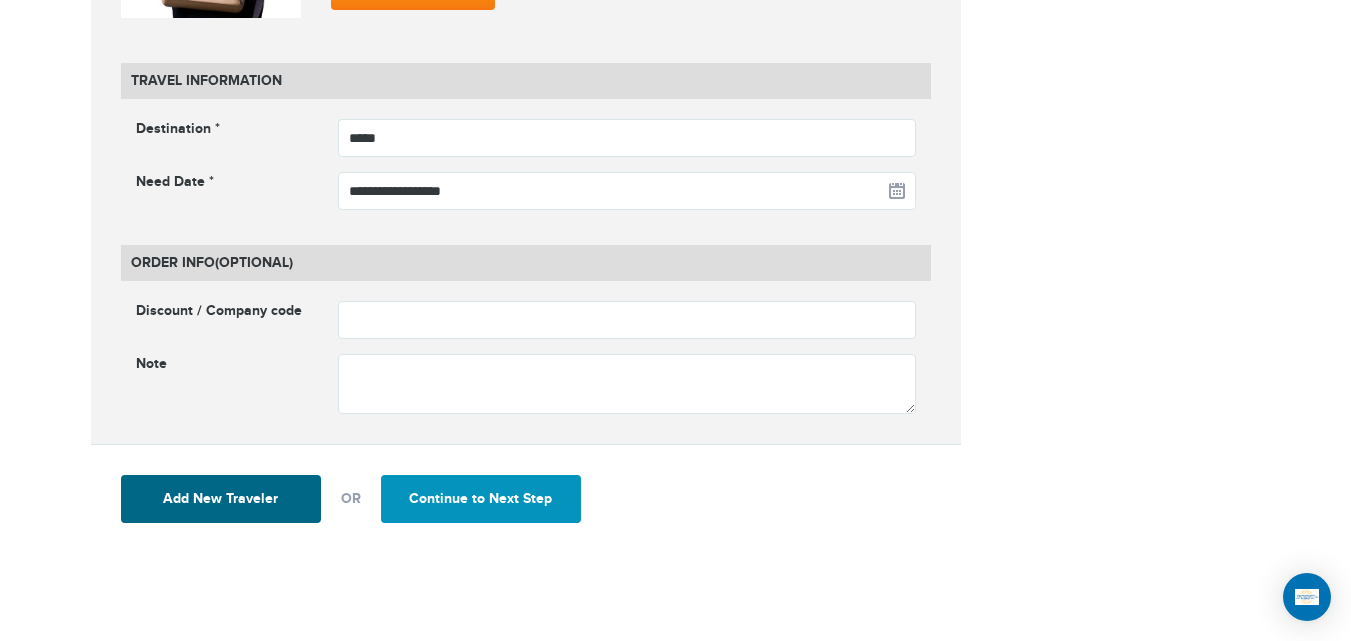 type on "*****" 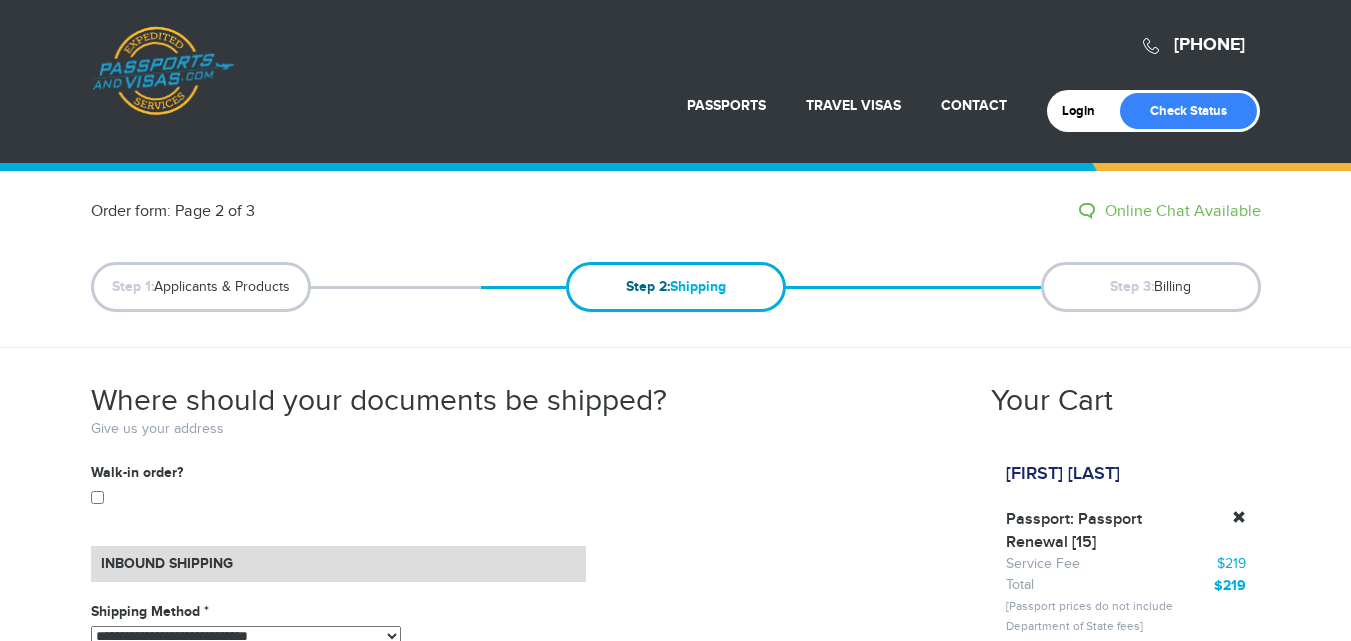 scroll, scrollTop: 0, scrollLeft: 0, axis: both 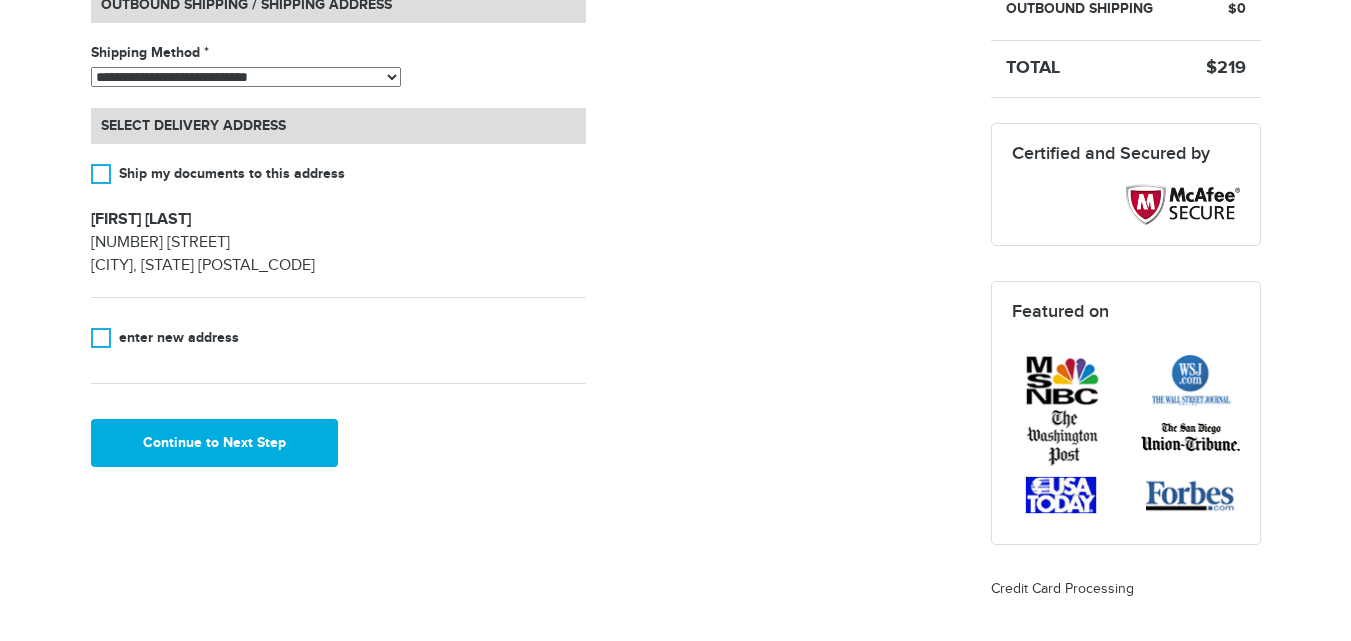 click on "[PHONE]
Passports & Visas.com
Login
Check Status
Passports
Passport Renewal
New Passport
Second Passport
Passport Name Change
Lost Passport
Contact" at bounding box center [675, -375] 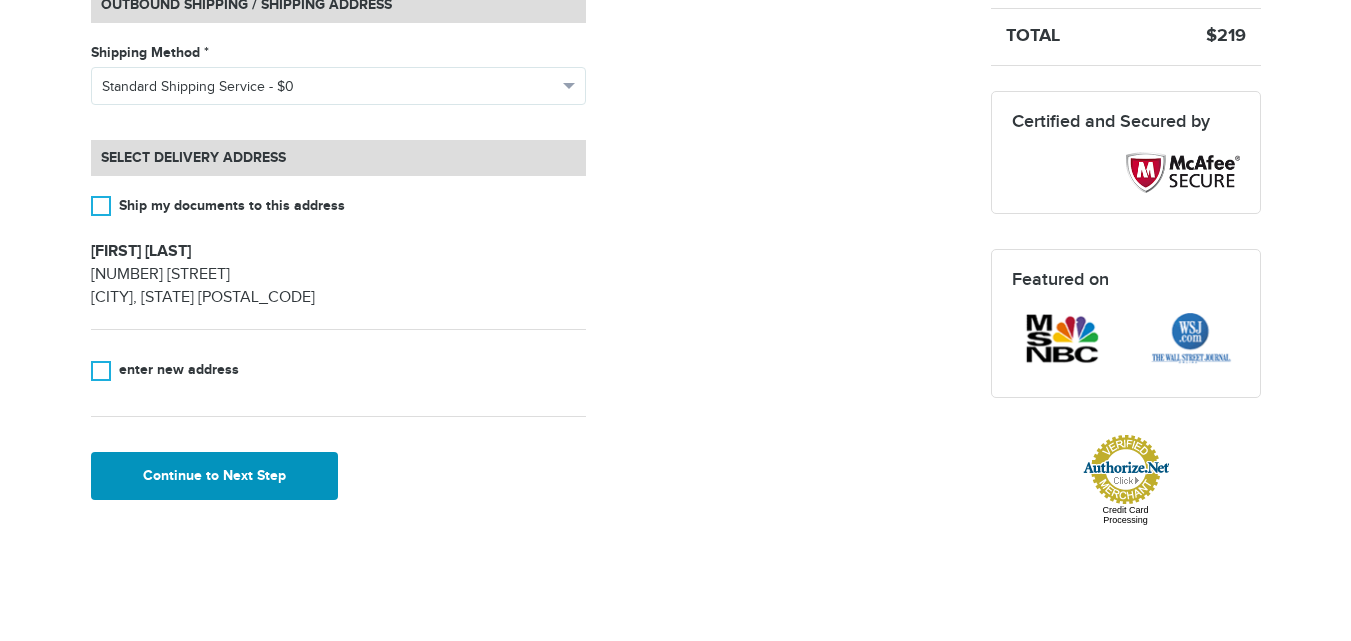 click on "Continue to Next Step" at bounding box center [215, 476] 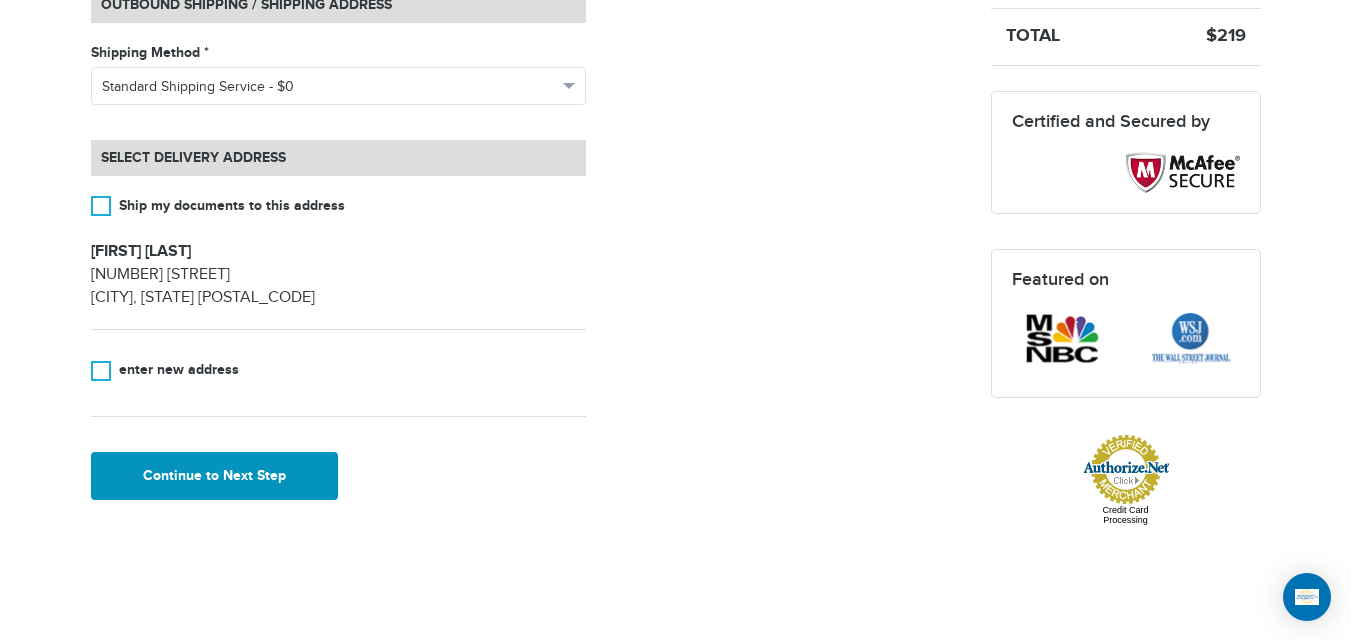 scroll, scrollTop: 0, scrollLeft: 0, axis: both 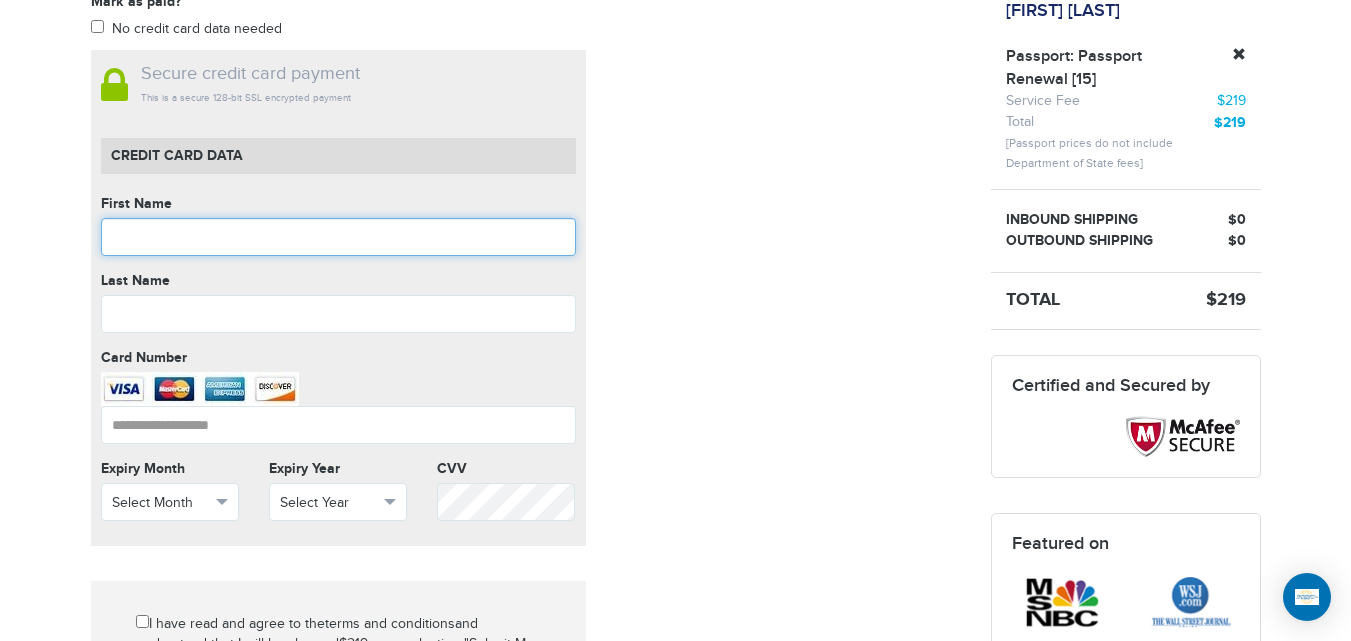 click at bounding box center [338, 237] 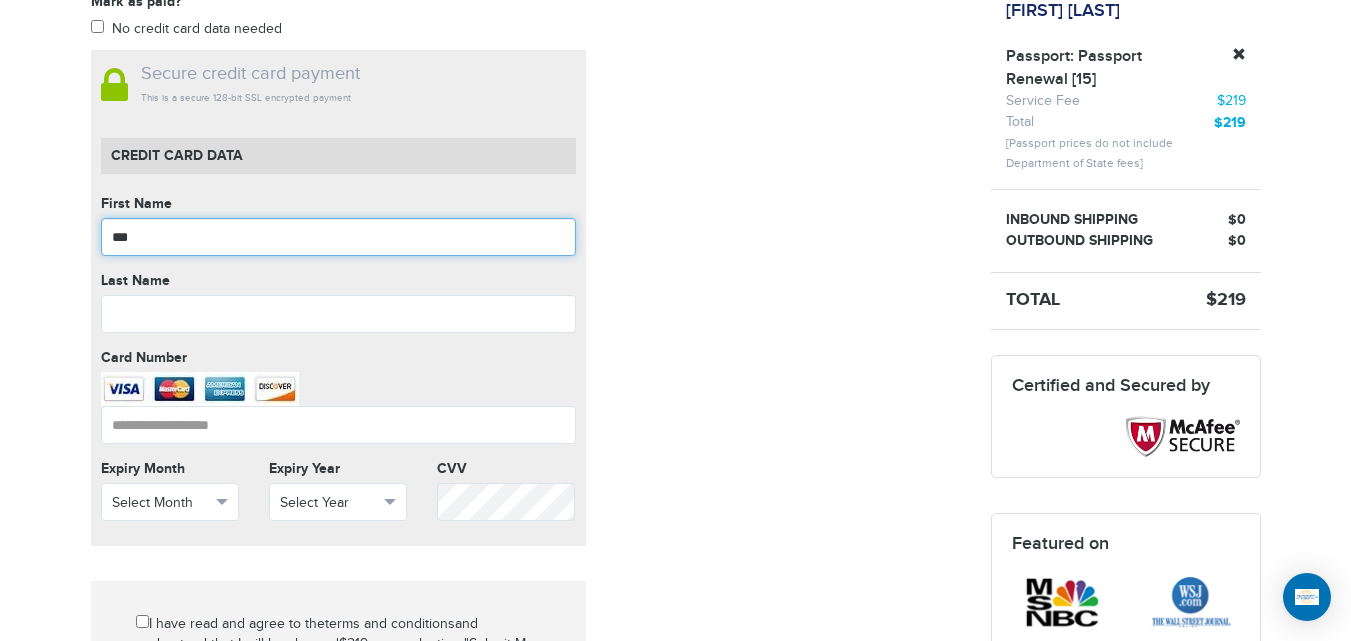 type on "*****" 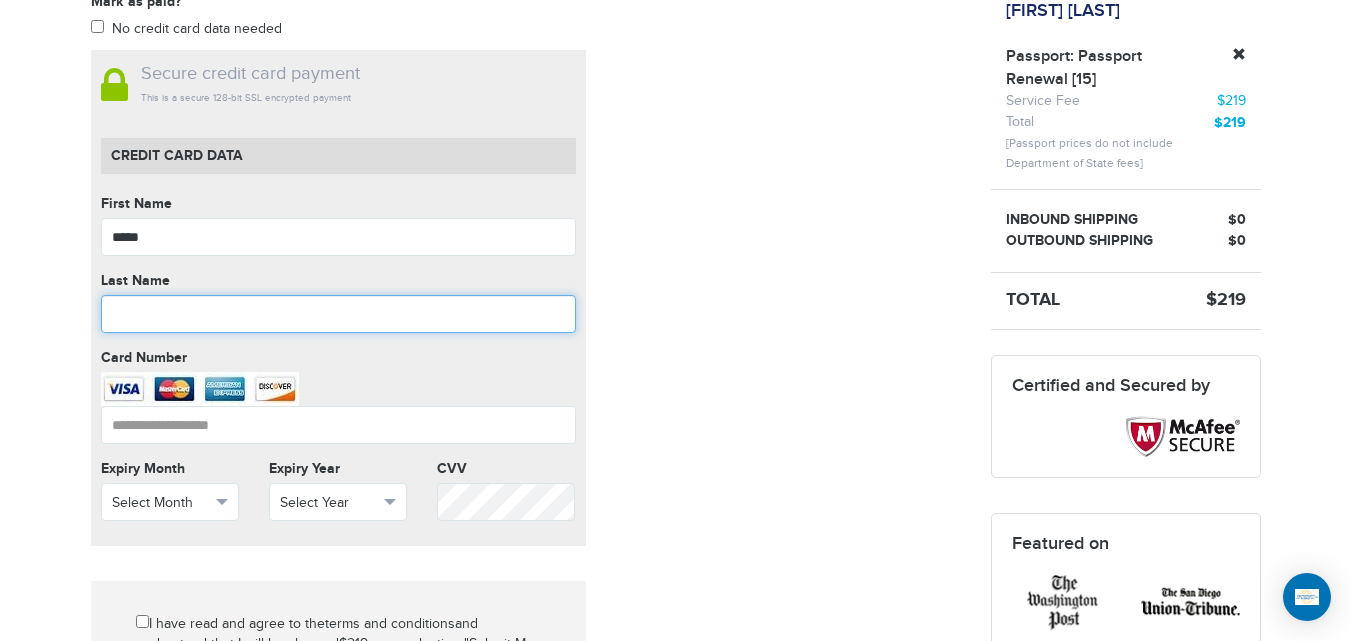 click at bounding box center (338, 314) 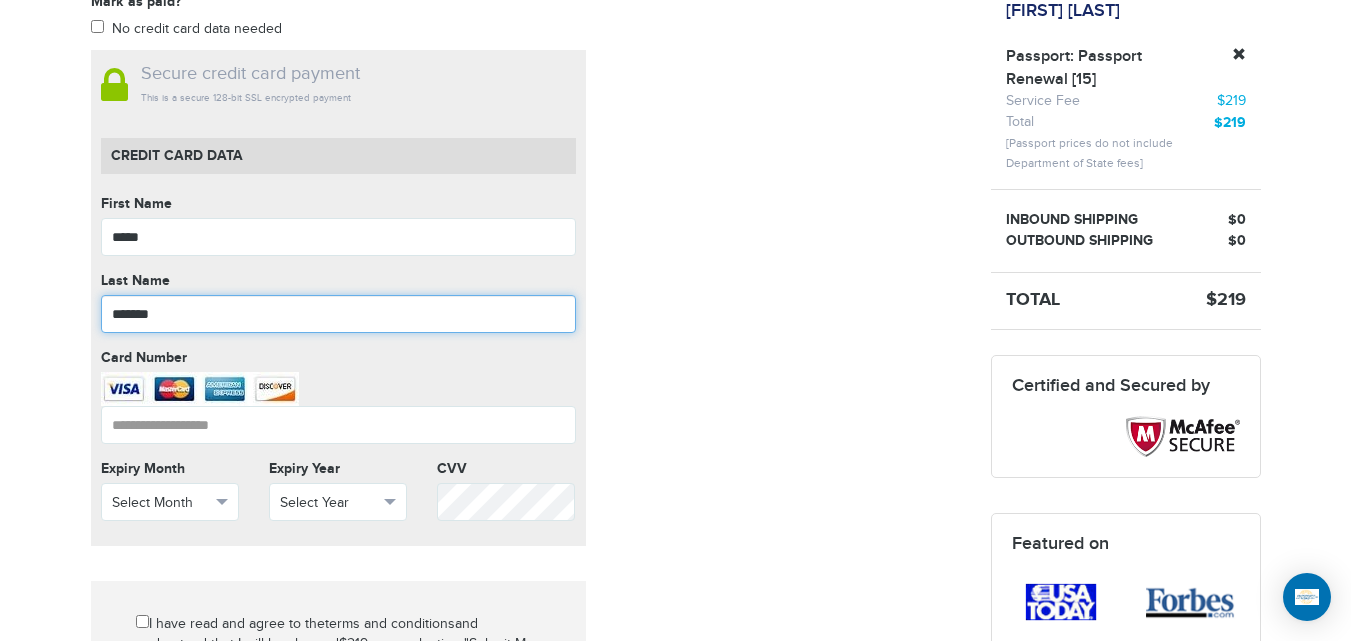 type on "*******" 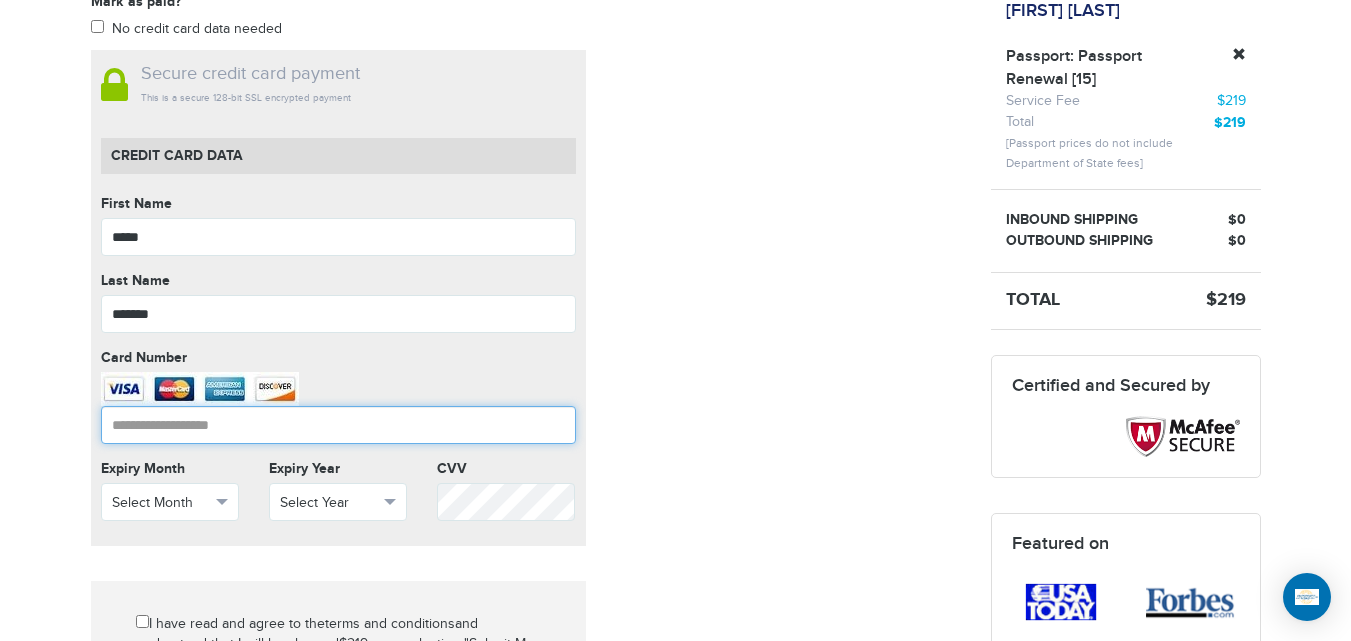 click at bounding box center [338, 425] 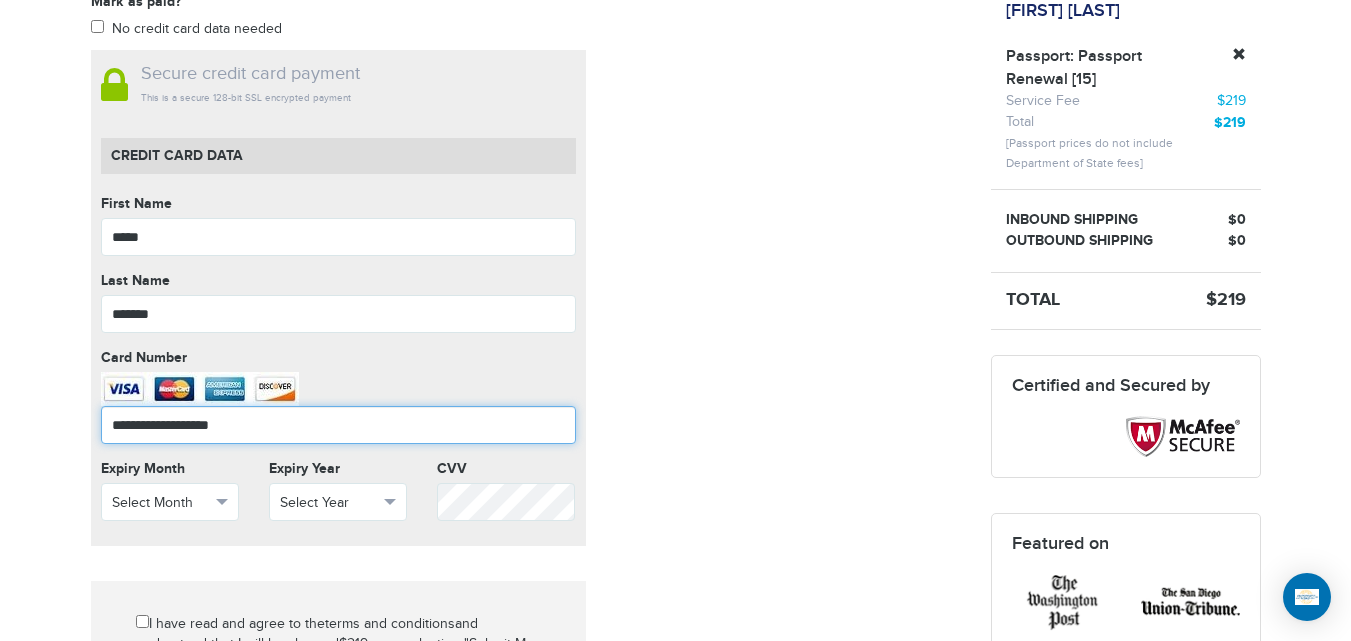 type on "**********" 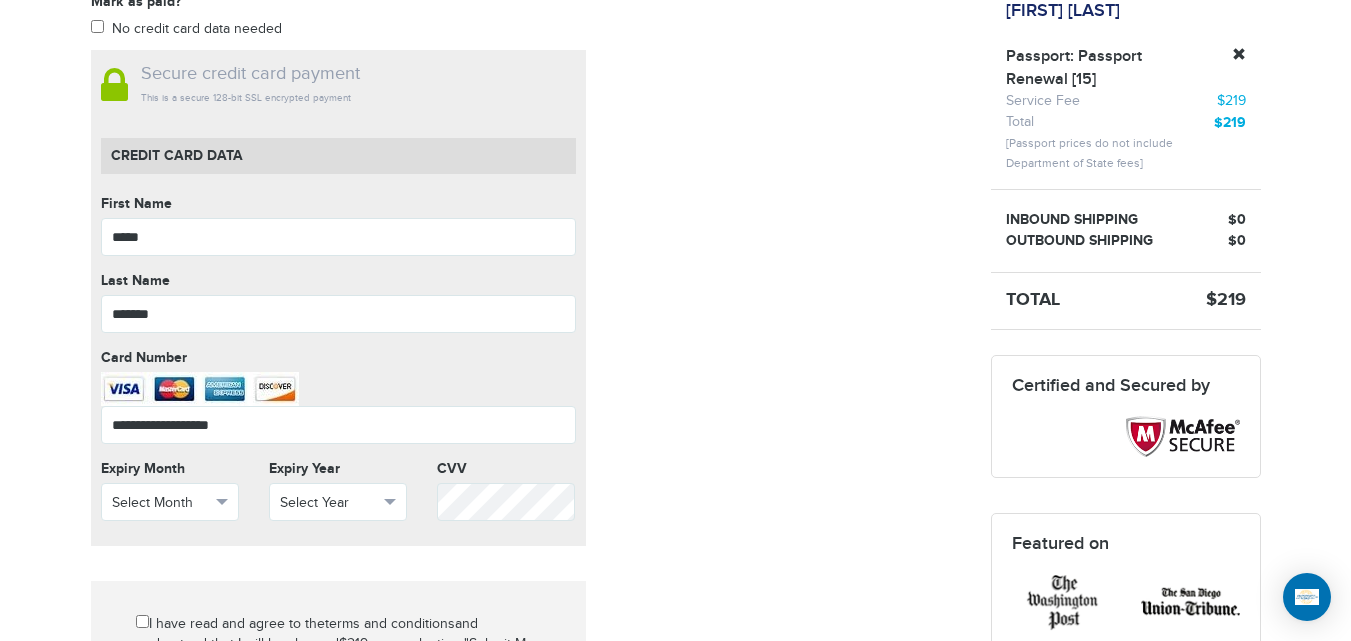 click on "Expiry Month
Select Month   Select Month January February March April May June July August September October November December" at bounding box center [170, 490] 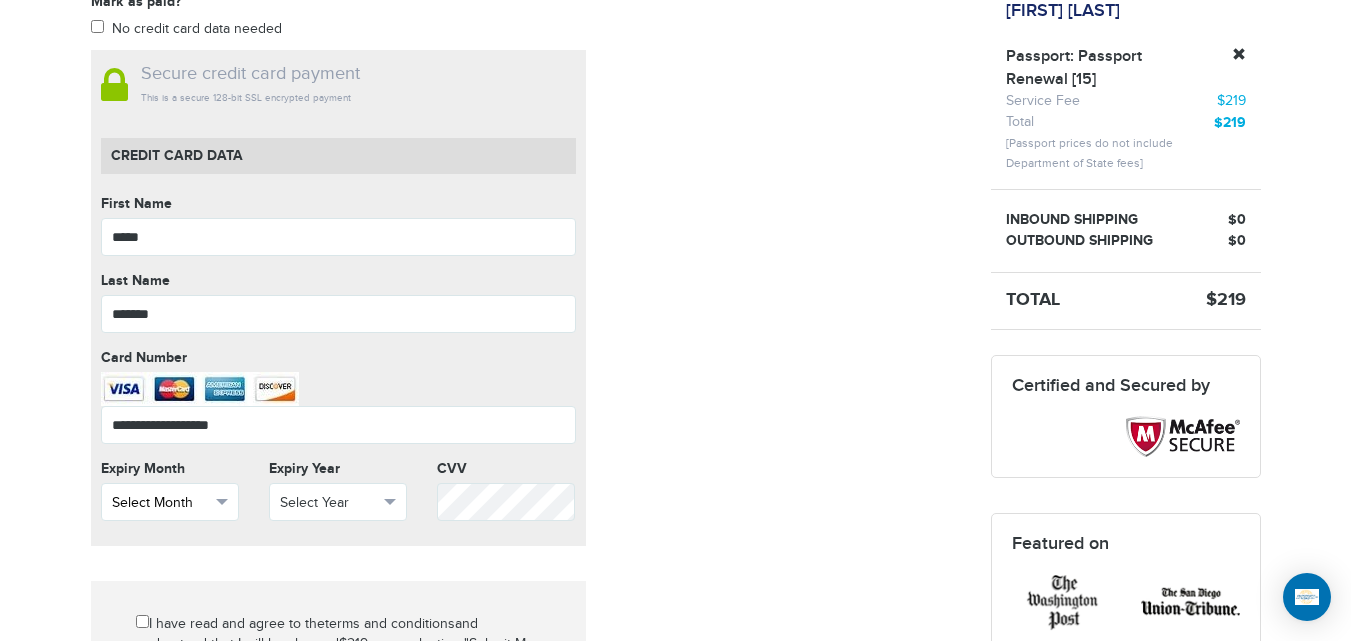 click on "Select Month" at bounding box center [170, 502] 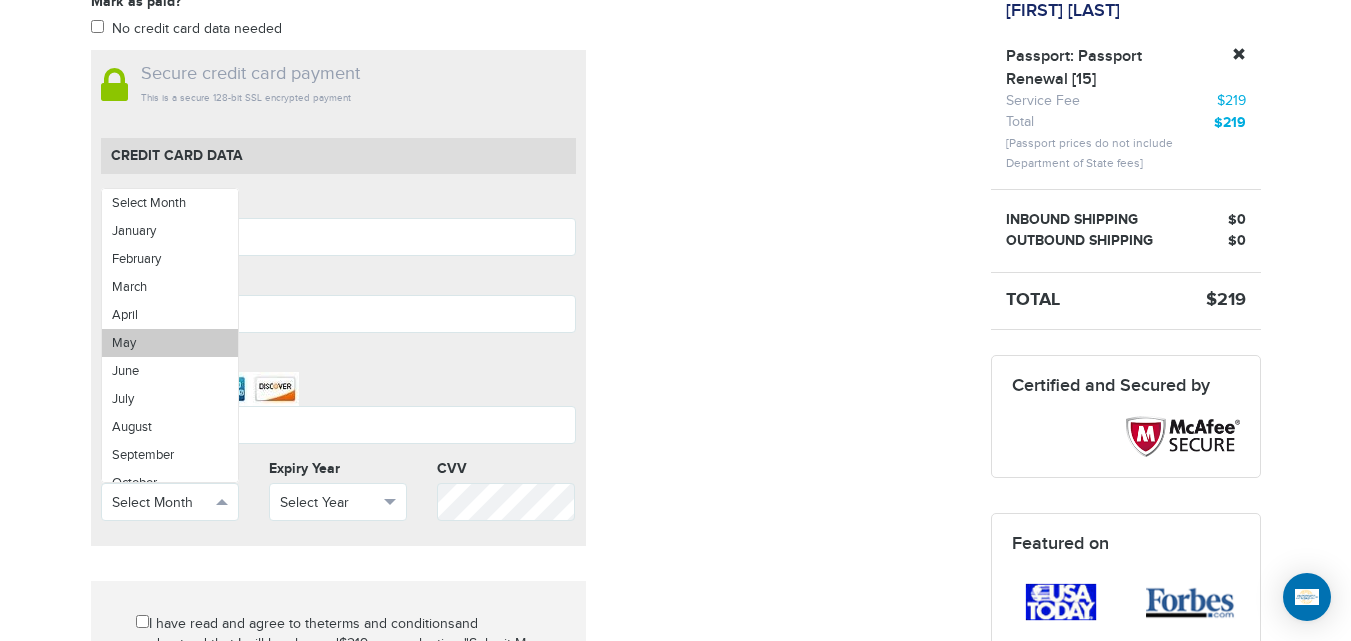 click on "May" at bounding box center (170, 343) 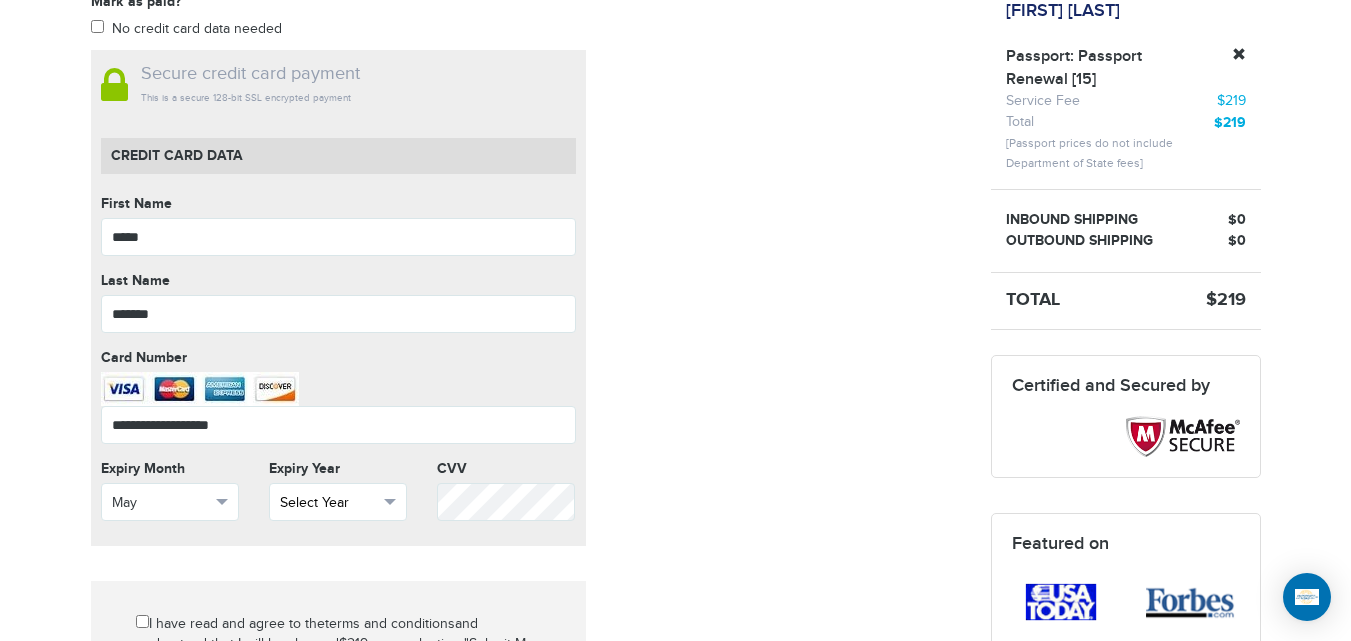 click on "Select Year" at bounding box center [329, 503] 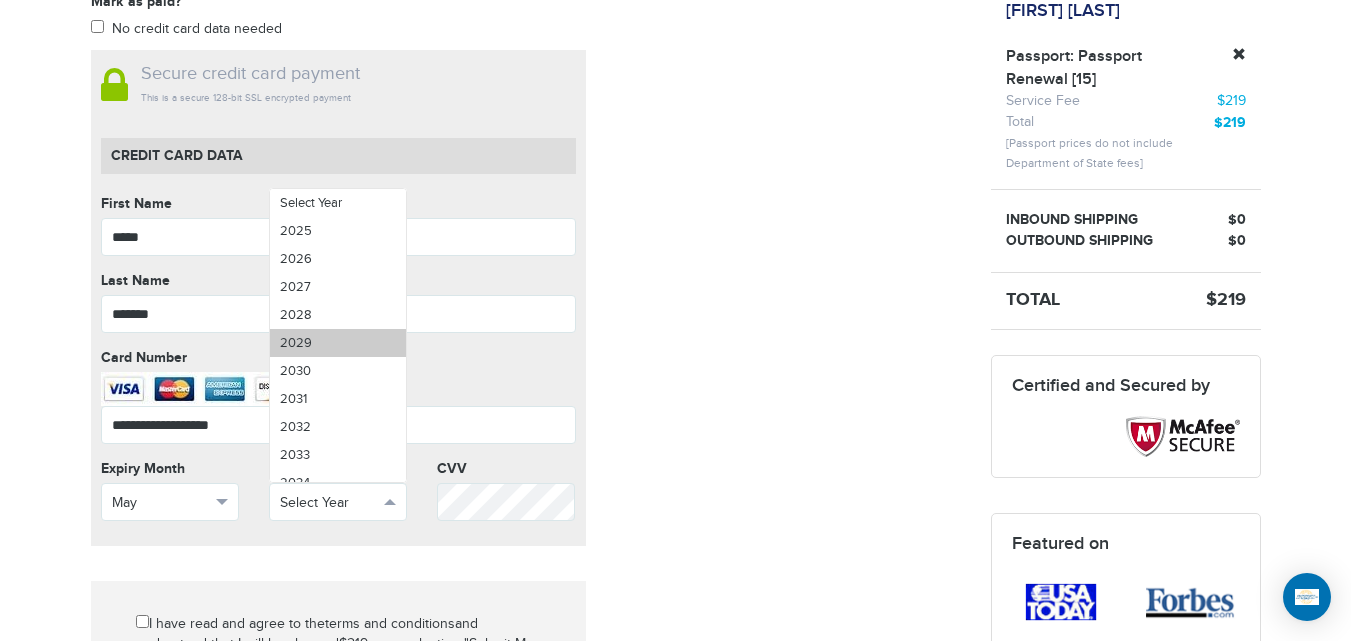 click on "2029" at bounding box center [338, 343] 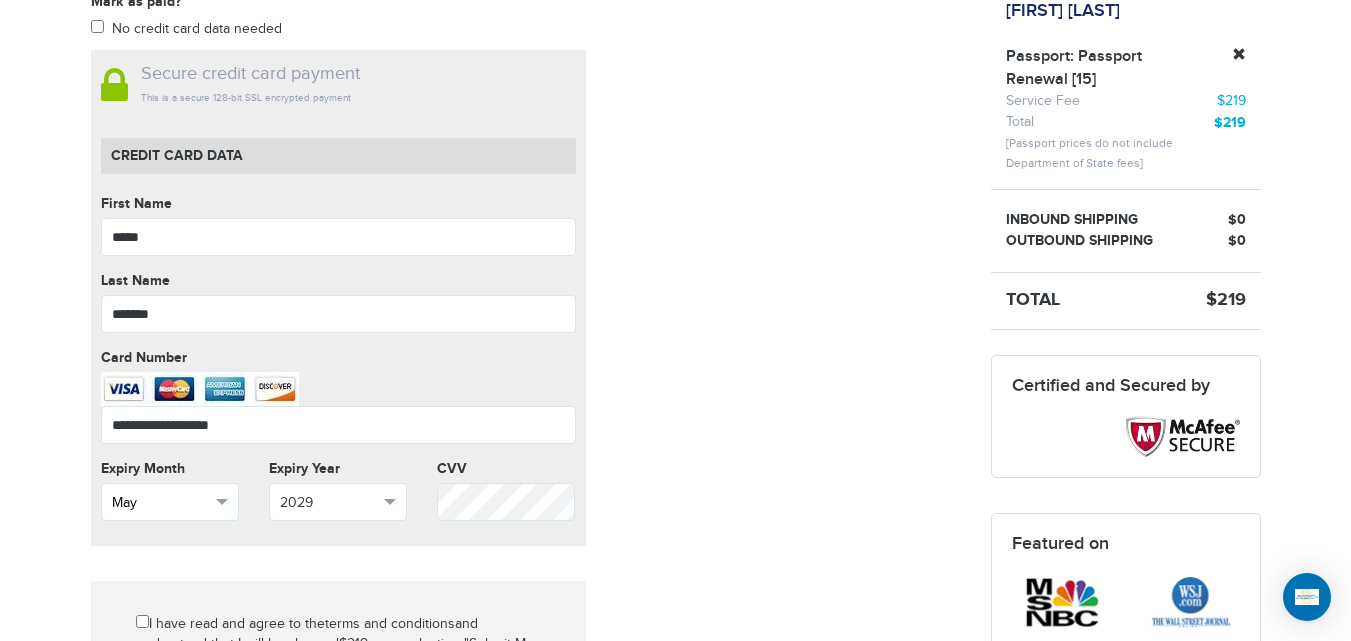 click on "May" at bounding box center [170, 502] 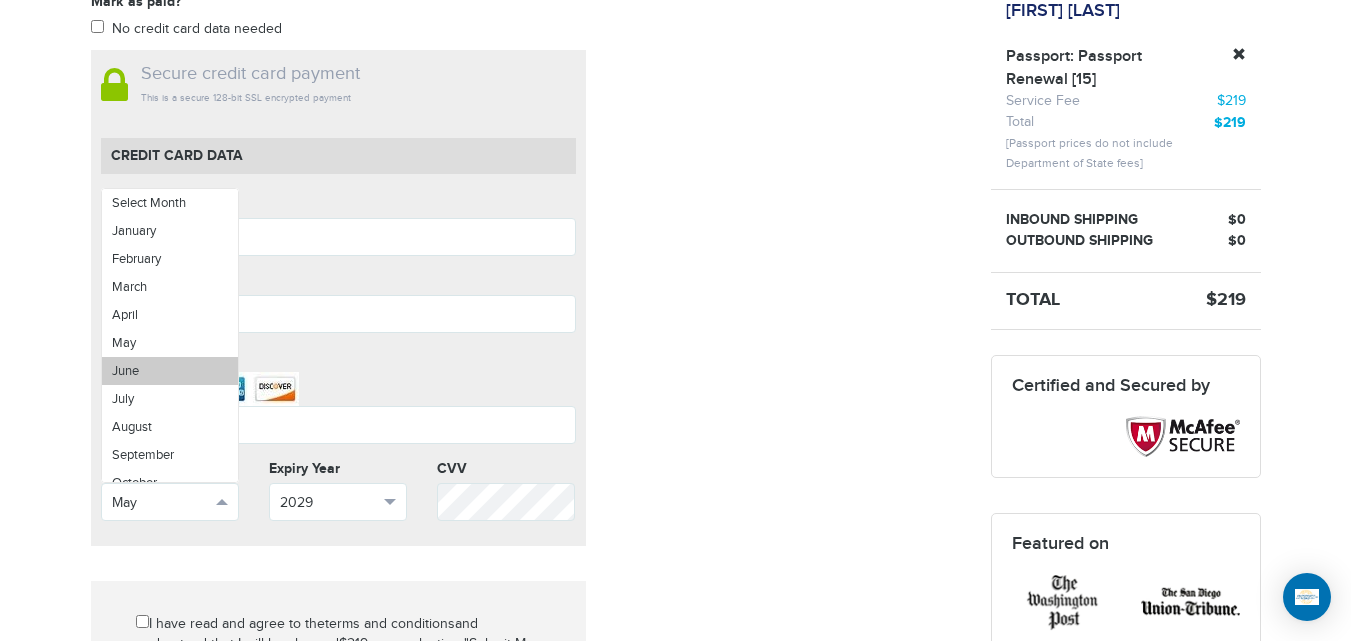 click on "June" at bounding box center (170, 371) 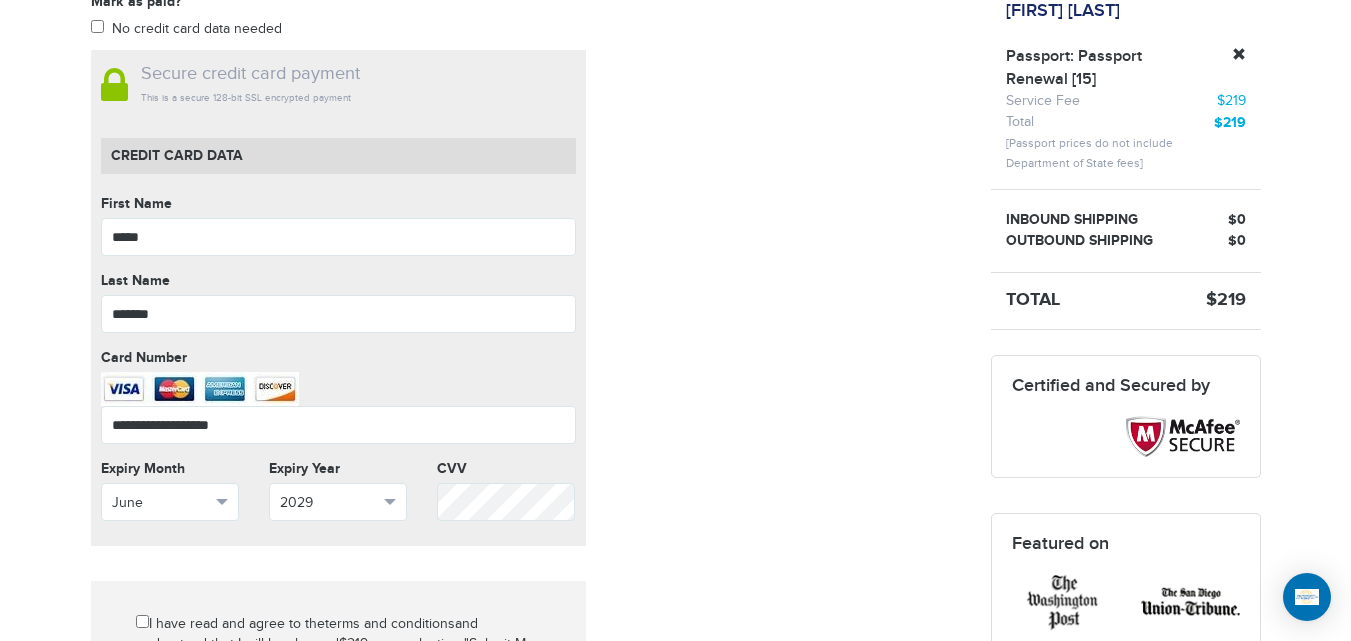 click on "[PHONE]
Passports & Visas.com
Hello, [NAME]
Passports
Passport Renewal
New Passport
Second Passport
Passport Name Change
Lost Passport
Child Passport
Travel Visas" at bounding box center (675, 577) 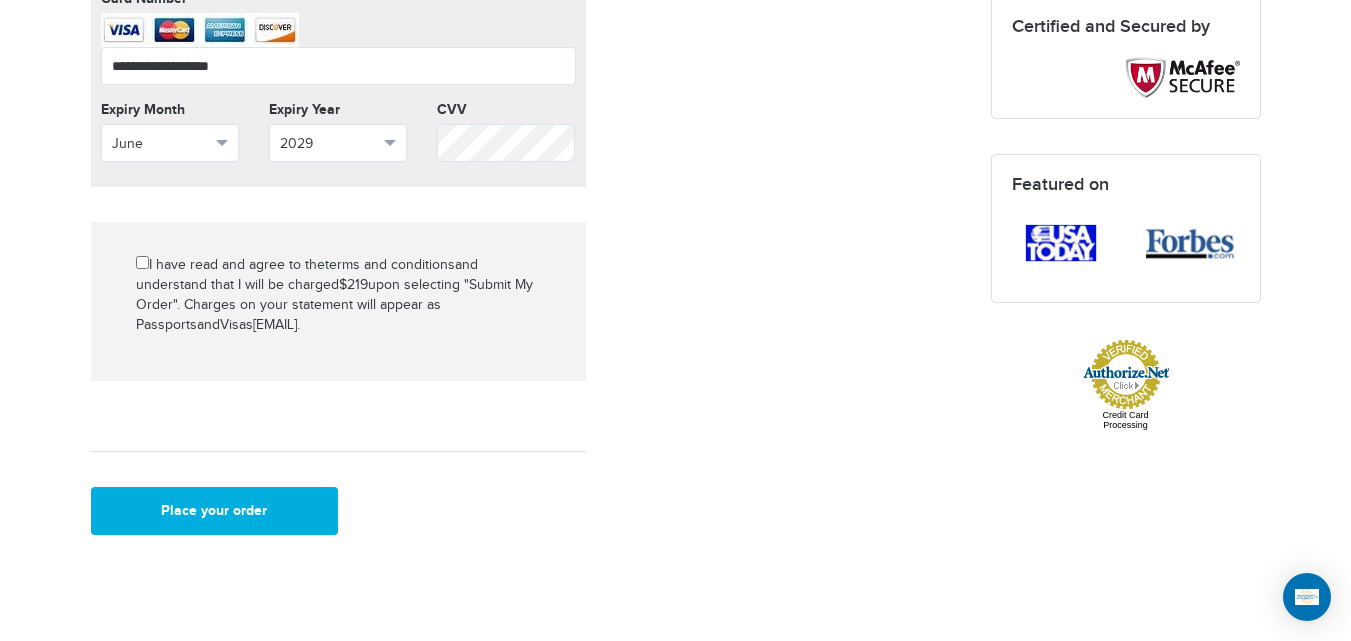 scroll, scrollTop: 831, scrollLeft: 0, axis: vertical 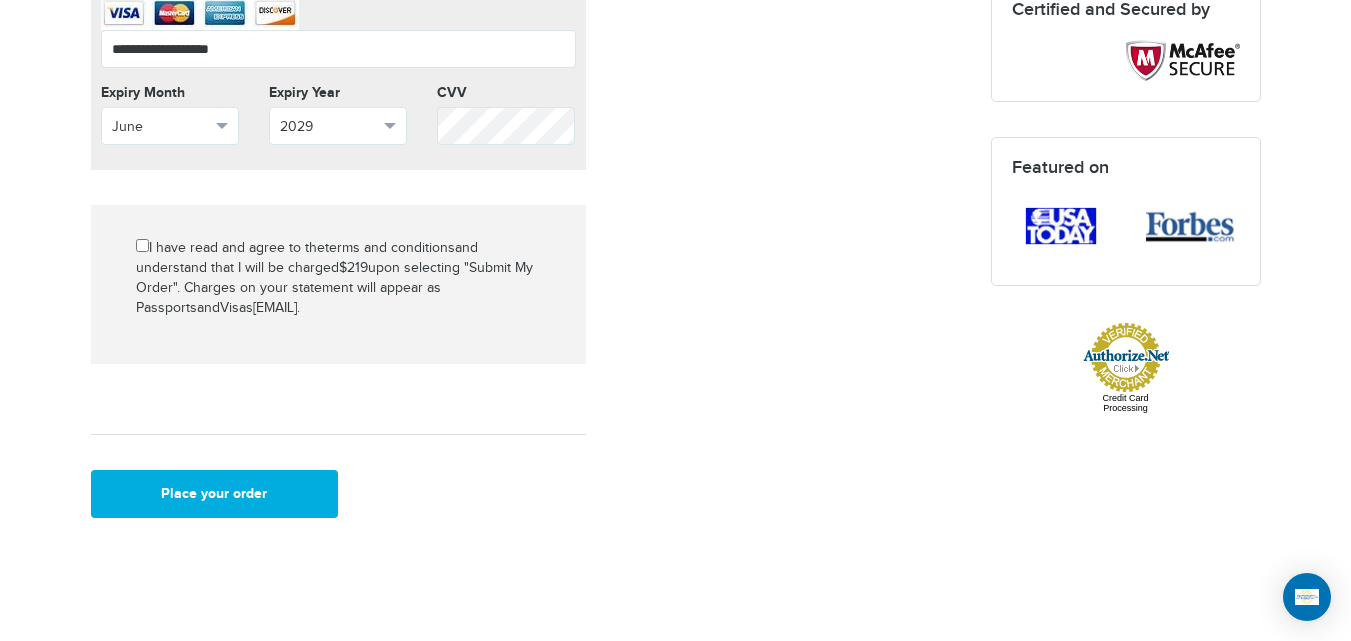 click on "[PHONE]
Passports & Visas.com
Hello, [NAME]
Passports
Passport Renewal
New Passport
Second Passport
Passport Name Change
Lost Passport
Child Passport
Travel Visas" at bounding box center (675, 201) 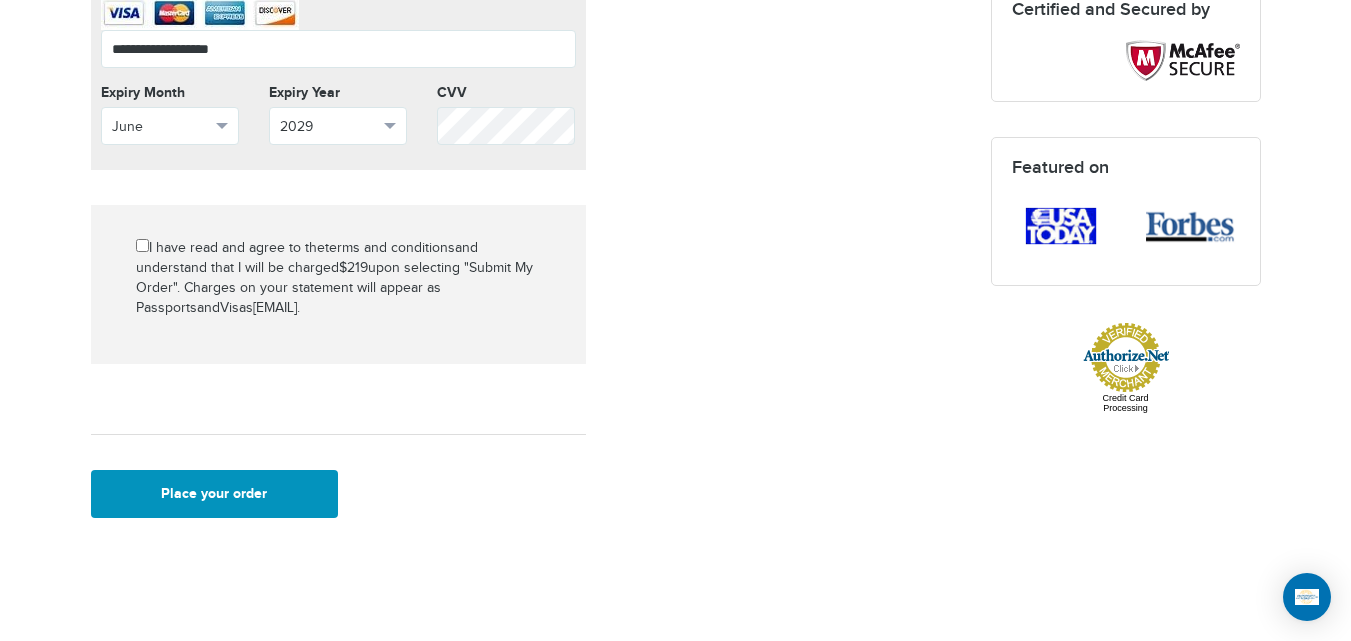 click on "Place your order" at bounding box center [215, 494] 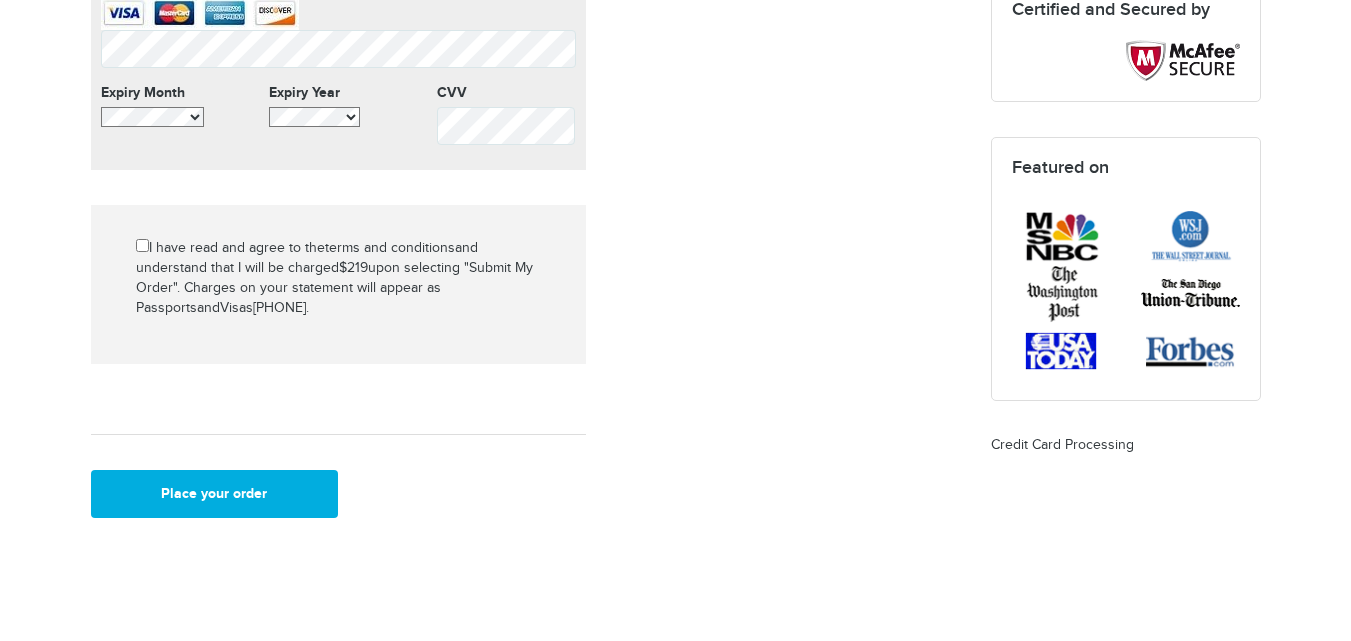 scroll, scrollTop: 839, scrollLeft: 0, axis: vertical 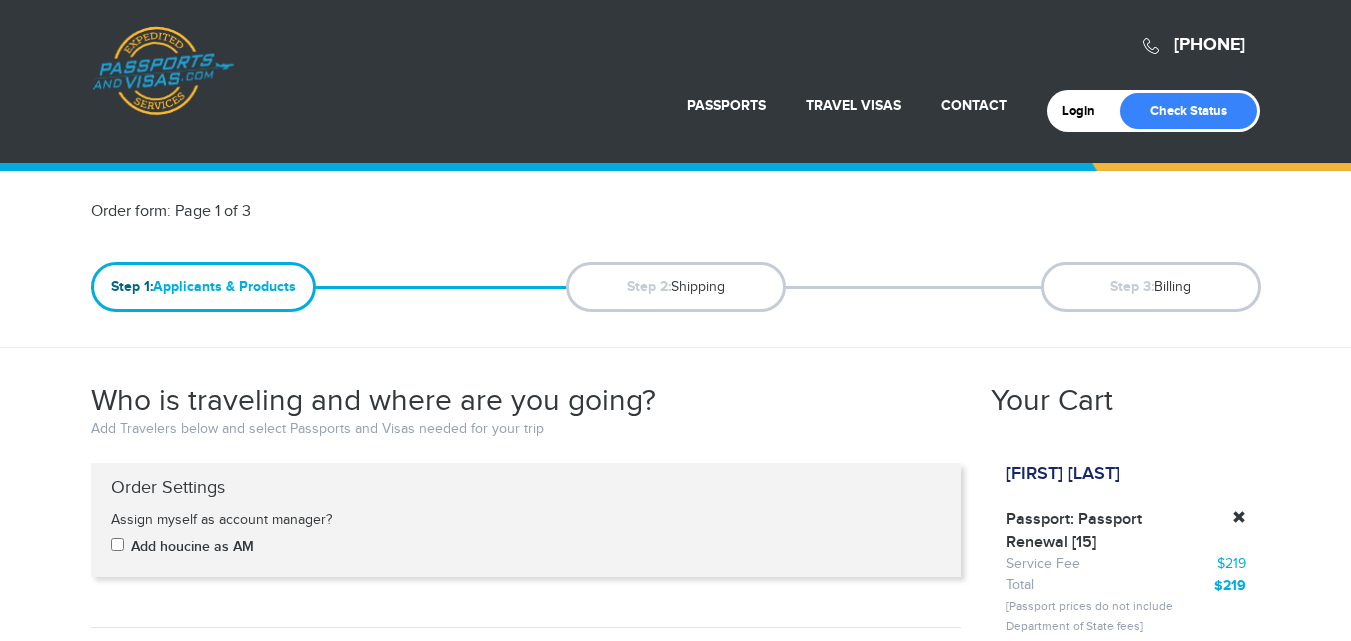 click on "[PHONE]" at bounding box center [675, 1877] 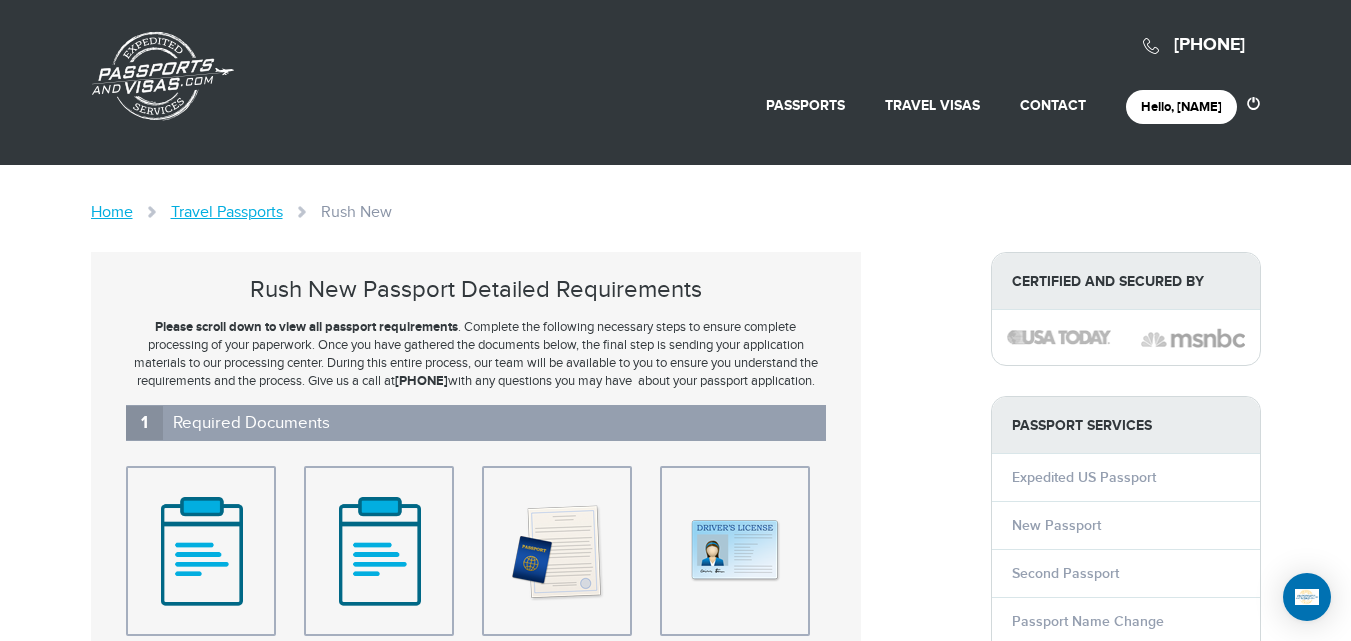 scroll, scrollTop: 0, scrollLeft: 0, axis: both 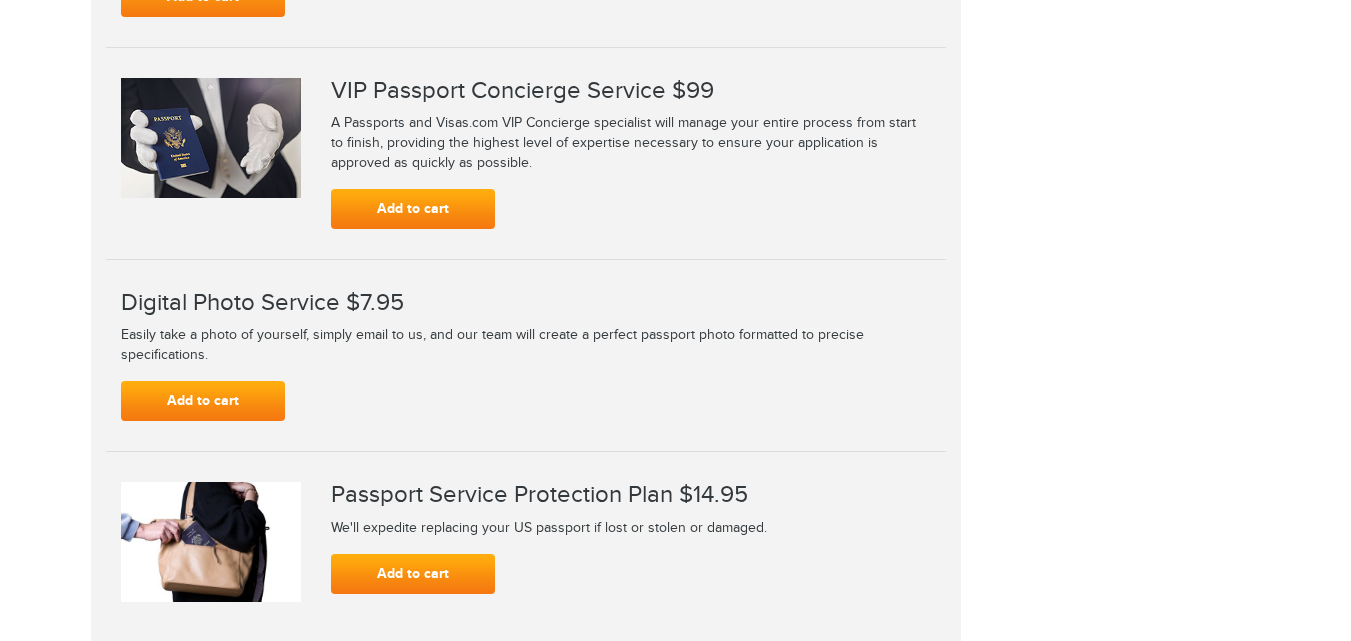 click on "Digital Photo Service $7.95" at bounding box center [526, 303] 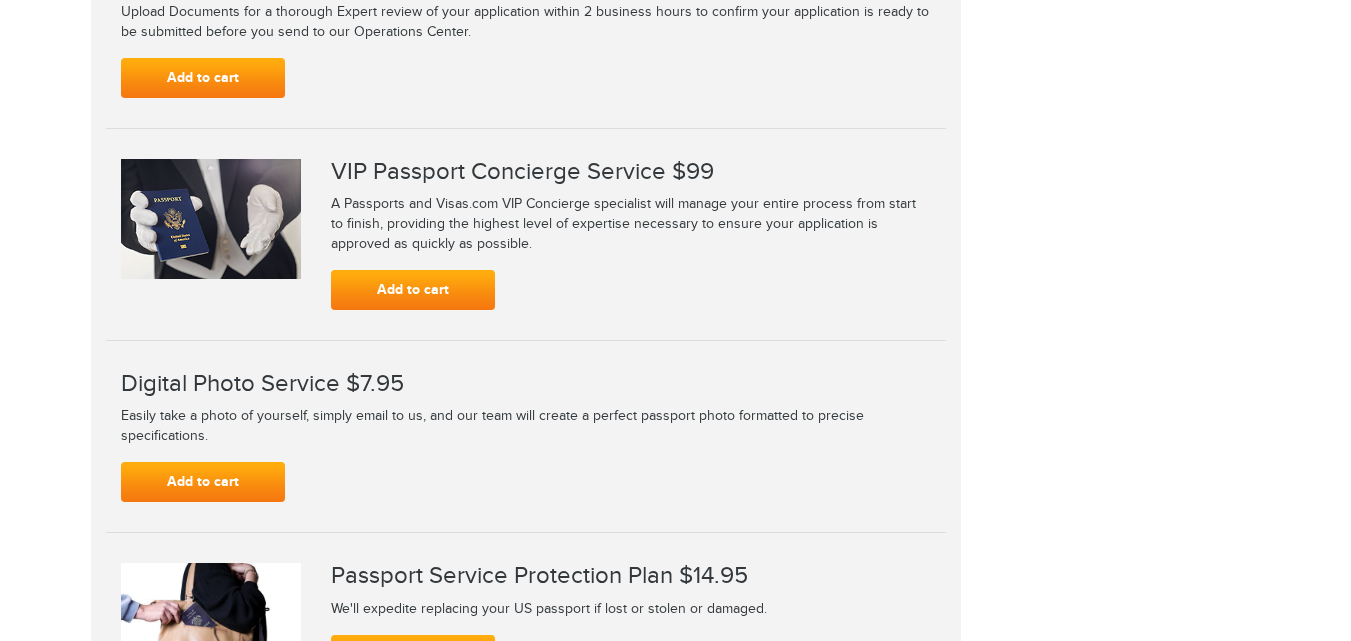 click on "**********" at bounding box center (627, -523) 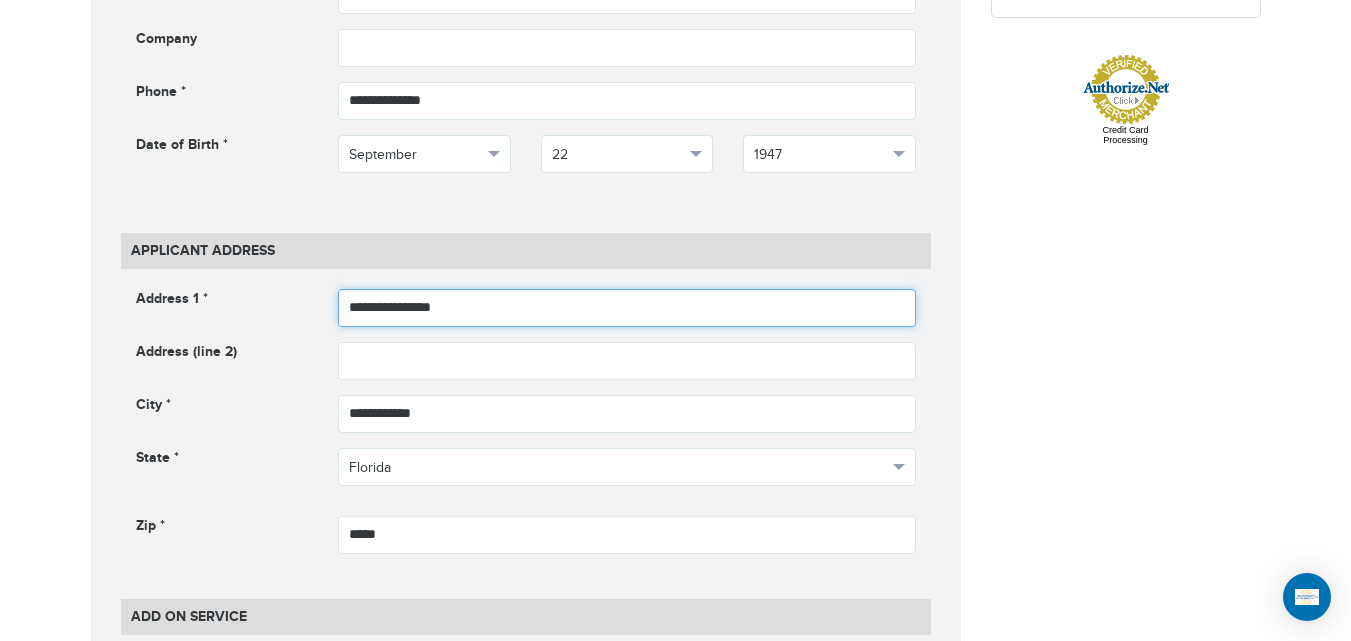 type on "**********" 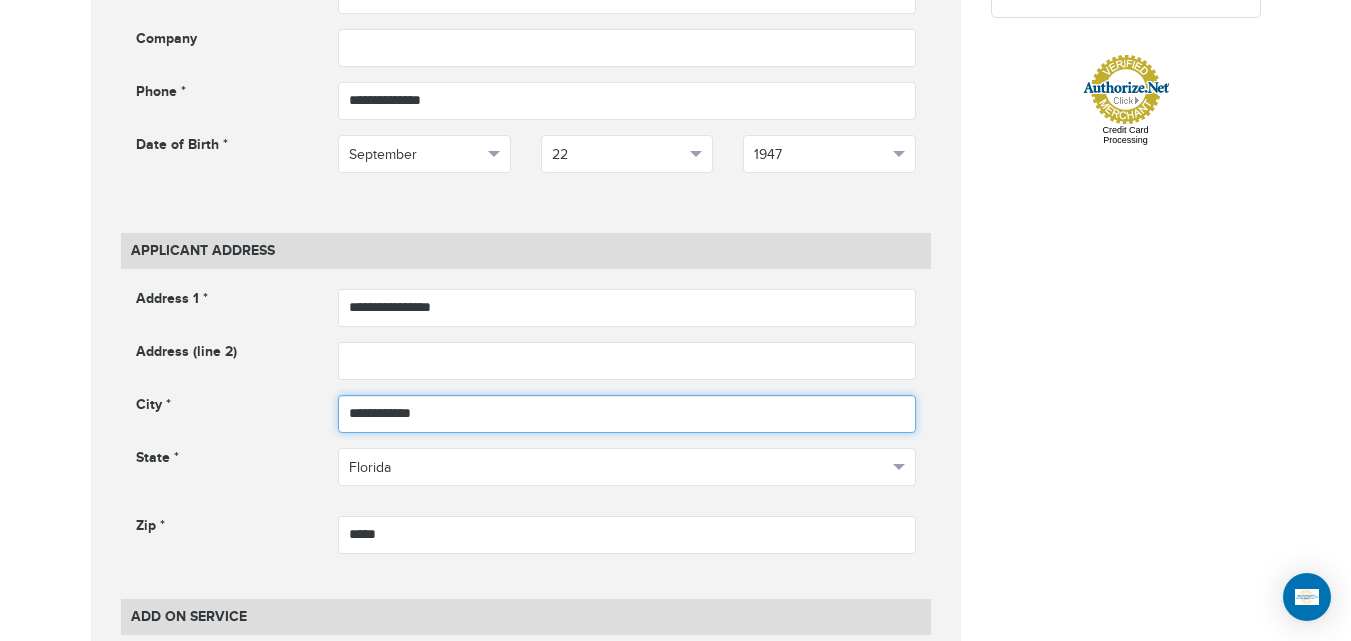 click on "**********" at bounding box center [627, 414] 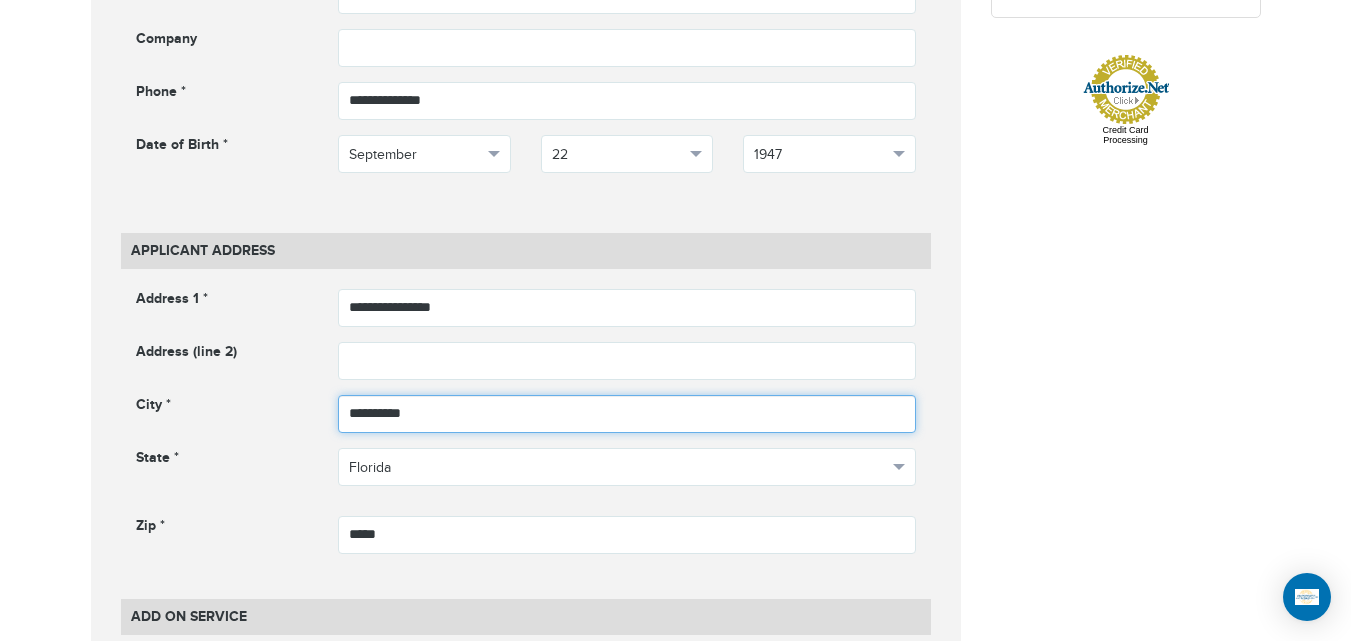 type on "**********" 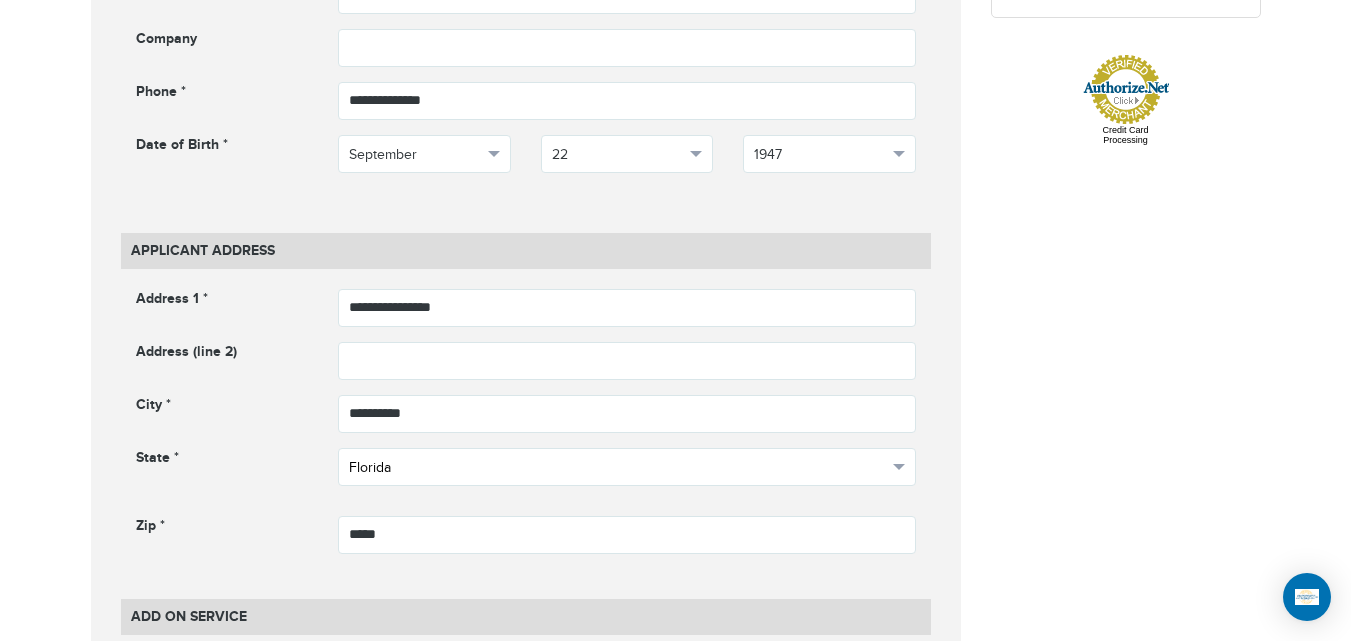 click on "Florida" at bounding box center [627, 467] 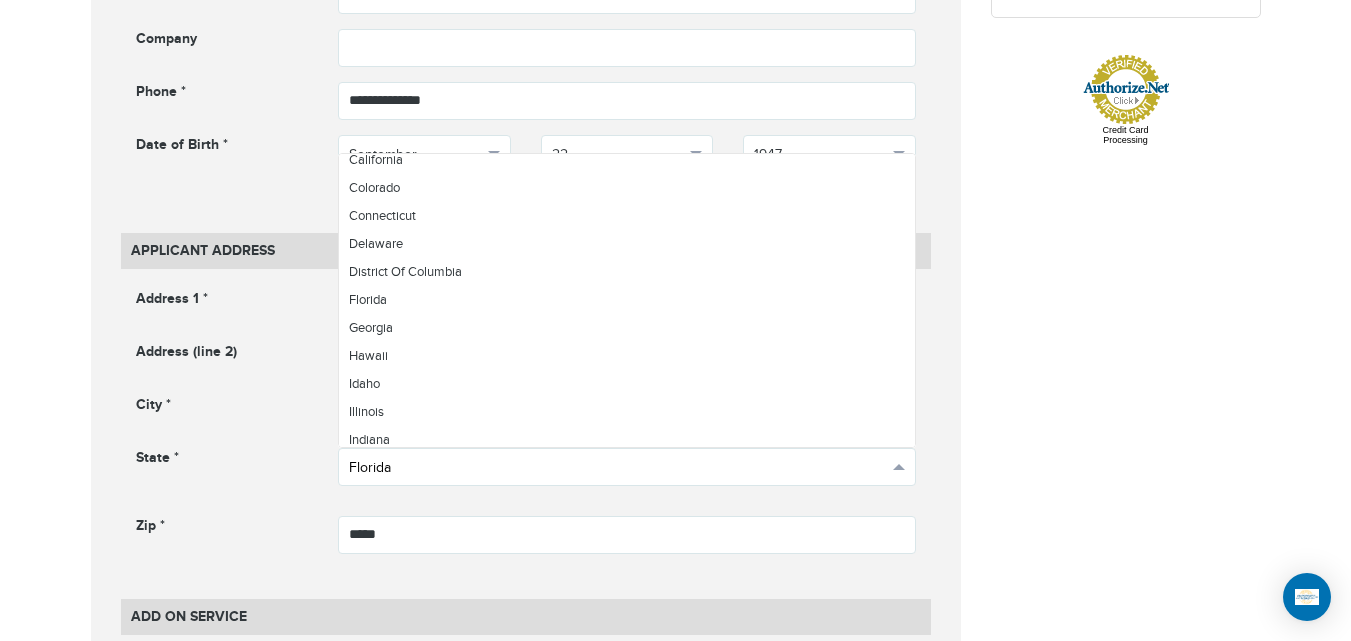 scroll, scrollTop: 680, scrollLeft: 0, axis: vertical 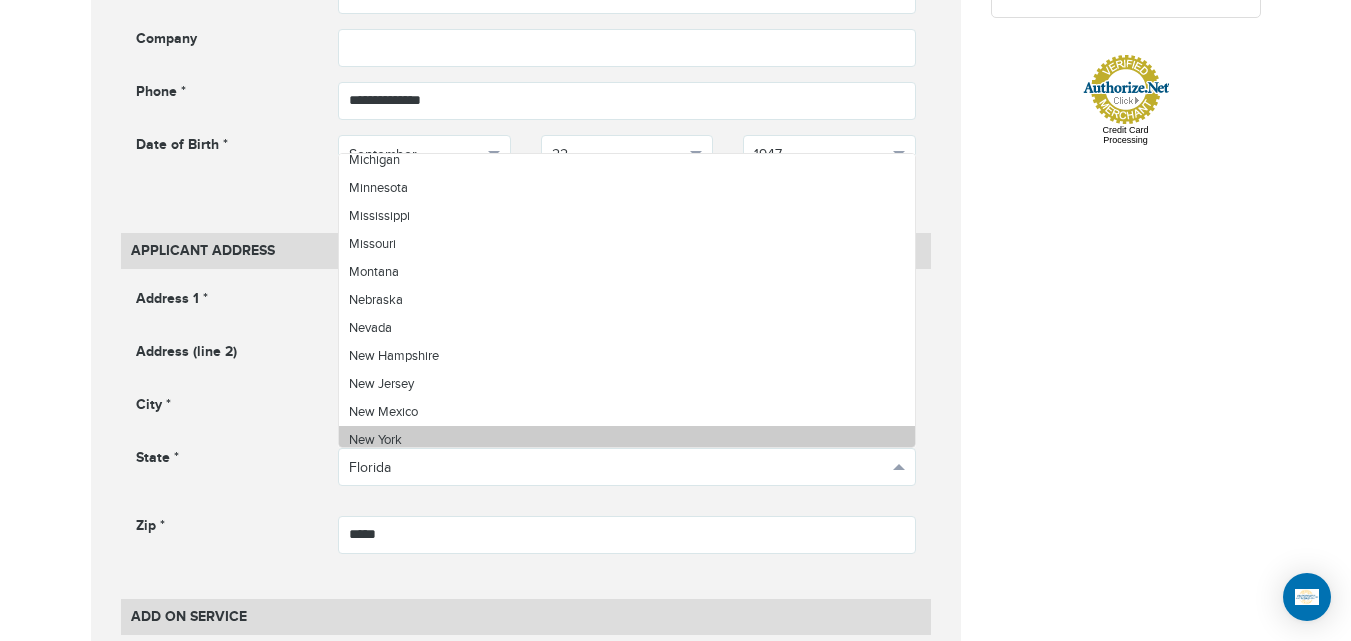 click on "New York" at bounding box center (627, 440) 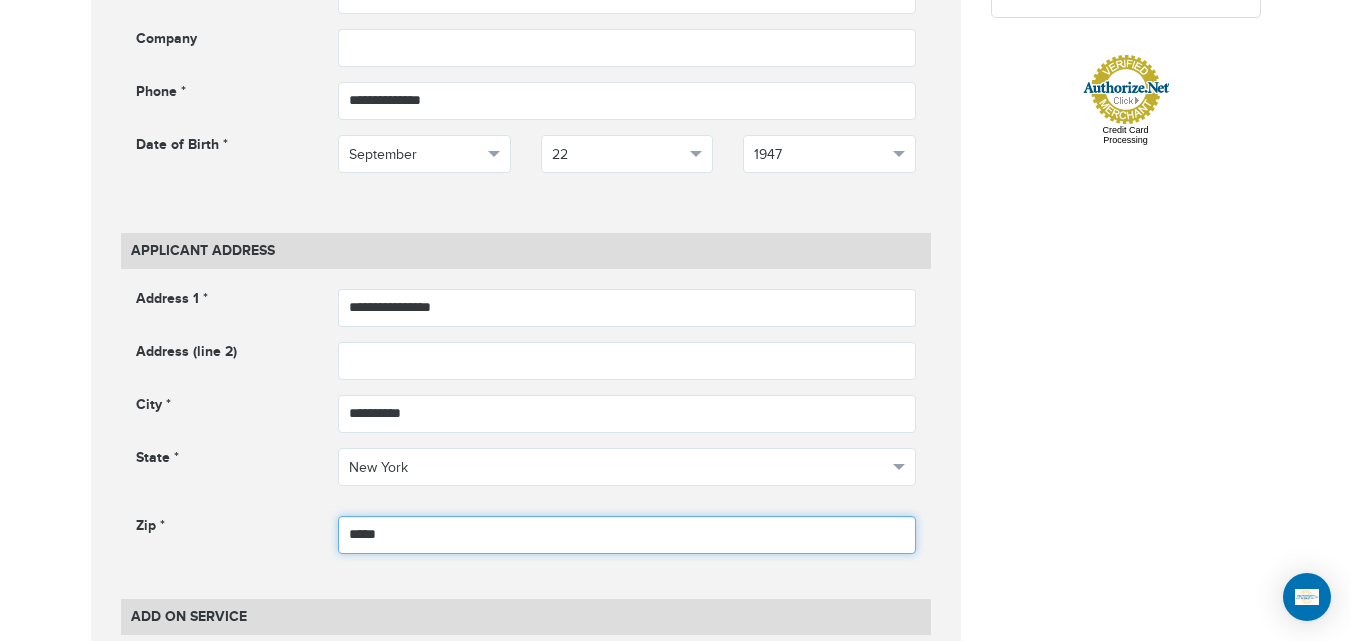 click on "*****" at bounding box center (627, 535) 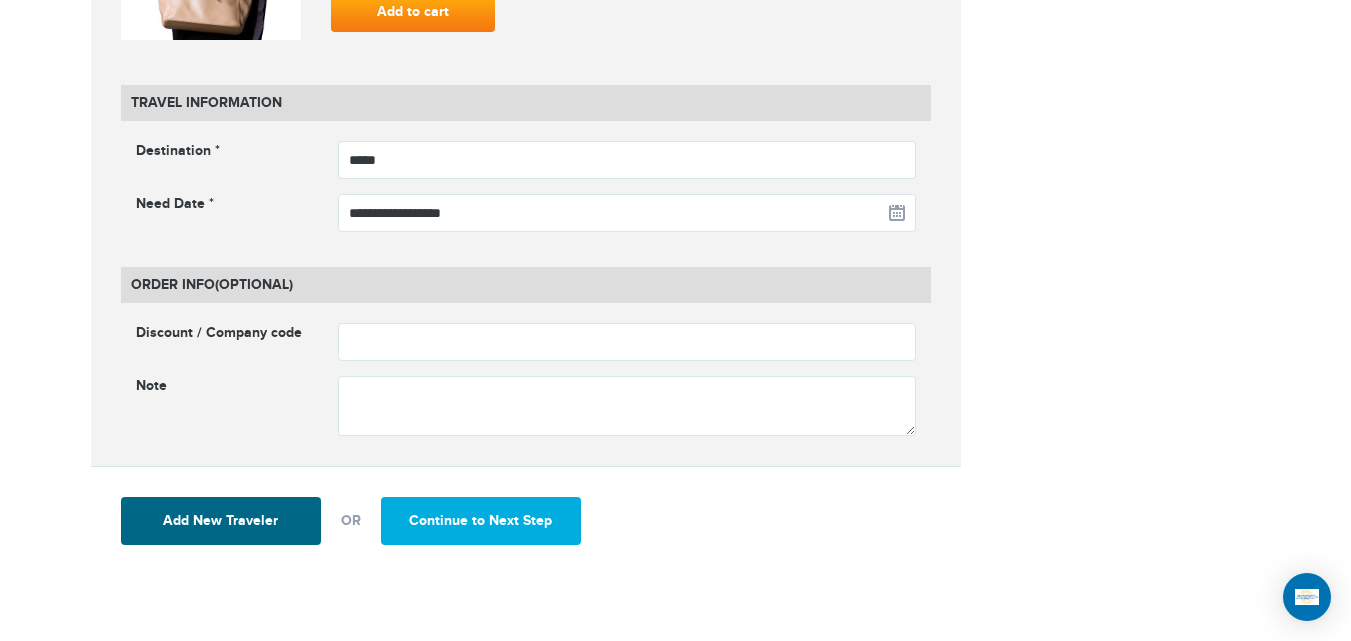 scroll, scrollTop: 2645, scrollLeft: 0, axis: vertical 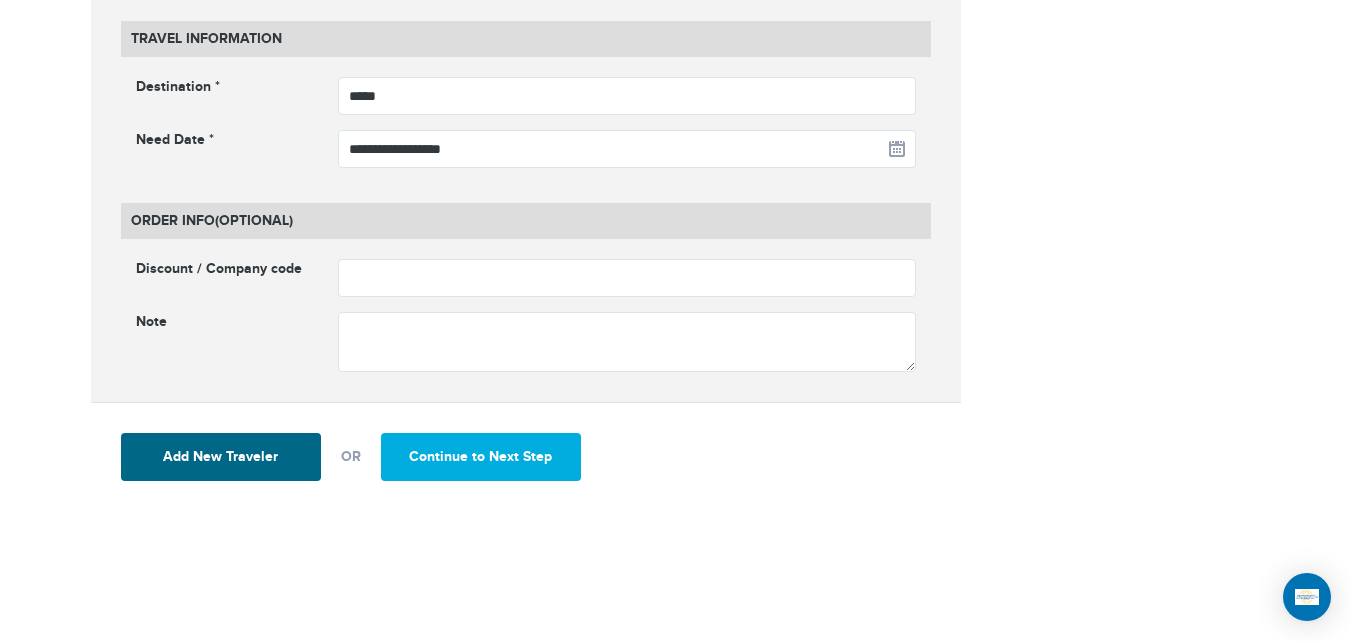 type on "*****" 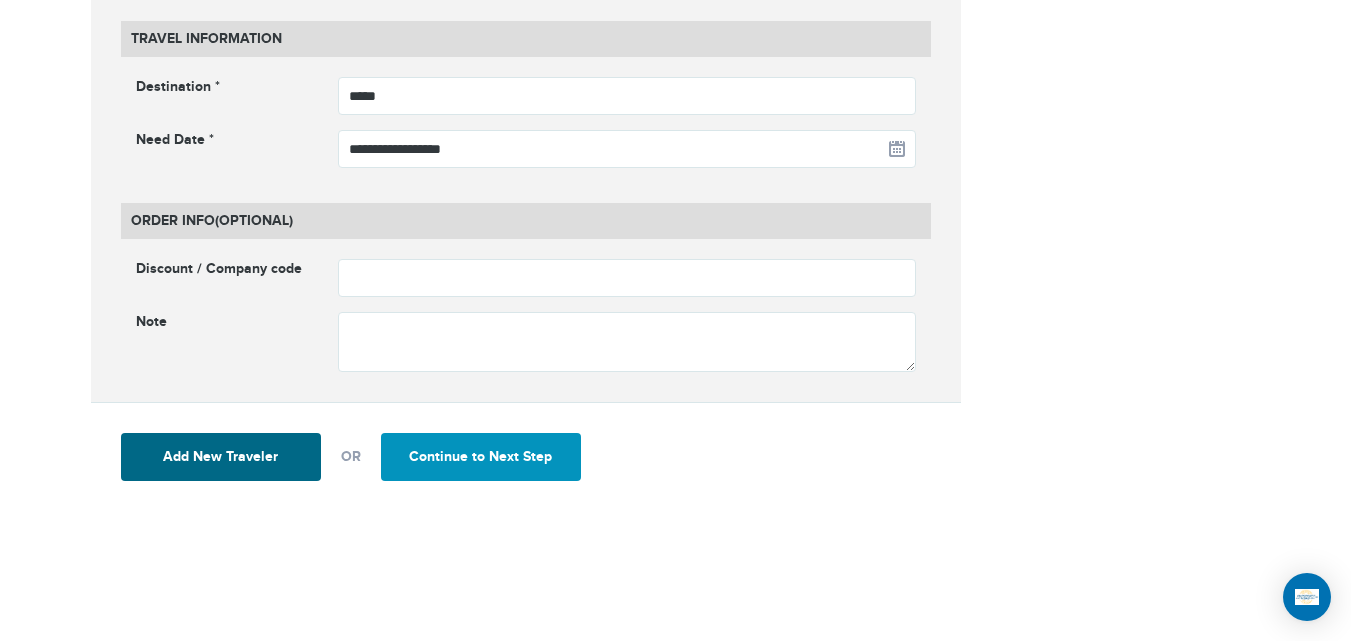 click on "Continue to Next Step" at bounding box center (481, 457) 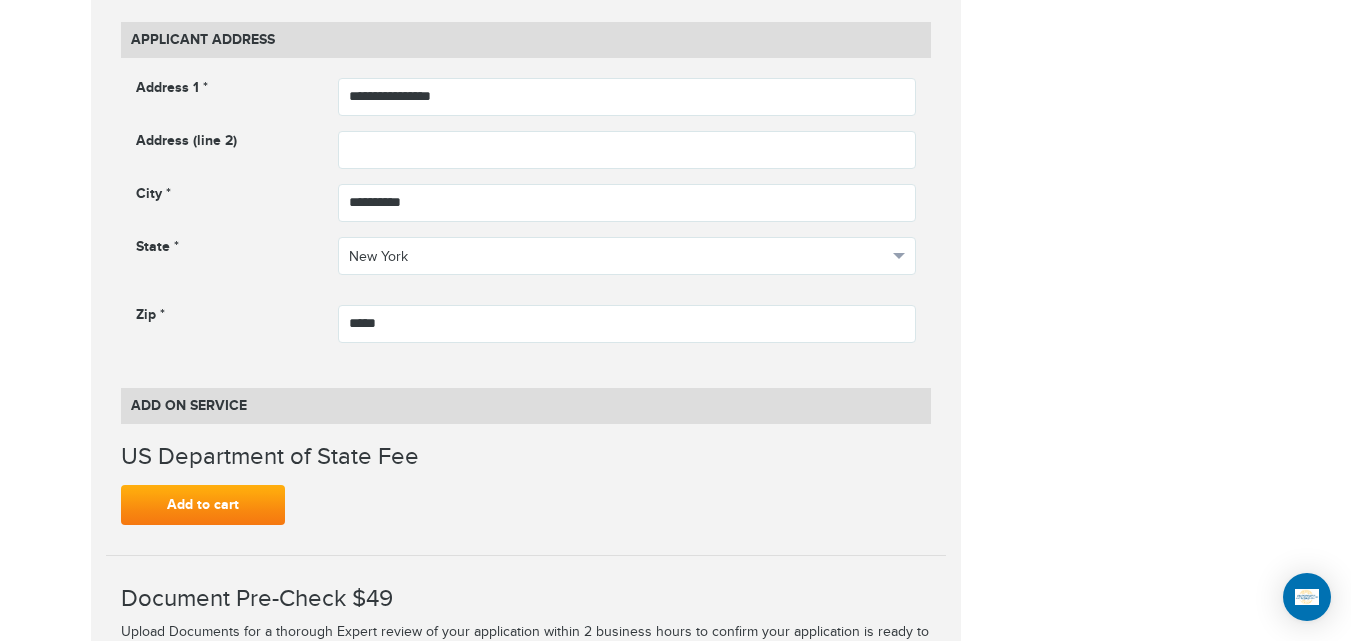 scroll, scrollTop: 1267, scrollLeft: 0, axis: vertical 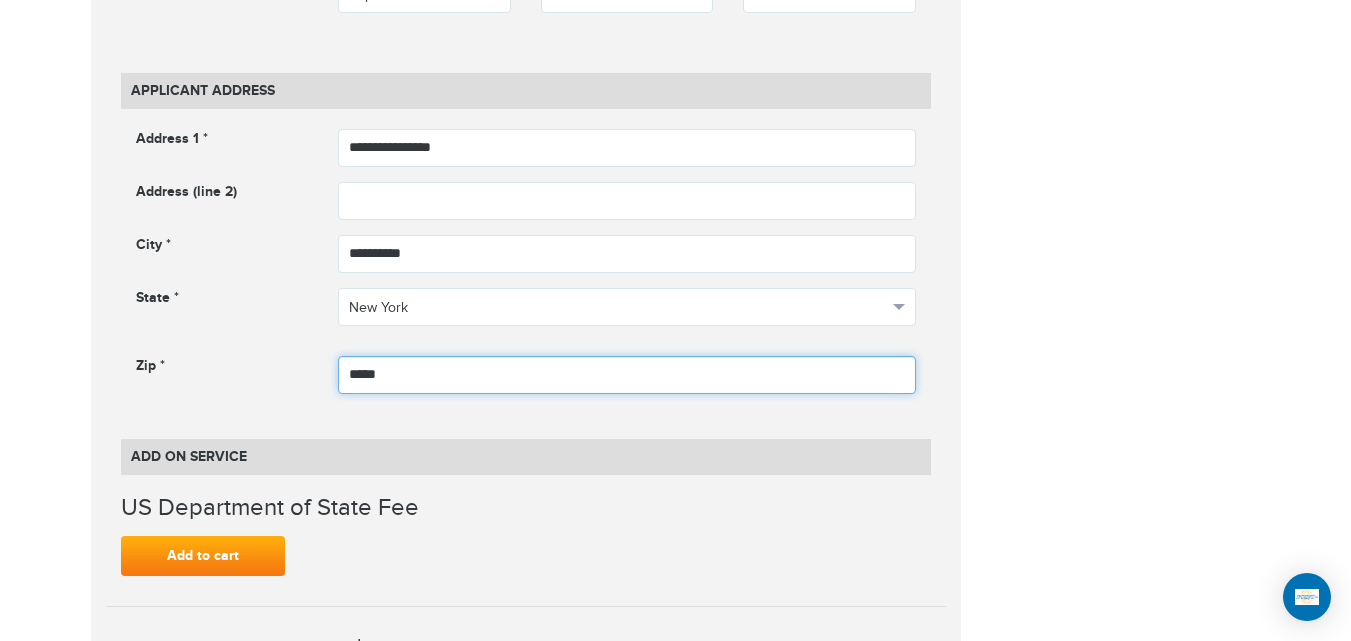 click on "*****" at bounding box center (627, 375) 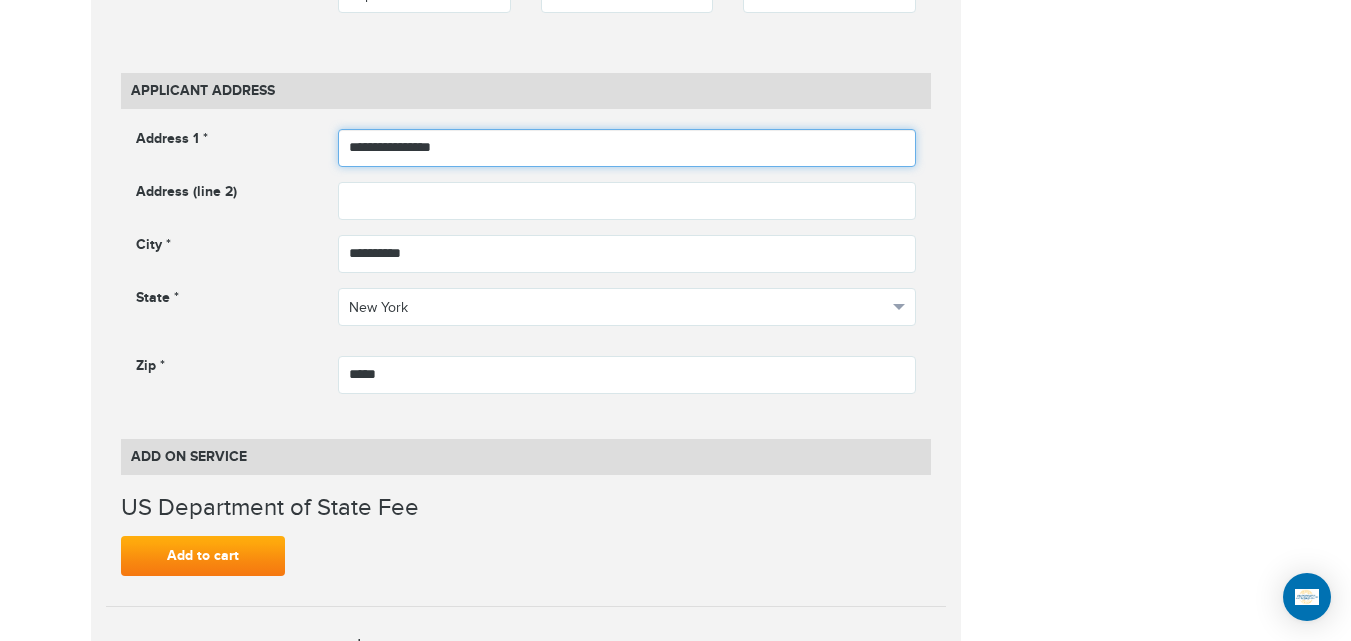 click on "**********" at bounding box center (627, 148) 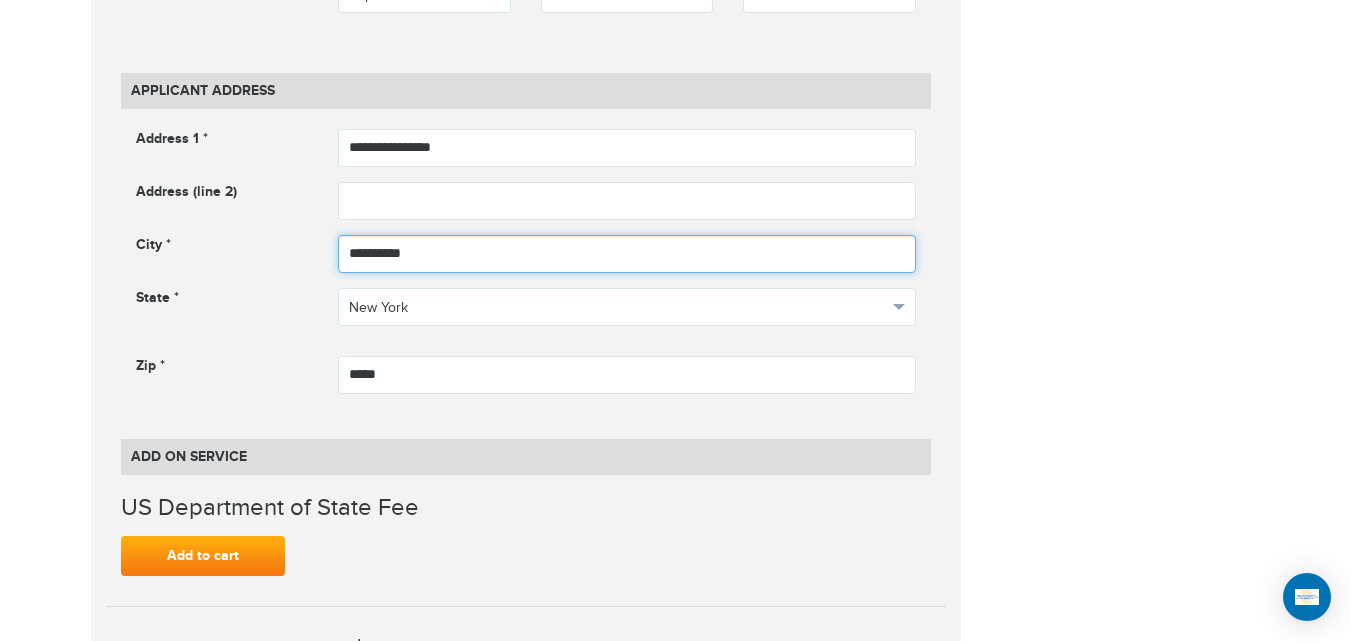 click on "**********" at bounding box center (627, 254) 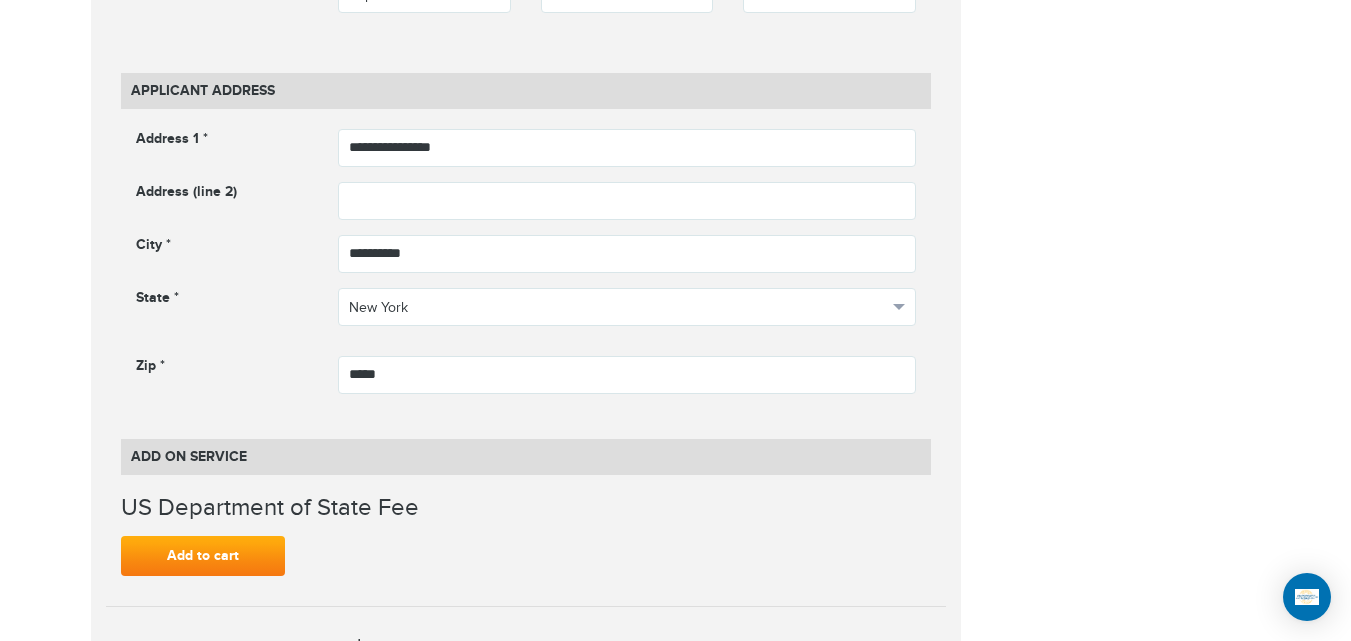 click on "**********" at bounding box center (676, 503) 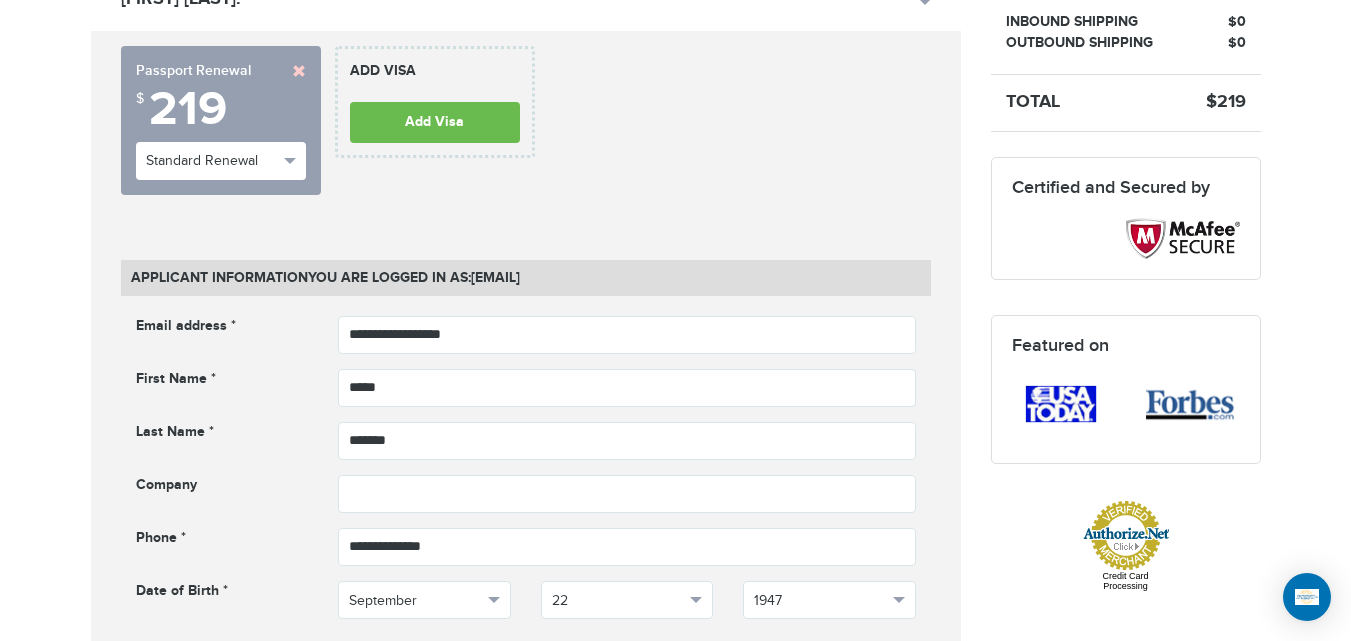 scroll, scrollTop: 807, scrollLeft: 0, axis: vertical 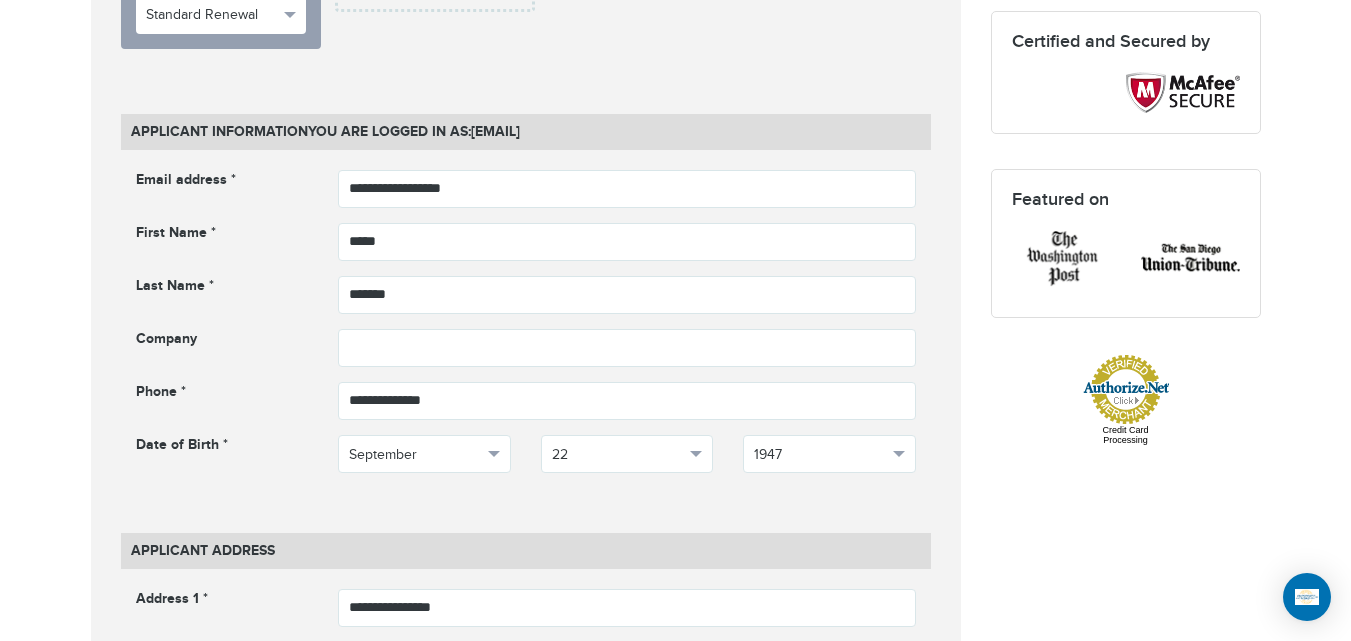 click on "720-790-6494
Passports & Visas.com
Login
Check Status
Passports
Passport Renewal
New Passport
Second Passport
Passport Name Change
Lost Passport" at bounding box center [675, 1111] 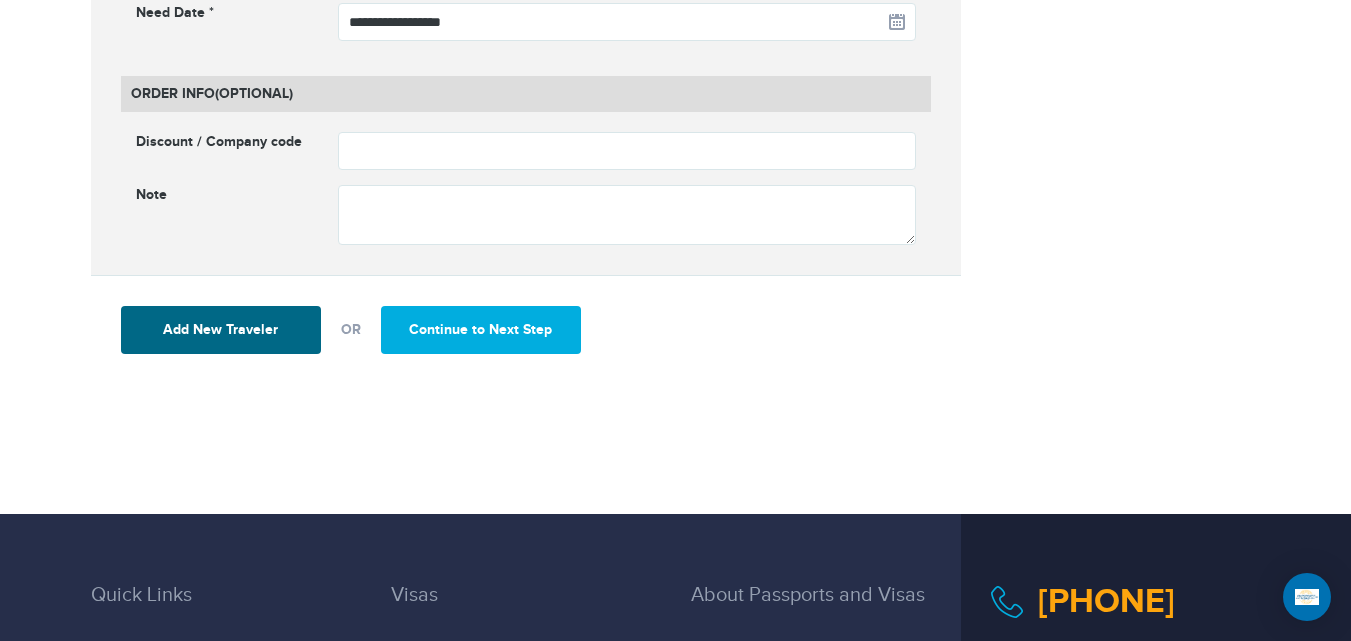scroll, scrollTop: 2912, scrollLeft: 0, axis: vertical 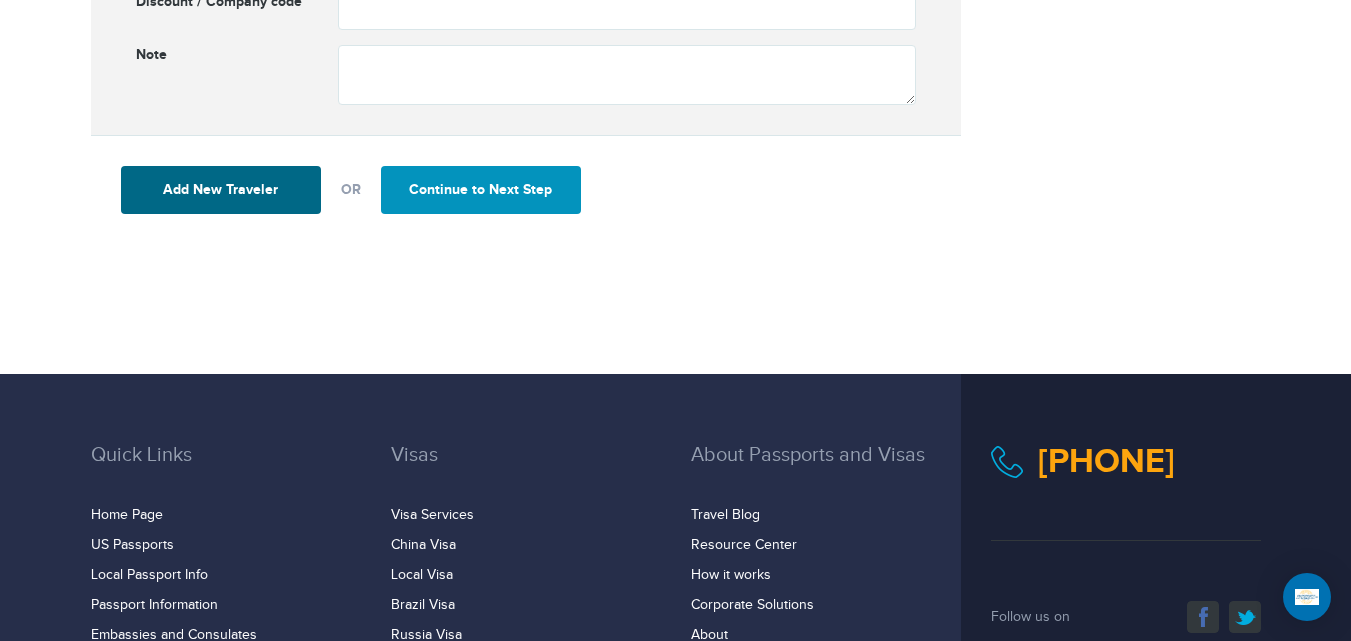 click on "Continue to Next Step" at bounding box center (481, 190) 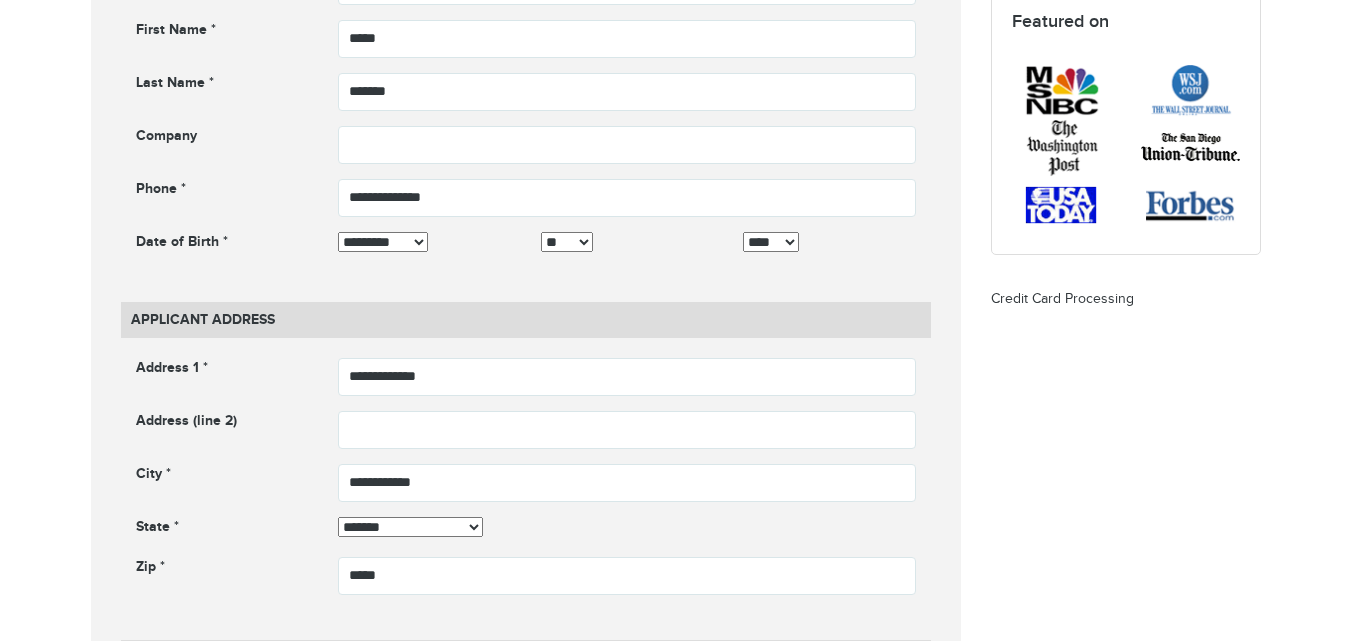 scroll, scrollTop: 1309, scrollLeft: 0, axis: vertical 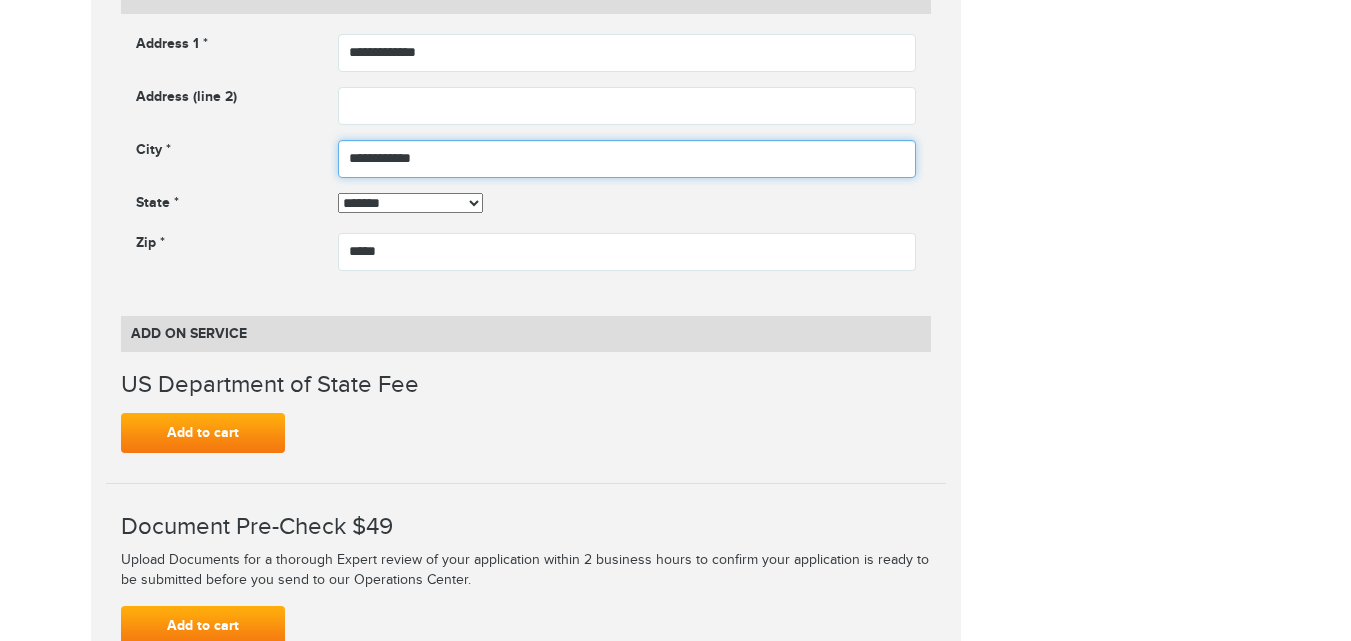 click on "**********" at bounding box center [627, 159] 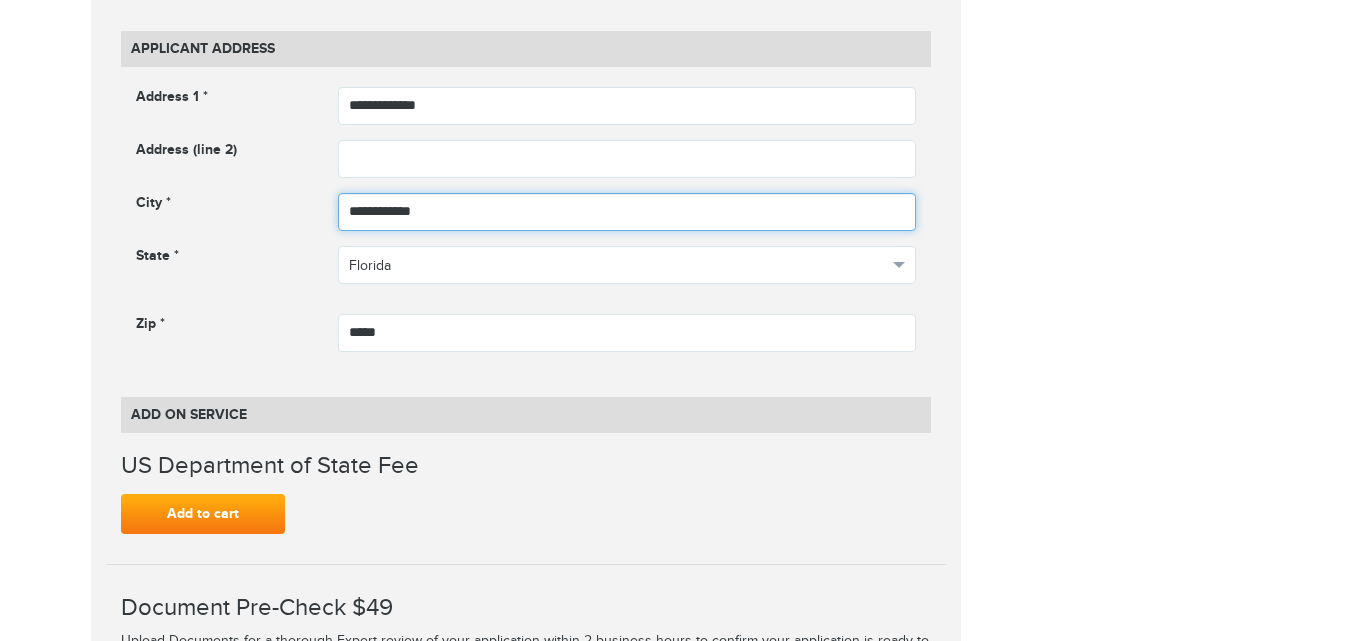 click on "**********" at bounding box center (627, 212) 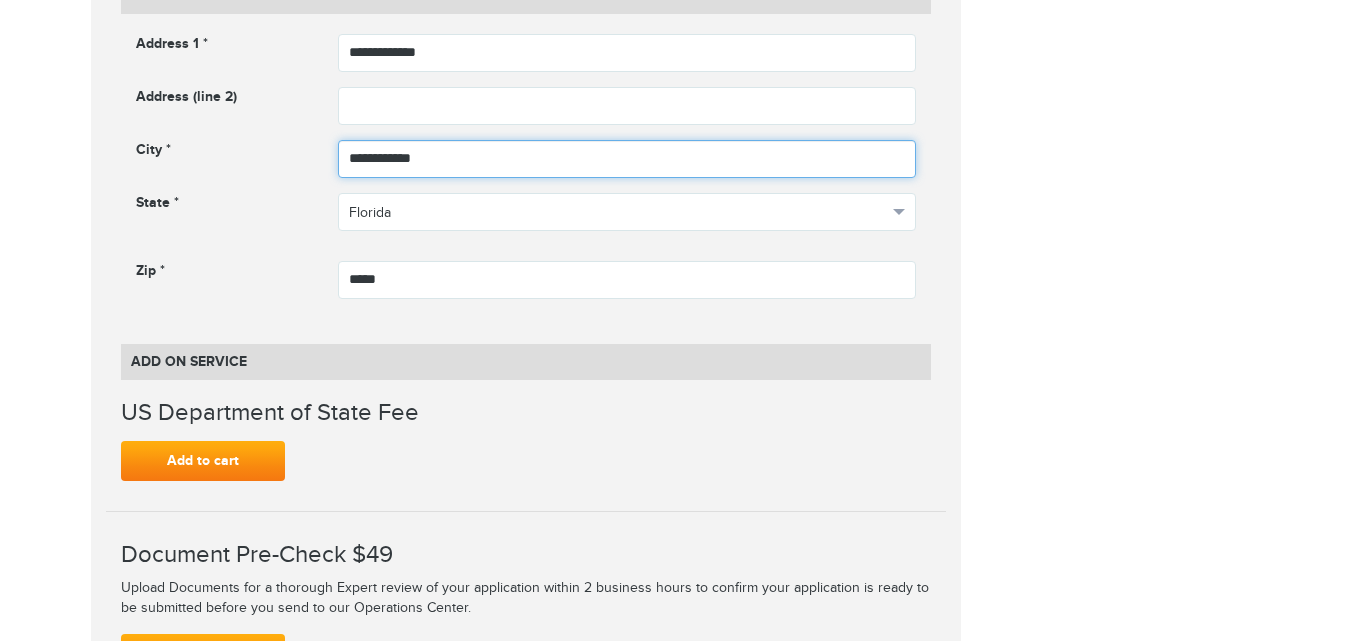 click on "**********" at bounding box center (627, 159) 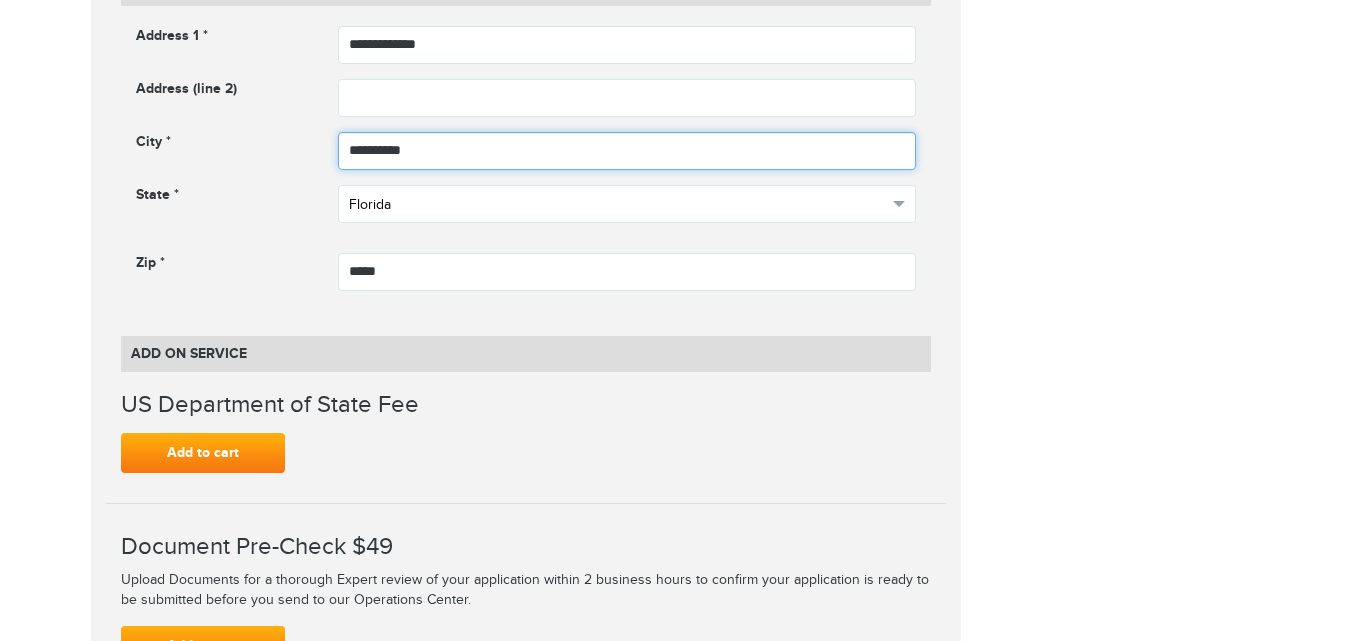 scroll, scrollTop: 1354, scrollLeft: 0, axis: vertical 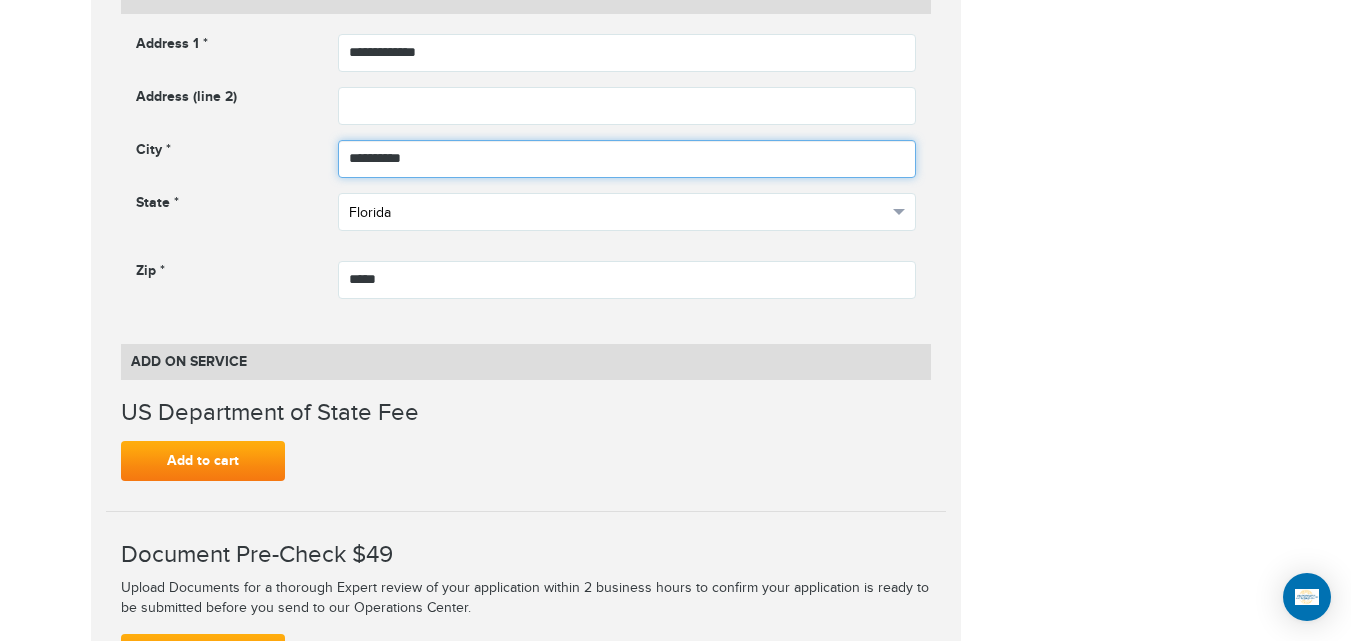 type on "**********" 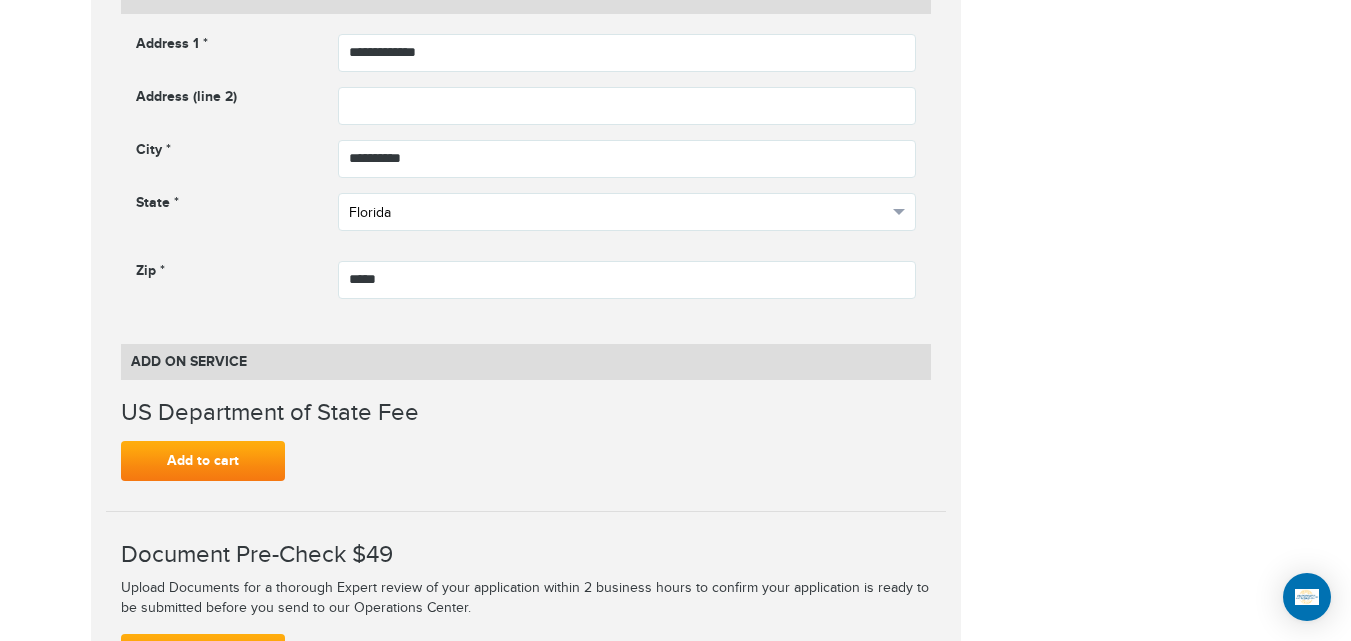 click on "Florida" at bounding box center [618, 213] 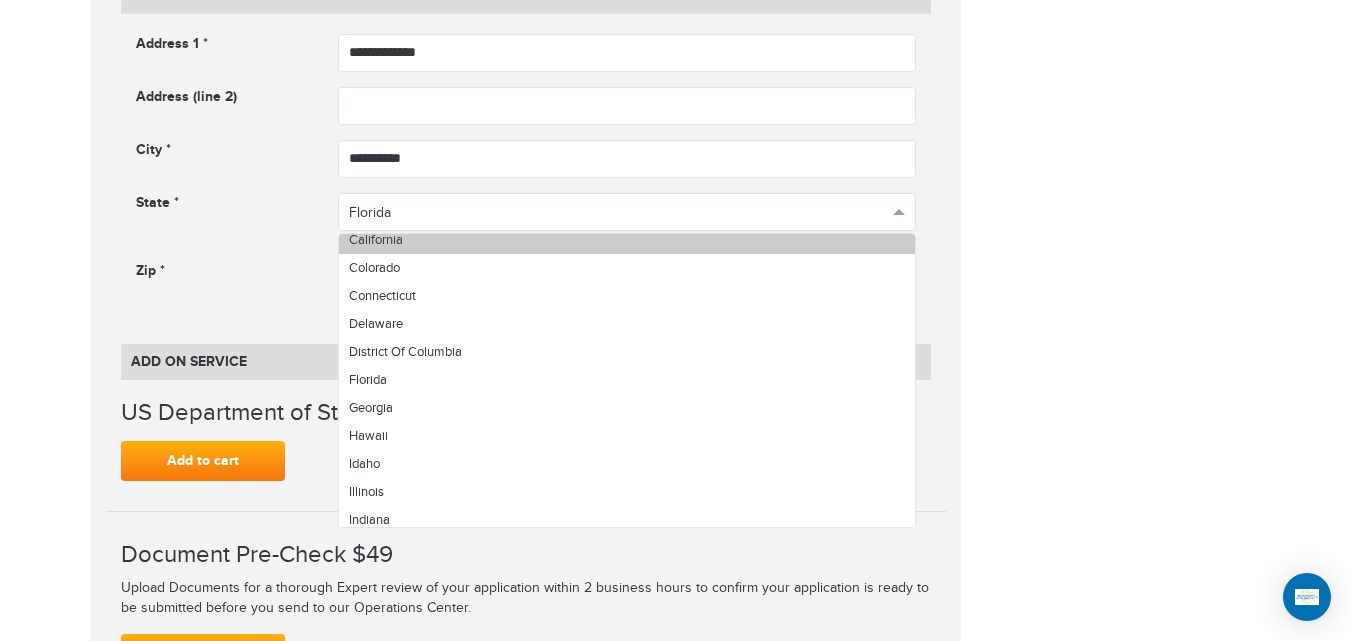 scroll, scrollTop: 680, scrollLeft: 0, axis: vertical 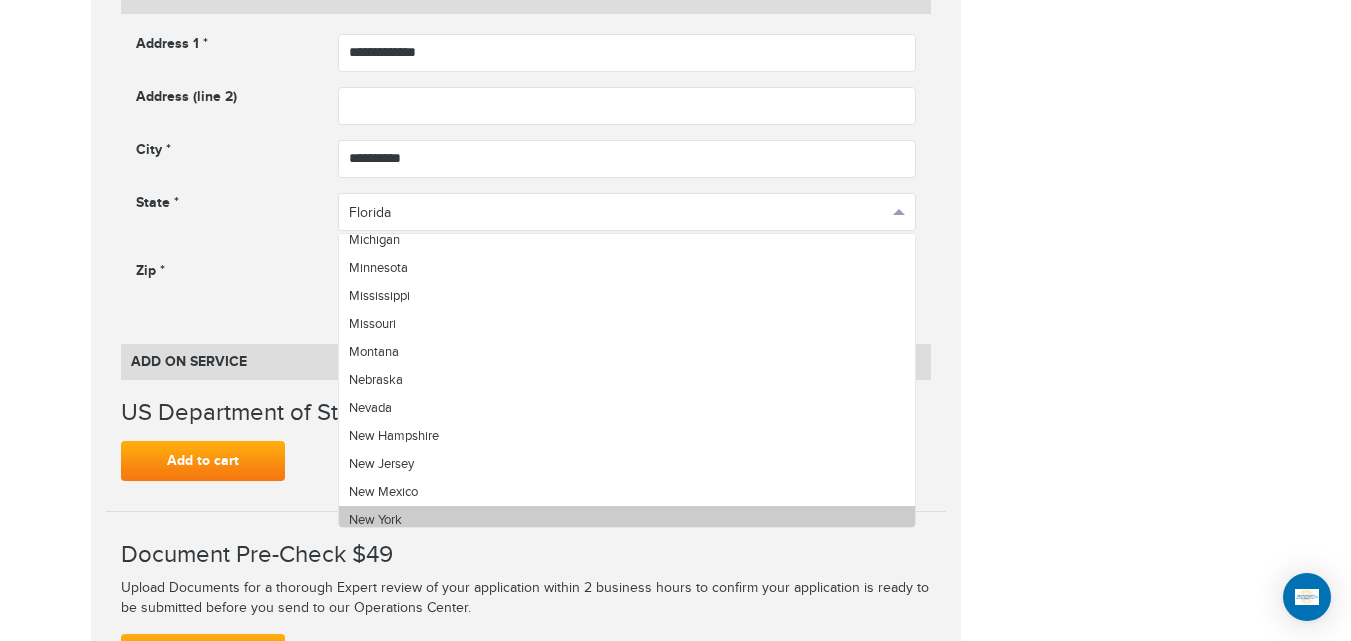 click on "New York" at bounding box center (627, 520) 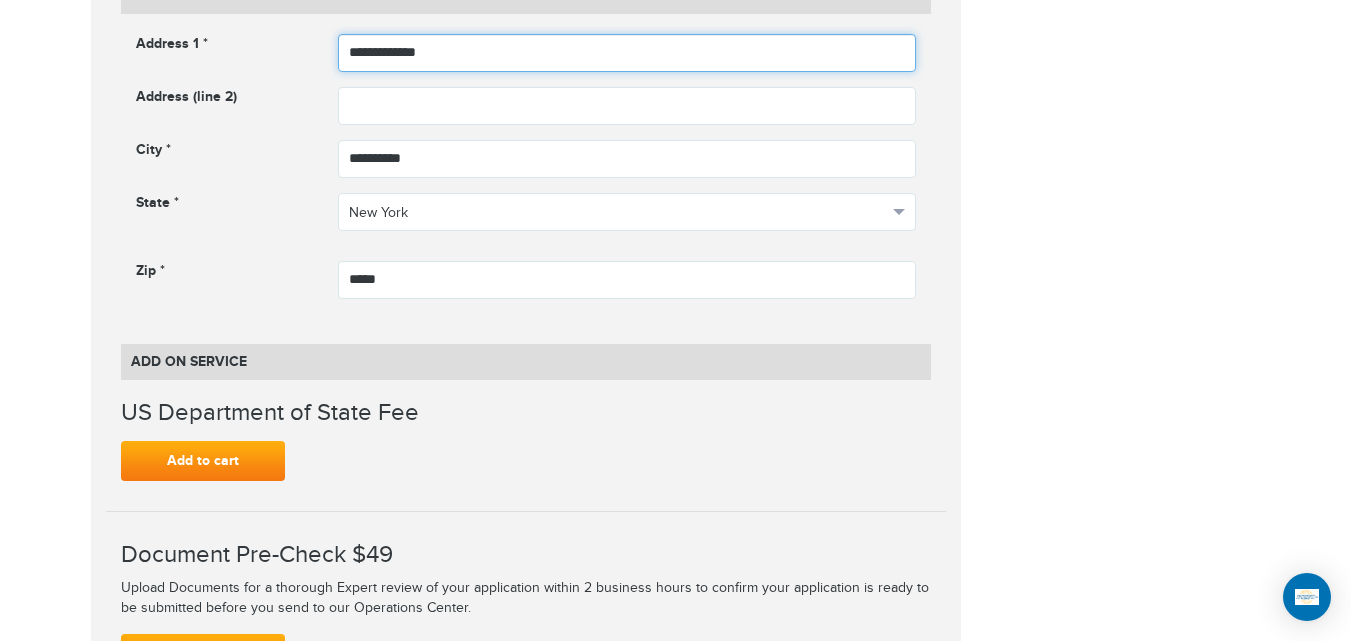click on "**********" at bounding box center (627, 53) 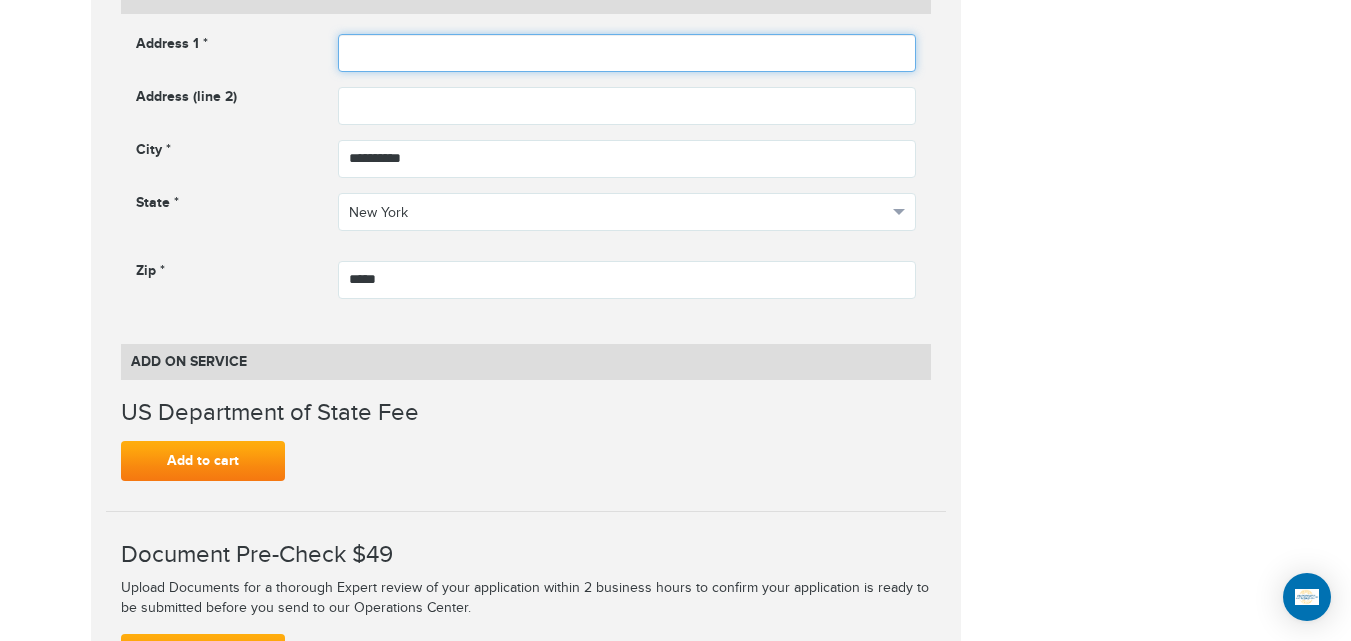 paste on "**********" 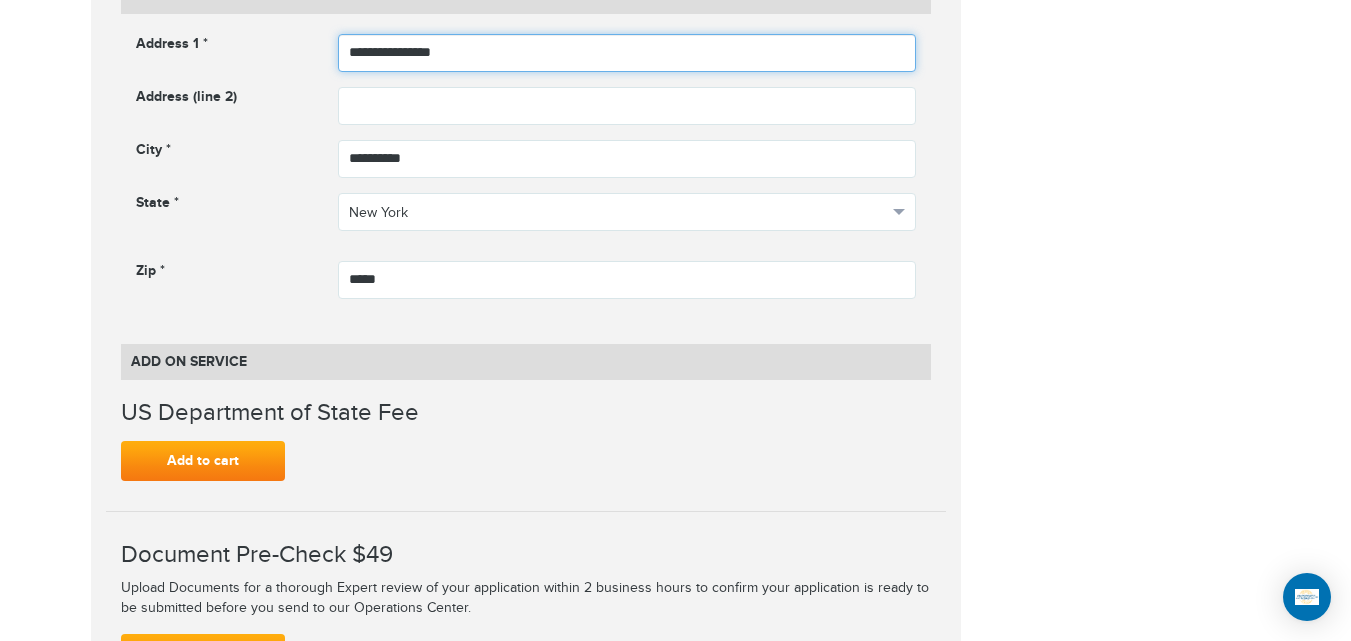 type on "**********" 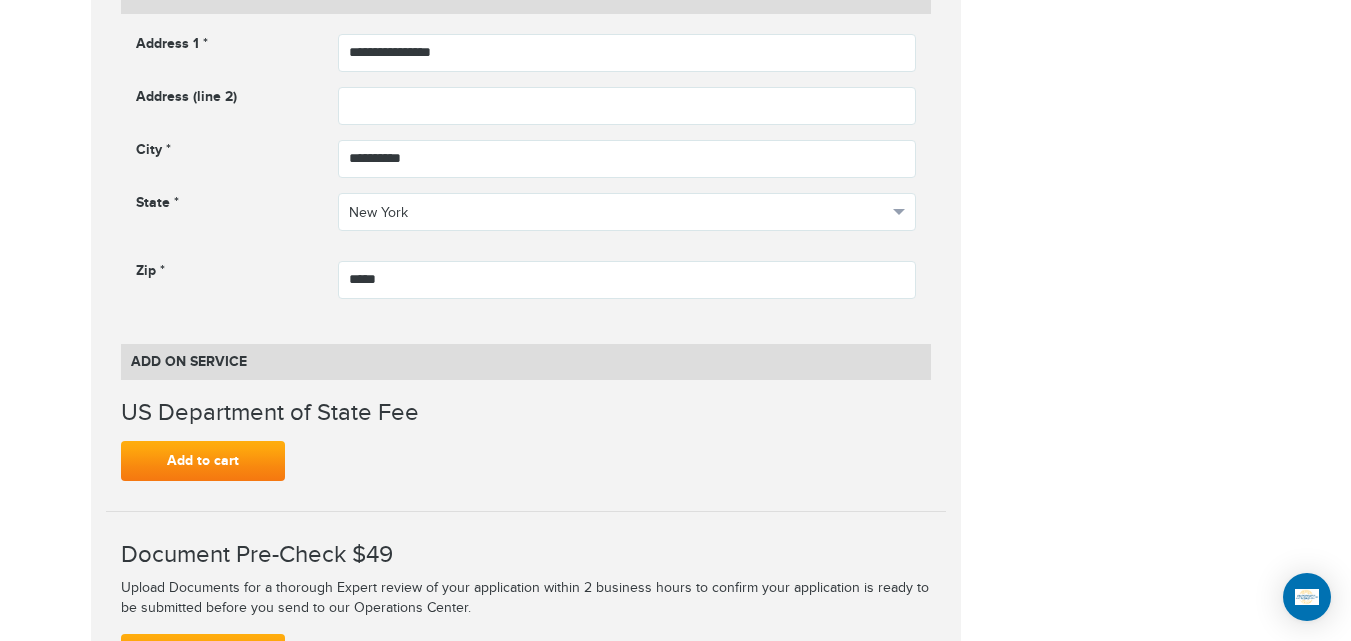 click on "**********" at bounding box center (676, 408) 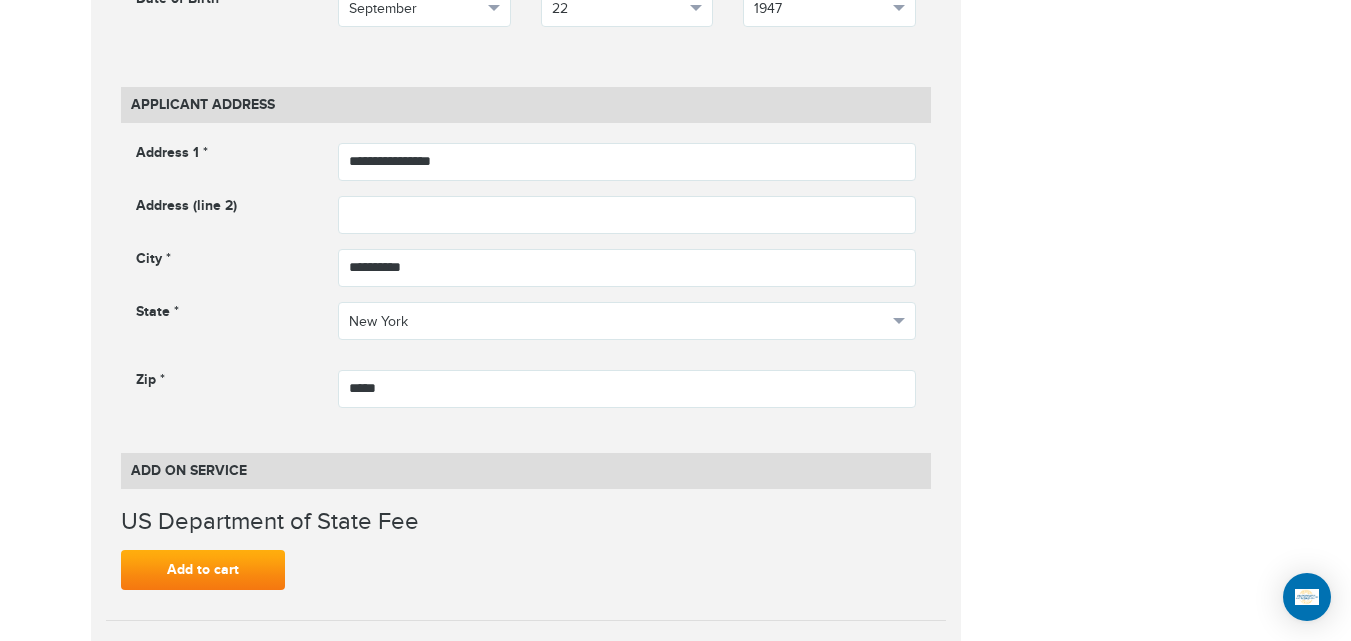 click on "720-790-6494
Passports & Visas.com
Hello, houcine
Passports
Passport Renewal
New Passport
Second Passport
Passport Name Change
Lost Passport
Child Passport
Travel Visas" at bounding box center (675, 669) 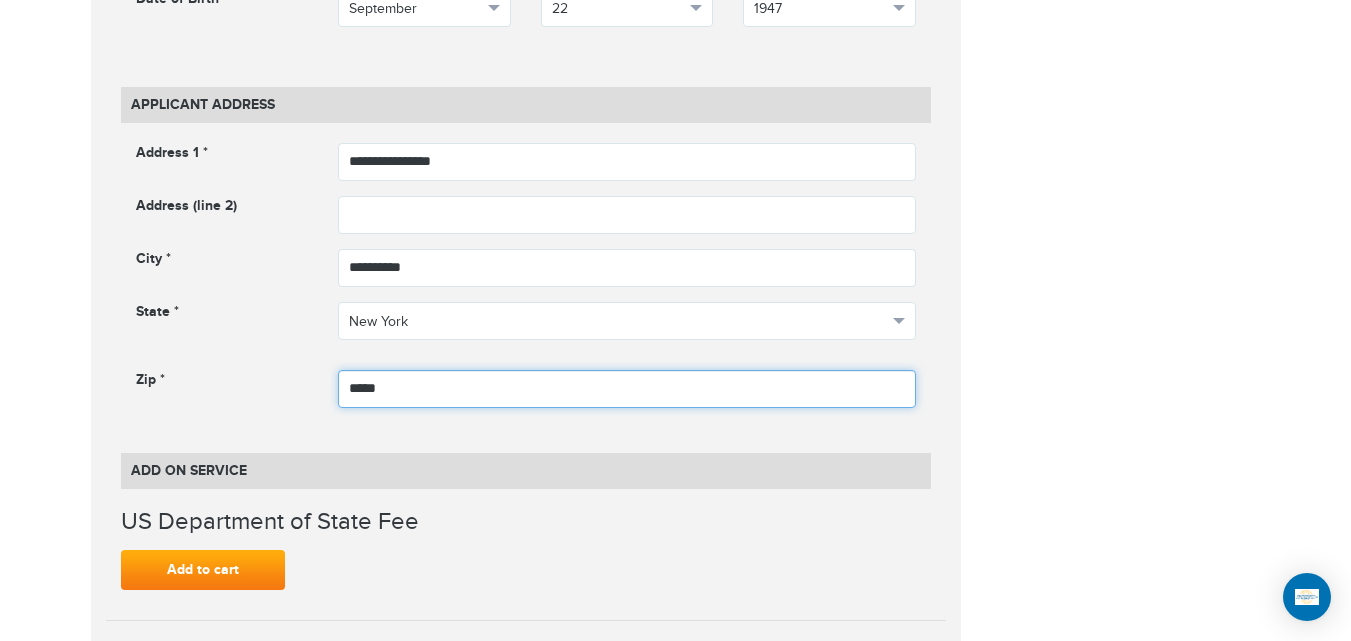 click on "*****" at bounding box center [627, 389] 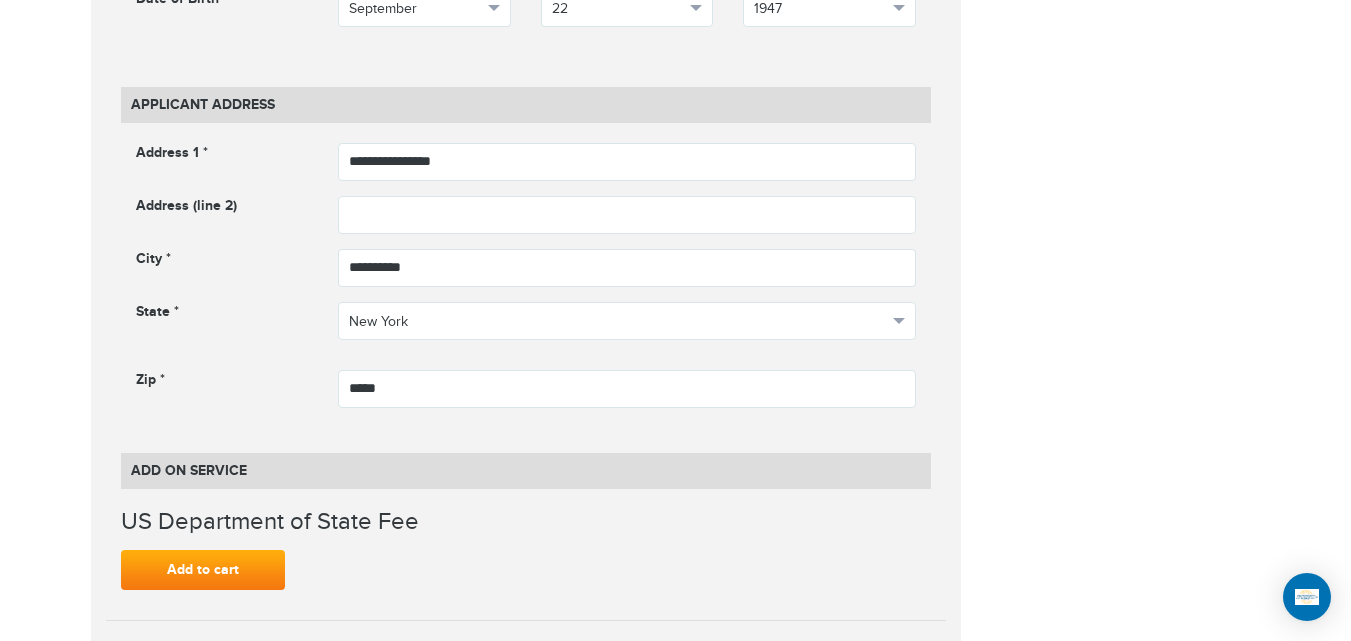click on "**********" at bounding box center [676, 517] 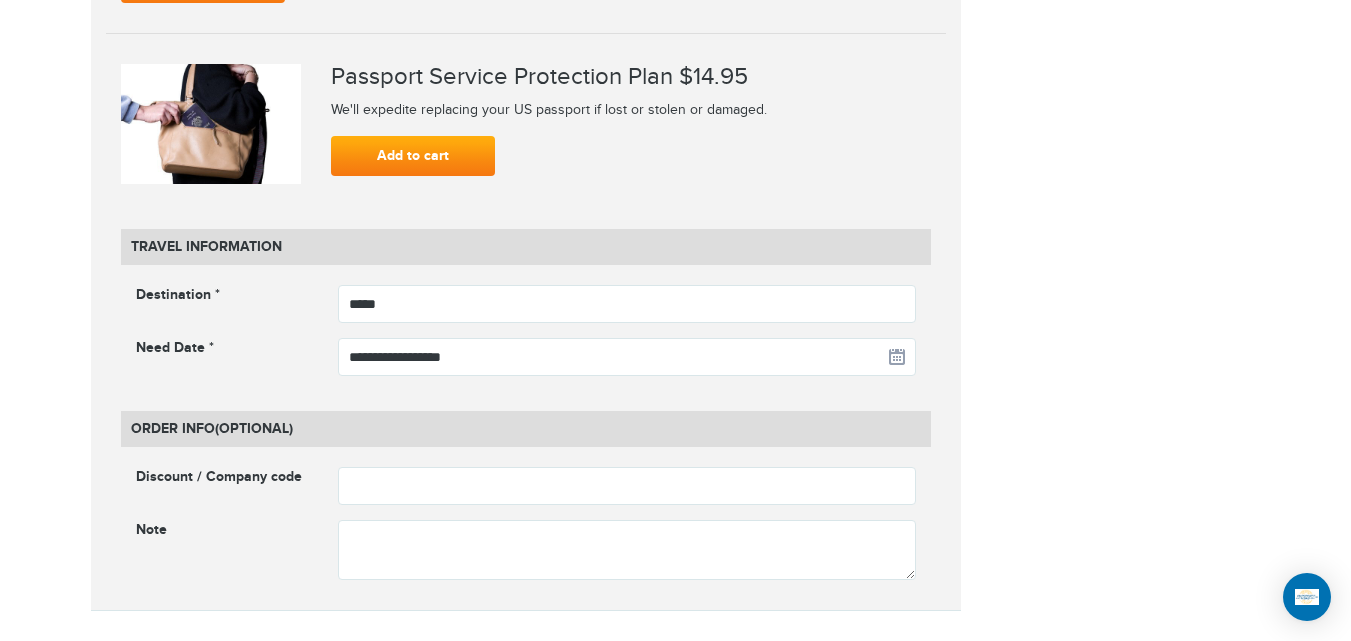 scroll, scrollTop: 2563, scrollLeft: 0, axis: vertical 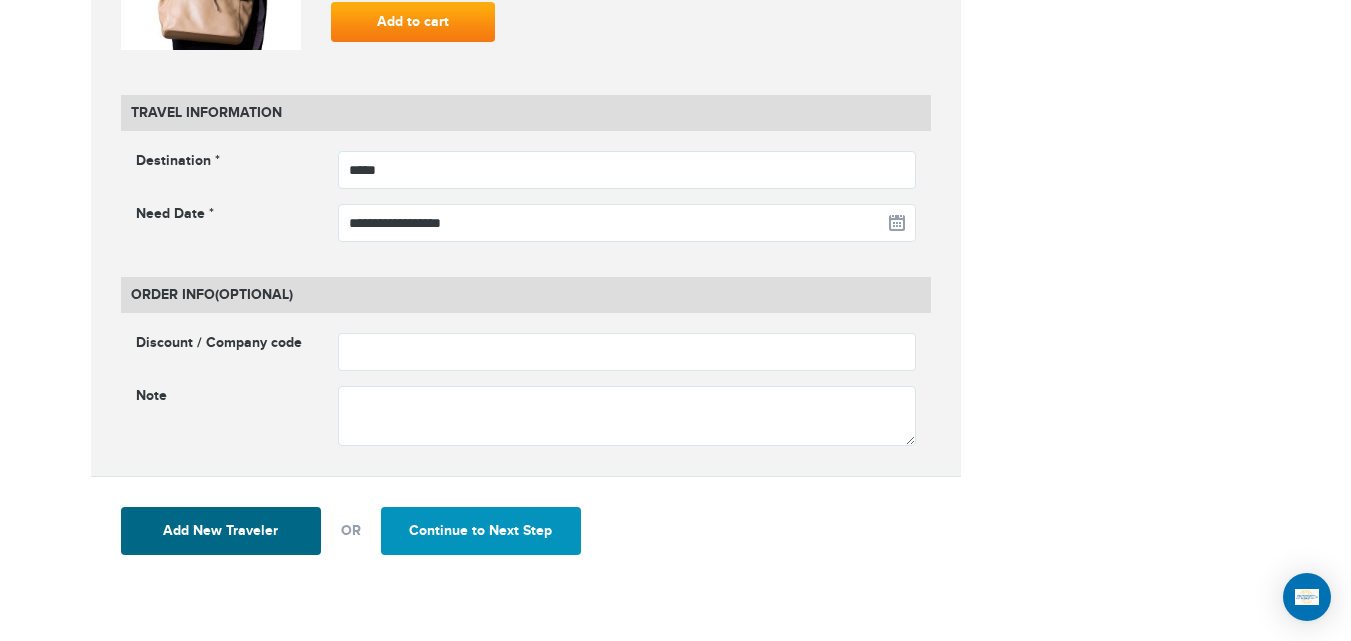 click on "Continue to Next Step" at bounding box center [481, 531] 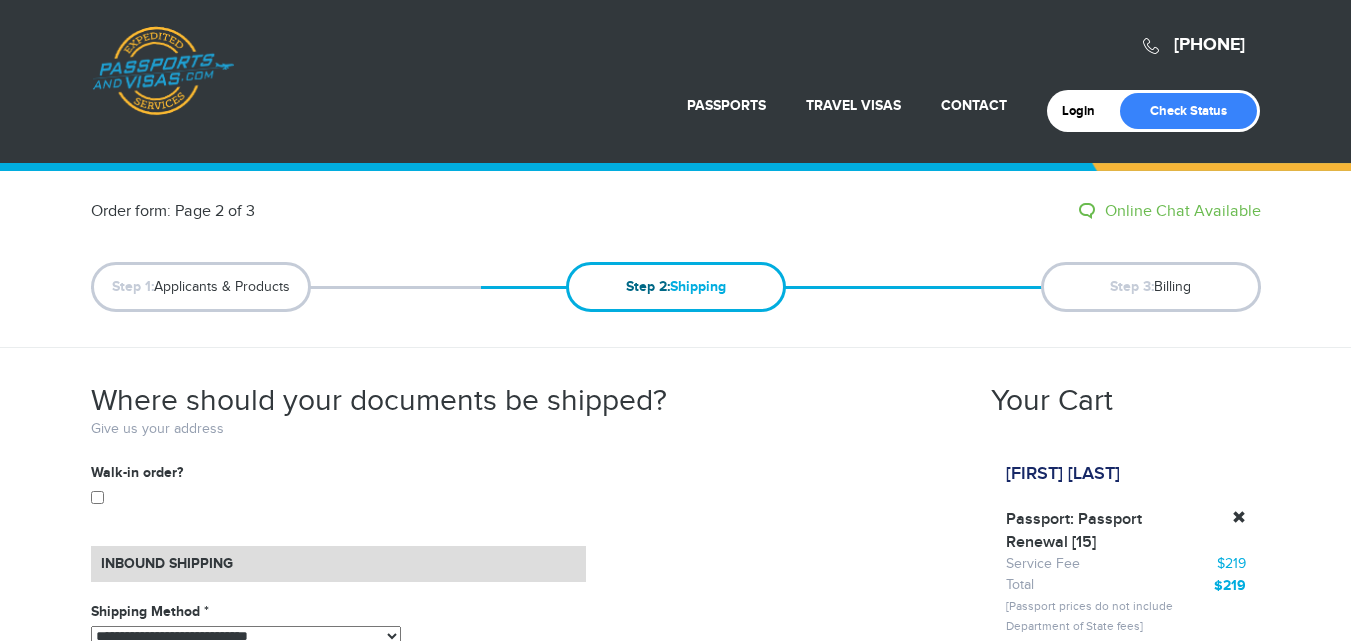 scroll, scrollTop: 0, scrollLeft: 0, axis: both 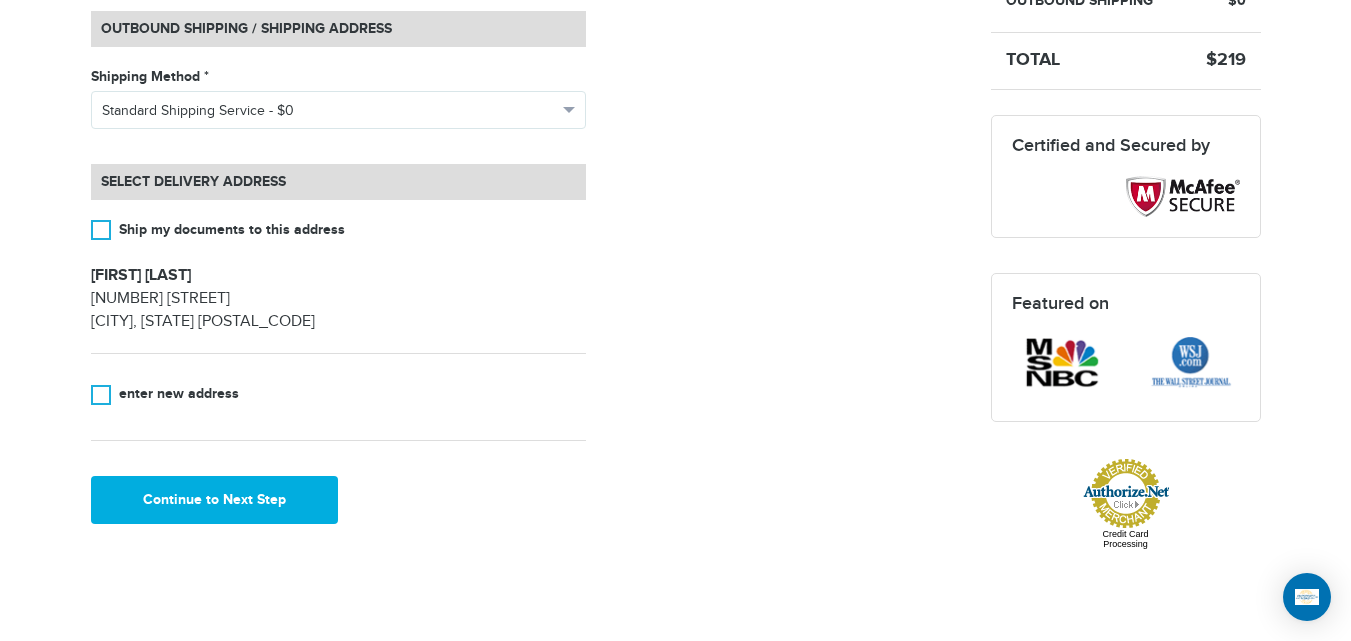 drag, startPoint x: 1365, startPoint y: 119, endPoint x: 1356, endPoint y: 334, distance: 215.1883 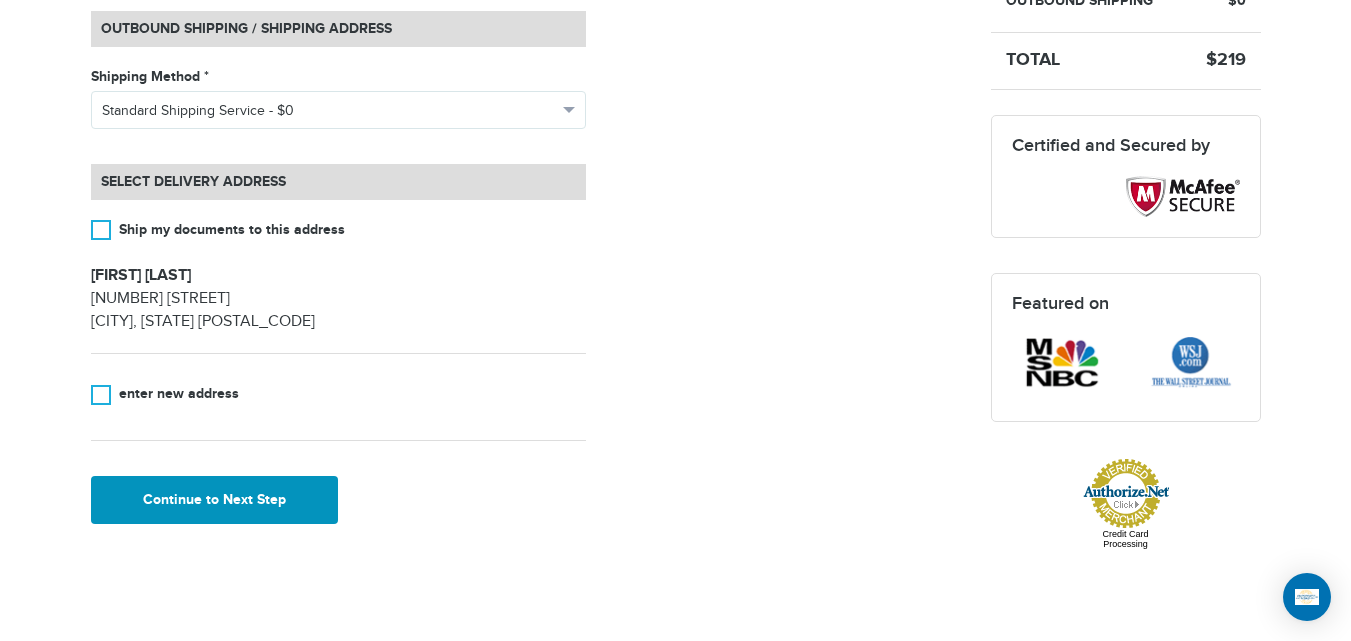 click on "Continue to Next Step" at bounding box center (215, 500) 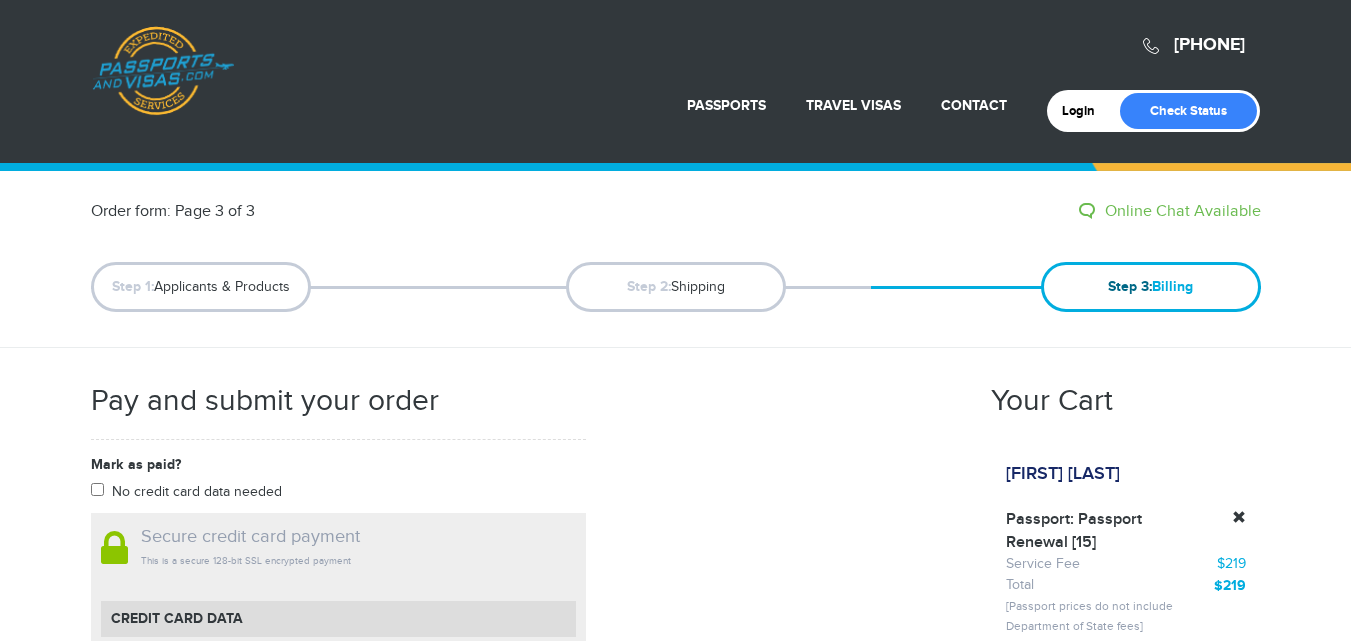 scroll, scrollTop: 0, scrollLeft: 0, axis: both 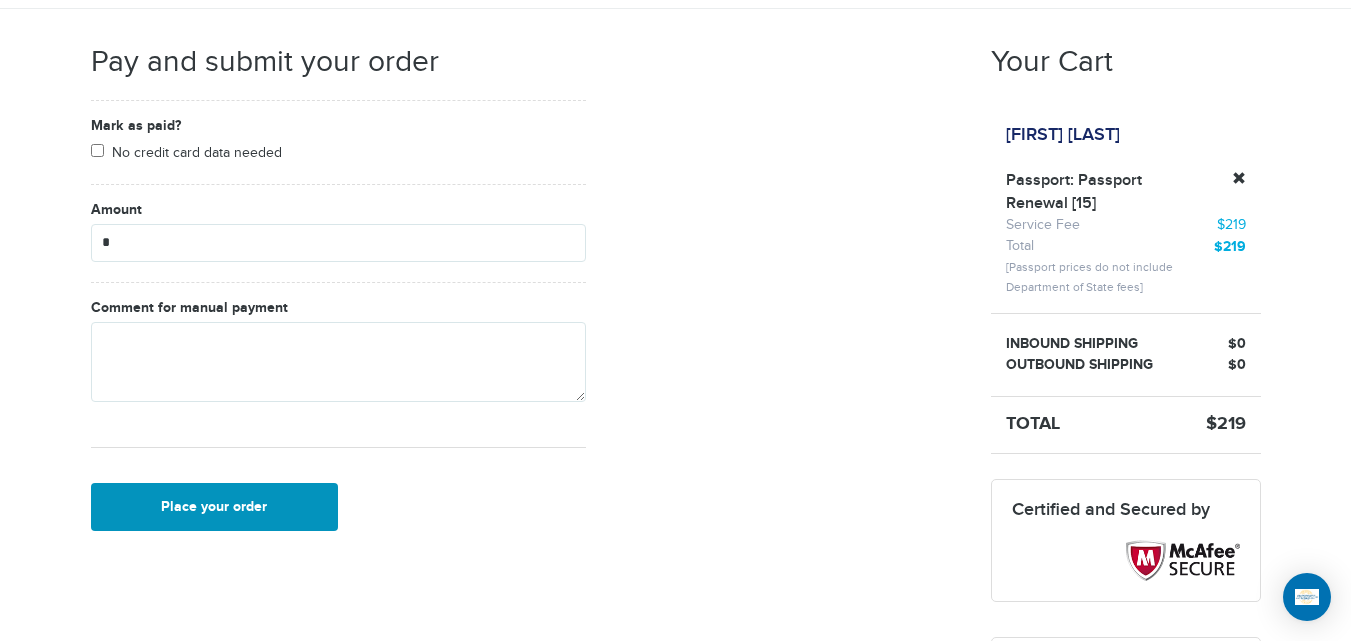 click on "Place your order" at bounding box center [215, 507] 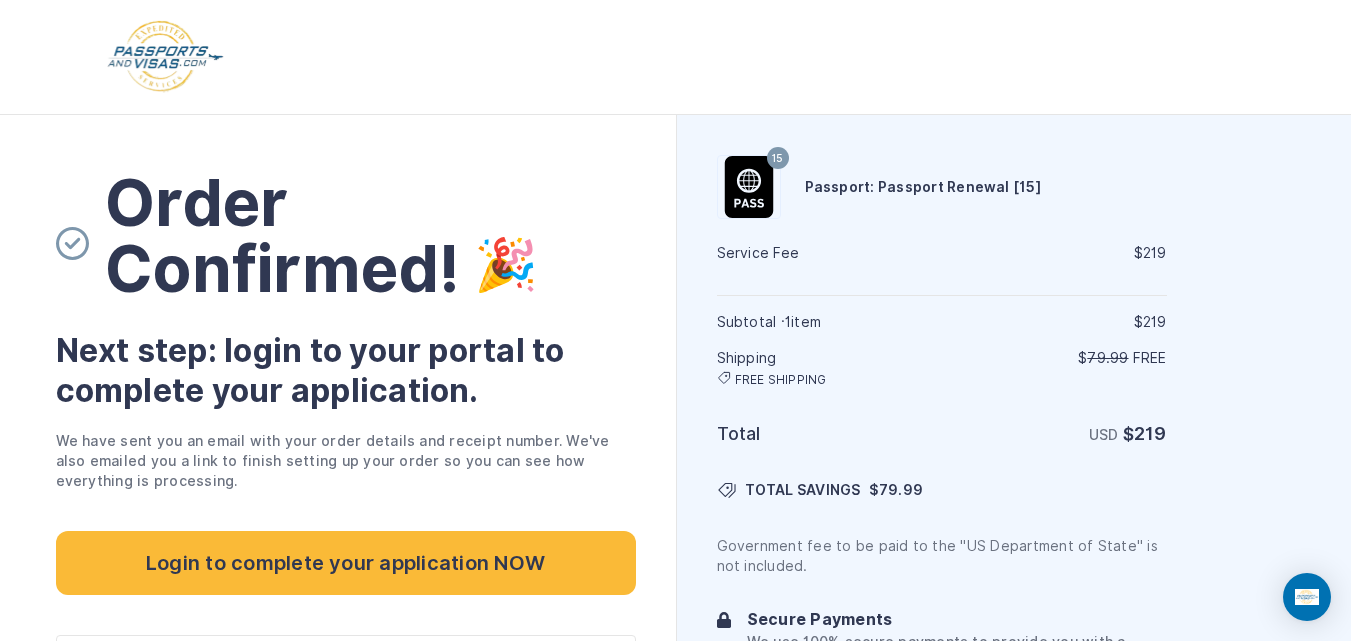 scroll, scrollTop: 0, scrollLeft: 0, axis: both 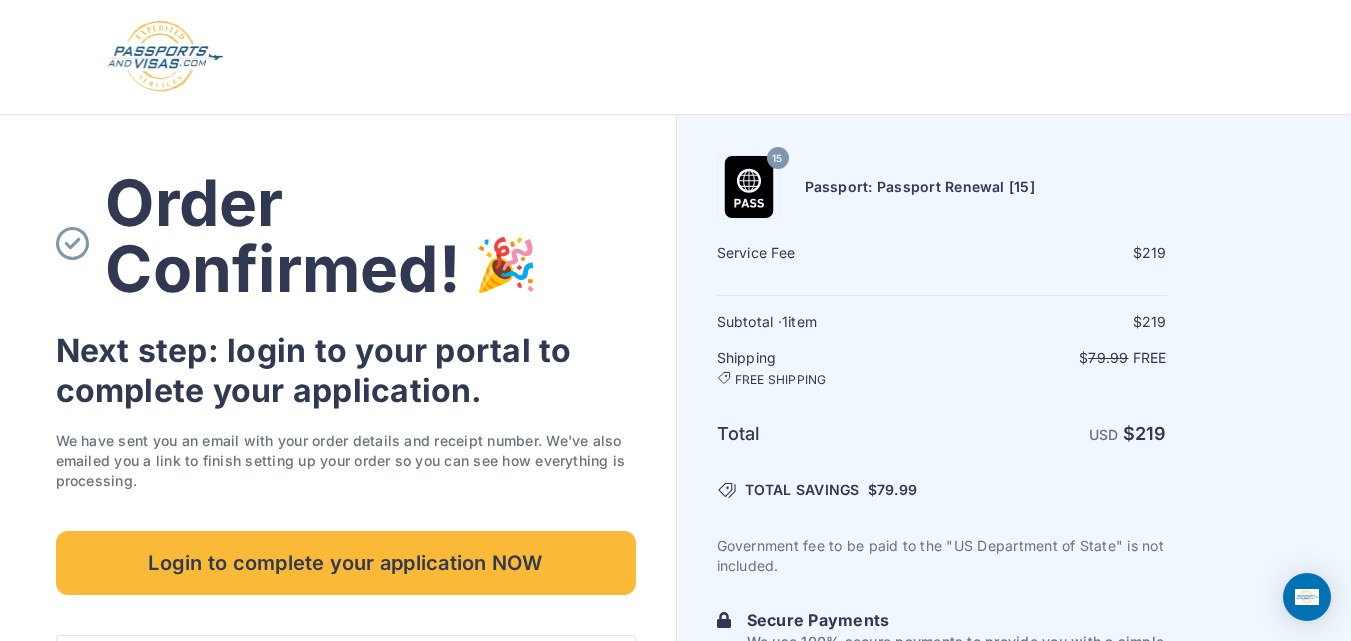 click at bounding box center [676, 57] 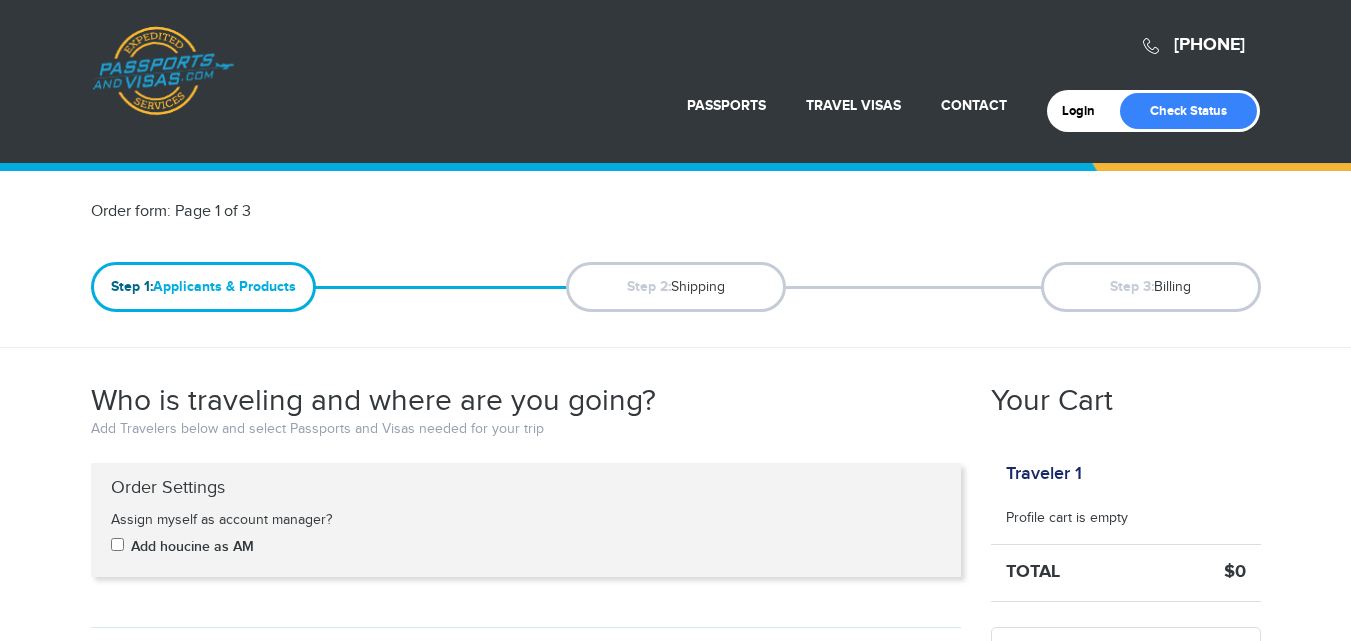scroll, scrollTop: 0, scrollLeft: 0, axis: both 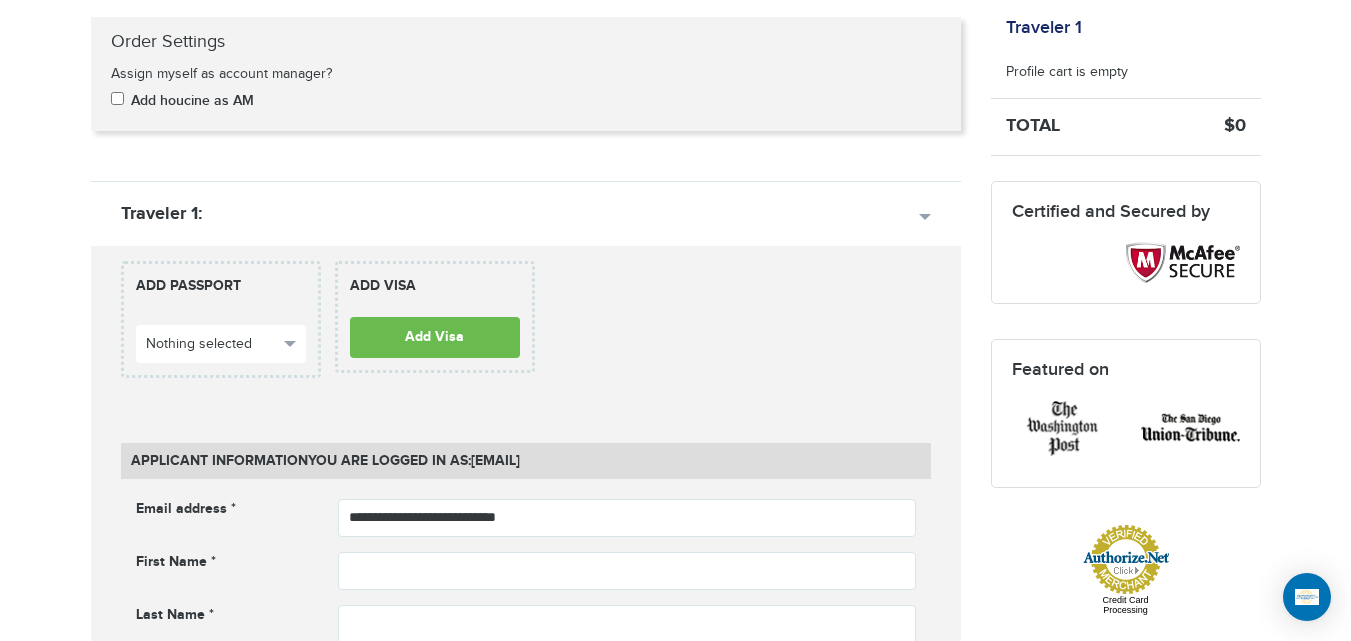 click on "**********" at bounding box center (526, 828) 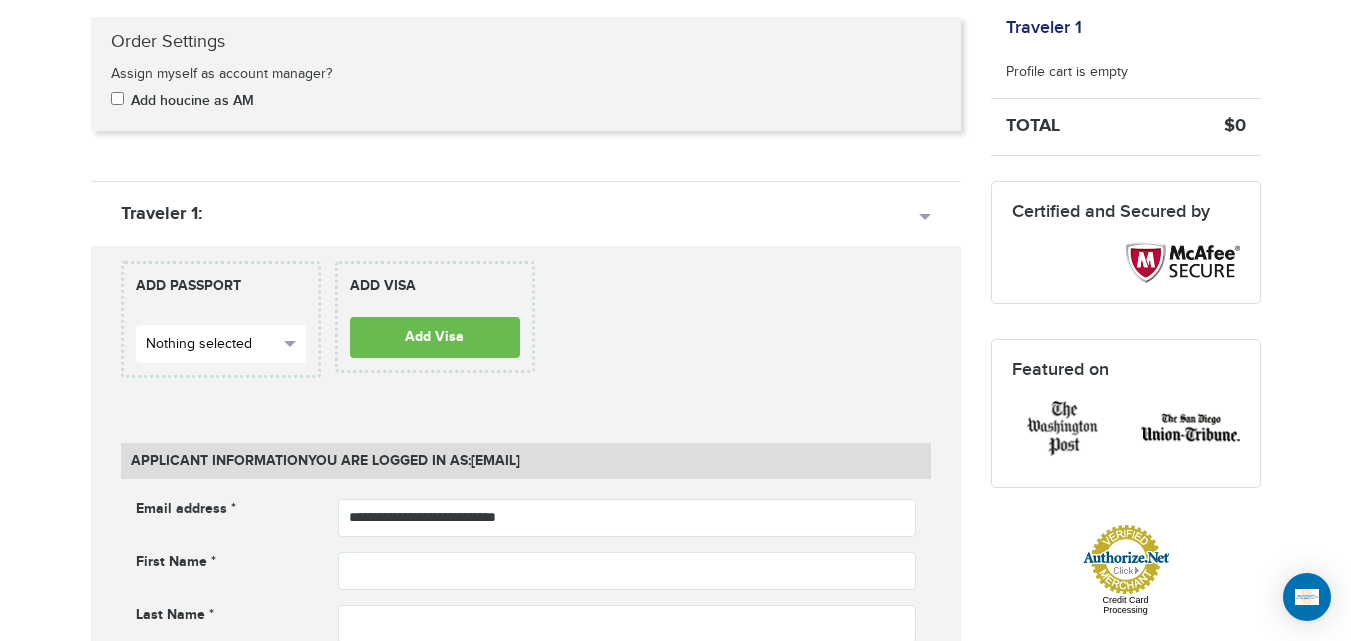 click on "Nothing selected" at bounding box center (212, 344) 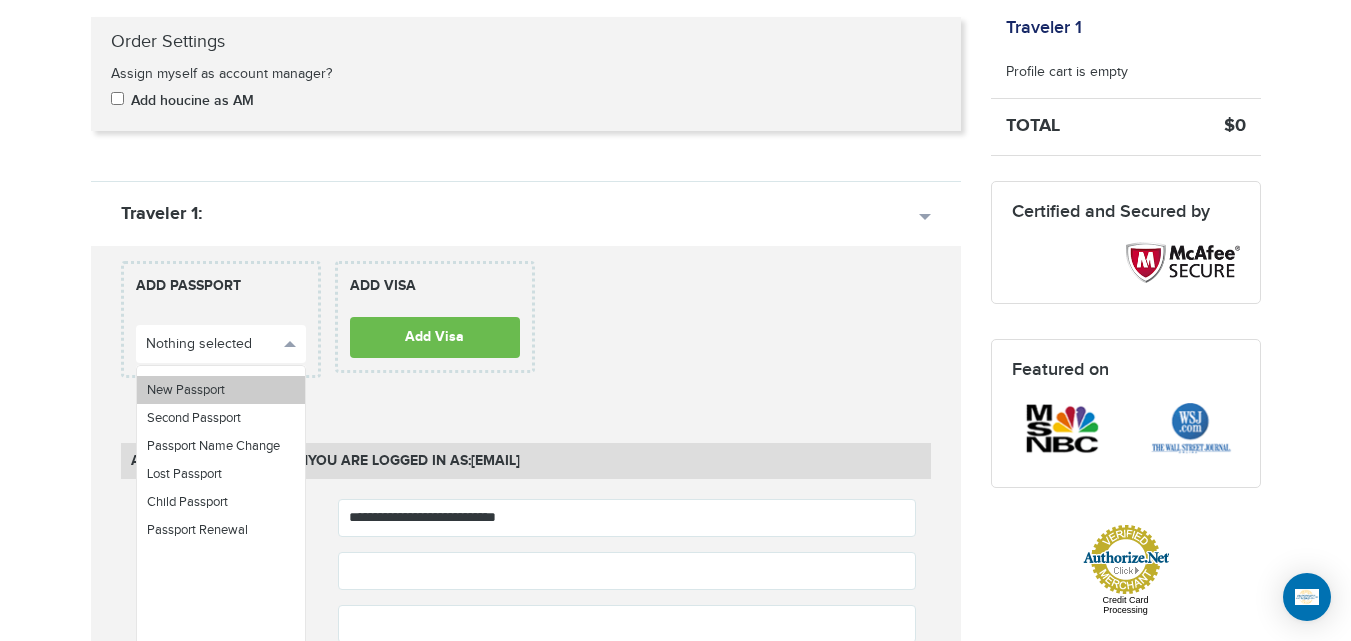 click on "New Passport" at bounding box center (221, 390) 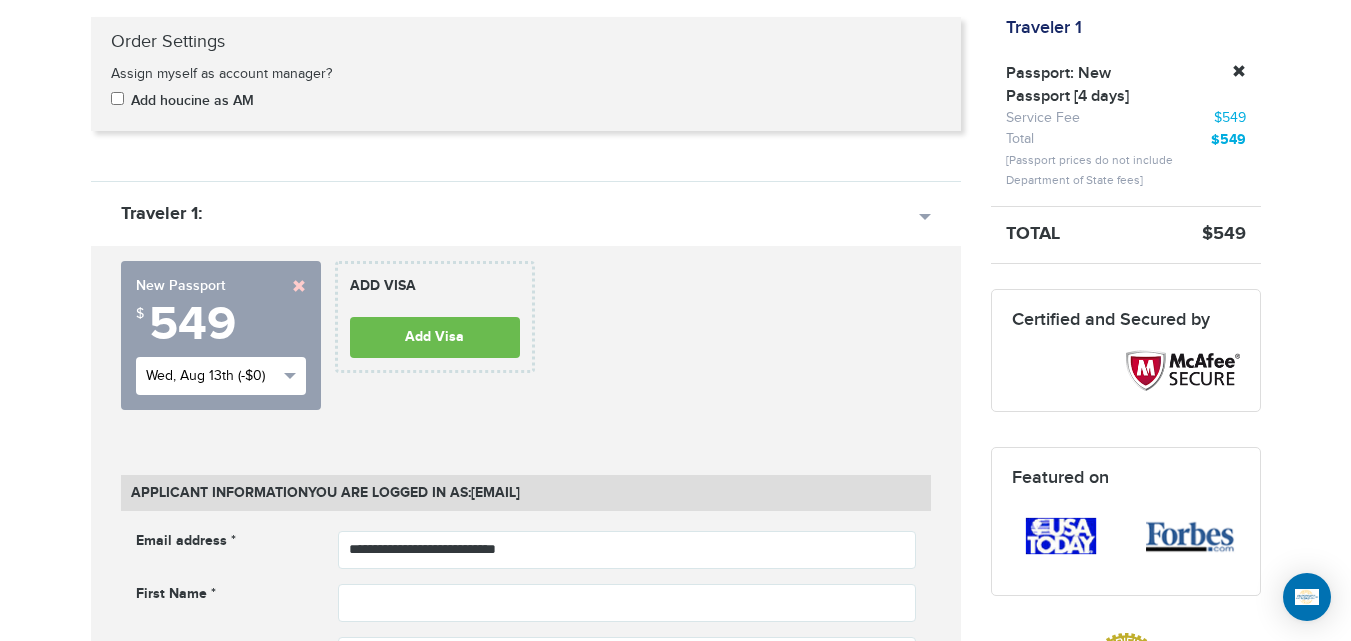click on "Wed, Aug 13th (-$0)" at bounding box center (212, 376) 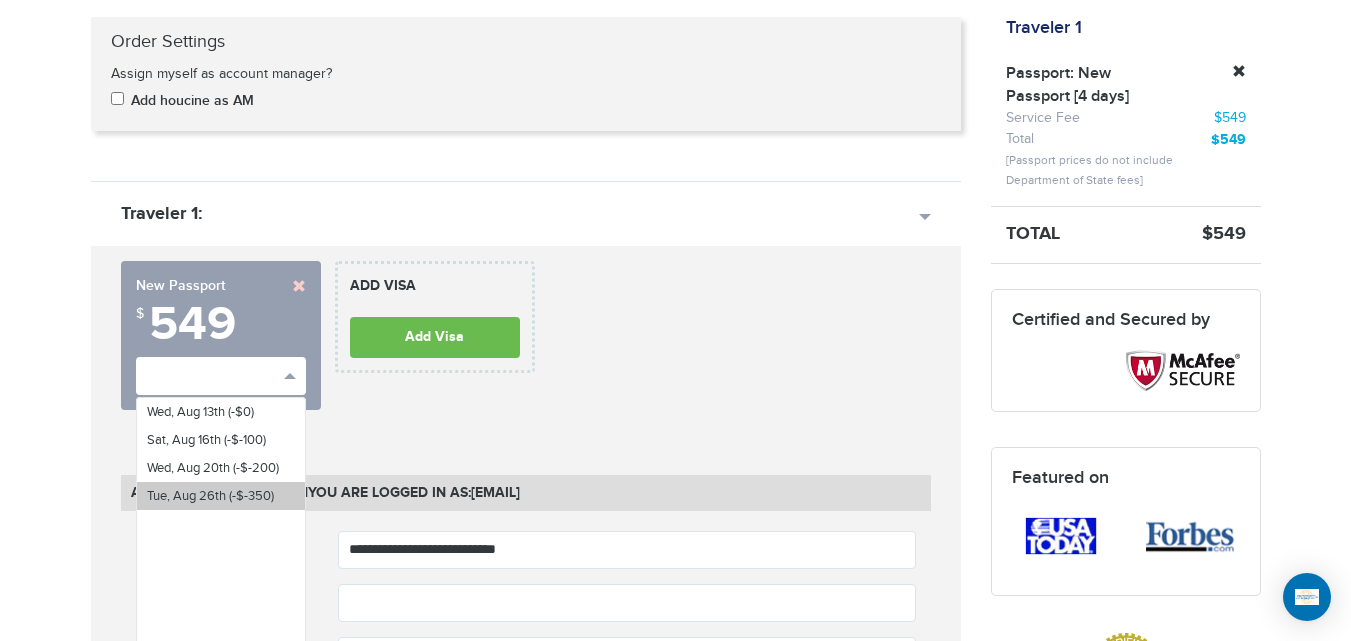 click on "Tue, Aug 26th (-$-350)" at bounding box center (221, 496) 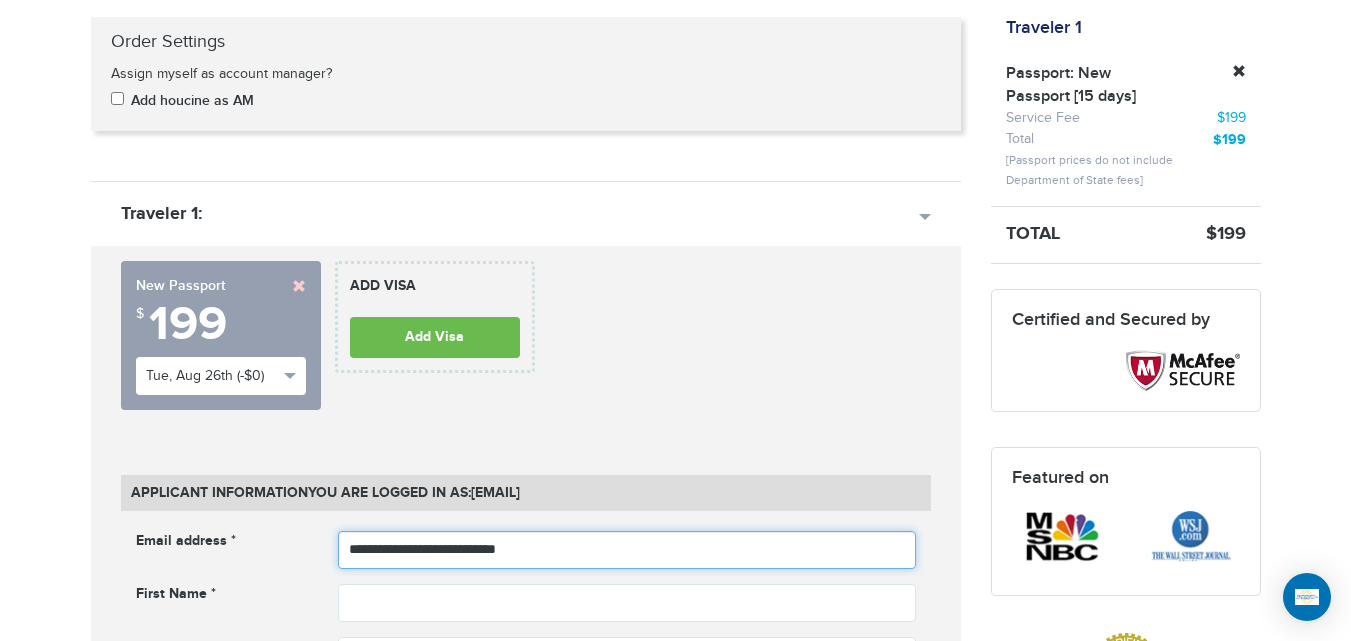 click on "**********" at bounding box center (627, 550) 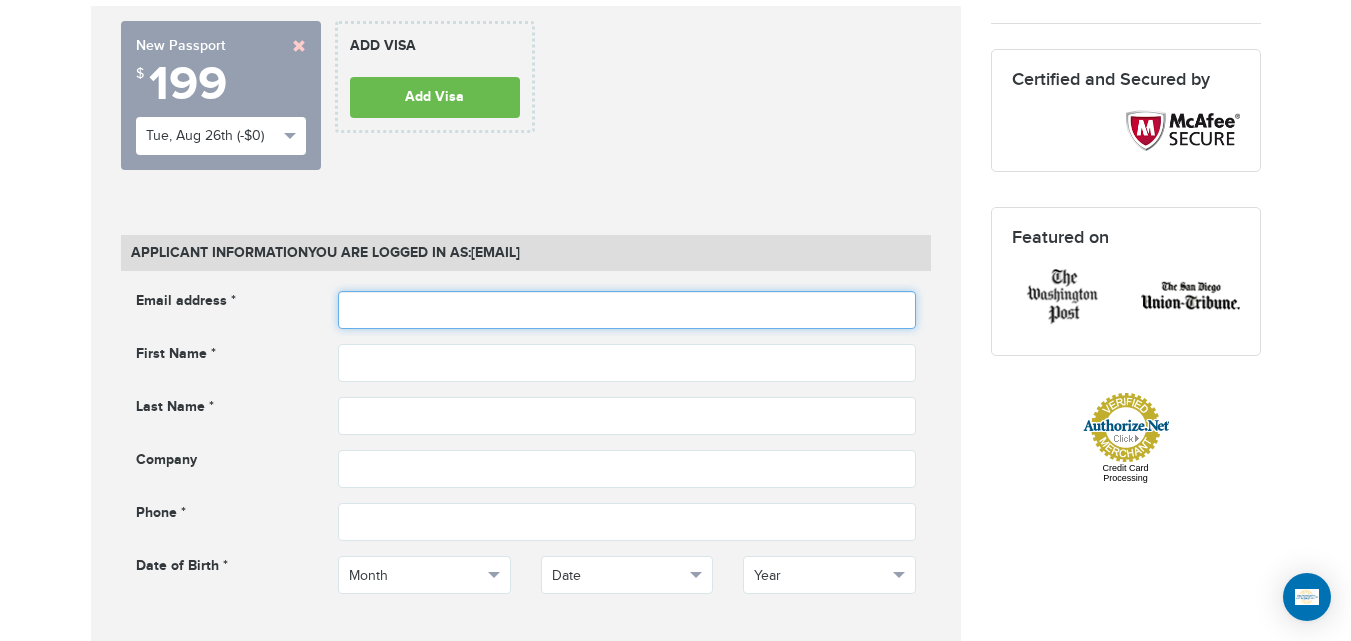 scroll, scrollTop: 723, scrollLeft: 0, axis: vertical 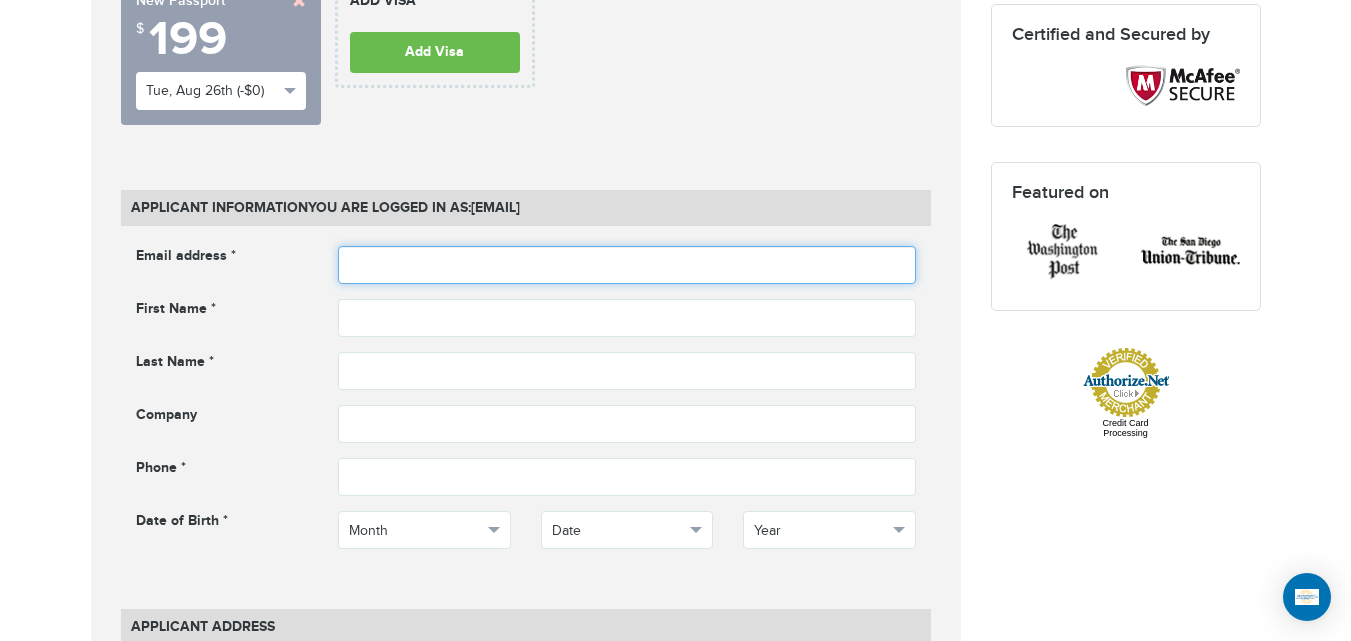 click at bounding box center [627, 265] 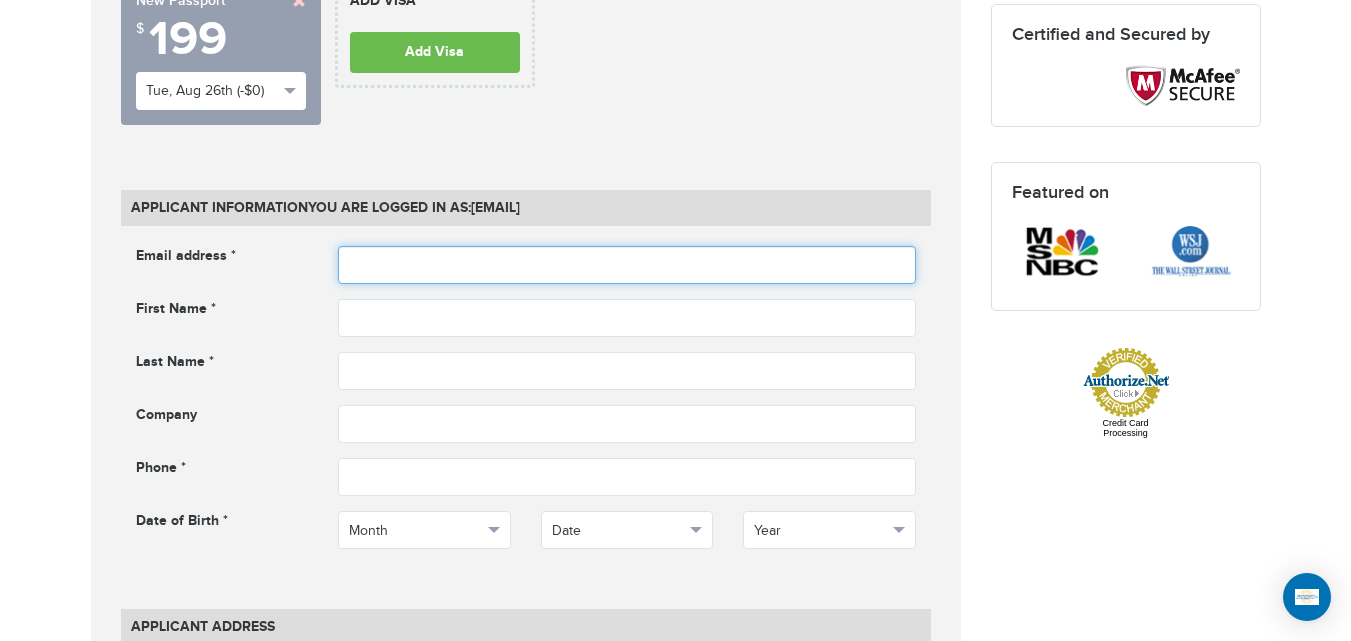 type on "*" 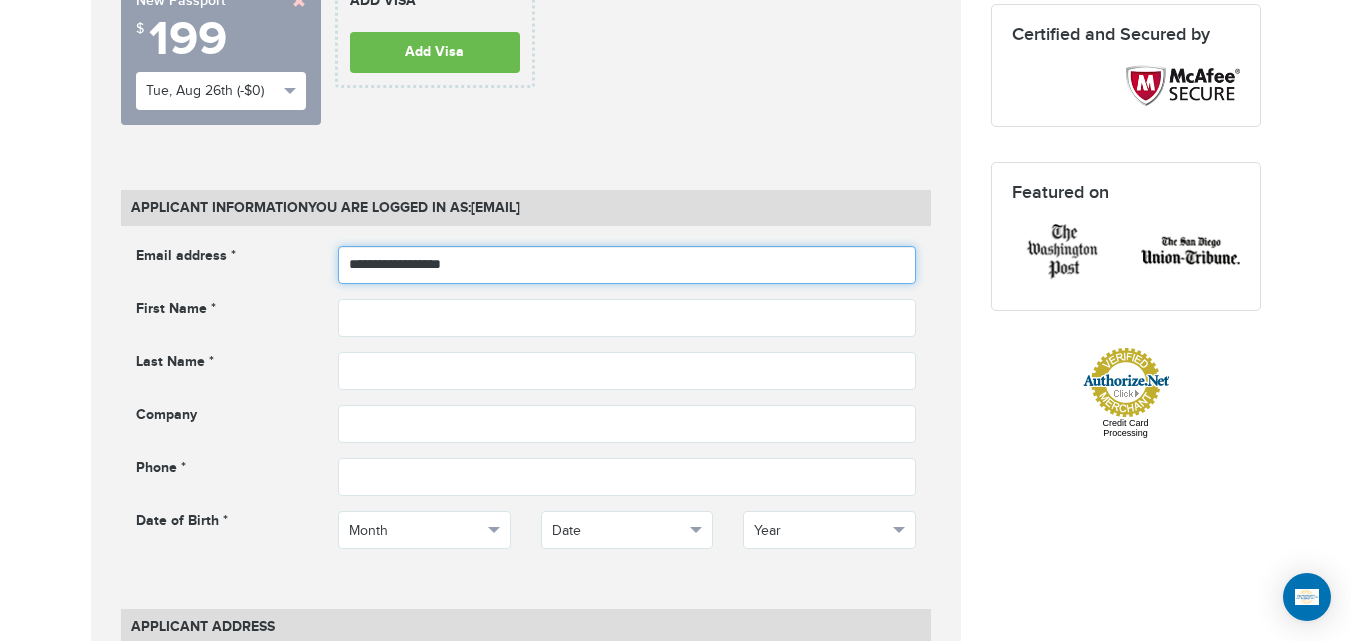 click on "**********" at bounding box center (627, 265) 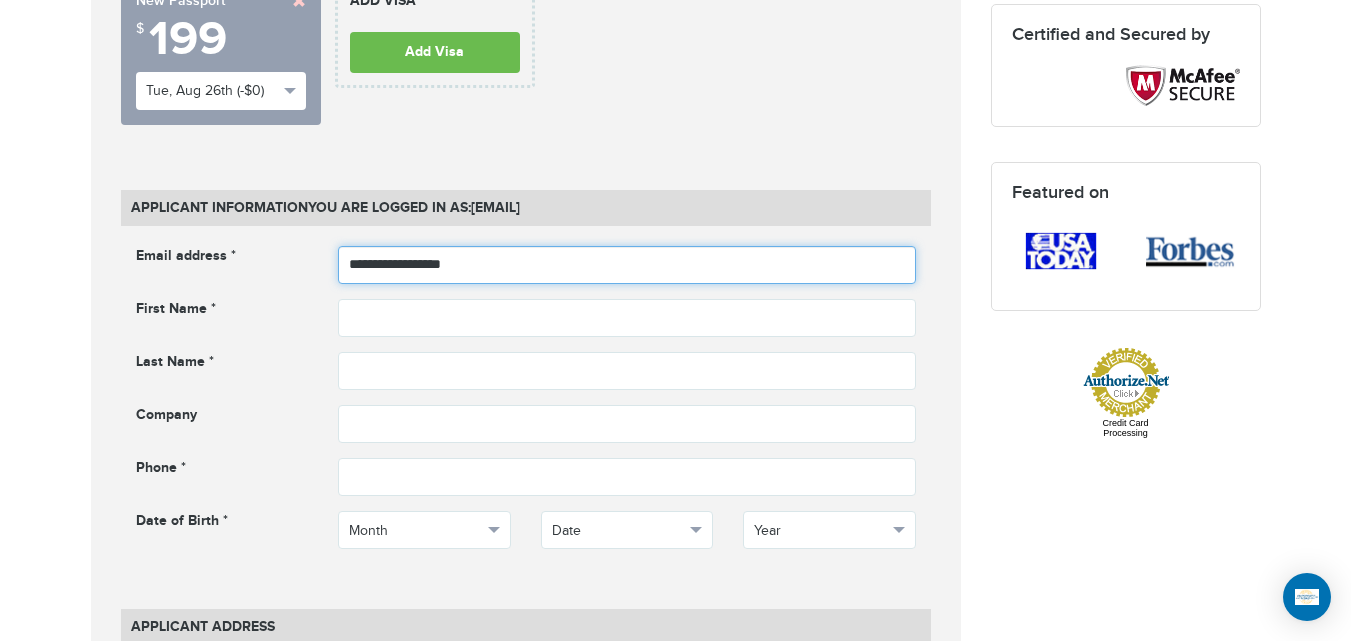 type on "**********" 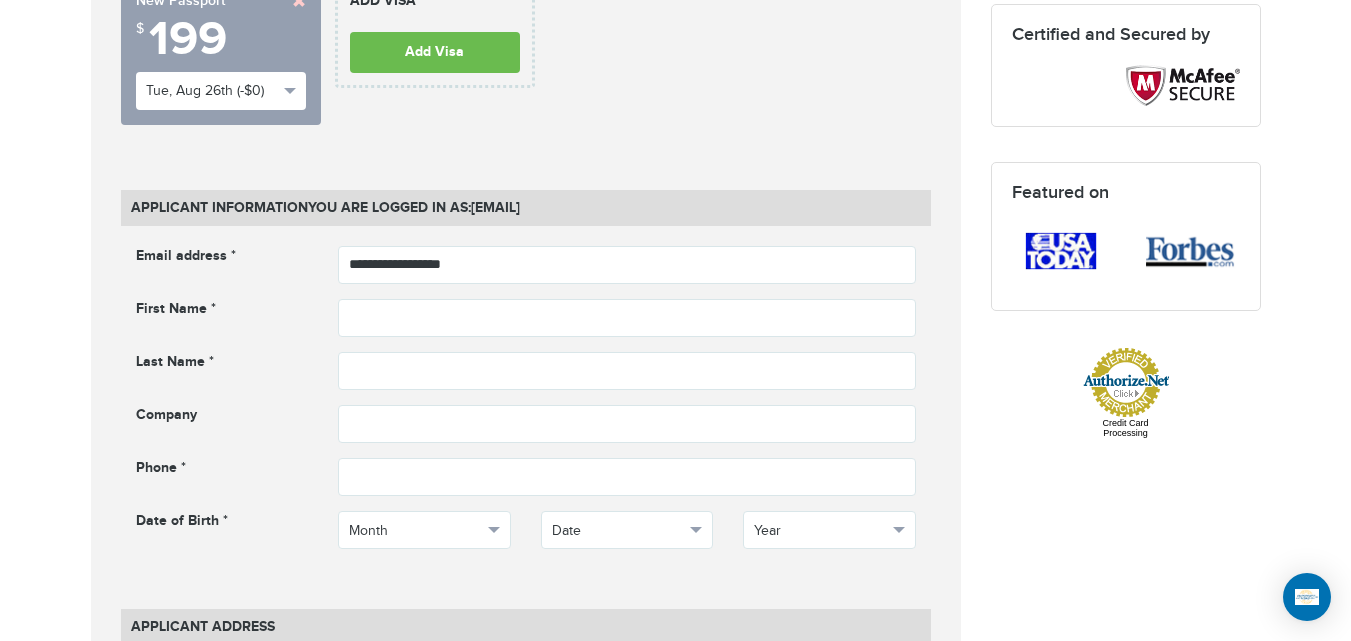click on "720-881-0280
Passports & Visas.com
Hello, houcine
Passports
Passport Renewal
New Passport
Second Passport
Passport Name Change
Lost Passport
Child Passport
Travel Visas" at bounding box center [675, 1191] 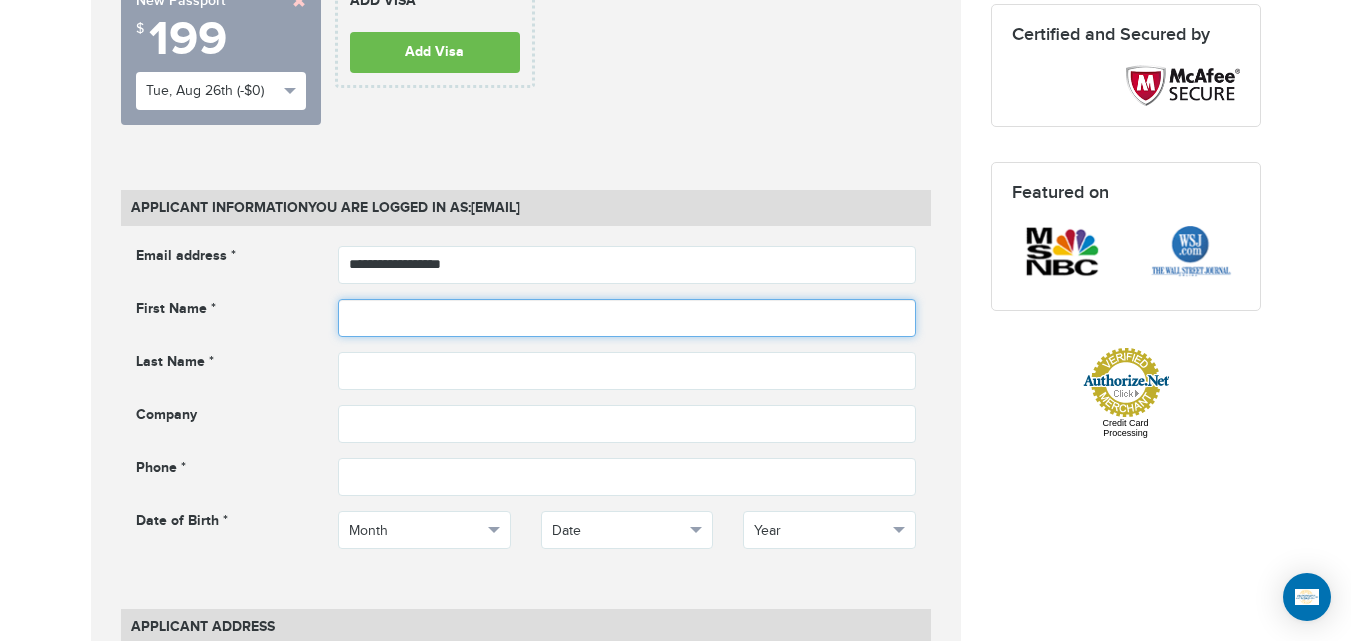 click at bounding box center (627, 318) 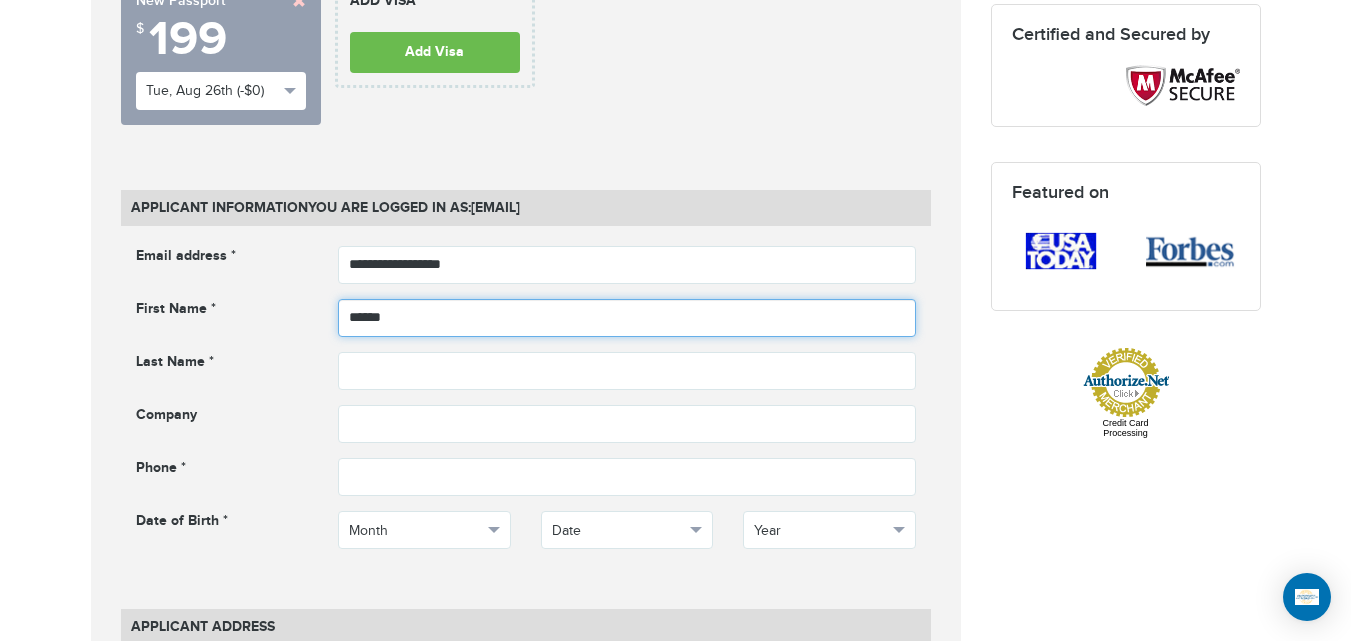 type on "******" 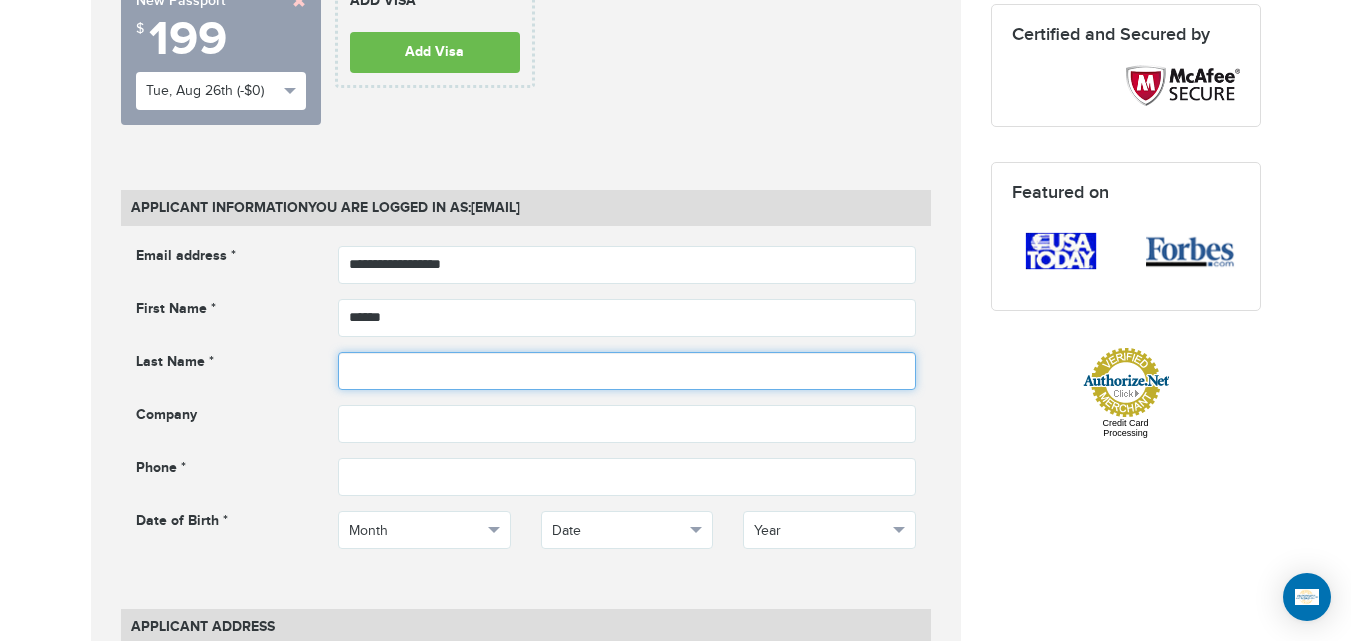 click at bounding box center [627, 371] 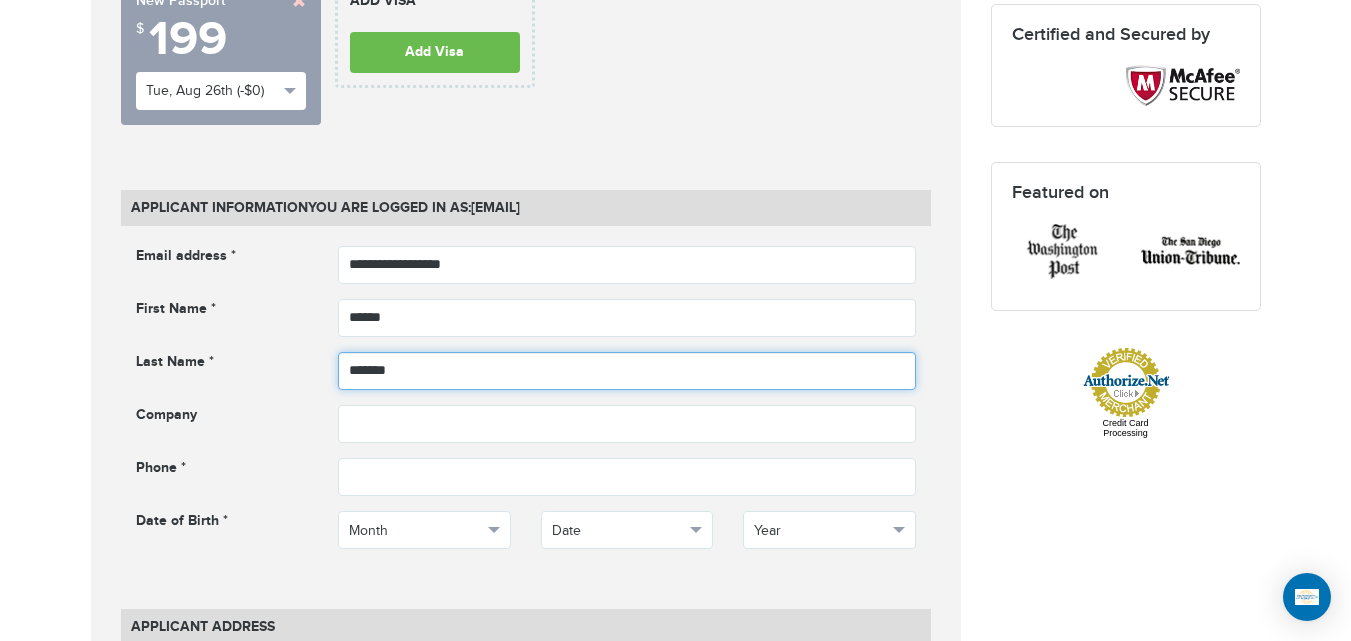 click on "*******" at bounding box center [627, 371] 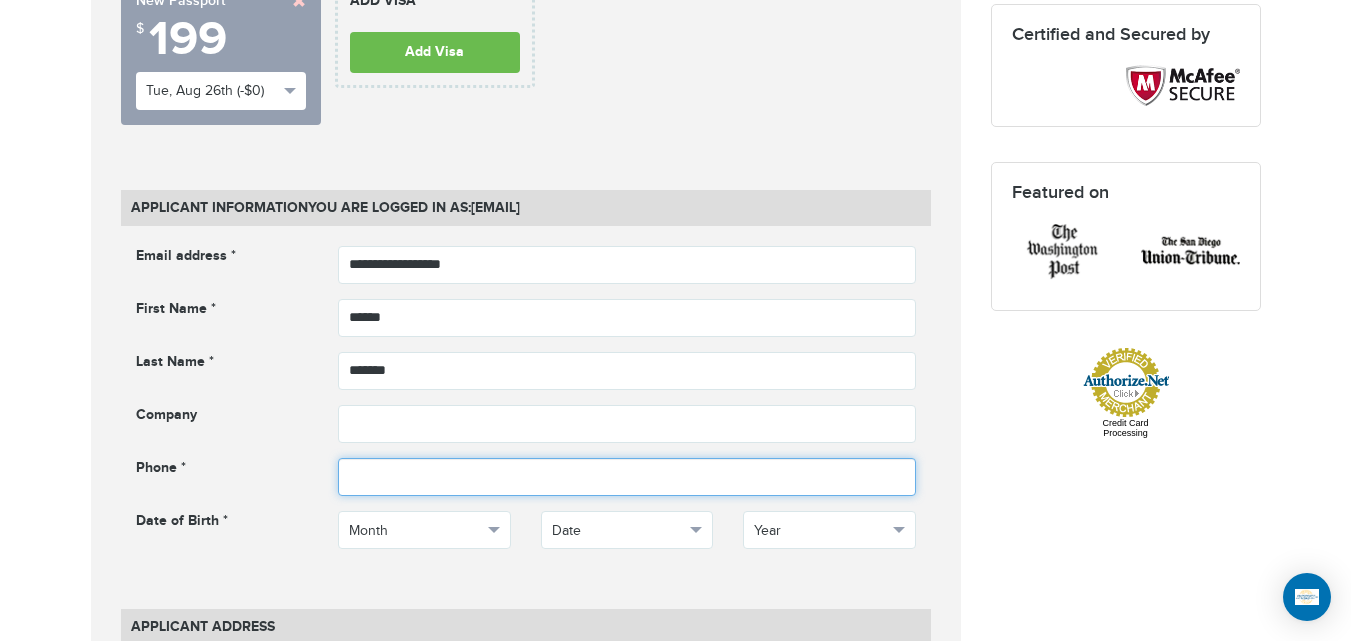 click at bounding box center (627, 477) 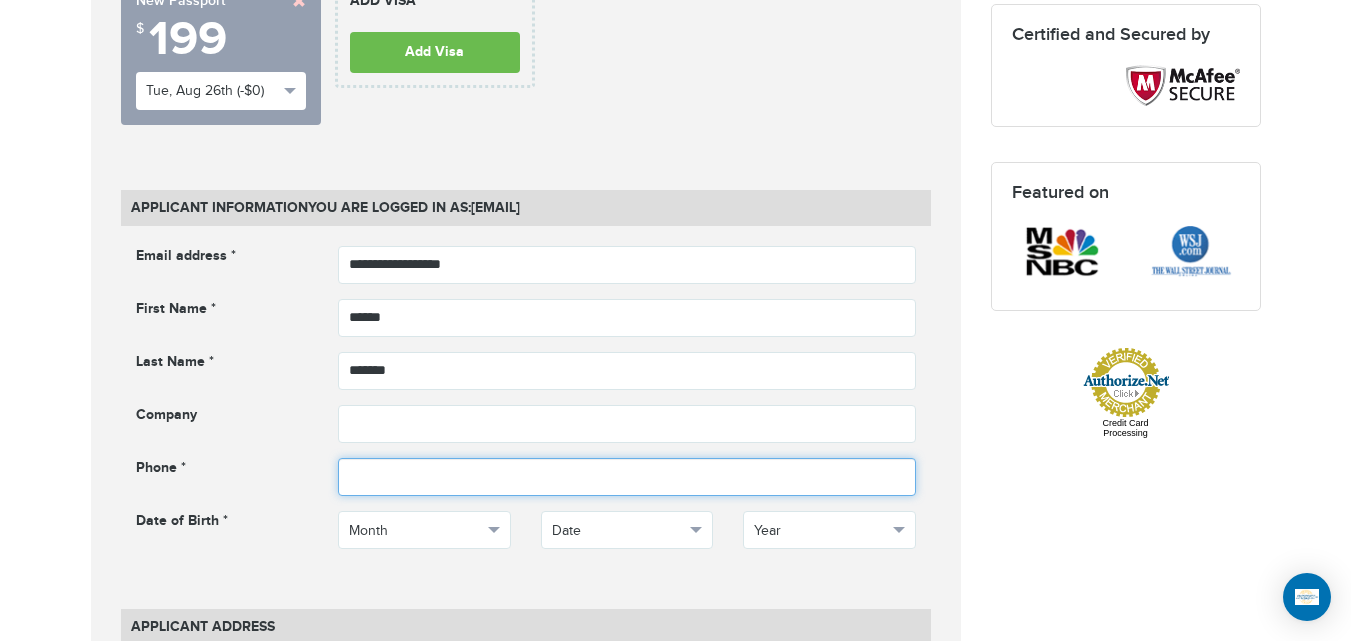 click at bounding box center [627, 477] 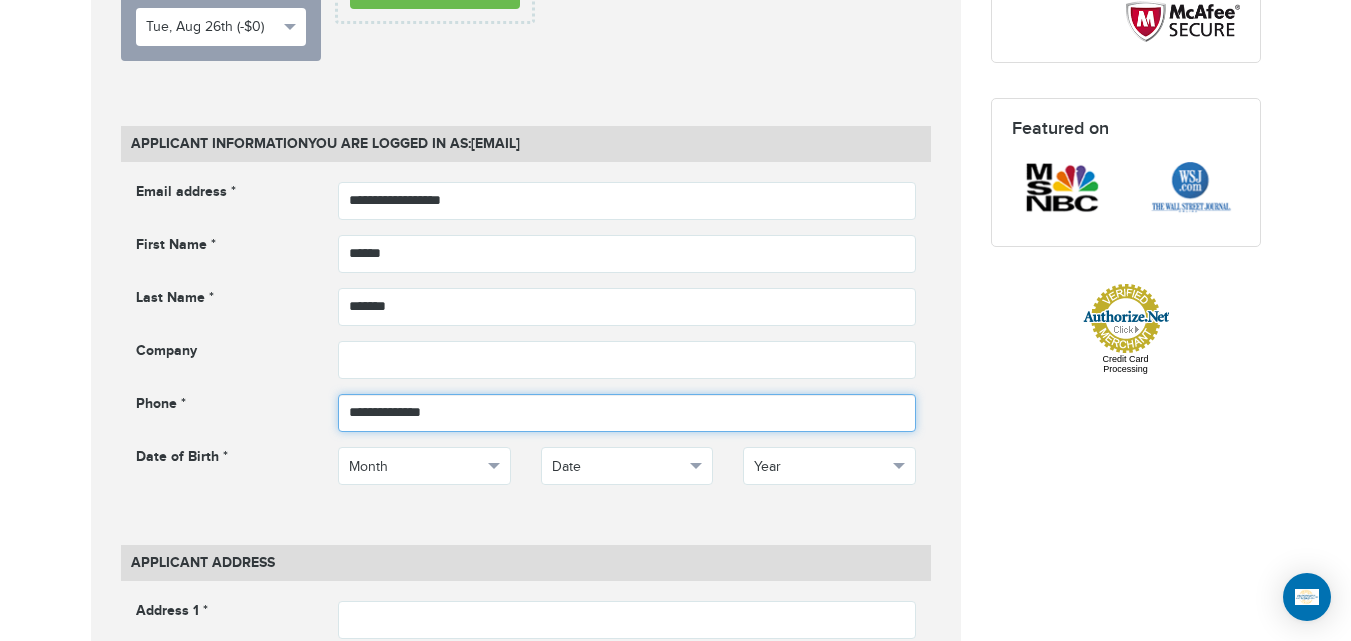 scroll, scrollTop: 882, scrollLeft: 0, axis: vertical 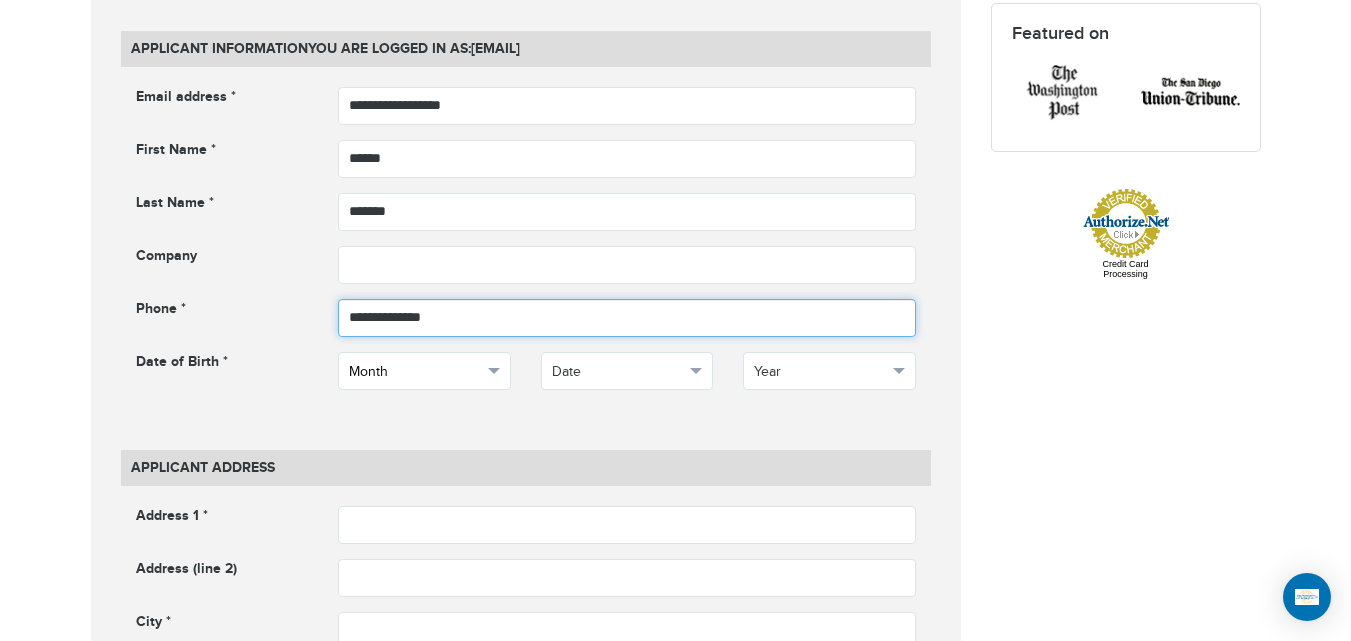 type on "**********" 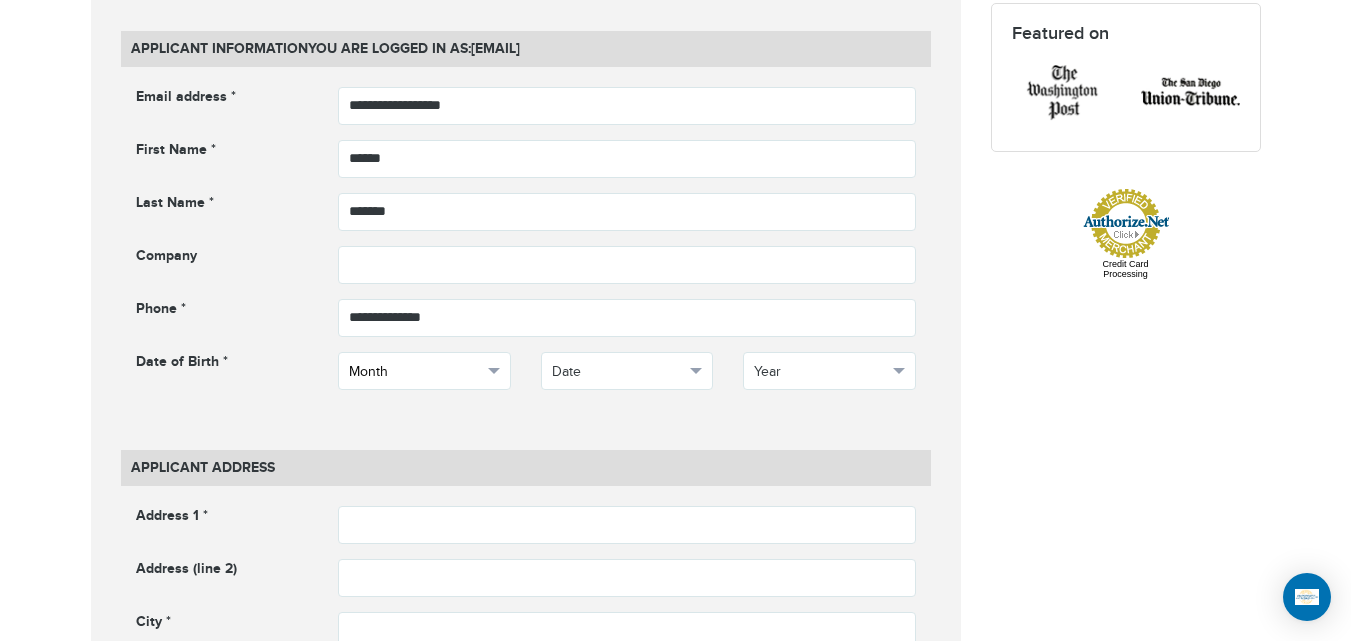 click on "Month" at bounding box center (424, 371) 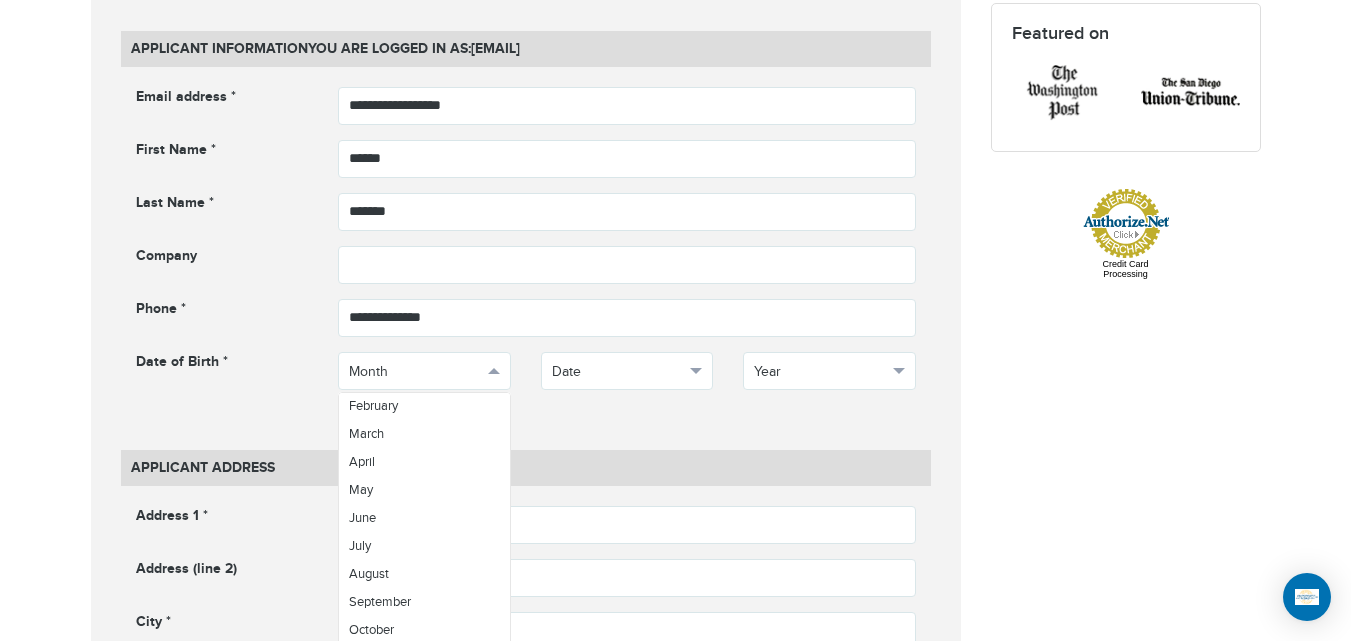 scroll, scrollTop: 71, scrollLeft: 0, axis: vertical 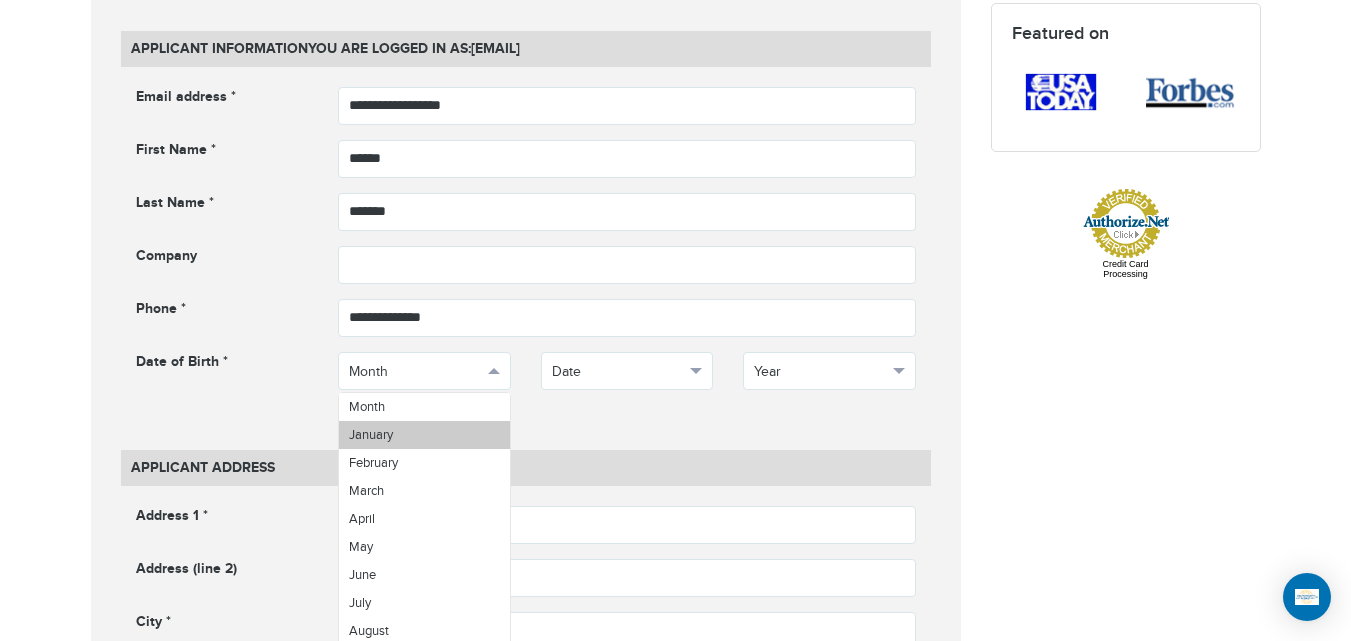 click on "January" at bounding box center [424, 435] 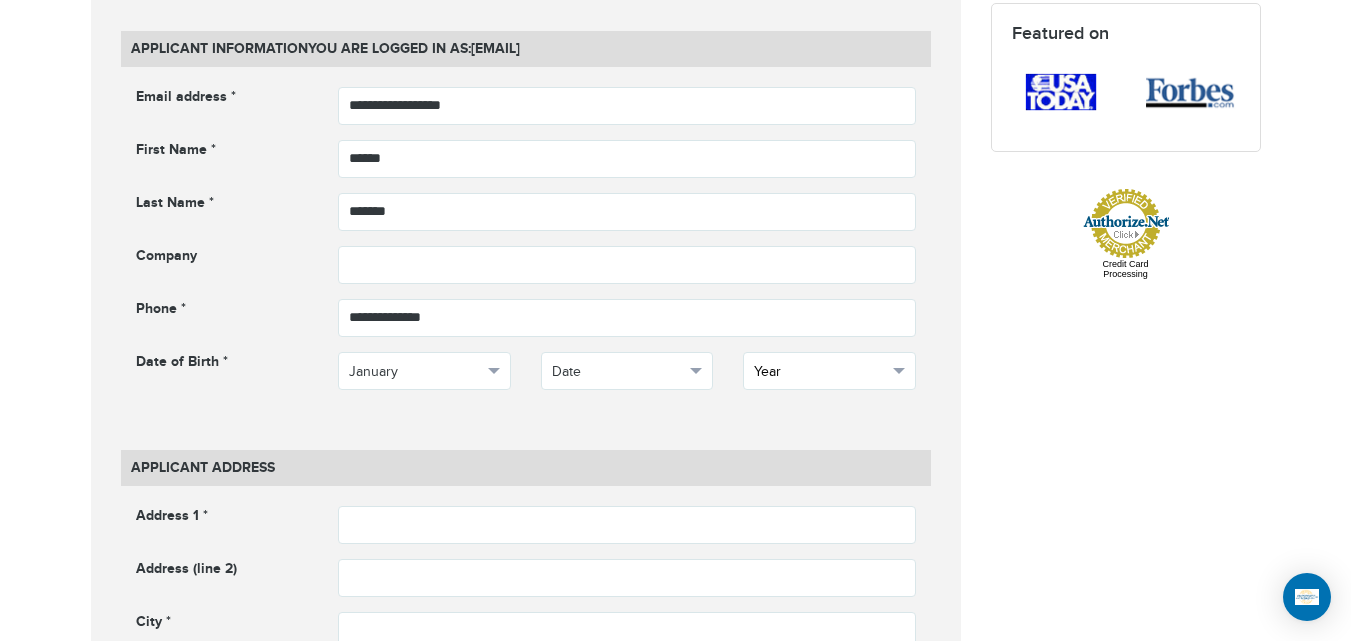 click on "Year" at bounding box center [820, 372] 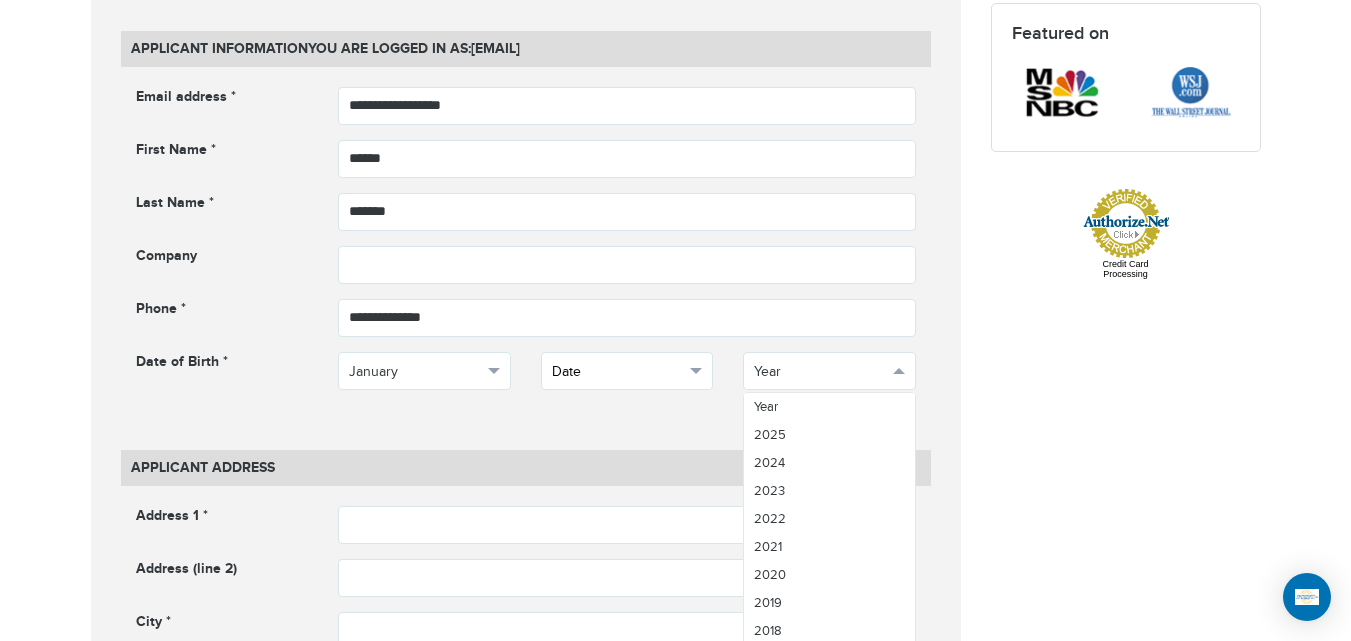 click on "Date" at bounding box center [618, 372] 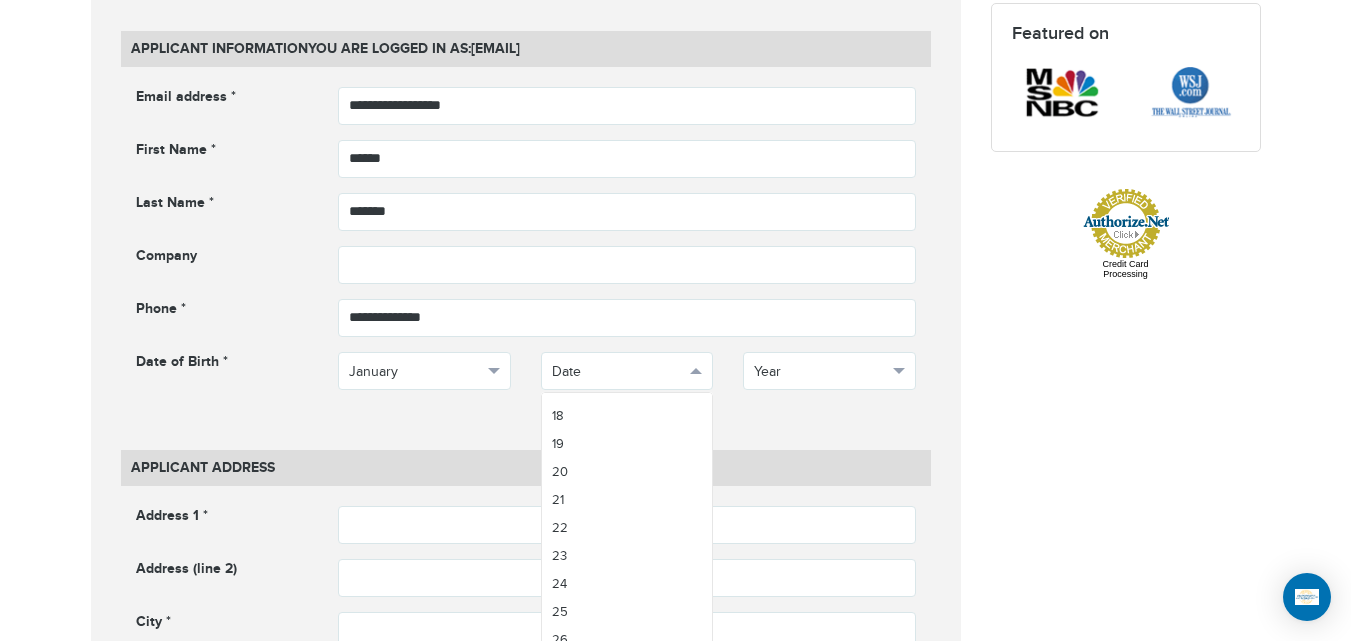 scroll, scrollTop: 516, scrollLeft: 0, axis: vertical 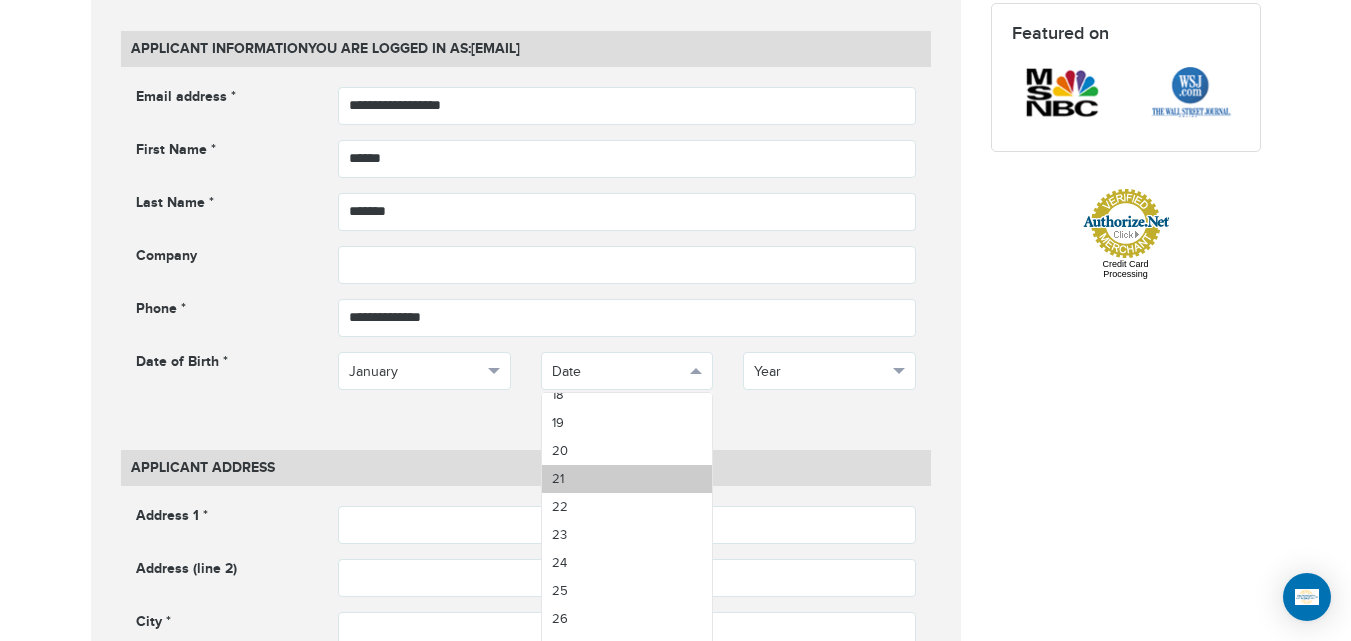 click on "21" at bounding box center (627, 479) 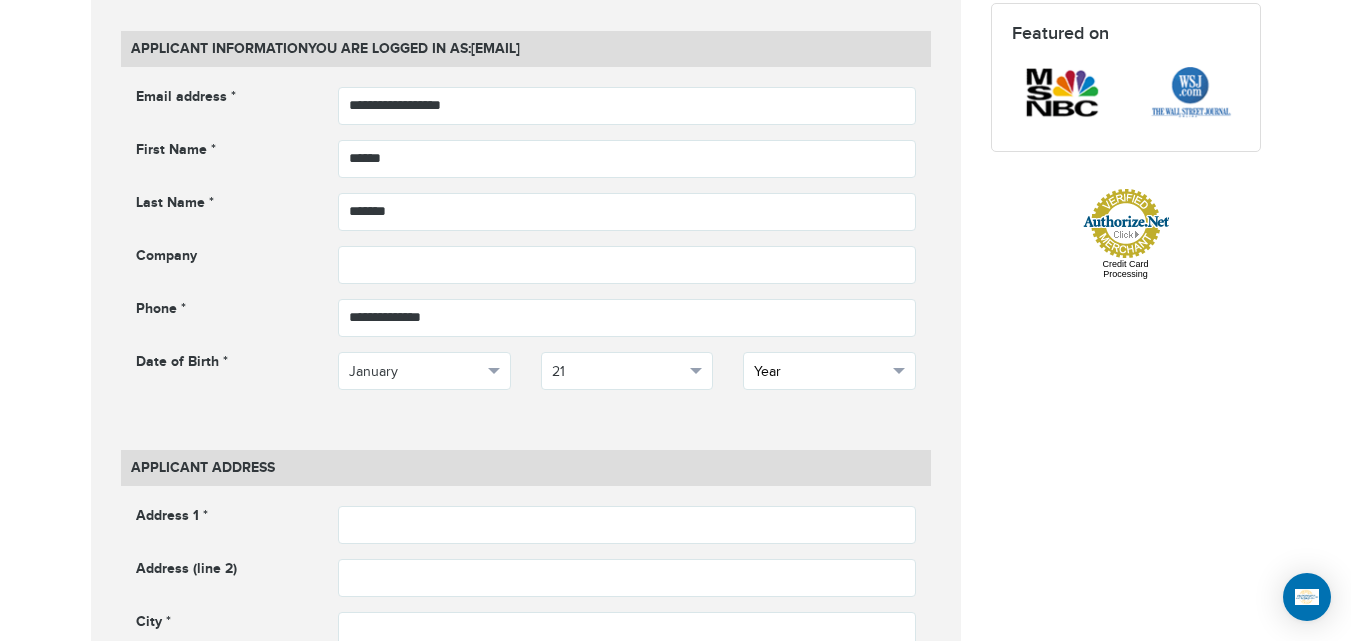 click at bounding box center [899, 371] 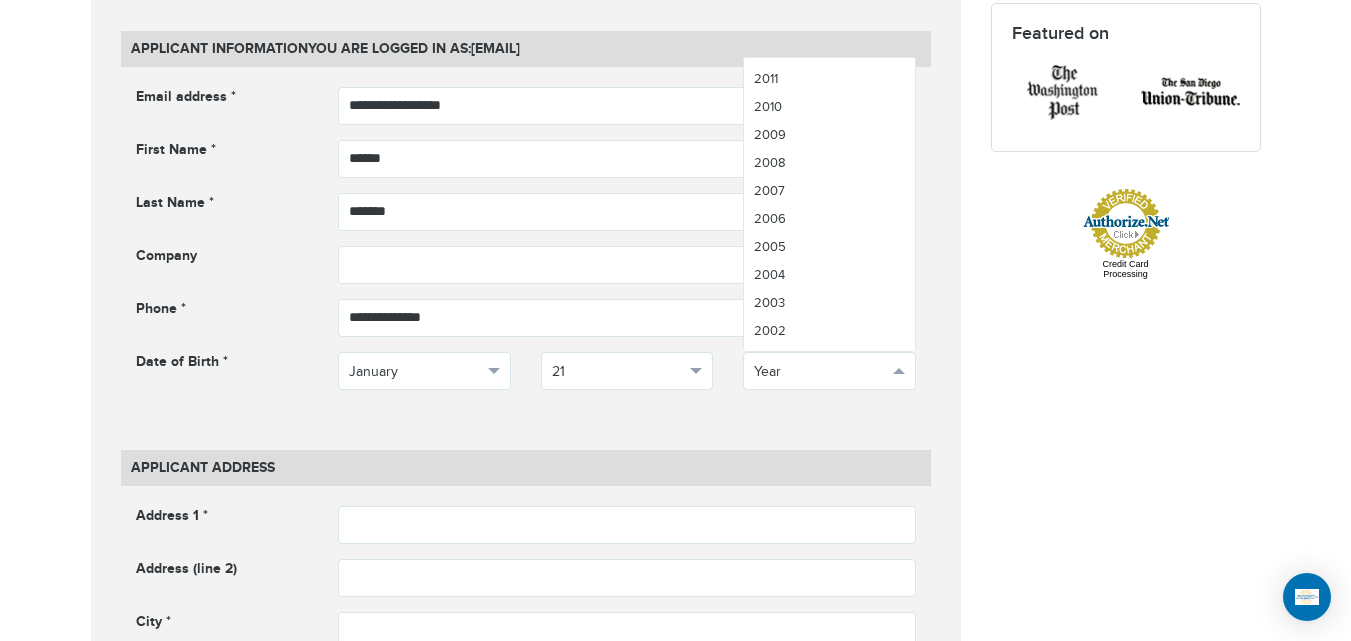 scroll, scrollTop: 434, scrollLeft: 0, axis: vertical 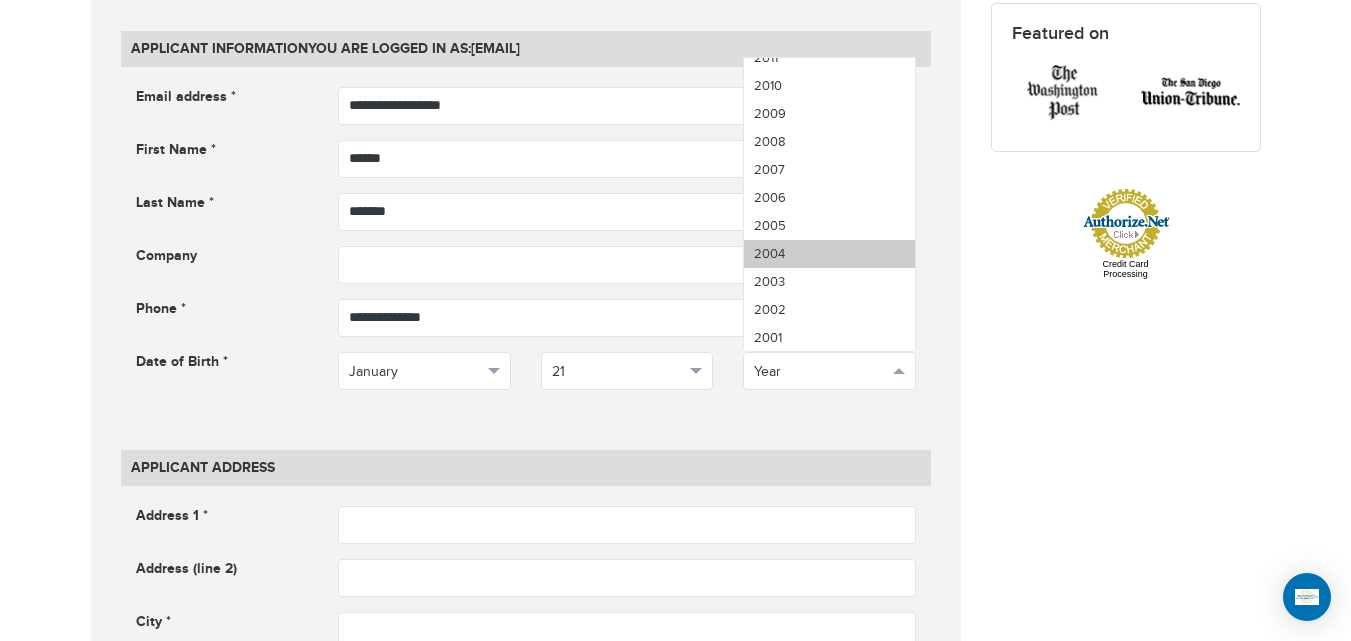 click on "2004" at bounding box center (829, 254) 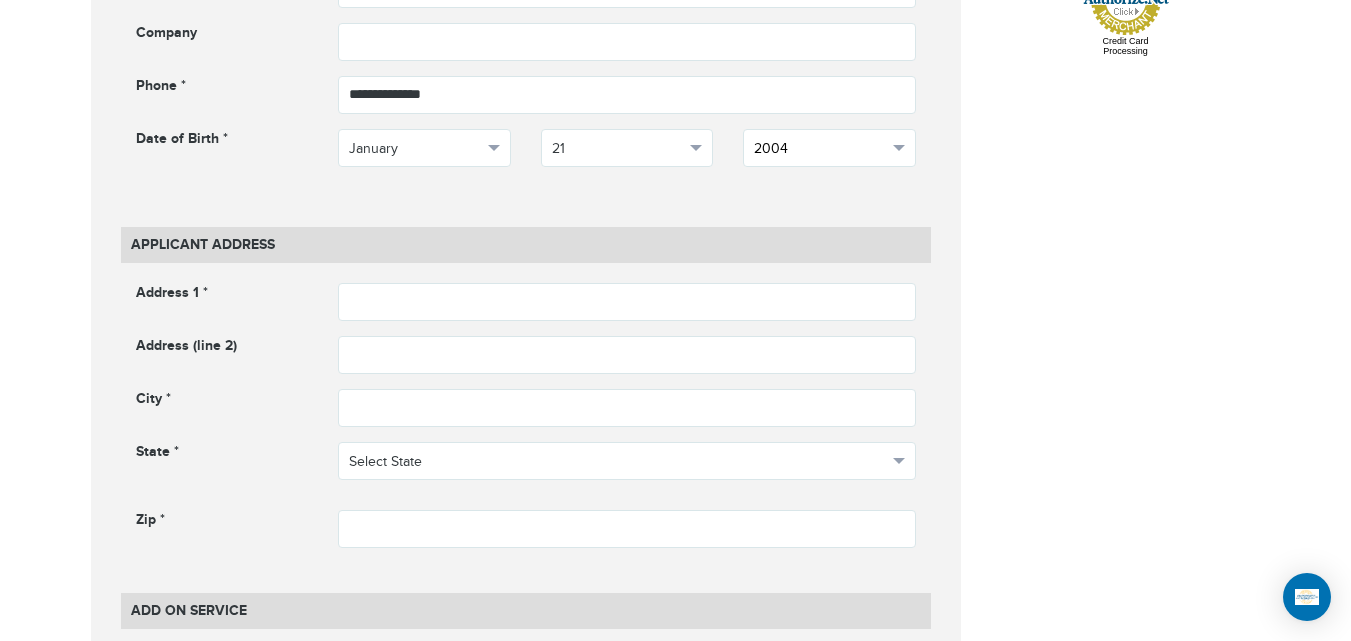 scroll, scrollTop: 1149, scrollLeft: 0, axis: vertical 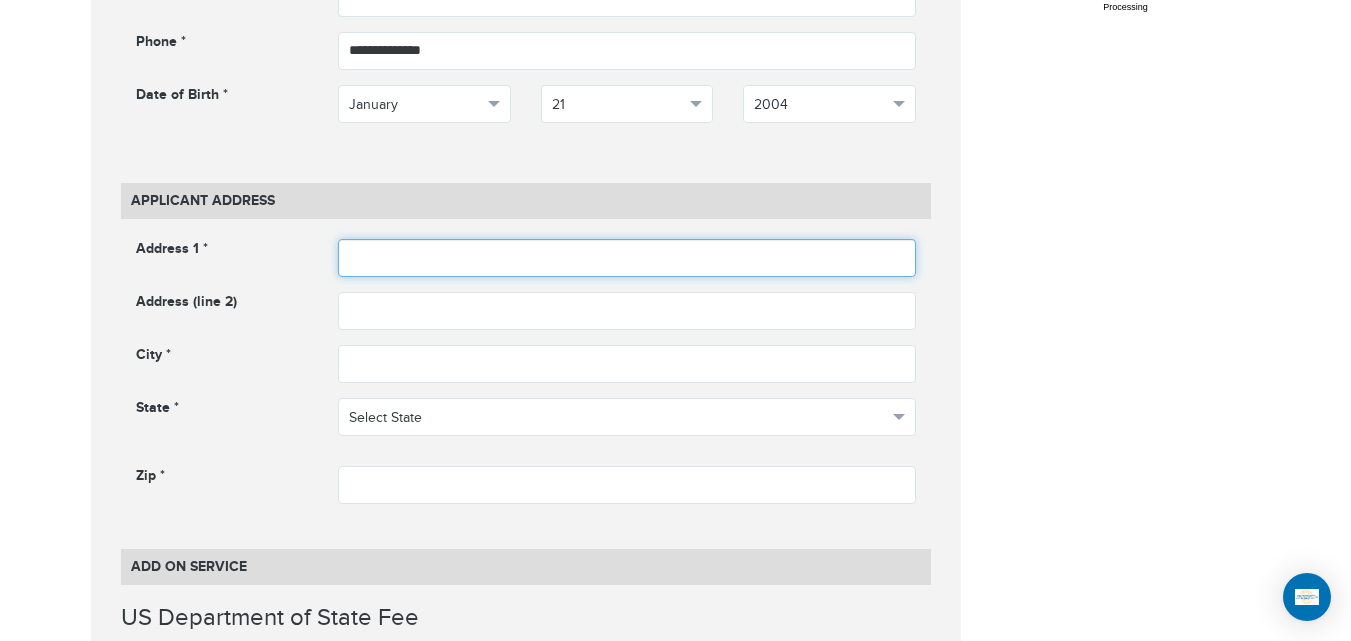 click at bounding box center [627, 258] 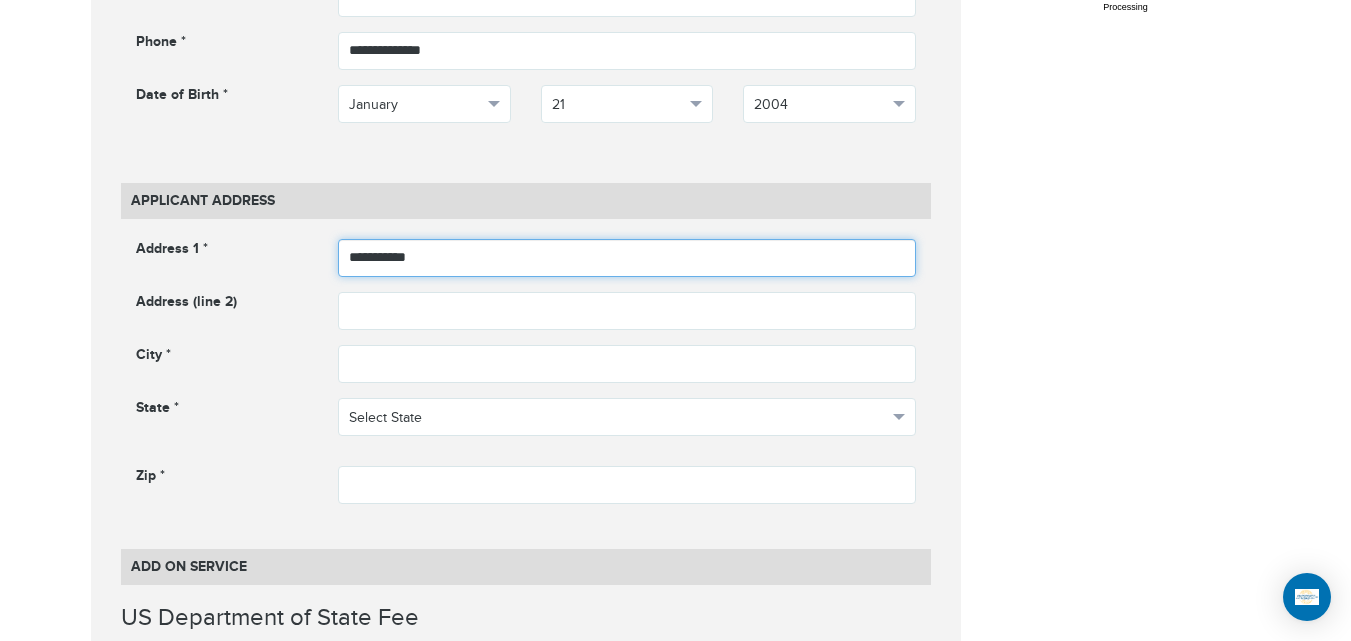 type on "**********" 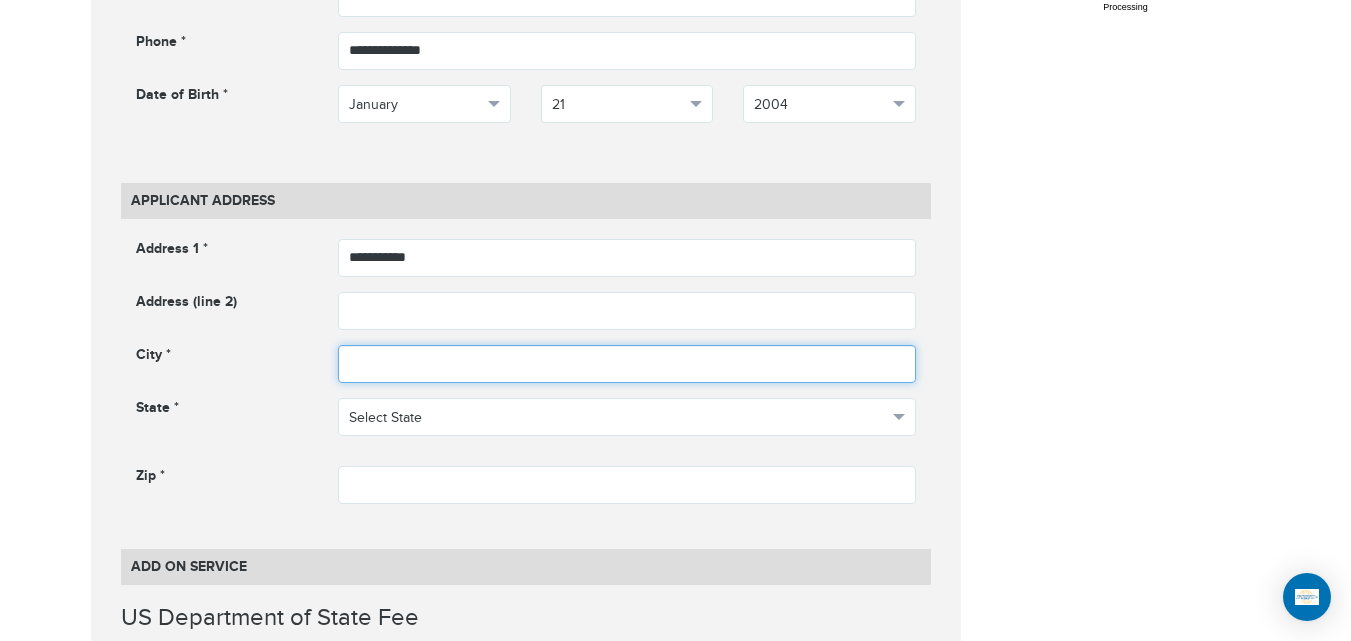 click at bounding box center (627, 364) 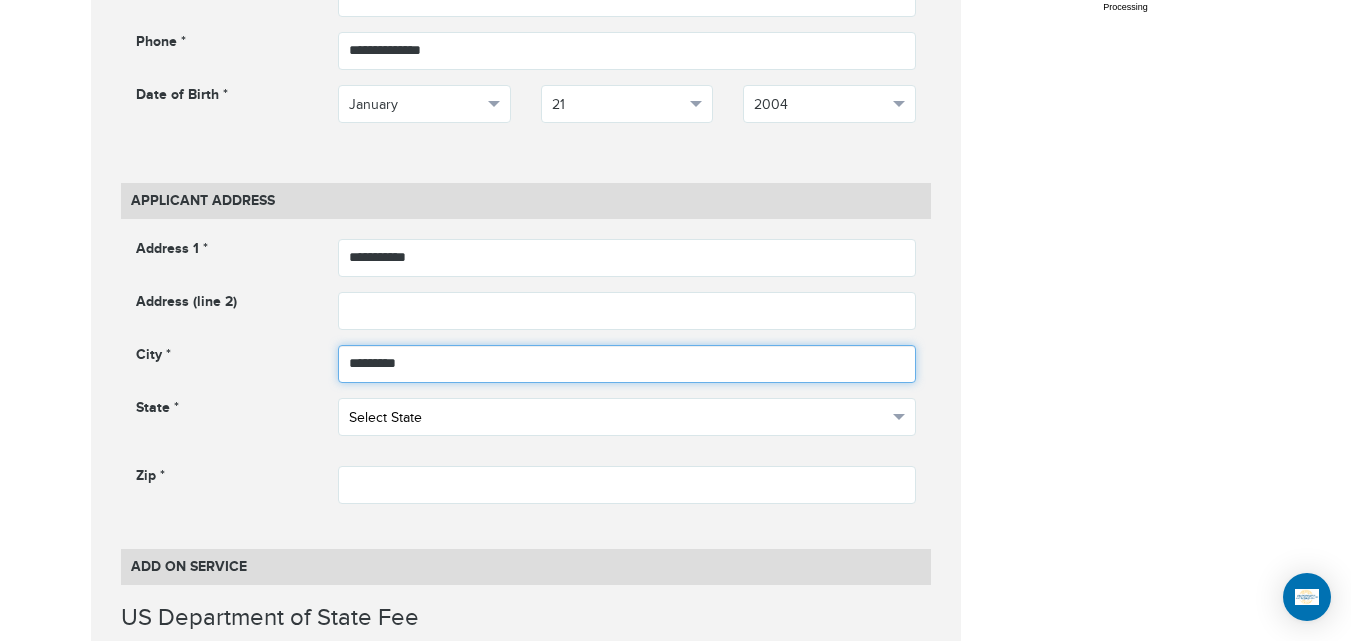 type on "*********" 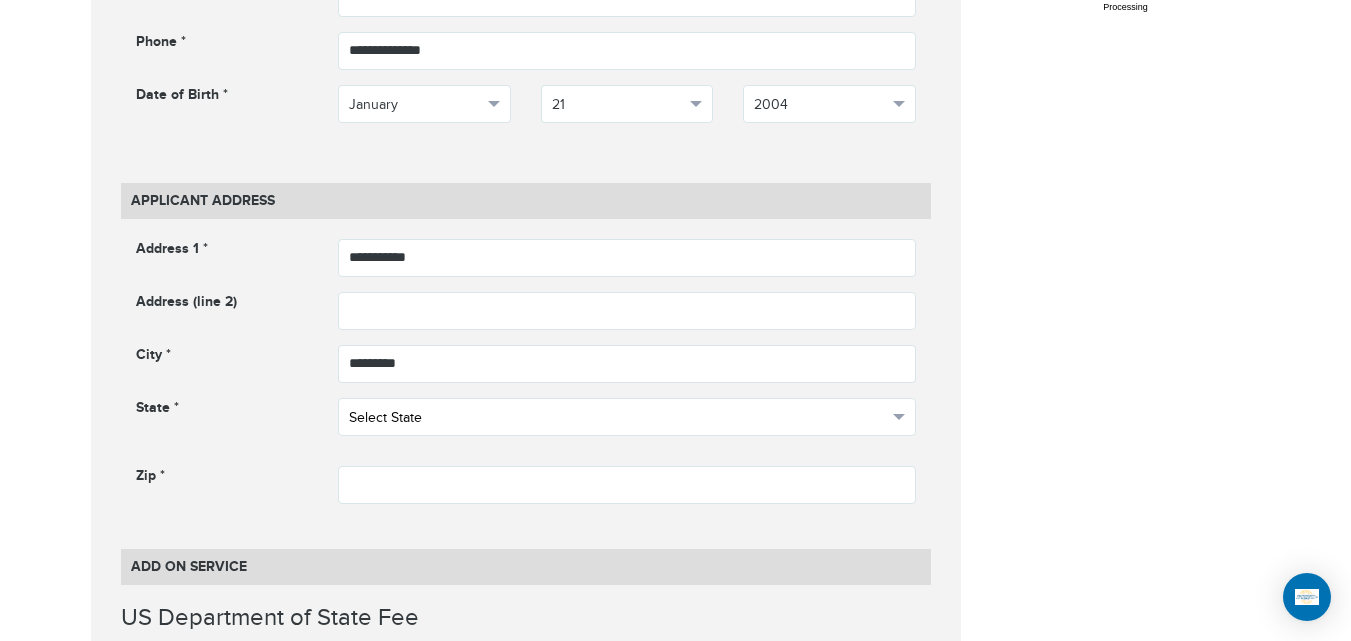 click on "Select State" at bounding box center (618, 418) 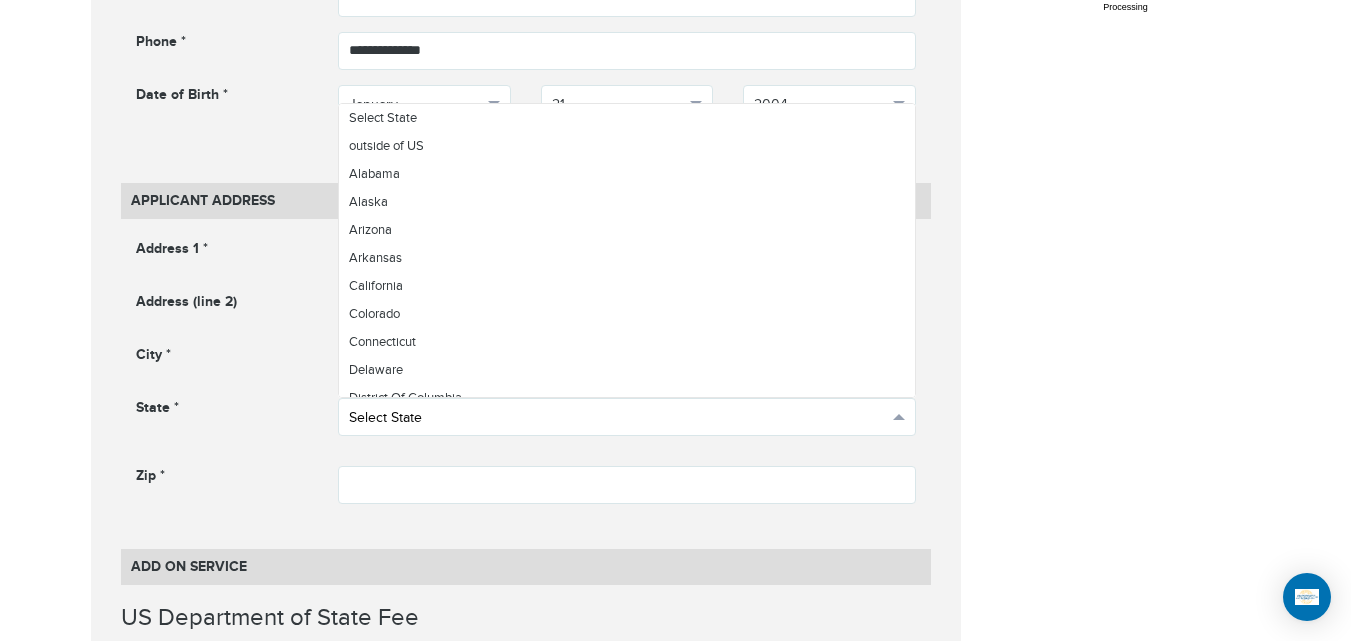 scroll, scrollTop: 456, scrollLeft: 0, axis: vertical 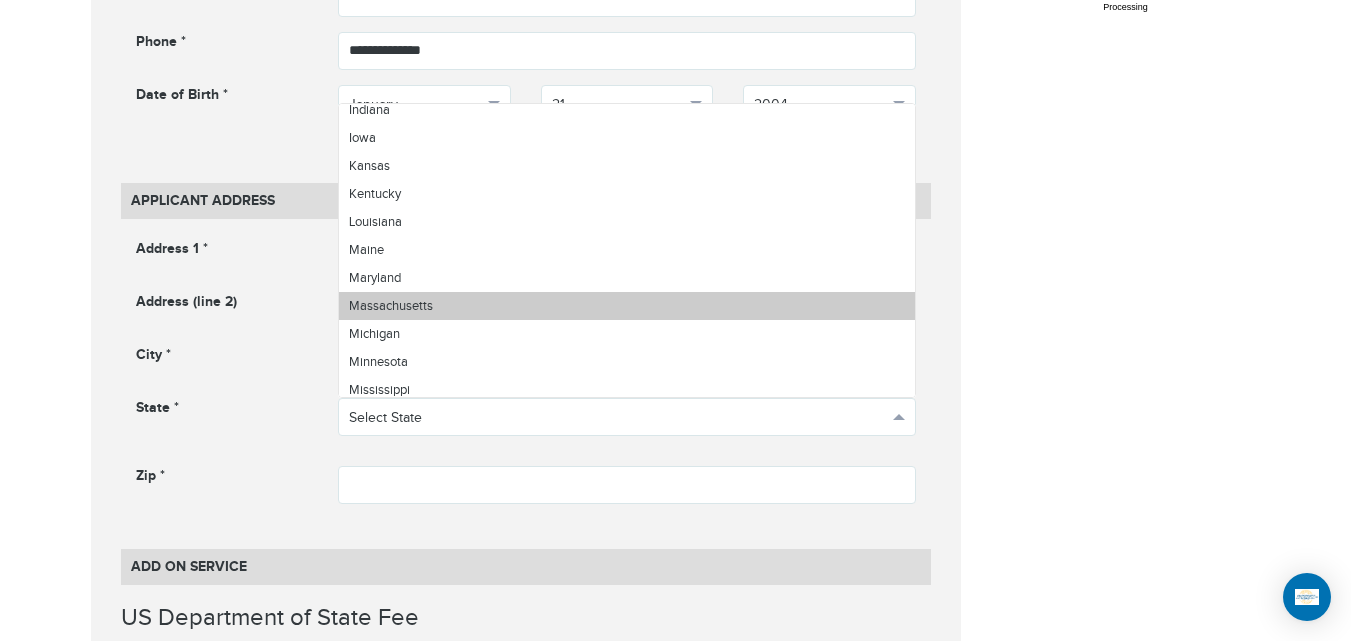click on "Massachusetts" at bounding box center [627, 306] 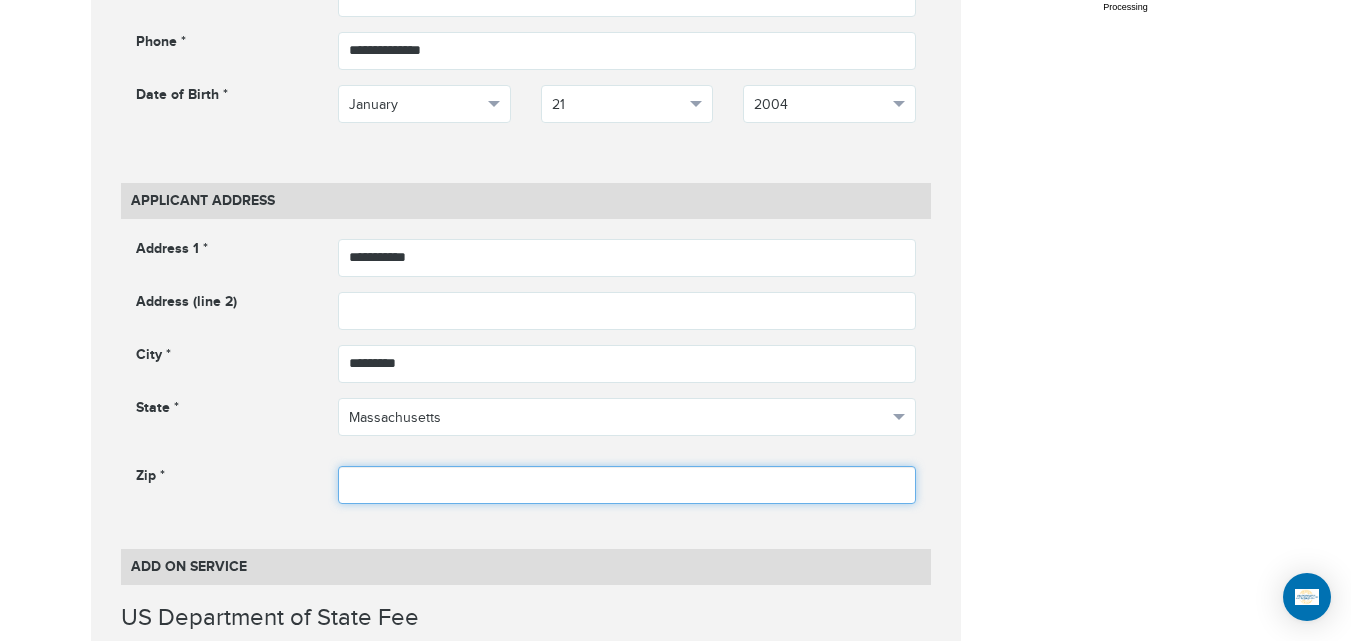 click at bounding box center (627, 485) 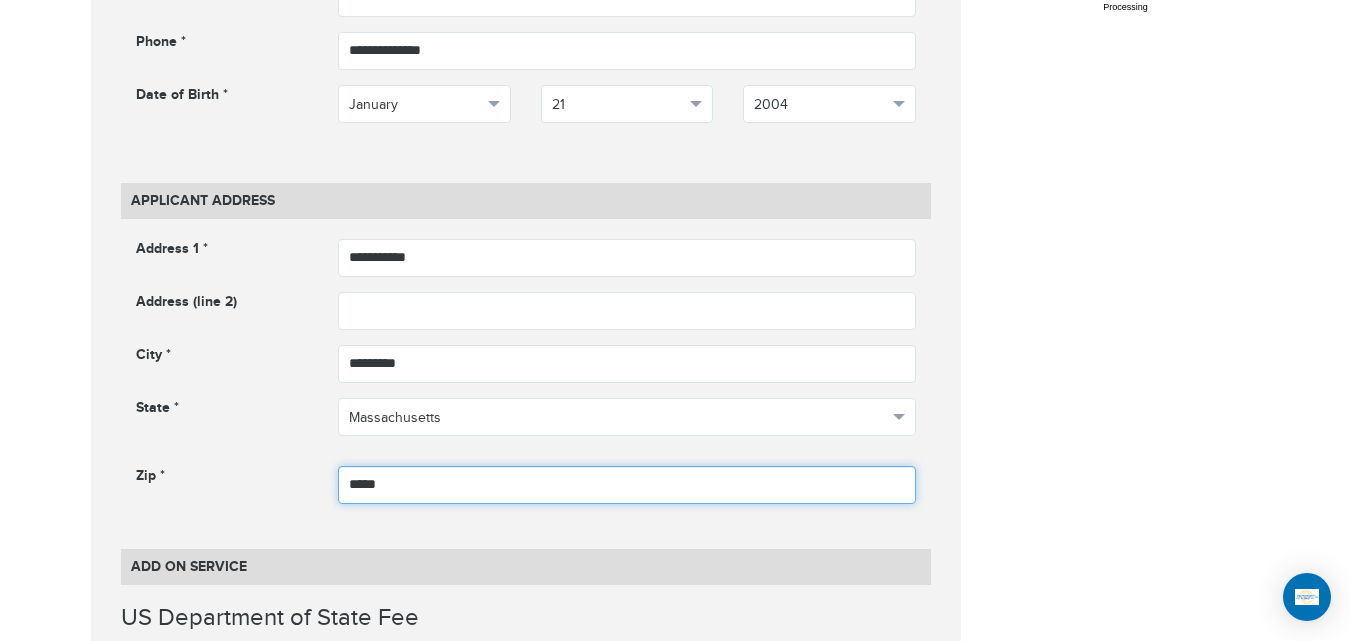 type on "*****" 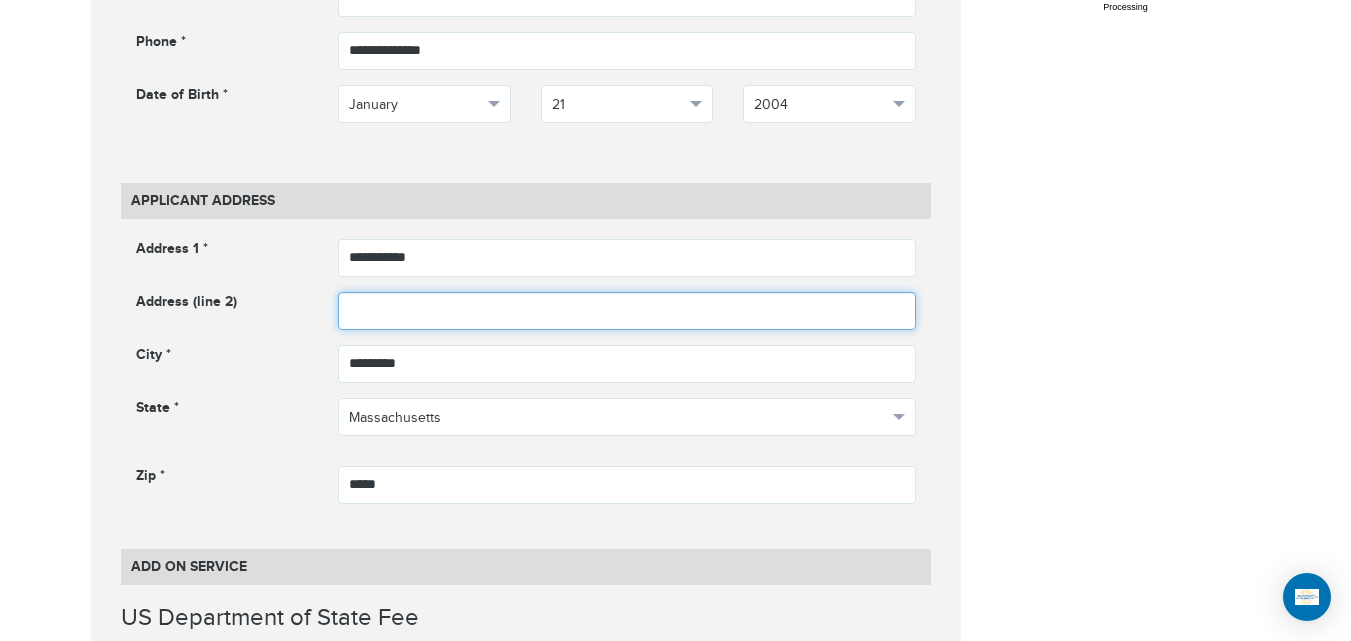 click at bounding box center (627, 311) 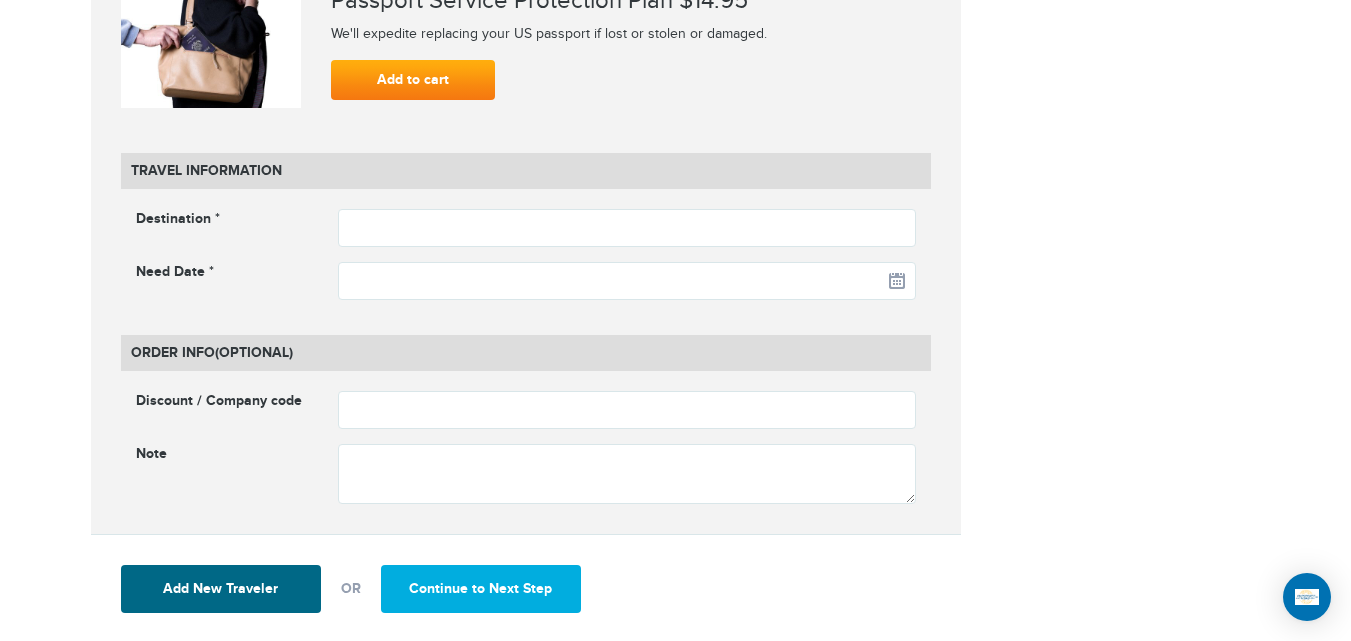 scroll, scrollTop: 2524, scrollLeft: 0, axis: vertical 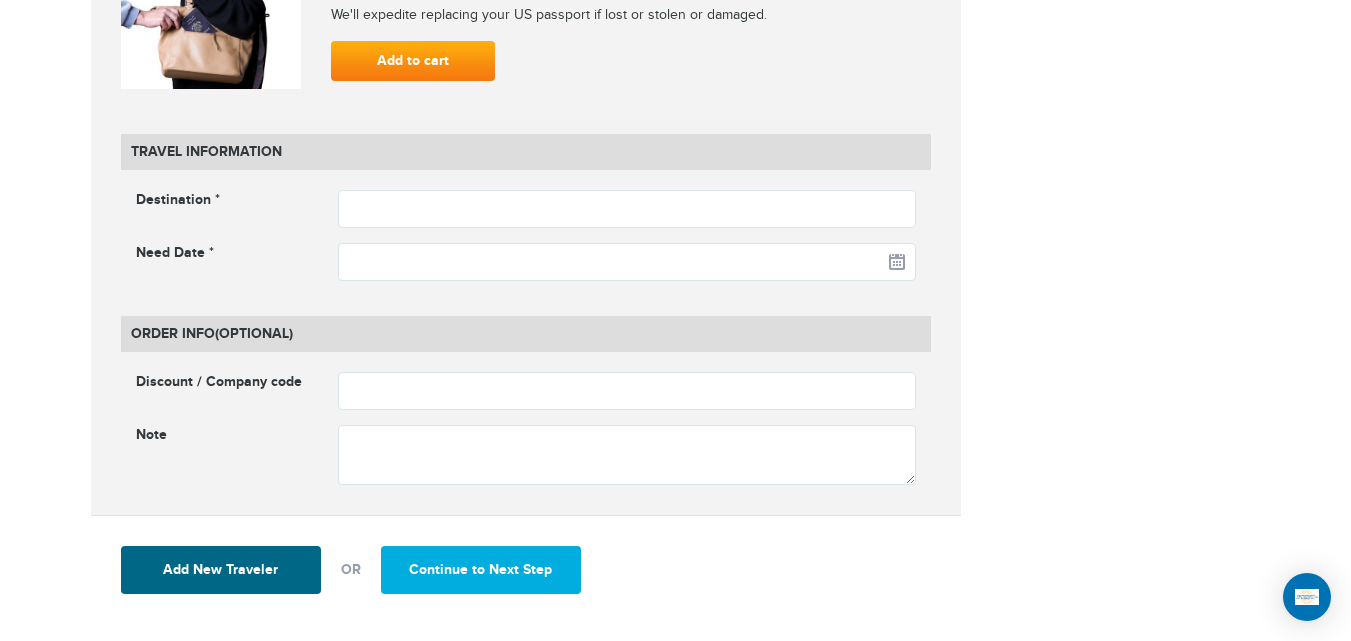 type on "****" 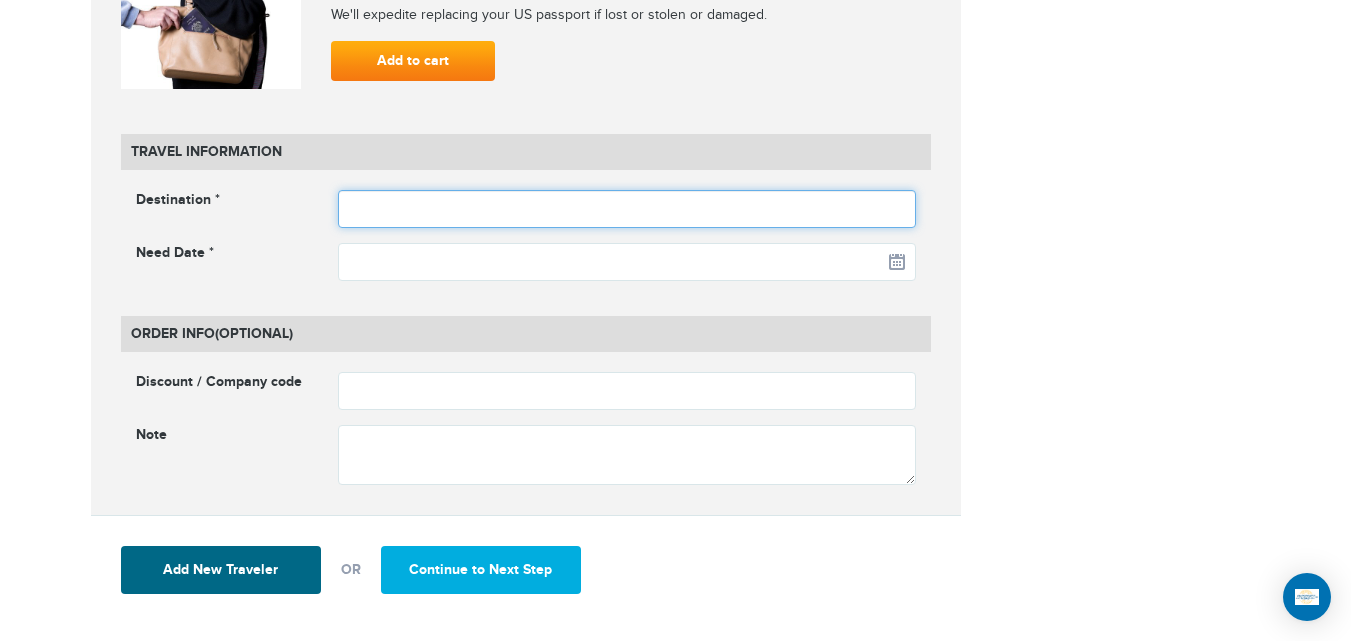 click at bounding box center [627, 209] 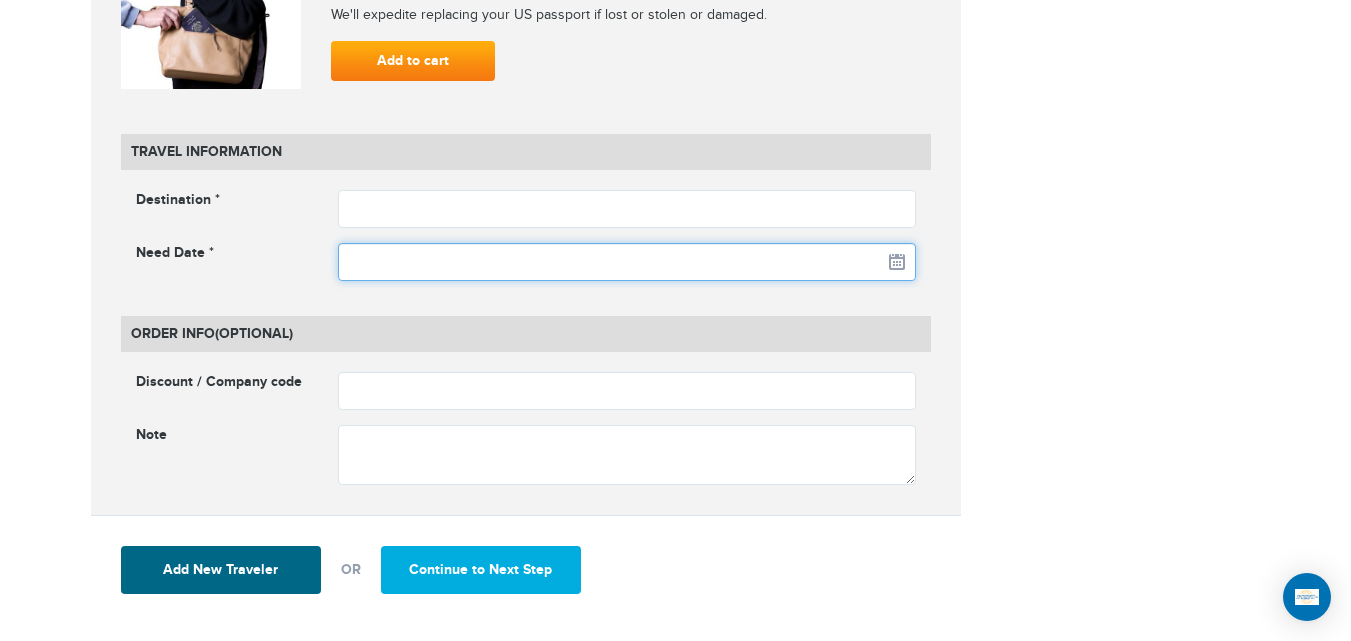 click on "720-881-0280
Passports & Visas.com
Hello, houcine
Passports
Passport Renewal
New Passport
Second Passport
Passport Name Change
Lost Passport
Child Passport
US Passport FAQ Contact" at bounding box center (675, -2204) 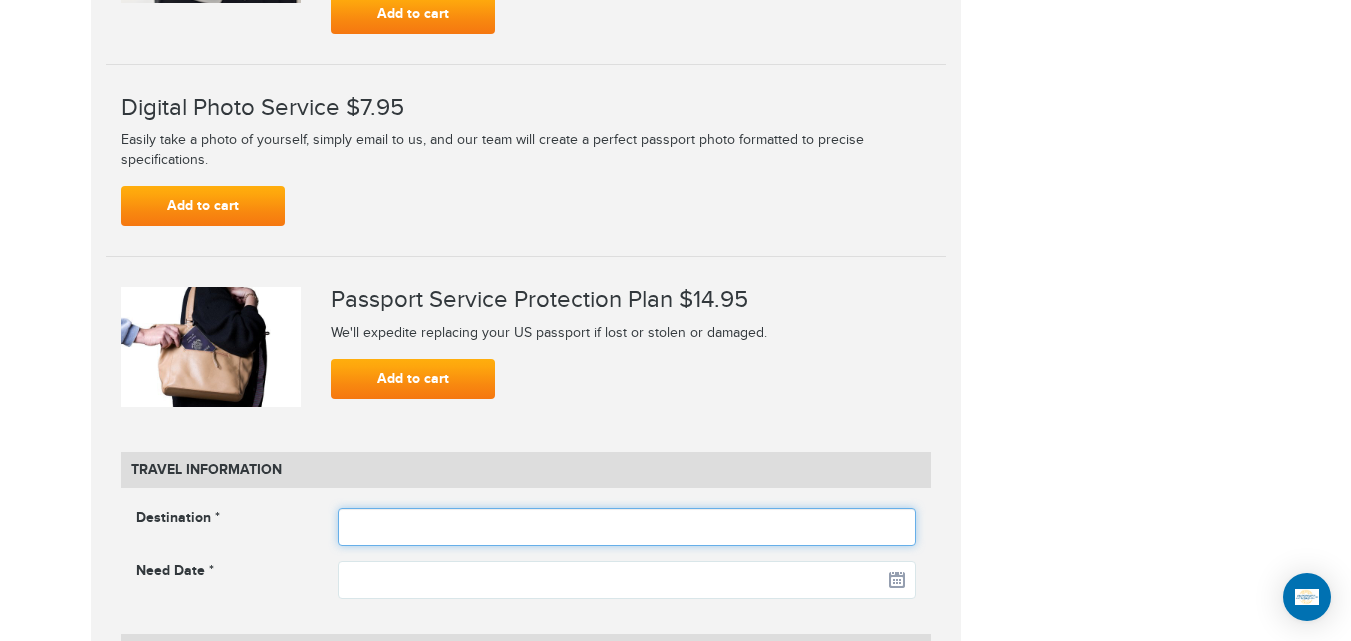 click at bounding box center [627, 527] 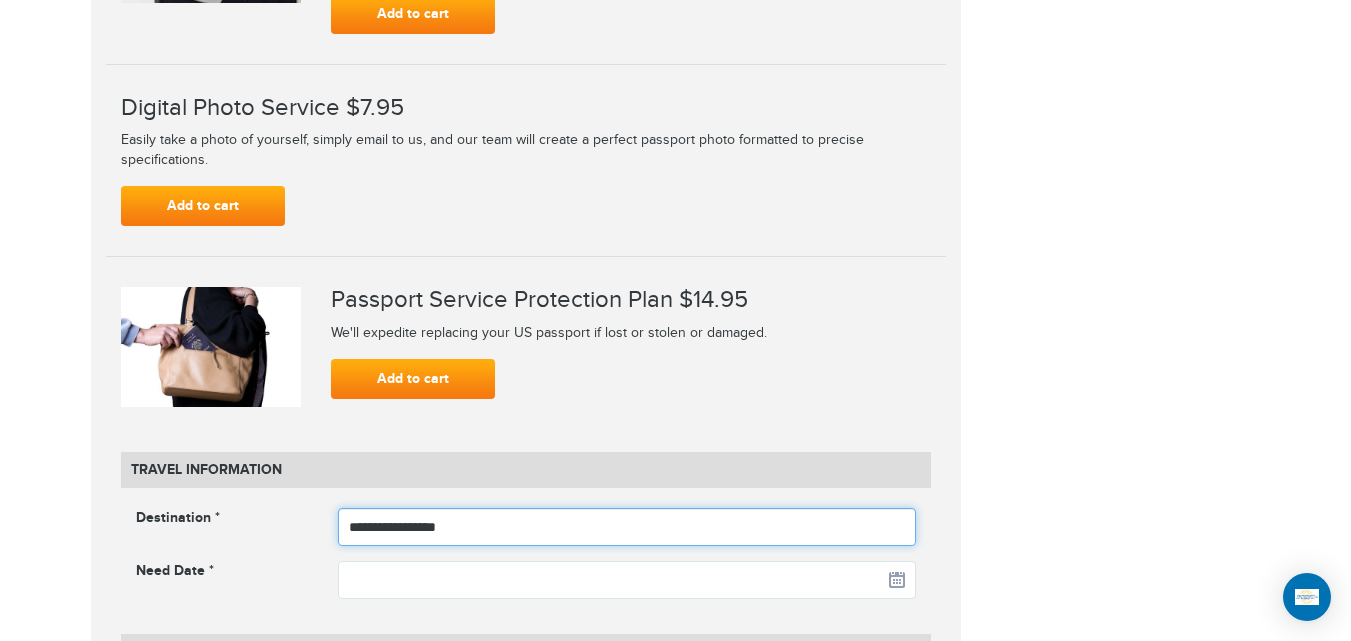 type on "**********" 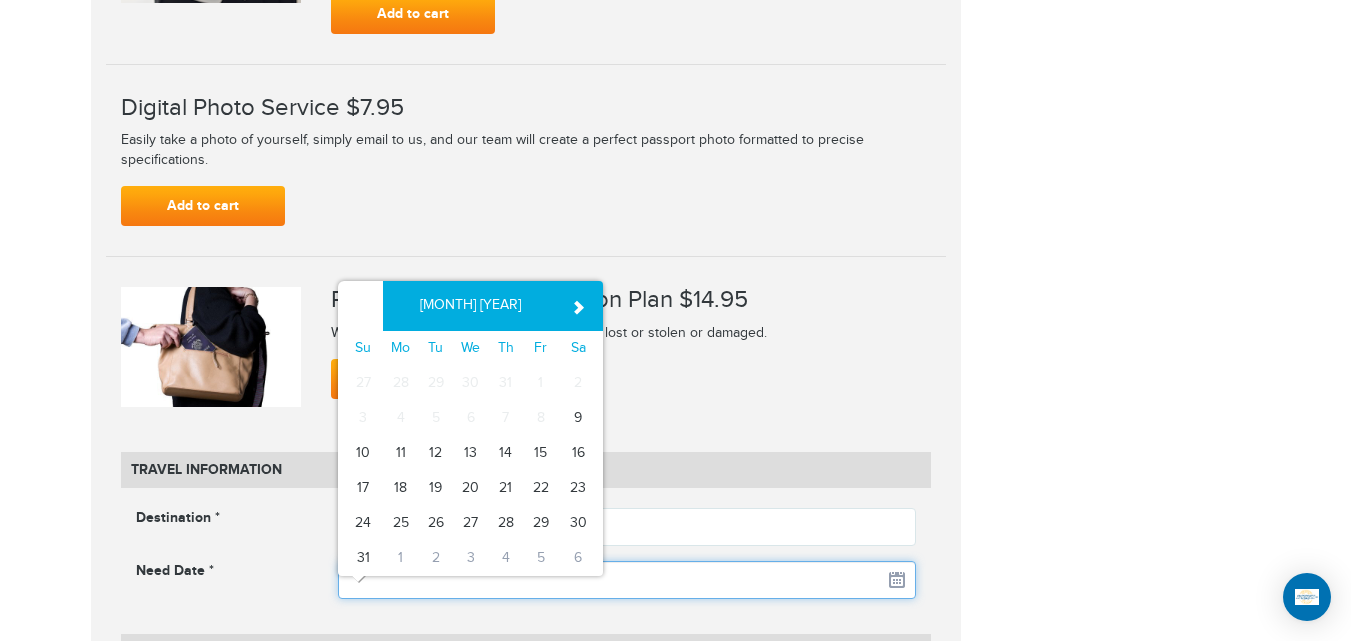 click at bounding box center [627, 580] 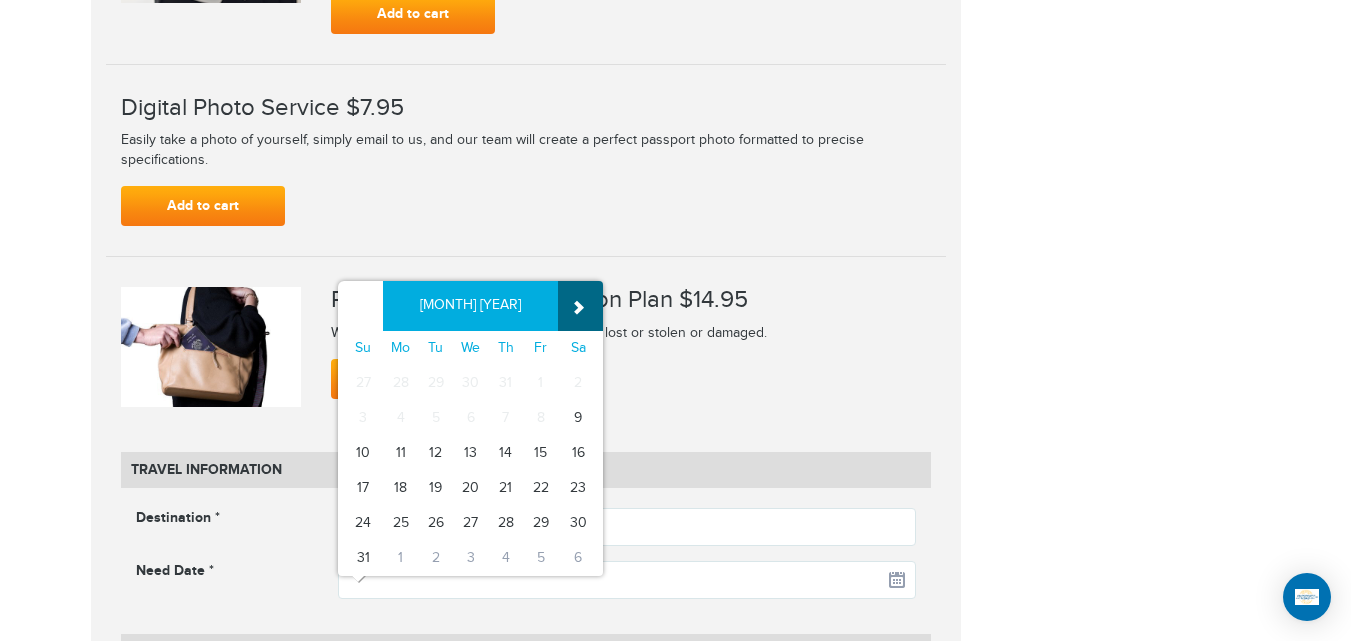 click on "»" at bounding box center (580, 306) 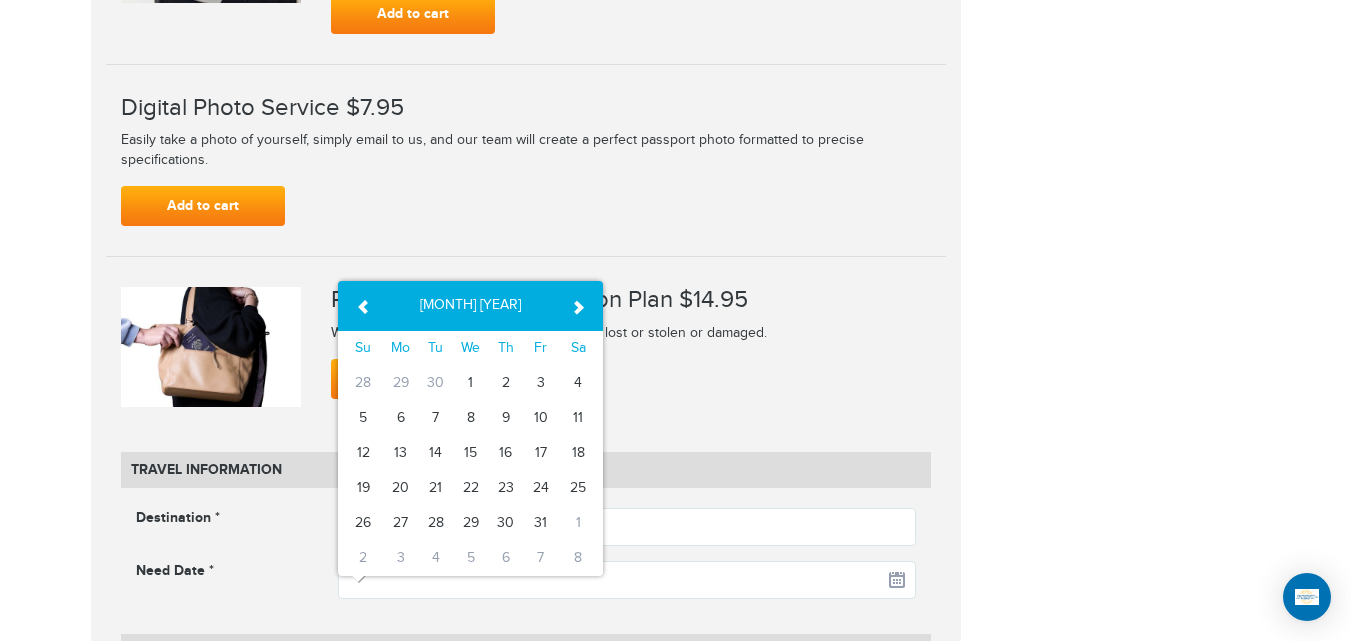 click on "»" at bounding box center (580, 306) 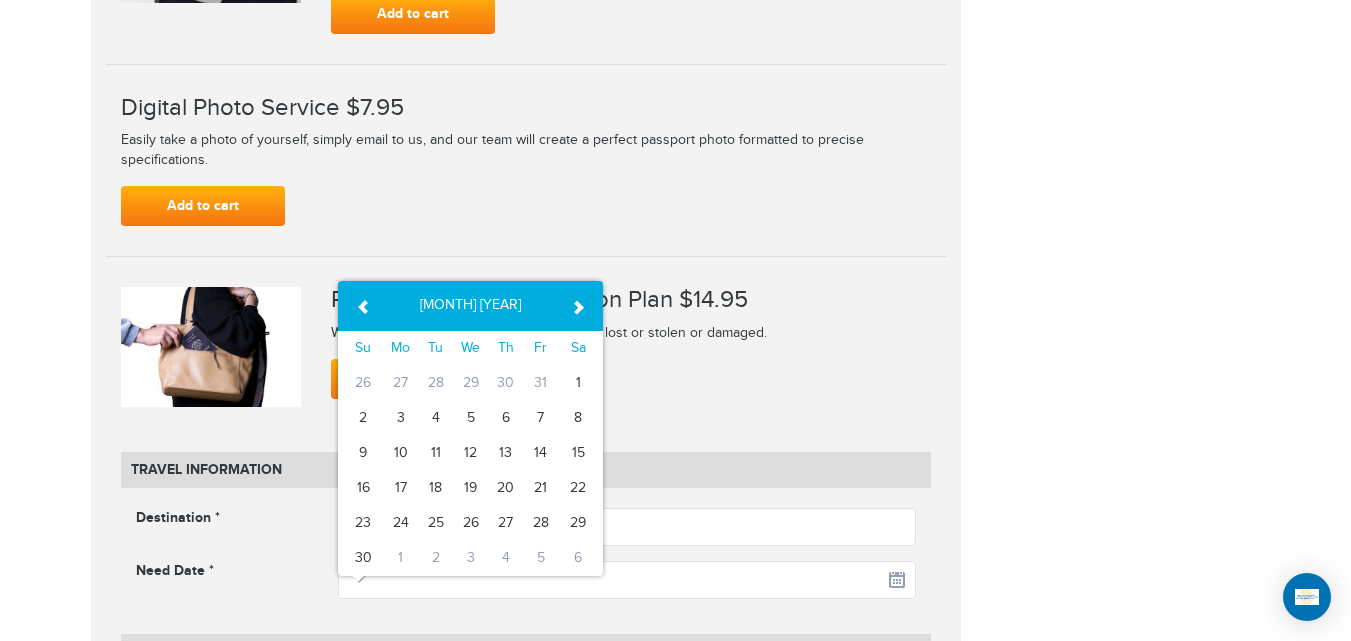click on "»" at bounding box center (580, 306) 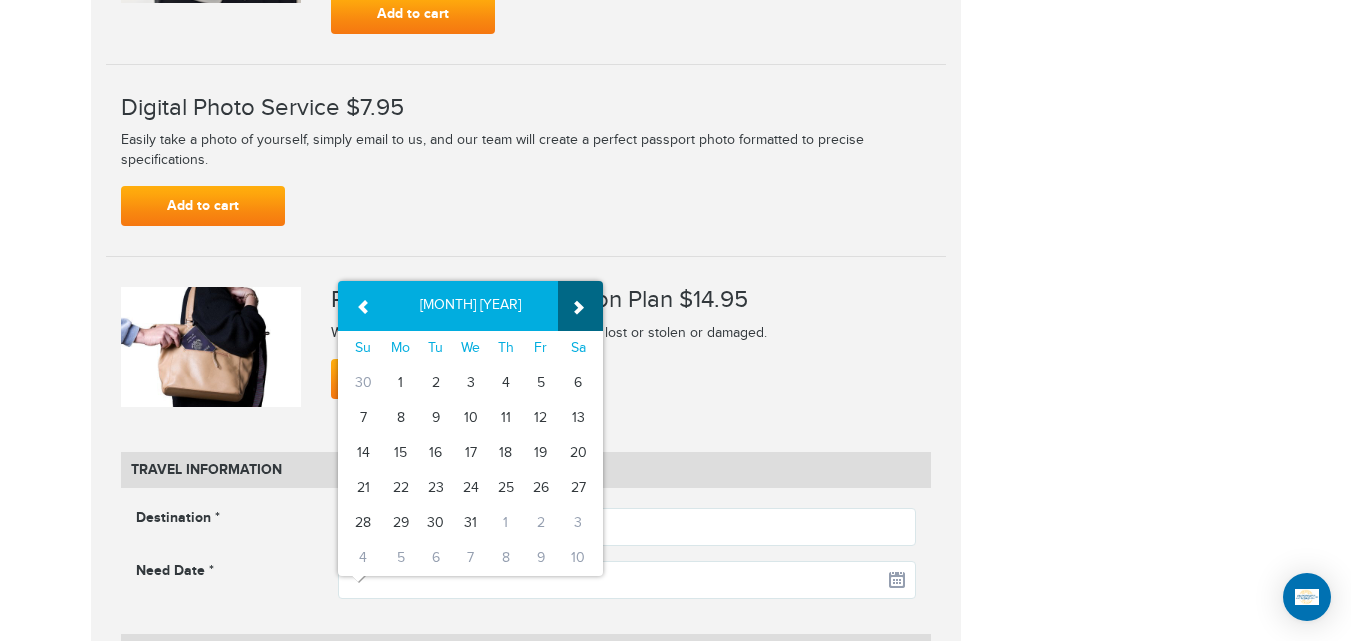 click on "»" at bounding box center [580, 306] 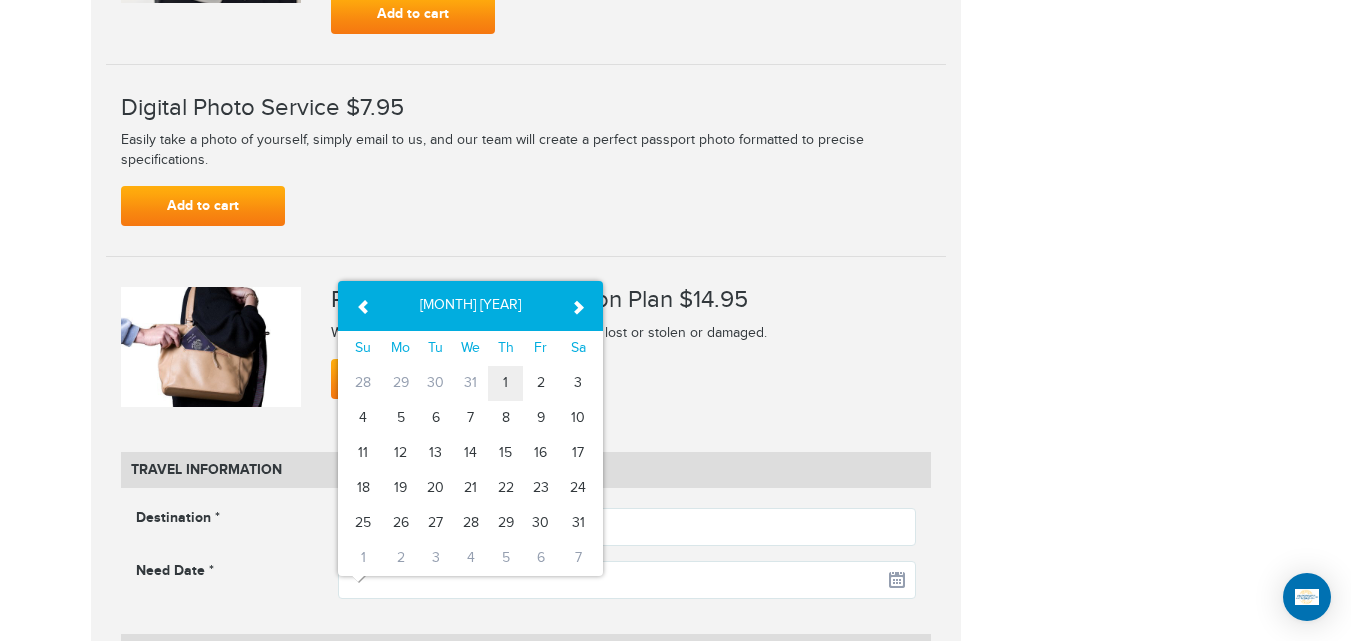 click on "1" at bounding box center (505, 383) 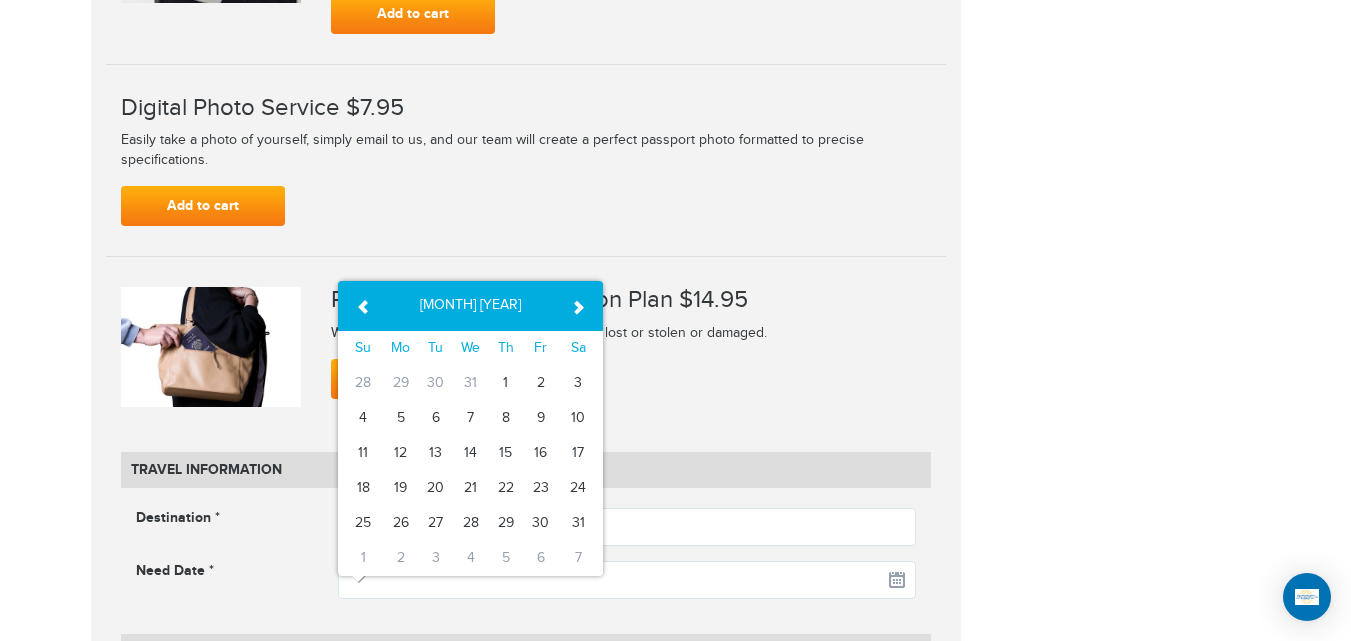 type on "**********" 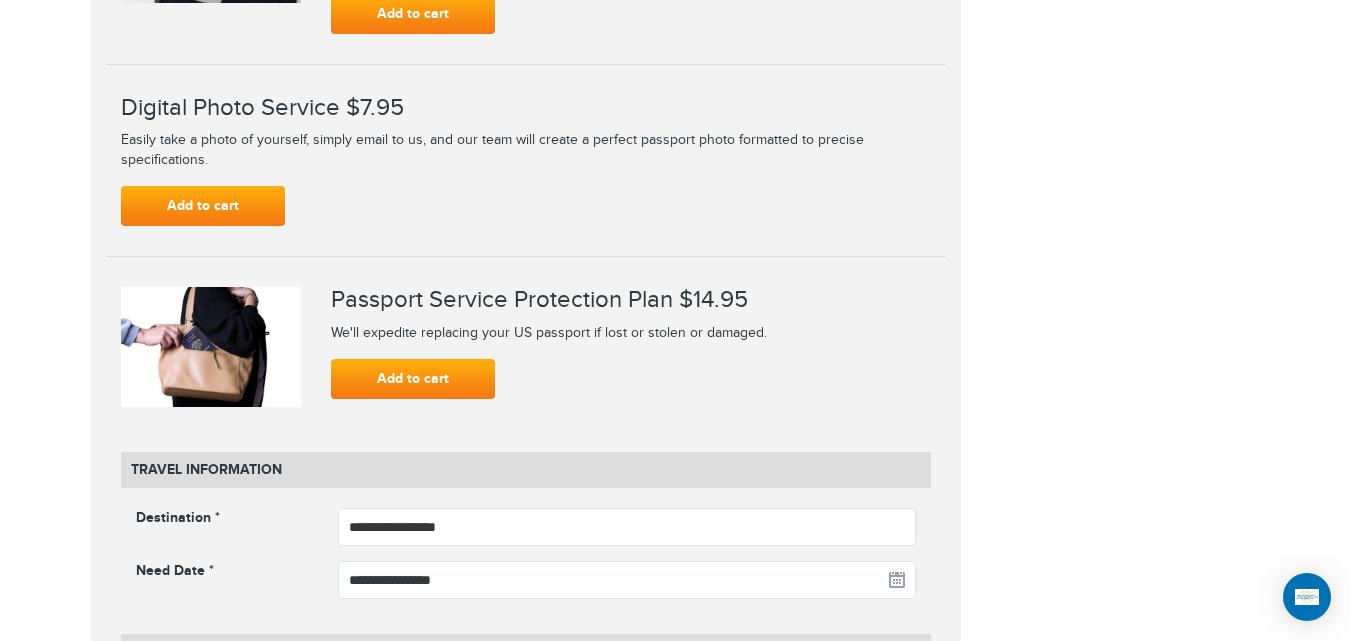 click on "720-881-0280
Passports & Visas.com
Hello, houcine
Passports
Passport Renewal
New Passport
Second Passport
Passport Name Change
Lost Passport
Child Passport
Travel Visas" at bounding box center [675, -292] 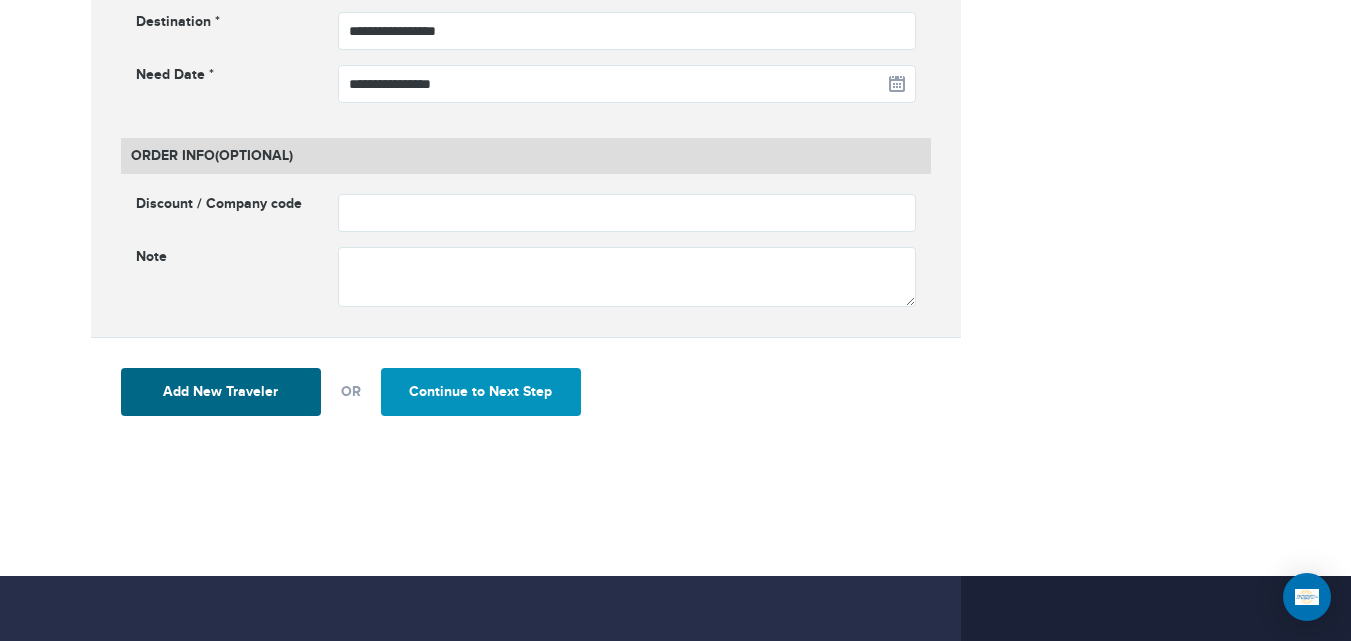 click on "Continue to Next Step" at bounding box center (481, 392) 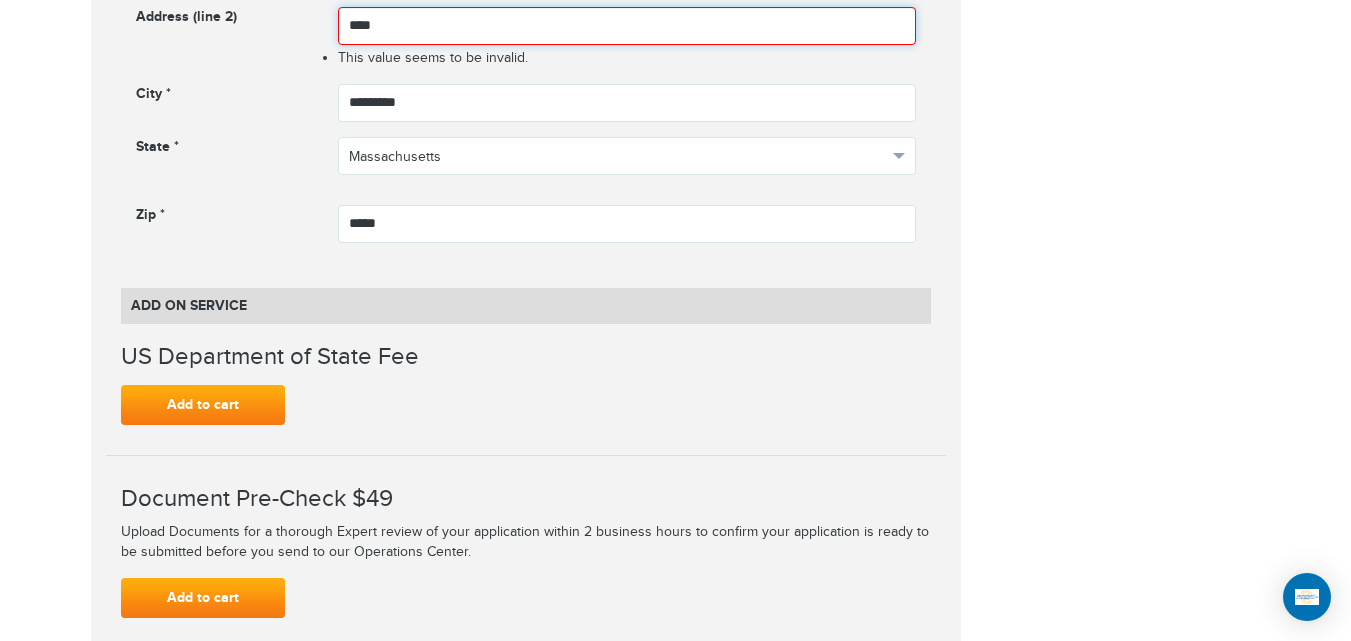 click on "****" at bounding box center (627, 26) 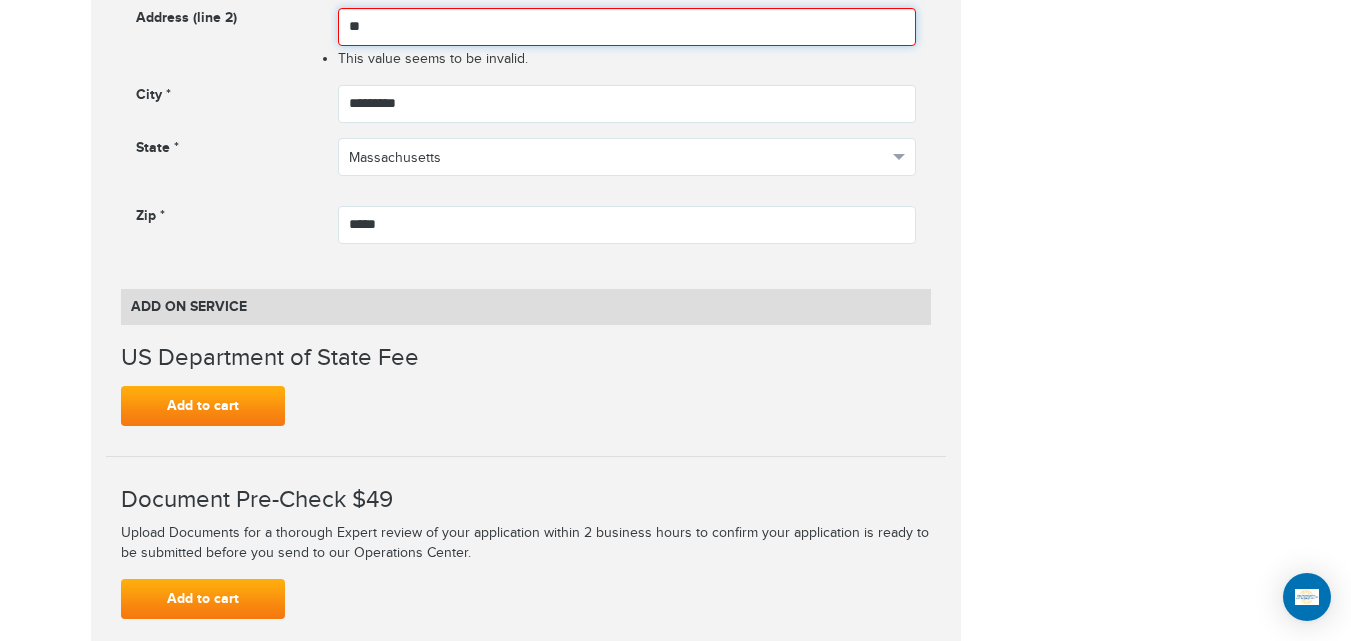 type on "*" 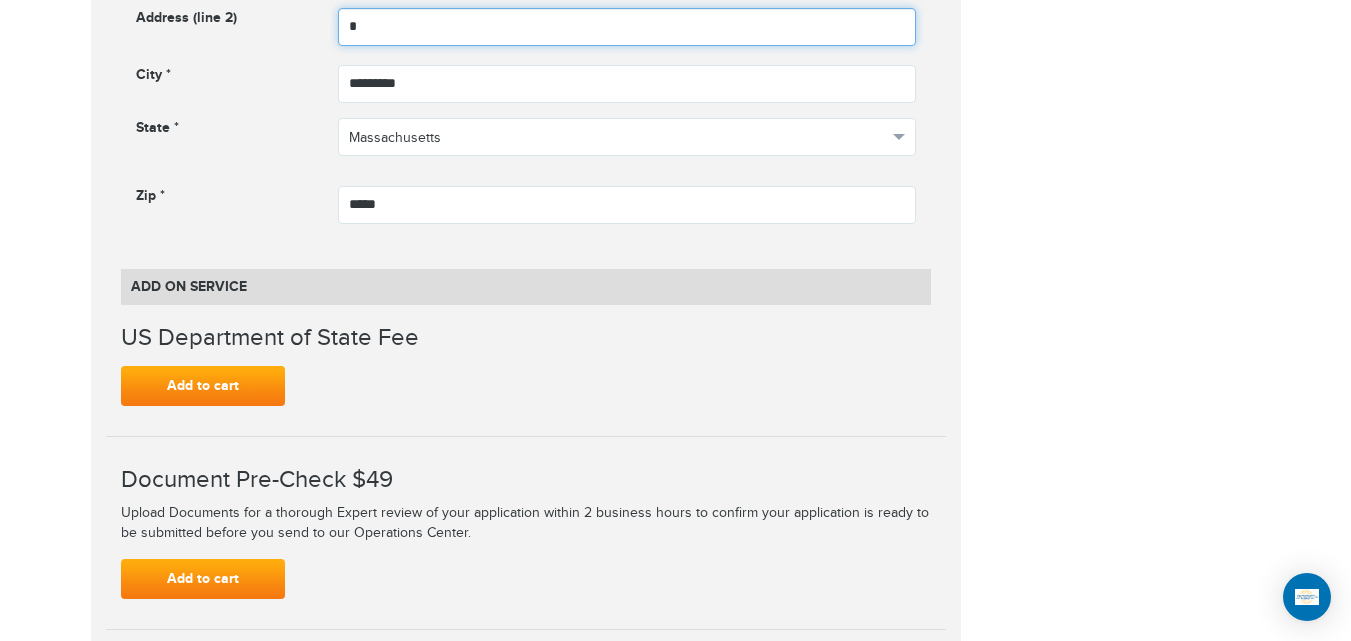 type on "*" 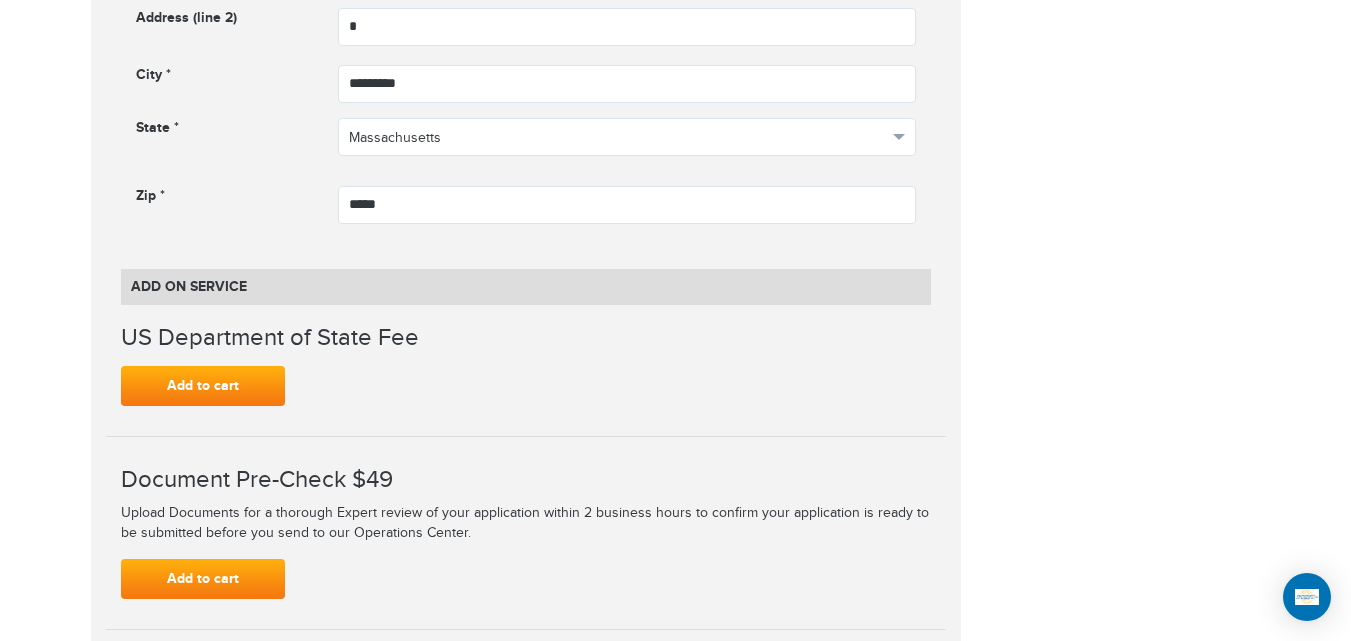 click on "**********" at bounding box center (676, 331) 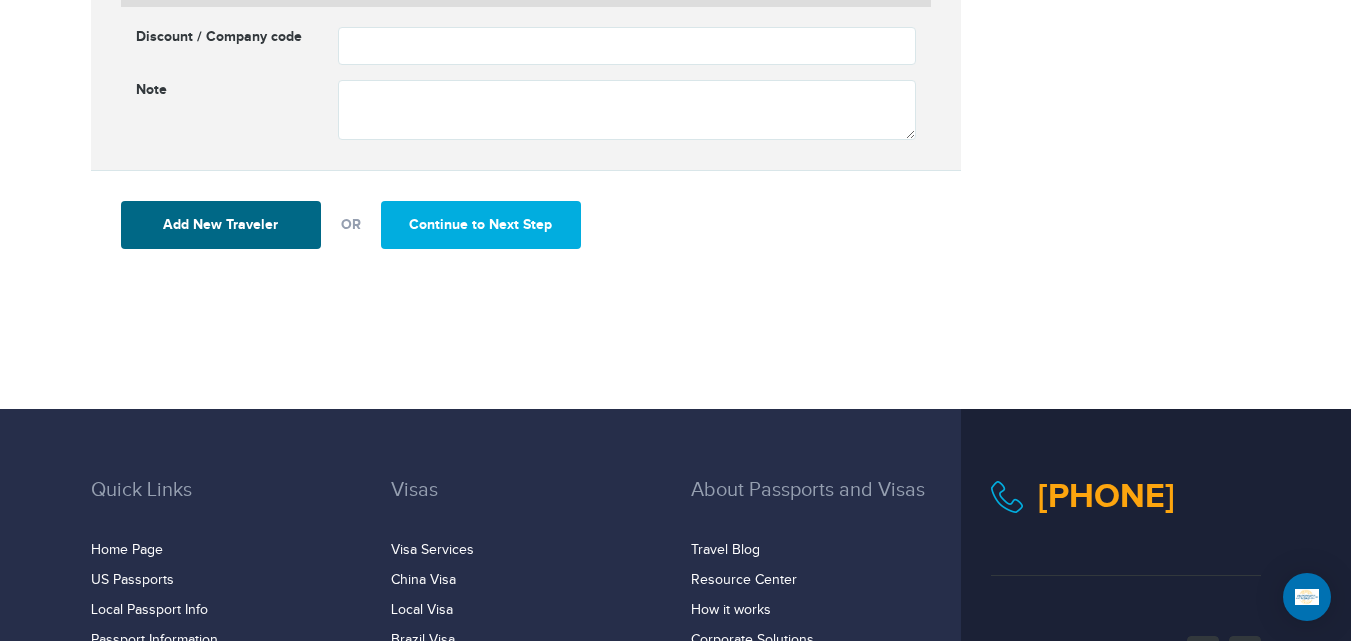 scroll, scrollTop: 2879, scrollLeft: 0, axis: vertical 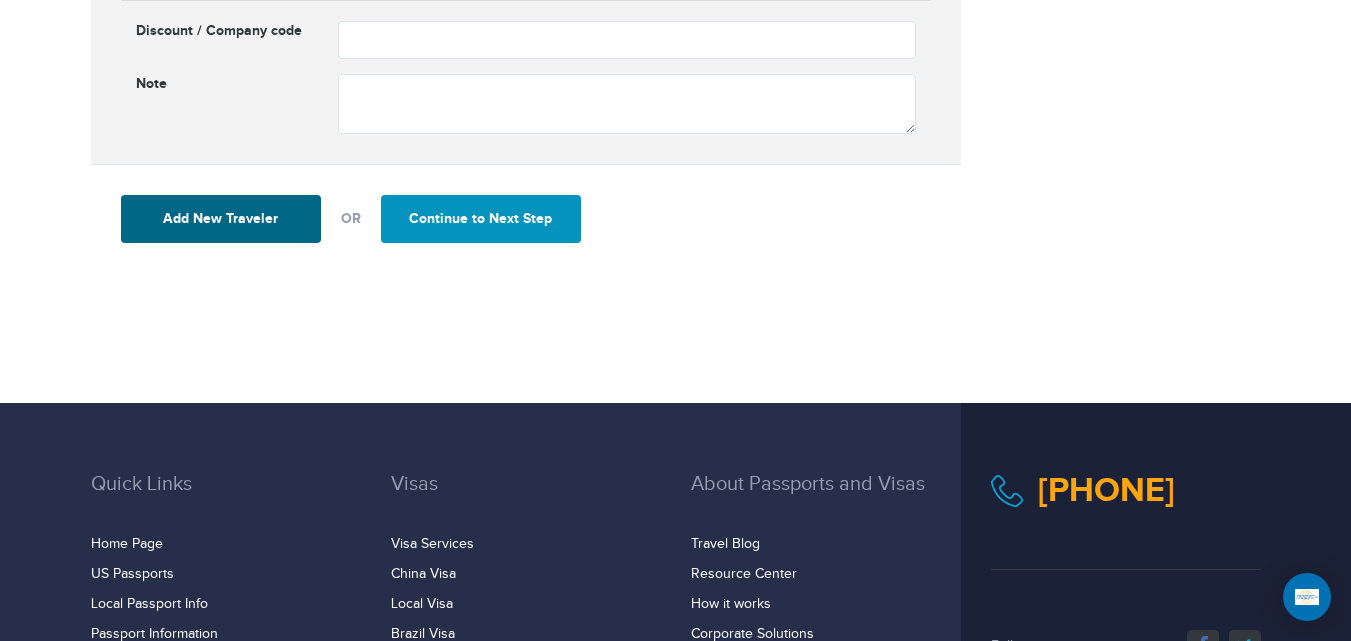 click on "Continue to Next Step" at bounding box center (481, 219) 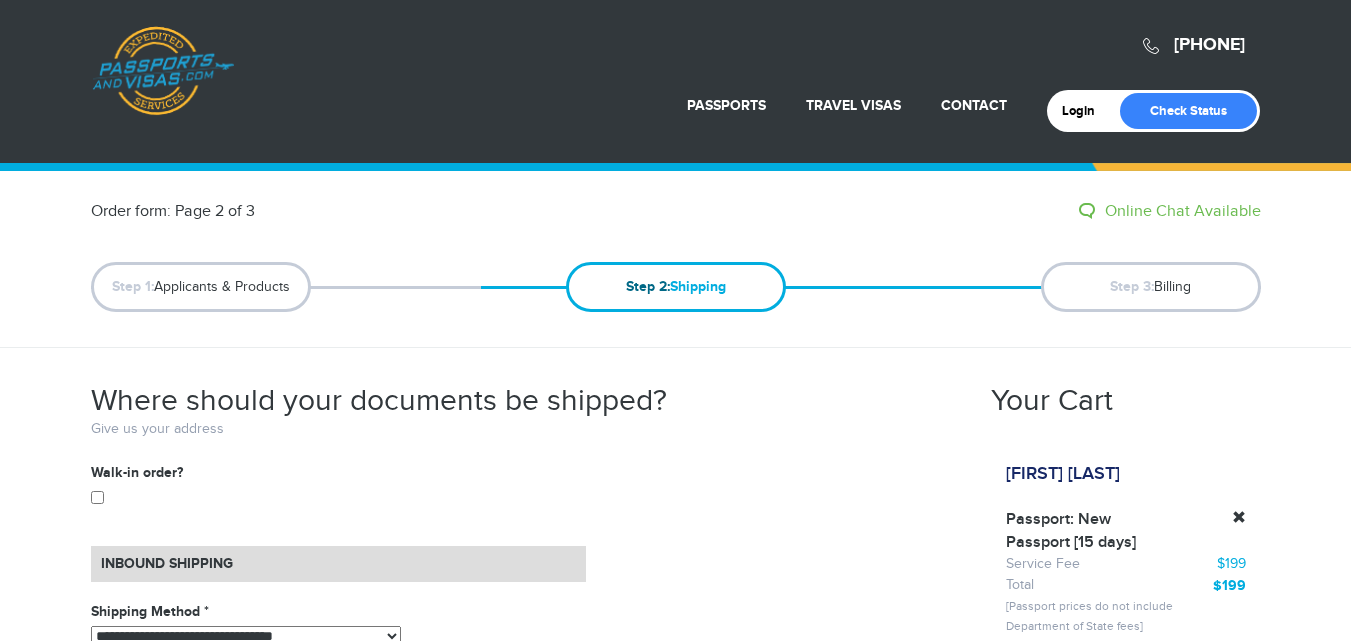 scroll, scrollTop: 0, scrollLeft: 0, axis: both 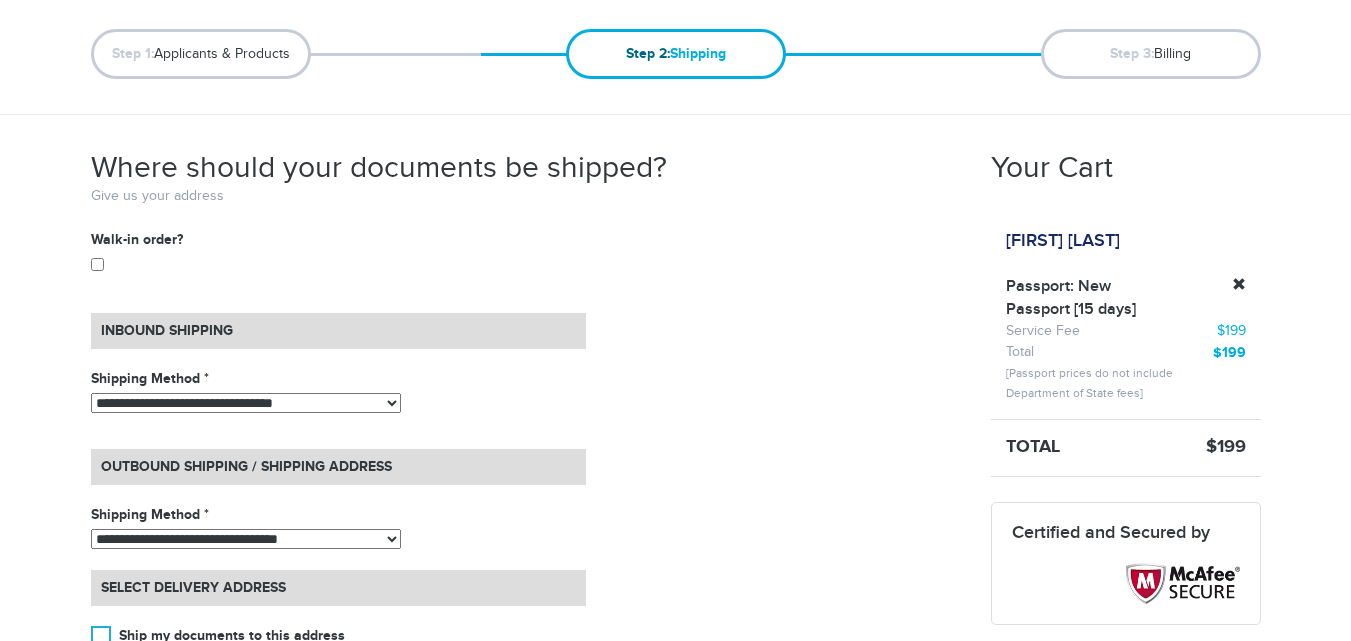 drag, startPoint x: 0, startPoint y: 0, endPoint x: 1363, endPoint y: 268, distance: 1389.0979 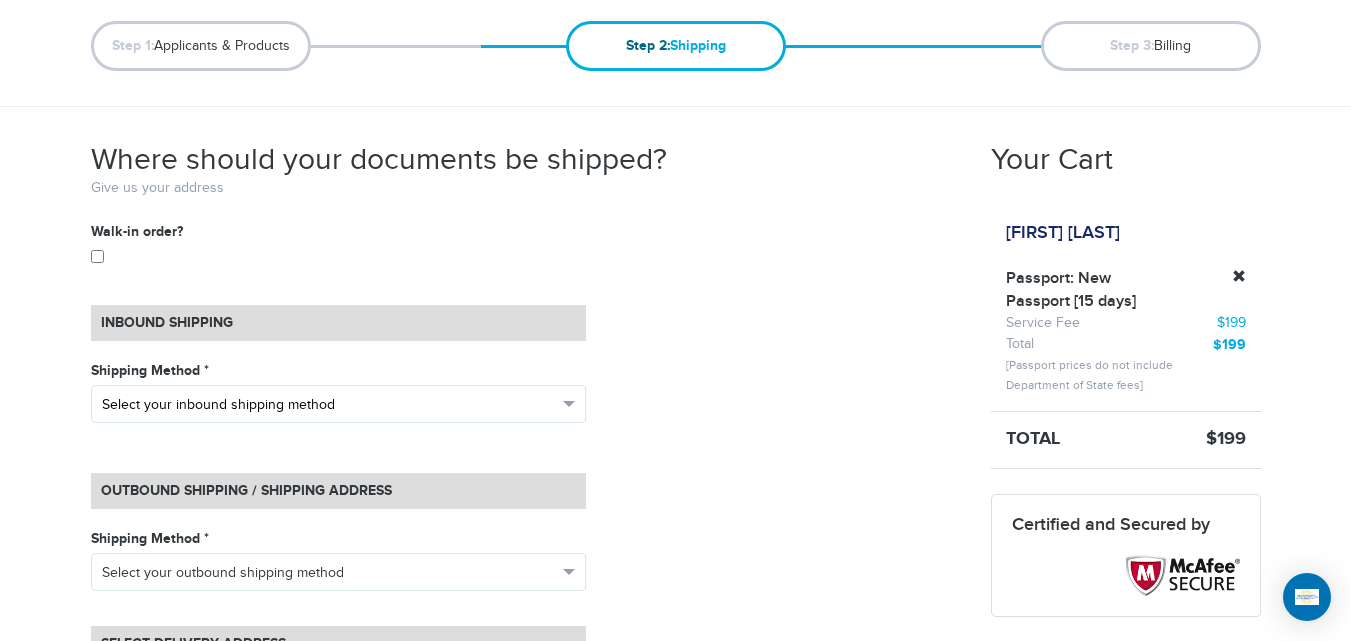click on "Select your inbound shipping method" at bounding box center [329, 405] 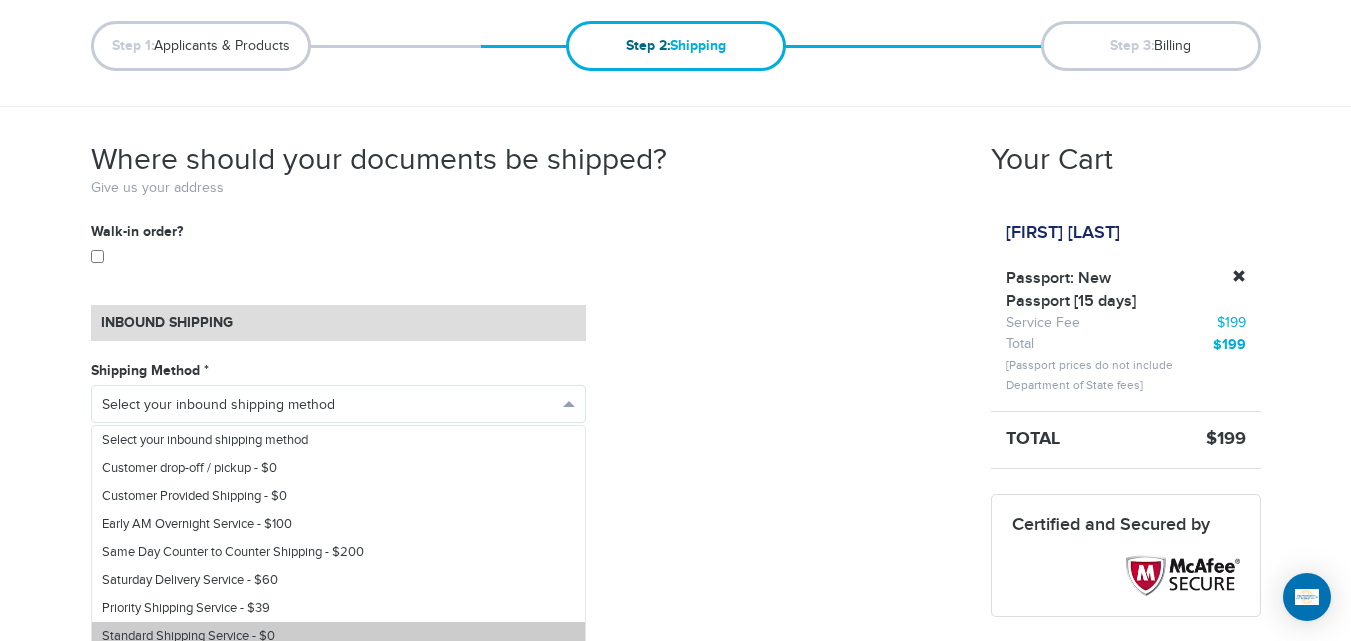 click on "Standard Shipping Service - $0" at bounding box center (188, 636) 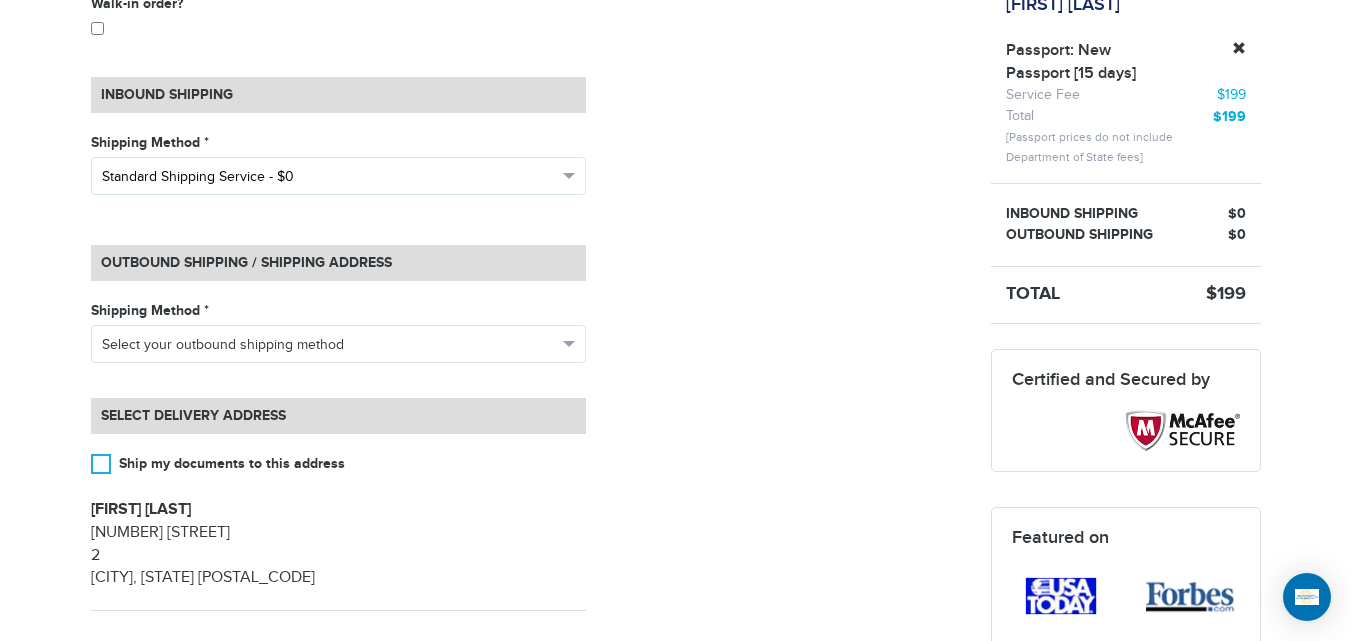 scroll, scrollTop: 474, scrollLeft: 0, axis: vertical 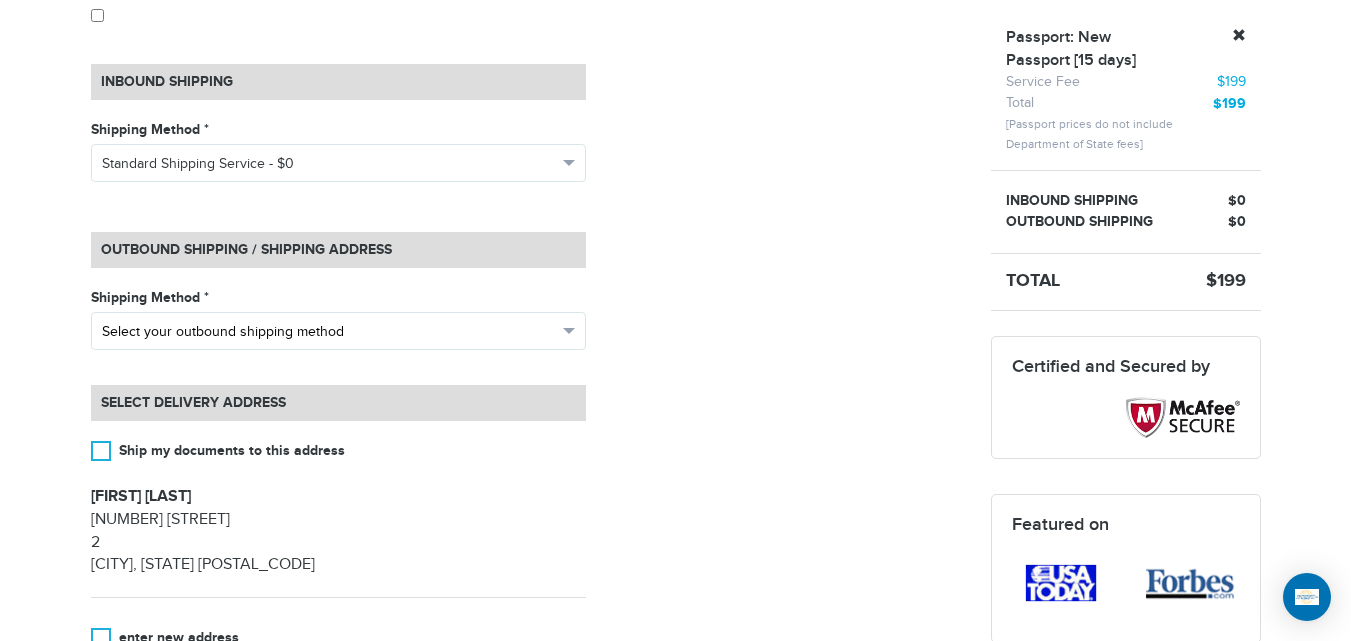 click on "Select your outbound shipping method" at bounding box center [329, 332] 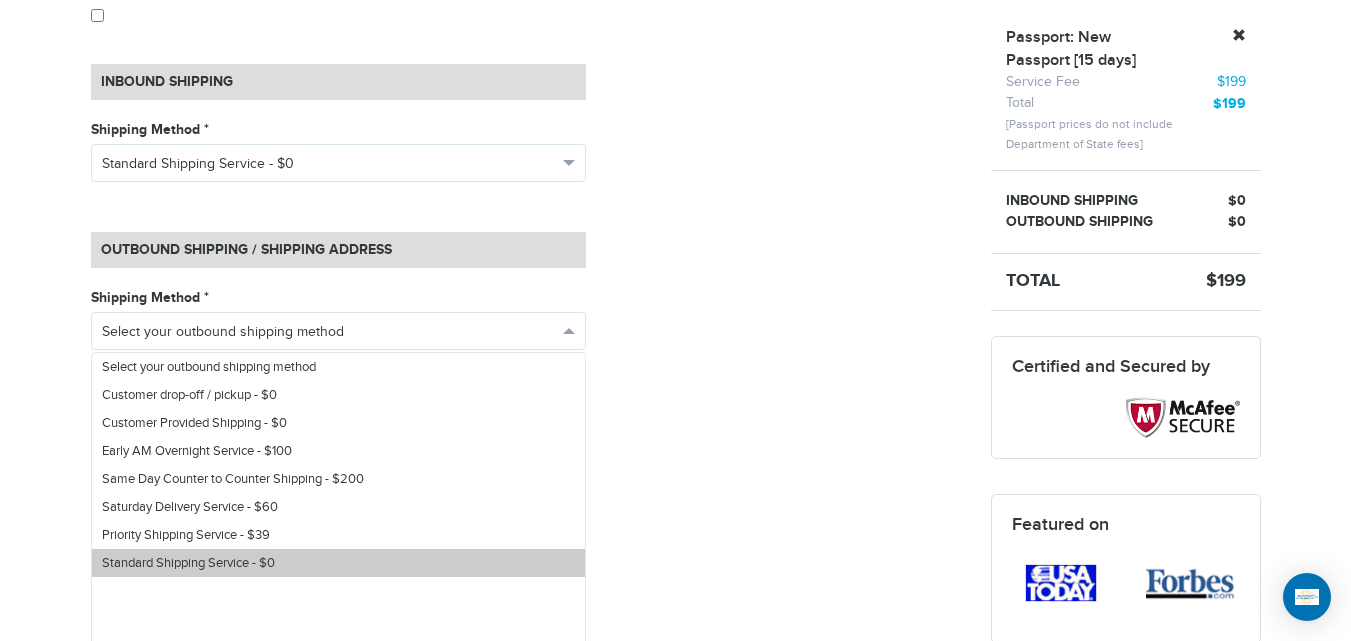 click on "Standard Shipping Service - $0" at bounding box center [188, 563] 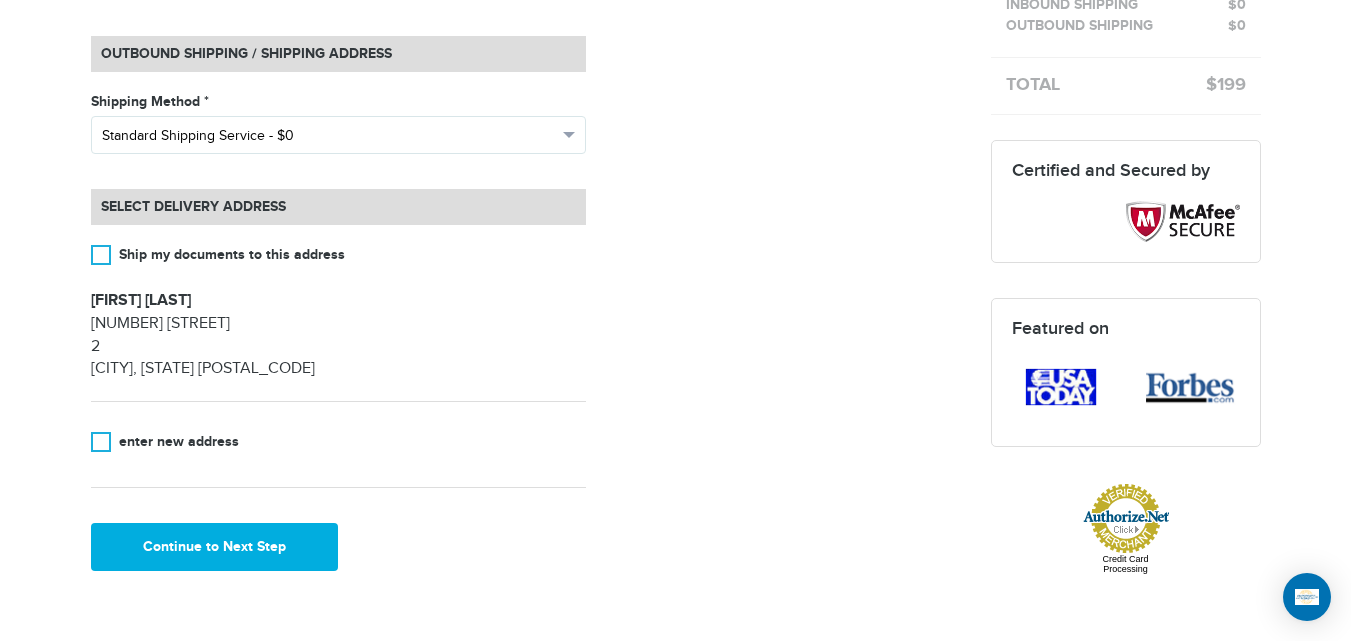 scroll, scrollTop: 712, scrollLeft: 0, axis: vertical 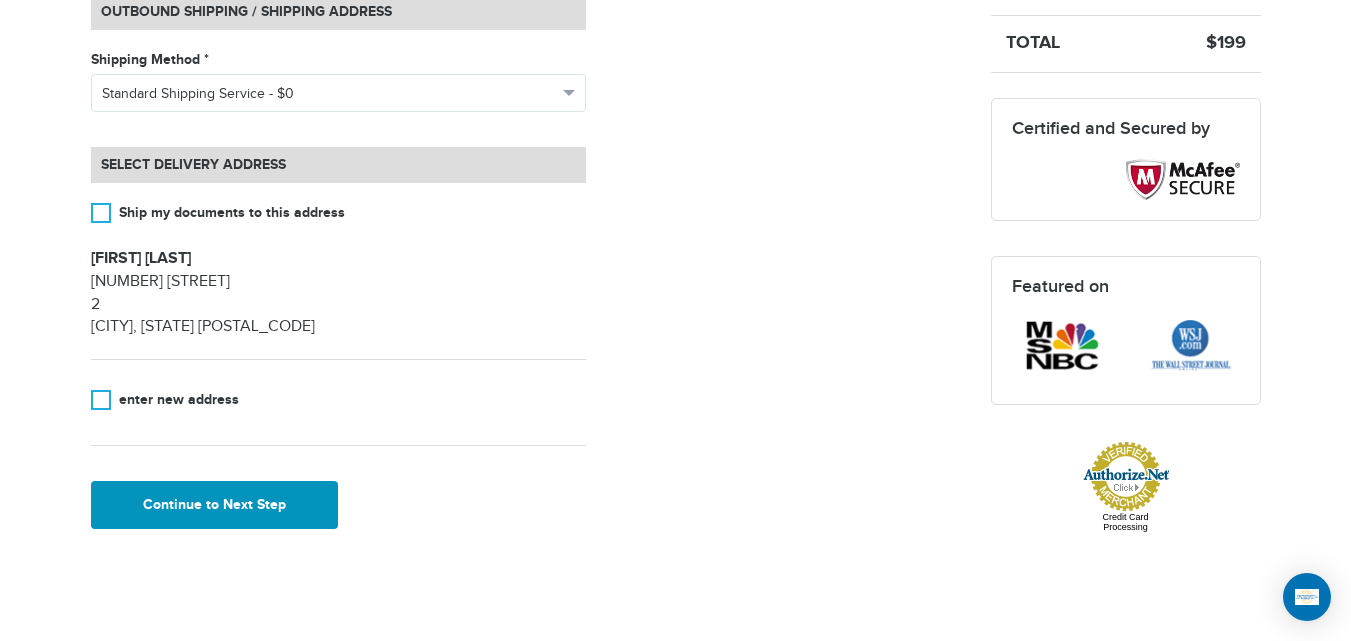 click on "Continue to Next Step" at bounding box center (215, 505) 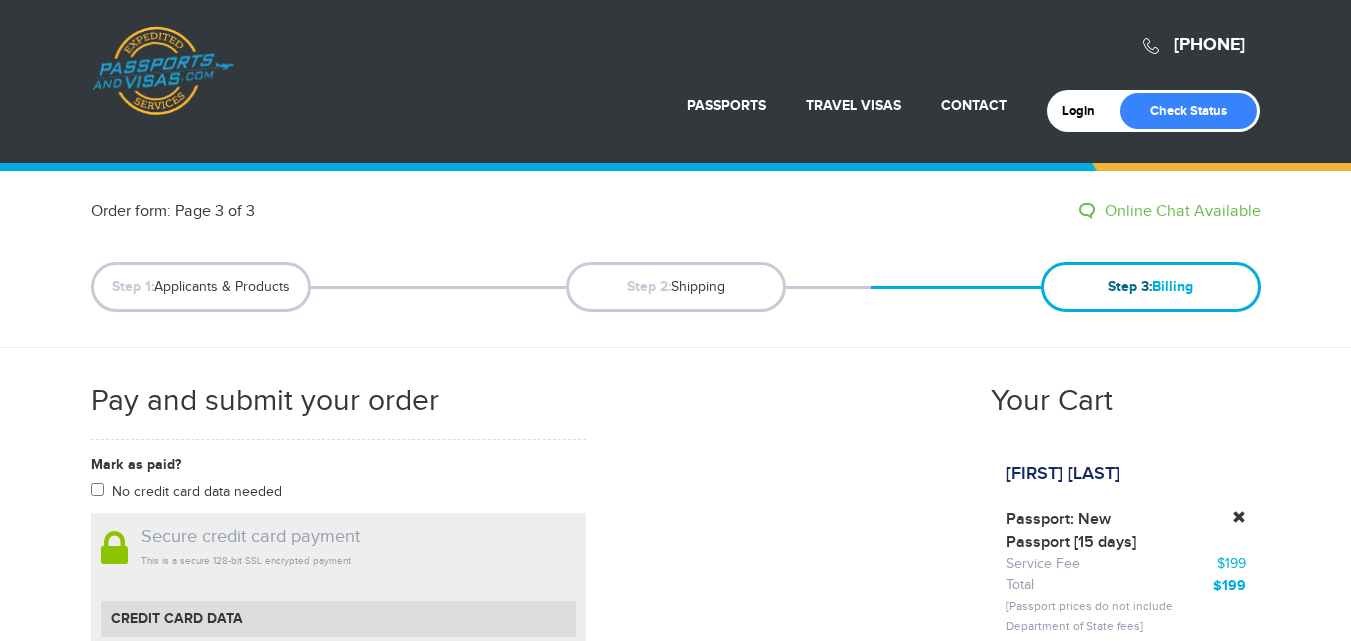 scroll, scrollTop: 529, scrollLeft: 0, axis: vertical 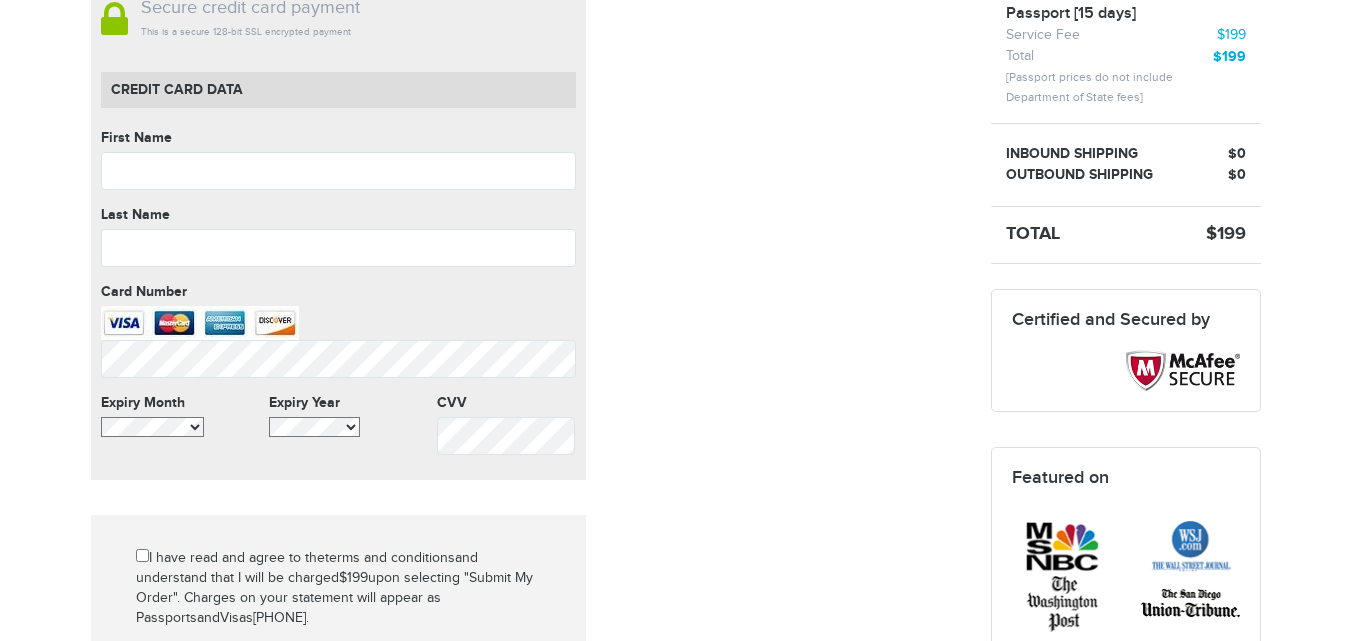 drag, startPoint x: 0, startPoint y: 0, endPoint x: 1364, endPoint y: 323, distance: 1401.7222 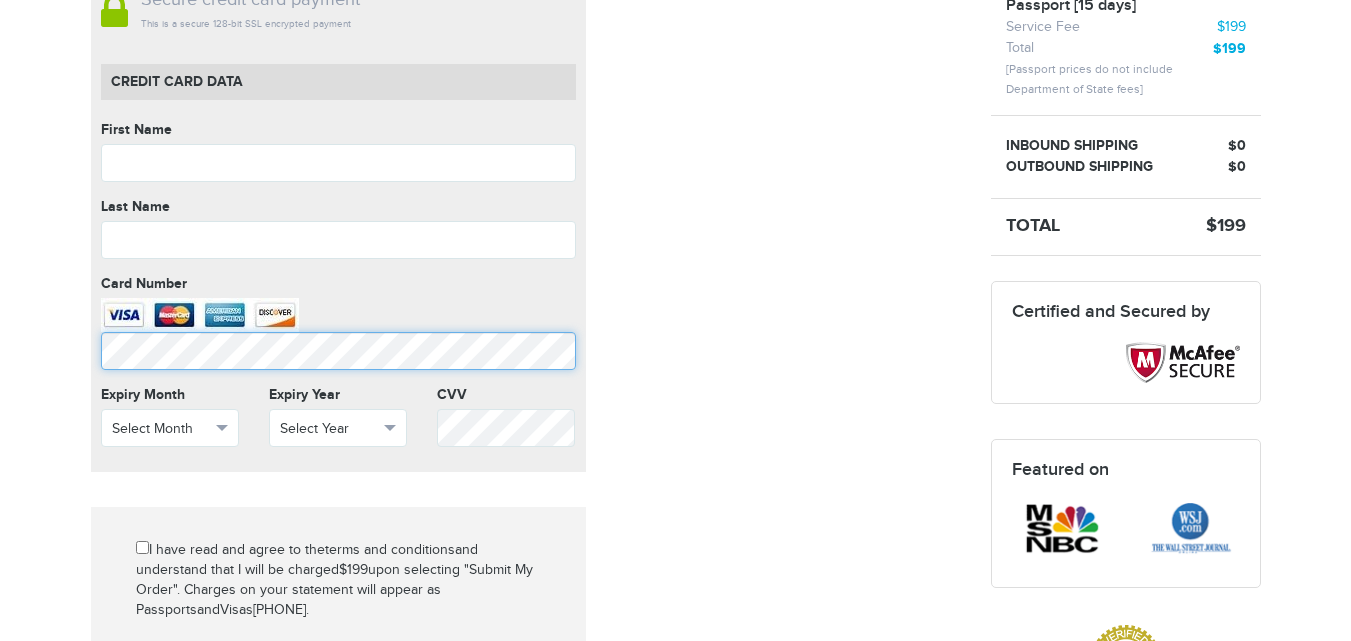 scroll, scrollTop: 521, scrollLeft: 0, axis: vertical 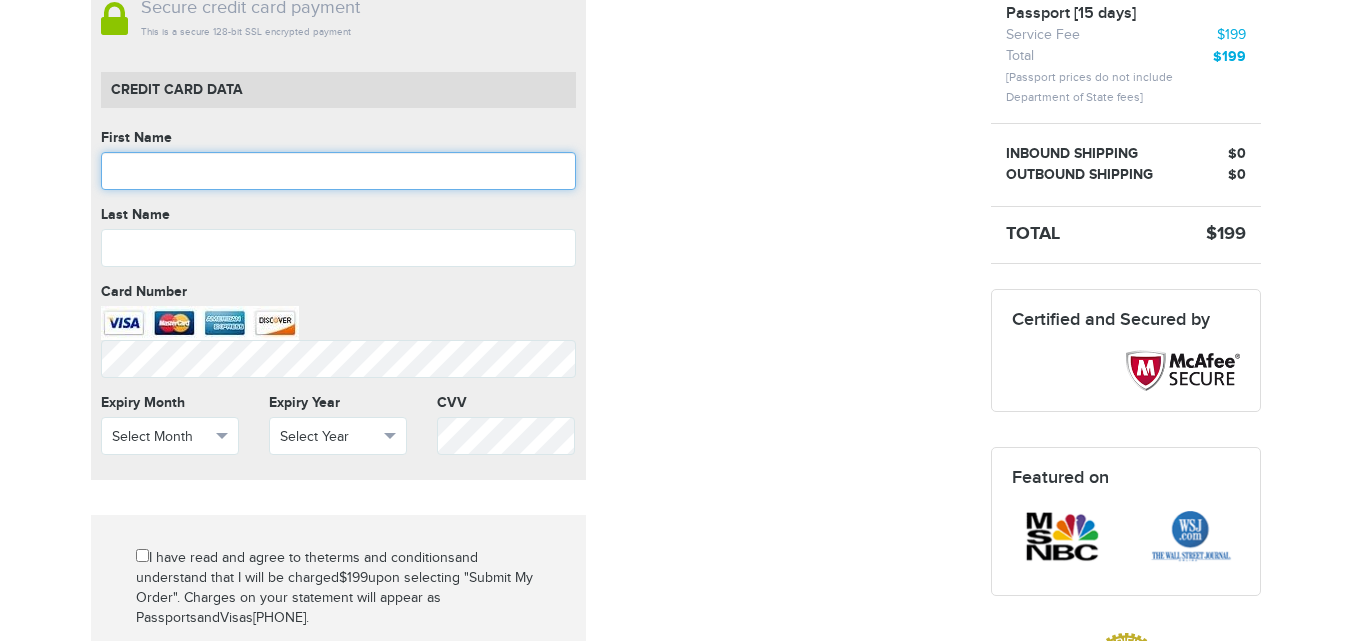 click at bounding box center (338, 171) 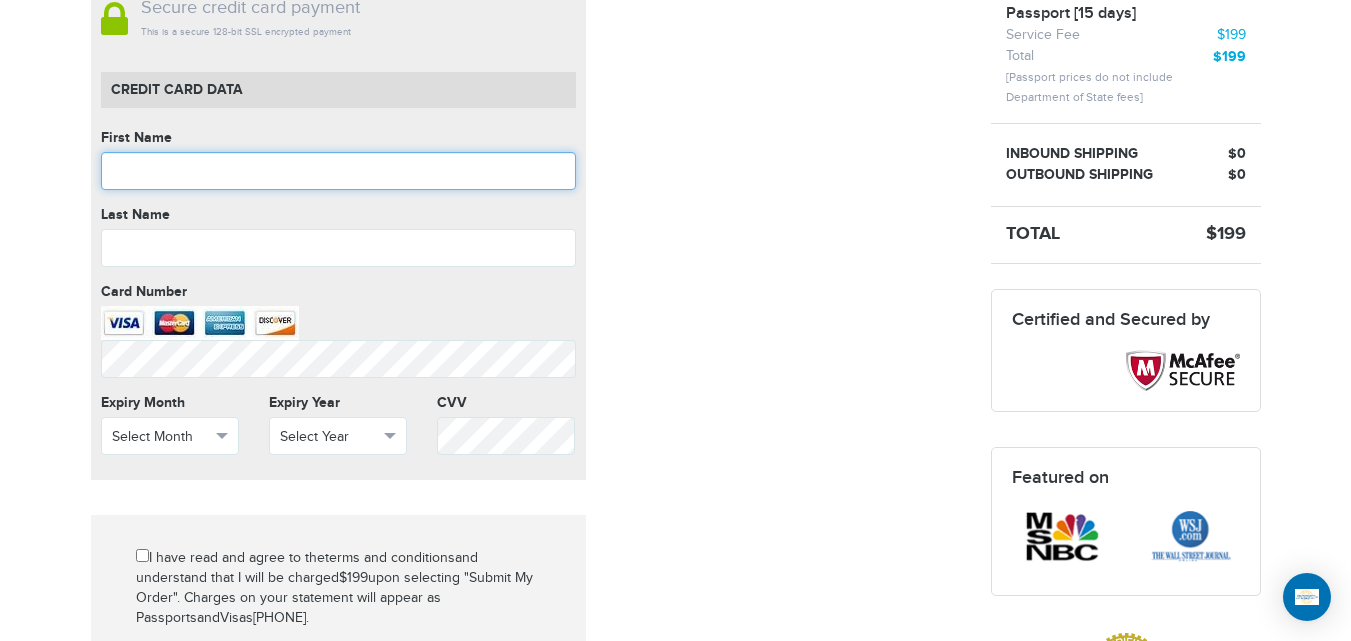 type on "*" 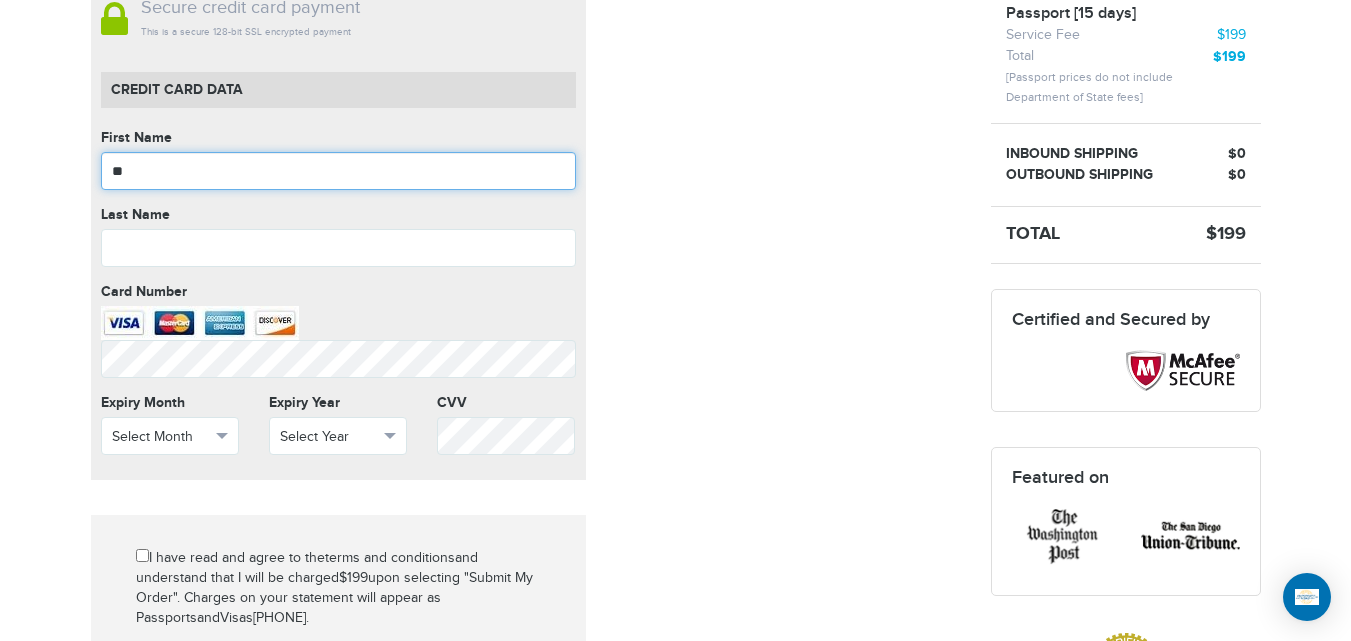 type on "*" 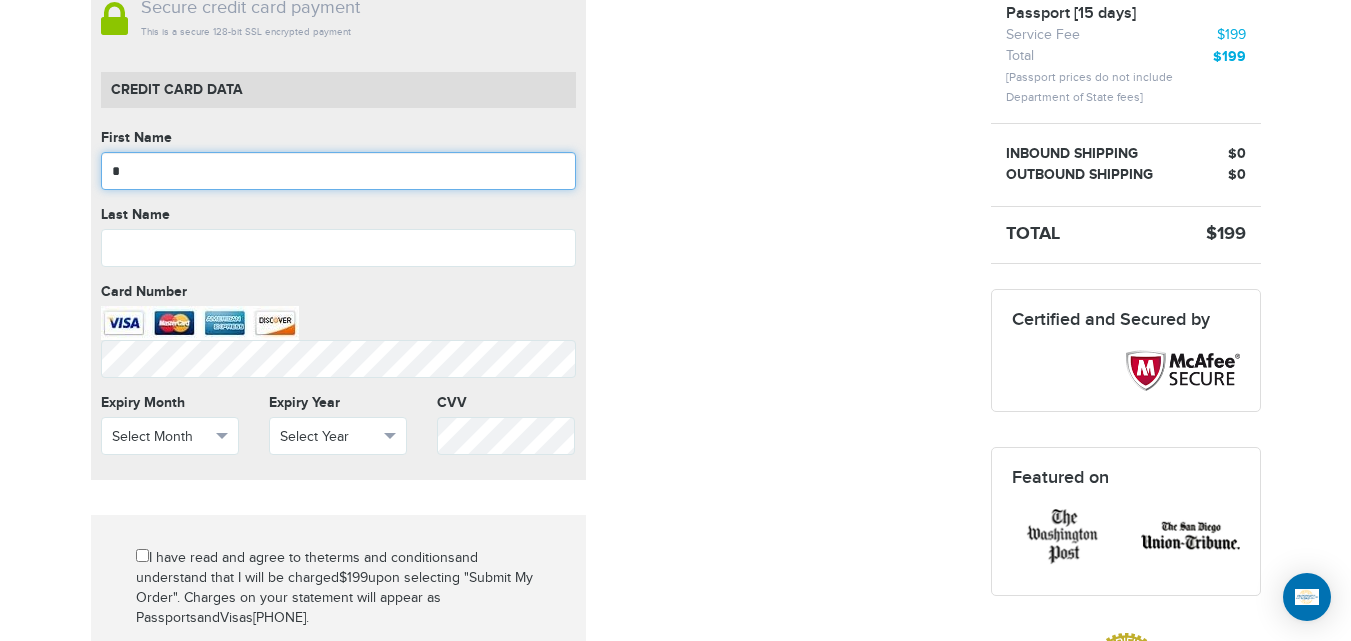 type 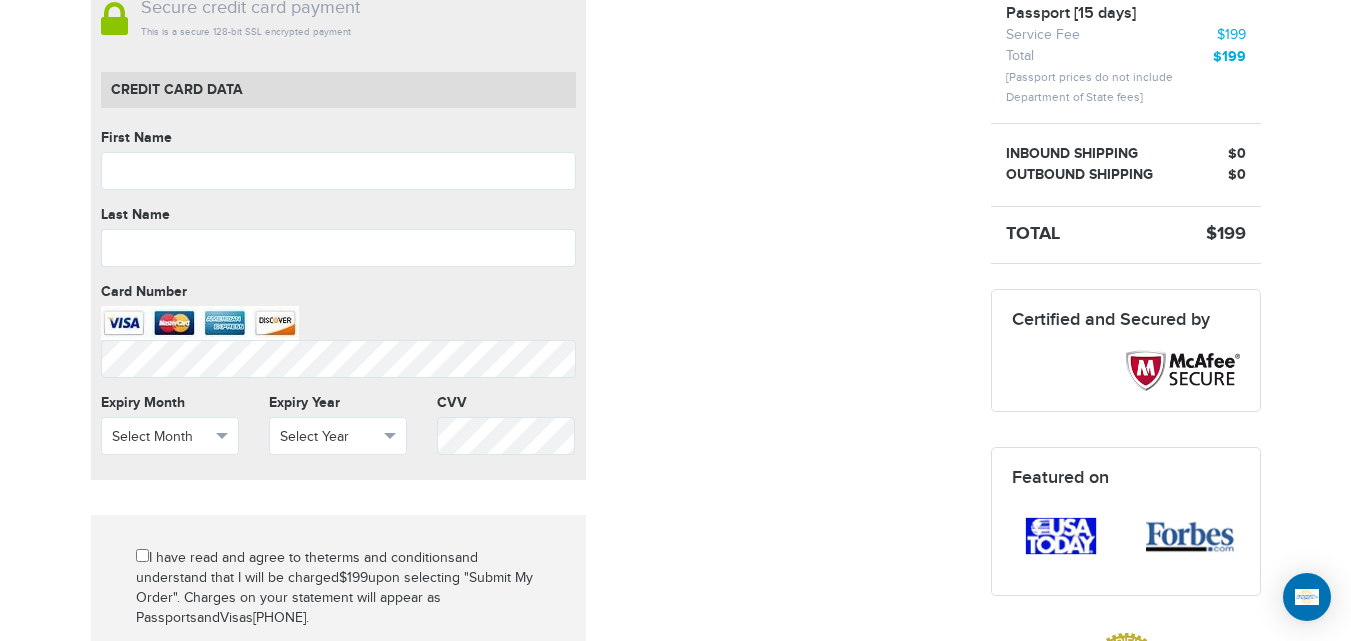 click on "Mark as paid?
No credit card data needed
Amount
*
Comment for manual payment
Secure credit card payment This is a secure 128-bit SSL encrypted payment
Credit Card data
First Name
First Name cannot be empty
Last Name
Last Name cannot be empty
Card Number
Card Number cannot be empty
Expiry Month
Select Month   Select Month January February" at bounding box center [526, 376] 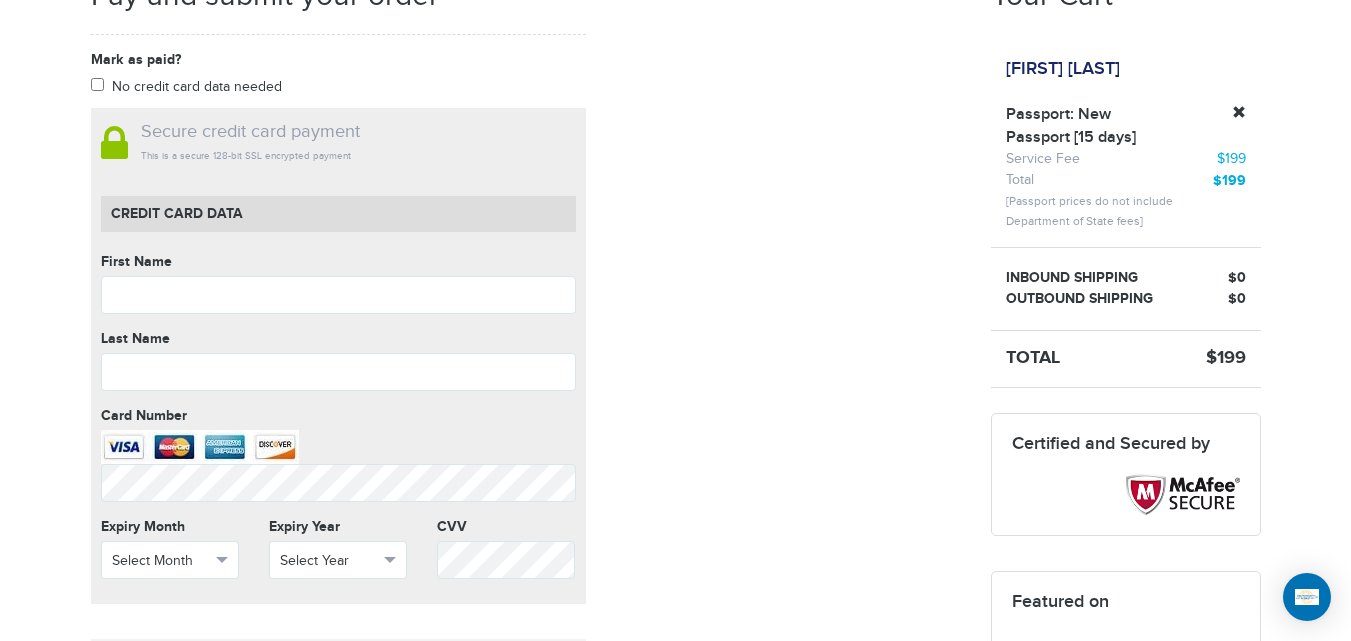 scroll, scrollTop: 403, scrollLeft: 0, axis: vertical 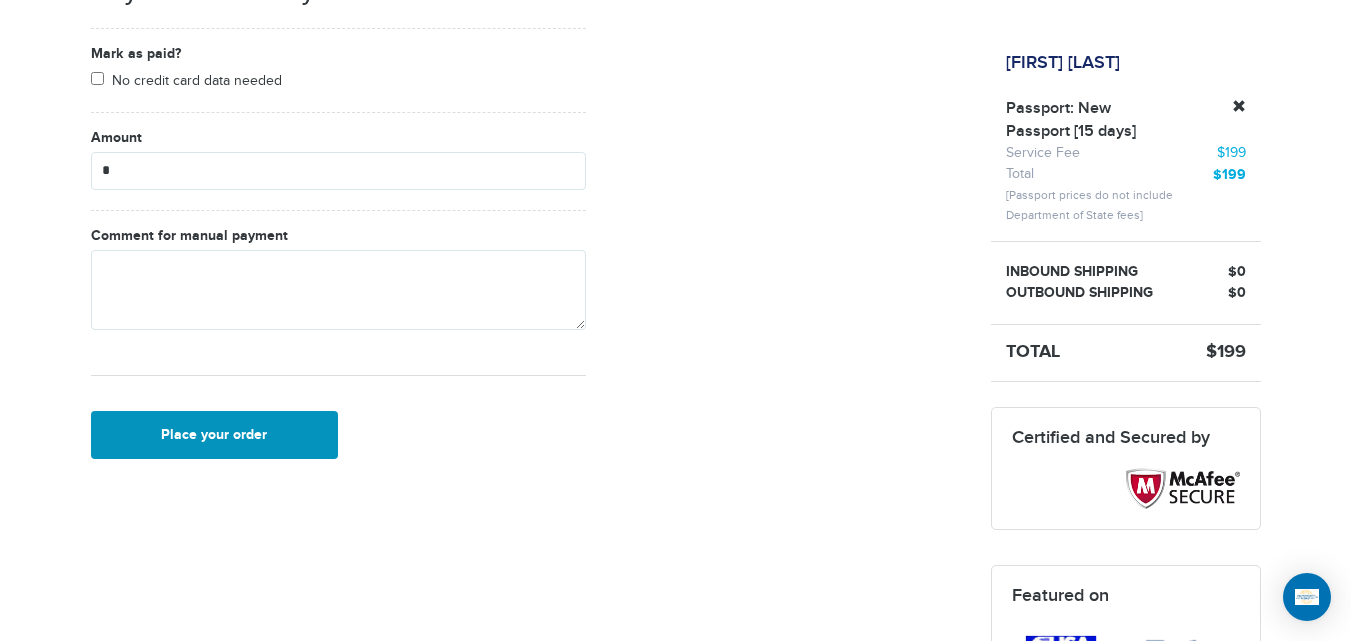 click on "Place your order" at bounding box center [215, 435] 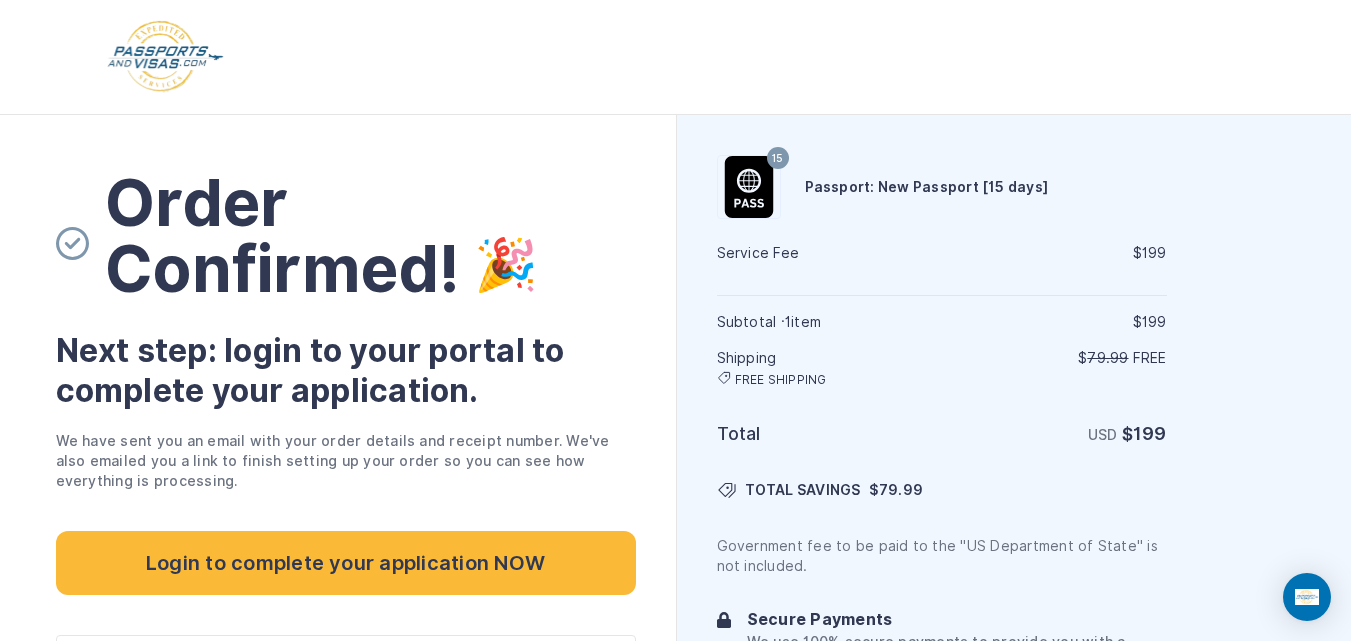 scroll, scrollTop: 0, scrollLeft: 0, axis: both 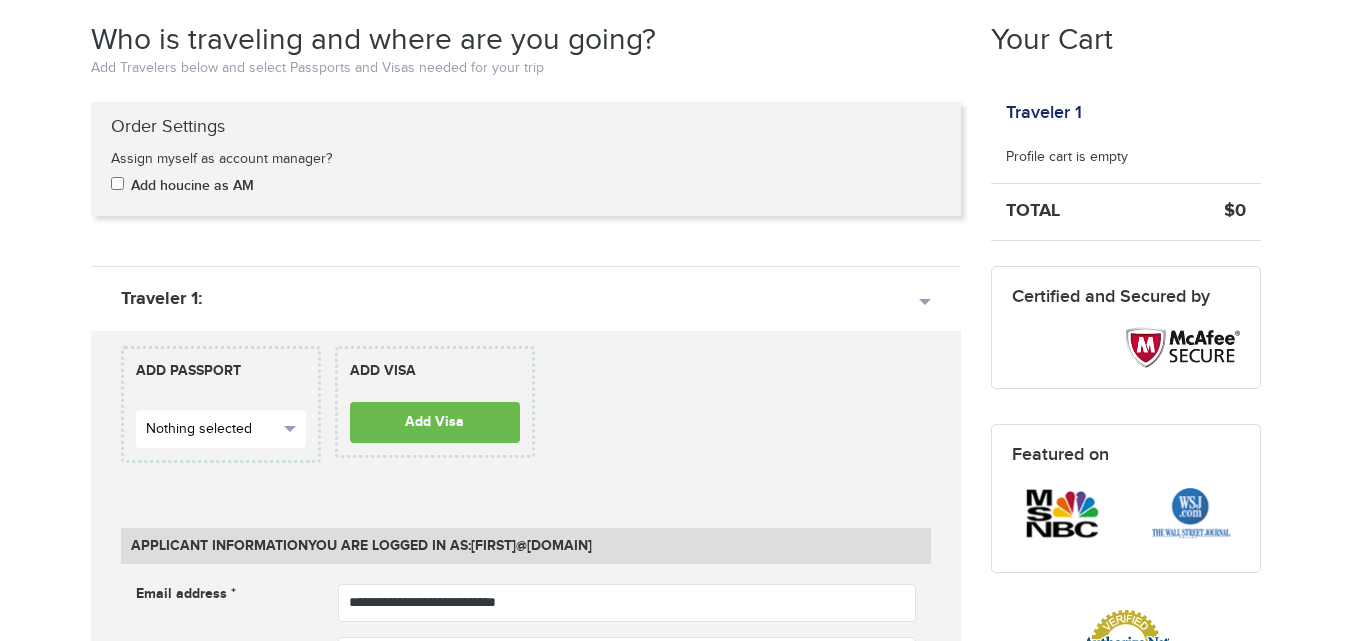 click on "Nothing selected" at bounding box center (212, 429) 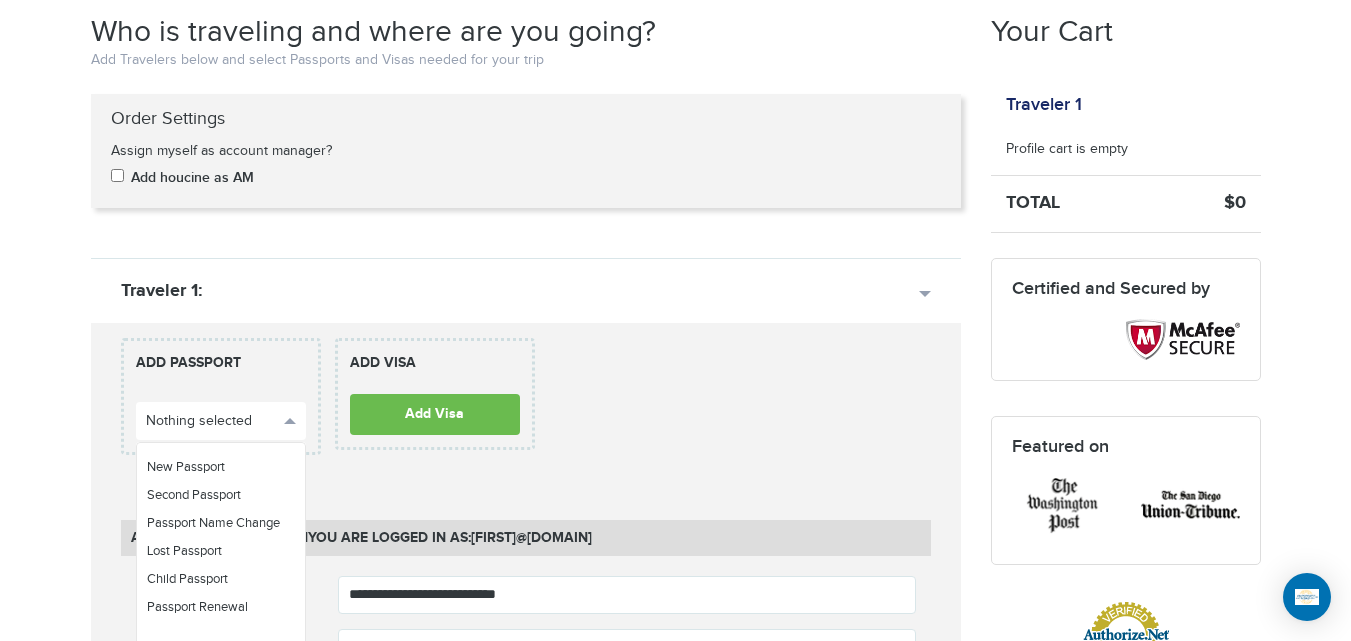 click on "[PHONE]
Passports & Visas.com
Hello, [FIRST]
Passports
Passport Renewal
New Passport
Second Passport
Passport Name Change
Lost Passport
Child Passport
Travel Visas" at bounding box center [675, 1057] 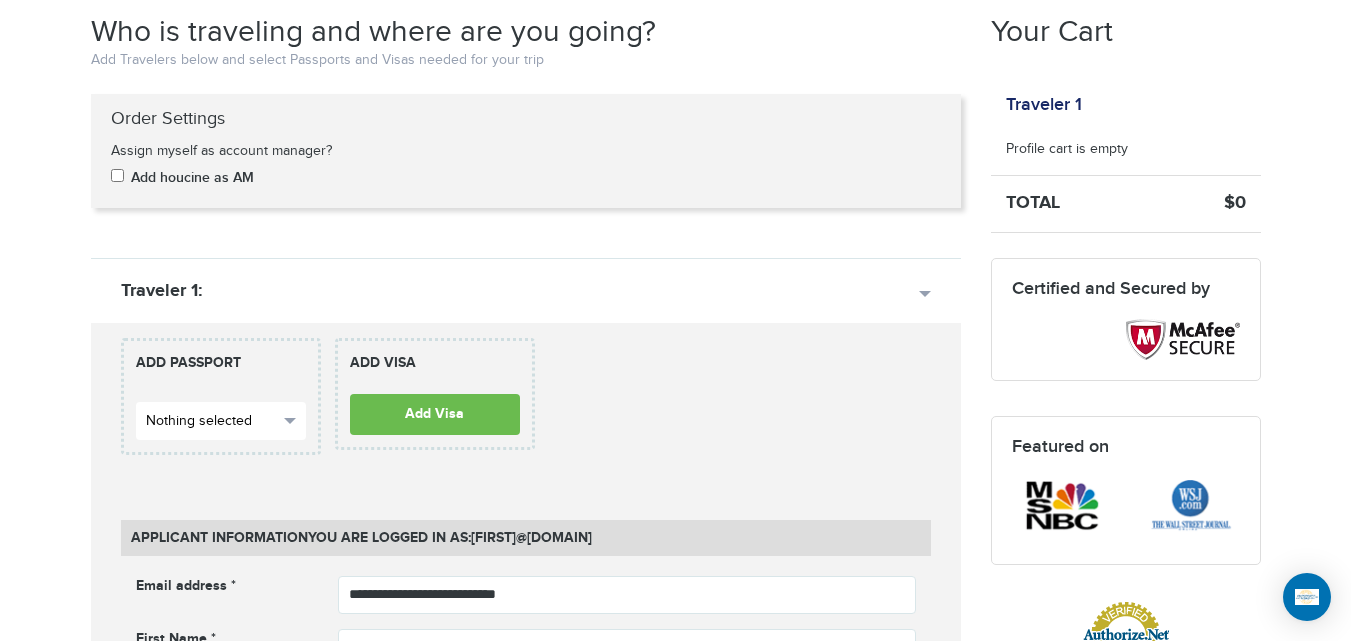 click on "Nothing selected" at bounding box center (212, 421) 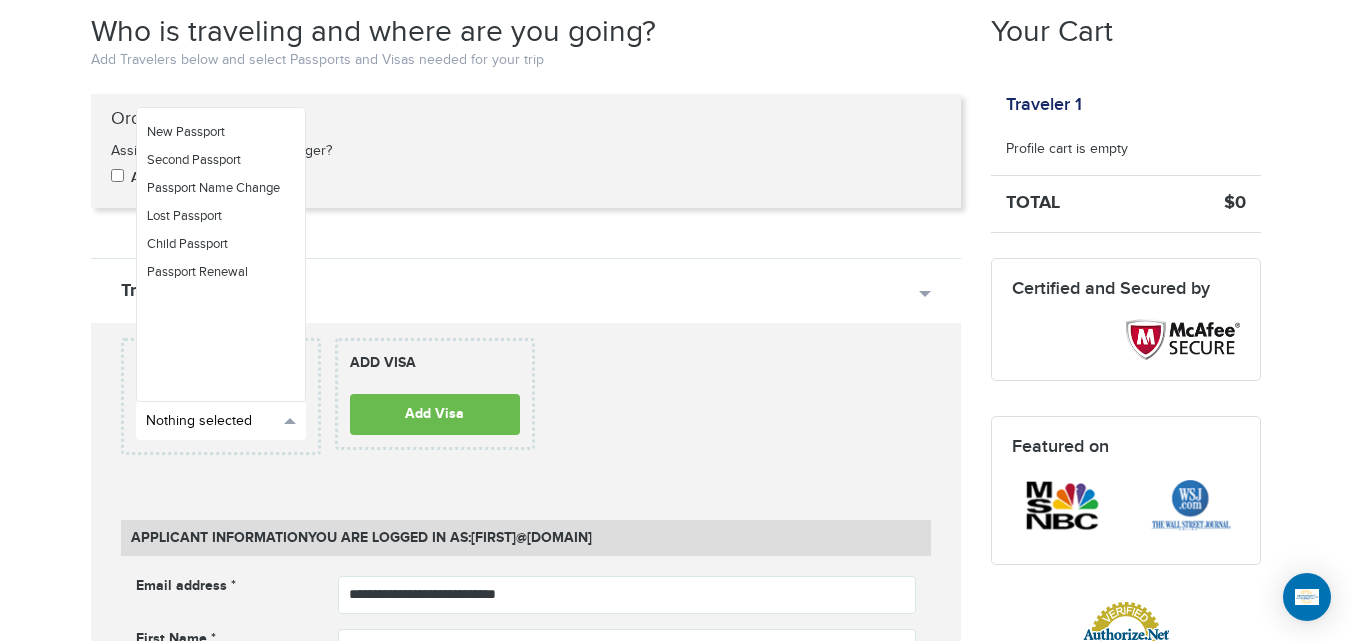 click on "Nothing selected" at bounding box center [212, 421] 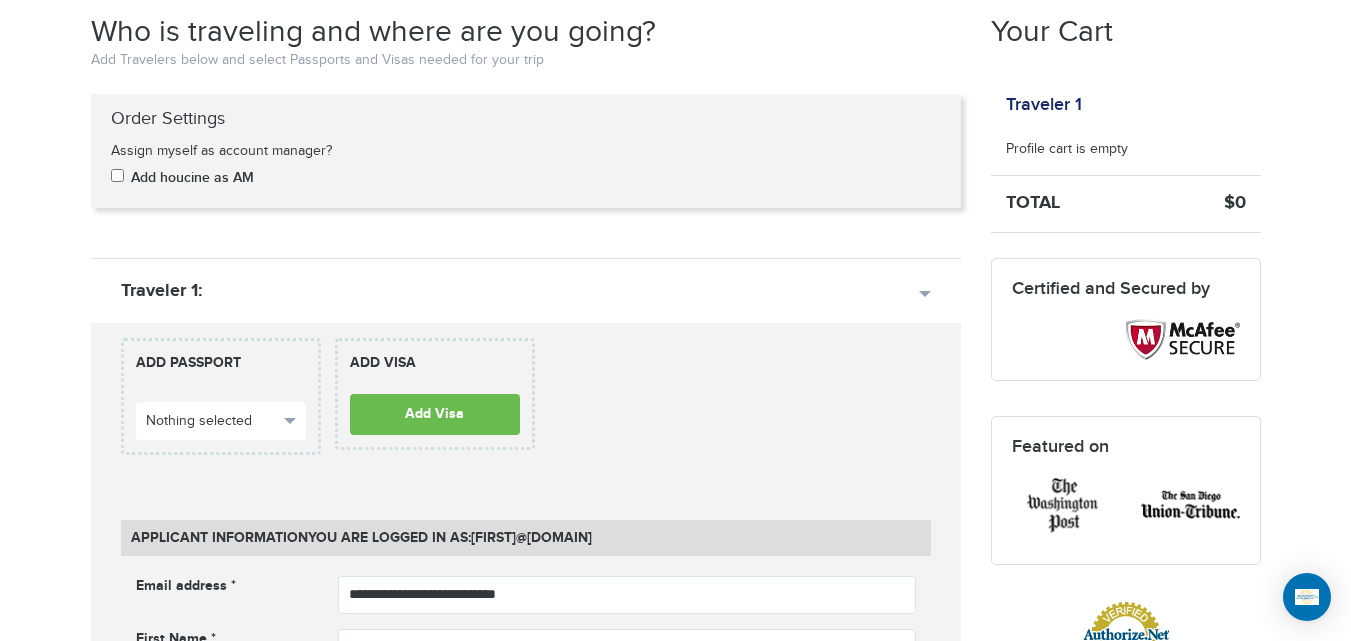 click on "[PHONE]
Passports & Visas.com
Hello, [FIRST]
Passports
Passport Renewal
New Passport
Second Passport
Passport Name Change
Lost Passport
Child Passport
Travel Visas" at bounding box center [675, 1057] 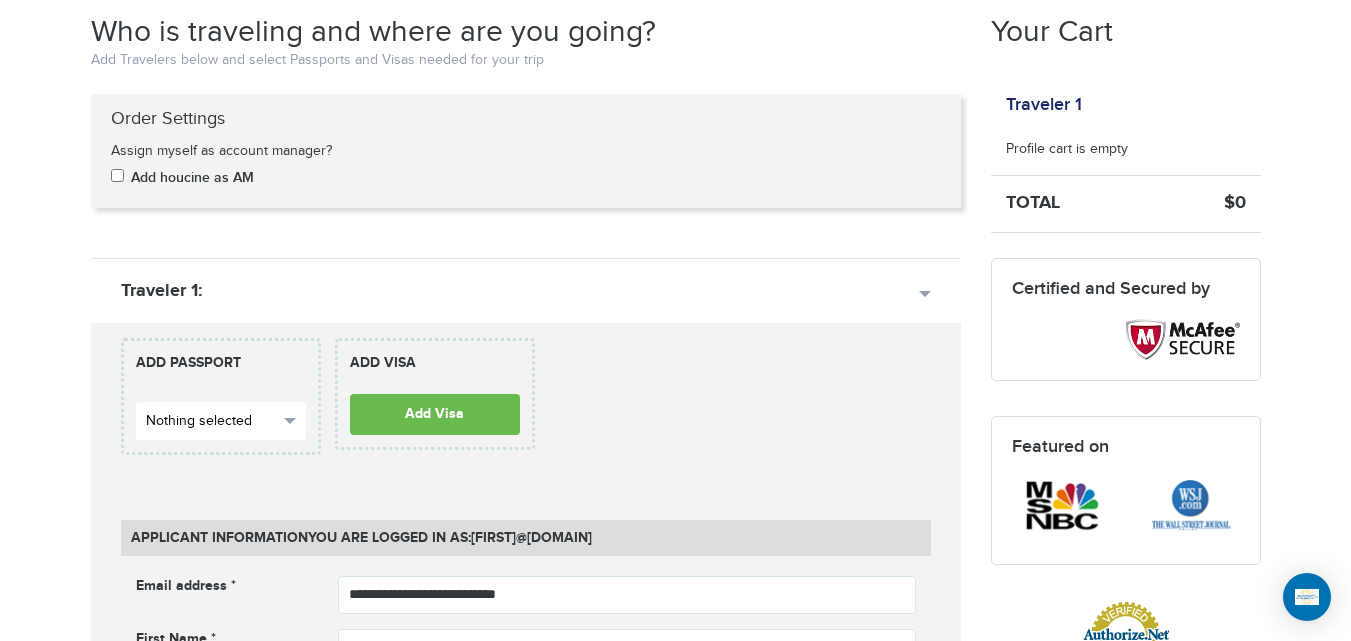 click on "Nothing selected" at bounding box center [212, 421] 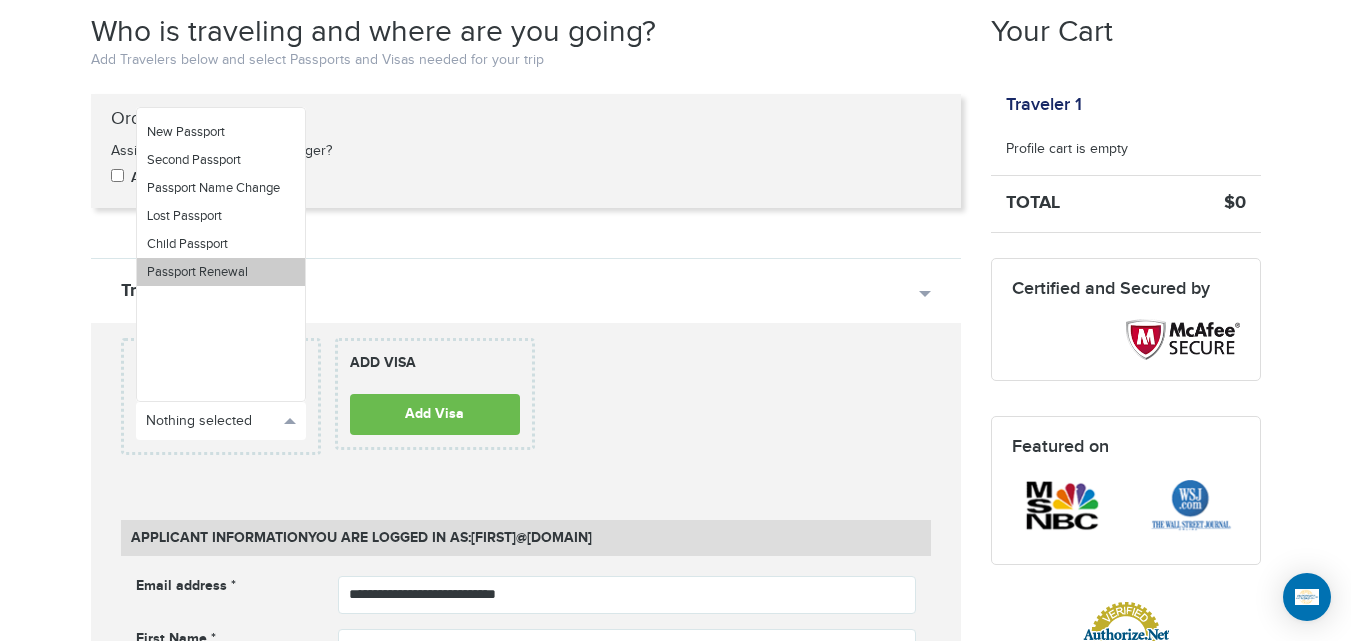 click on "Passport Renewal" at bounding box center [197, 272] 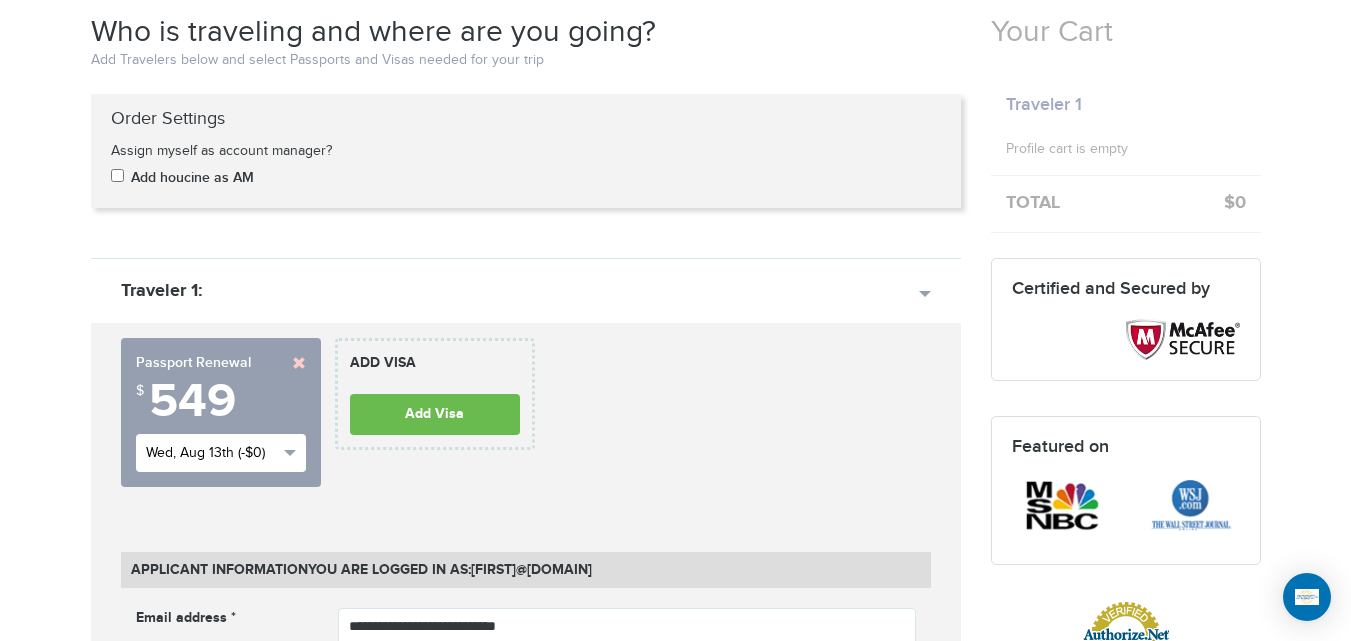 click on "Wed, Aug 13th (-$0)" at bounding box center (212, 453) 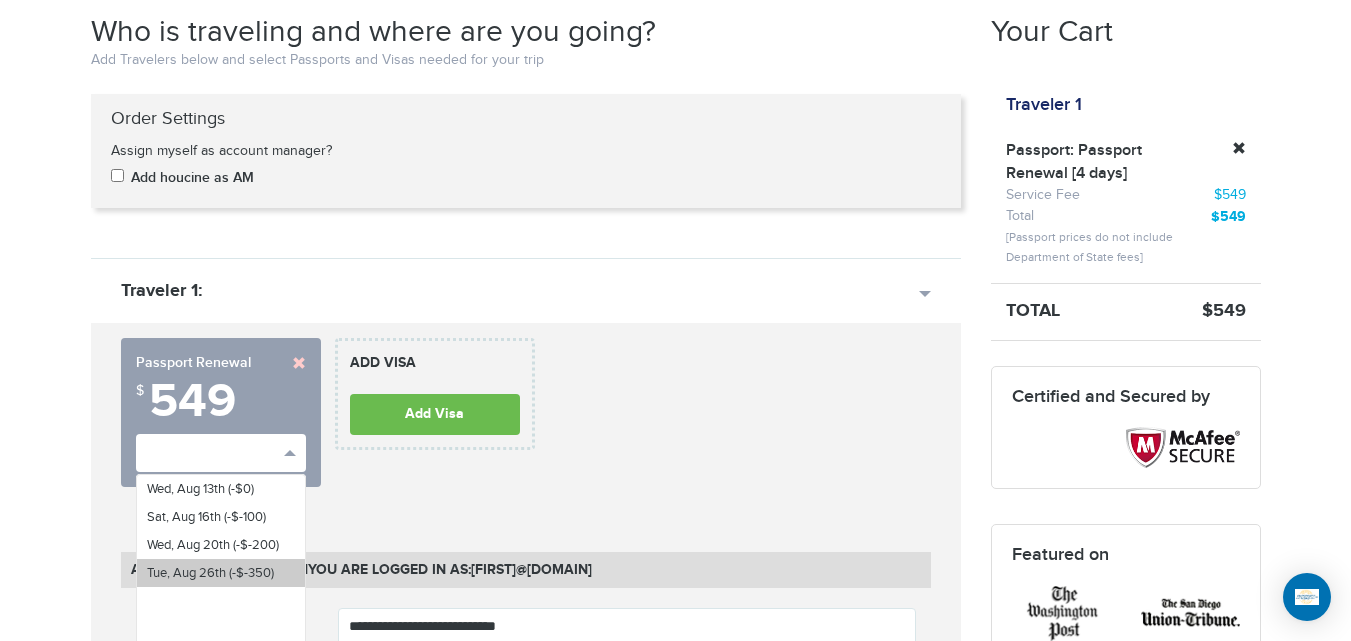 click on "Tue, Aug 26th (-$-350)" at bounding box center [221, 573] 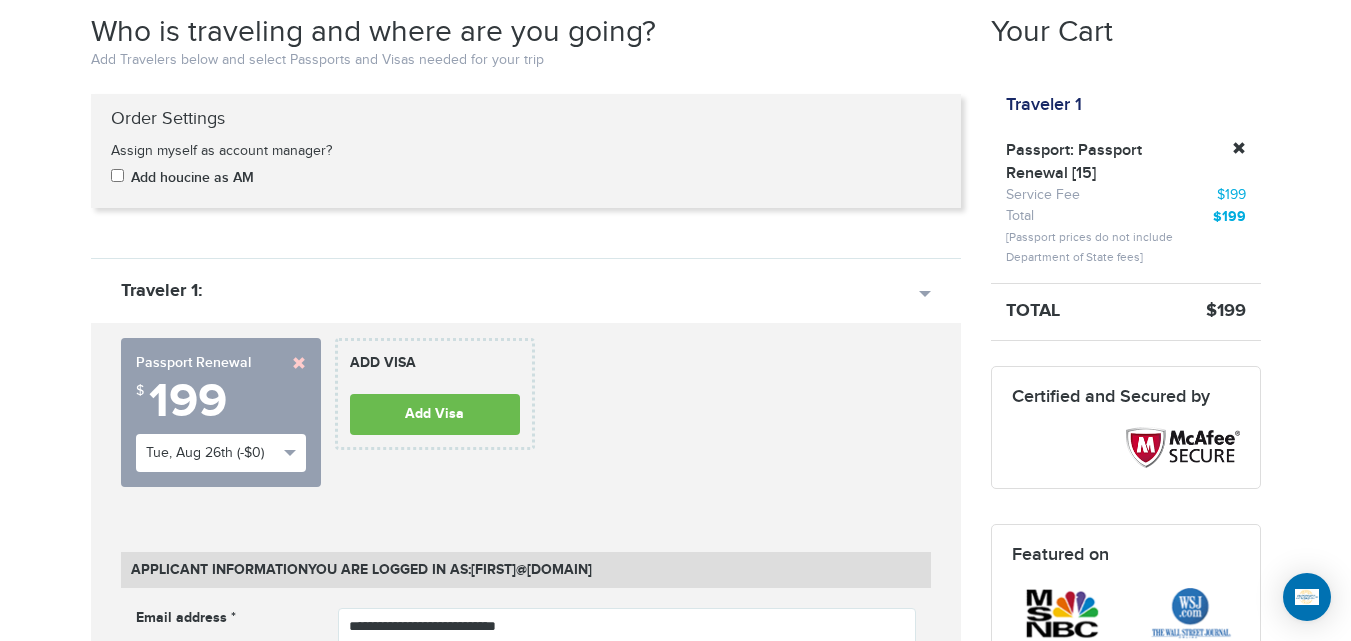 click on "**********" at bounding box center (526, 1401) 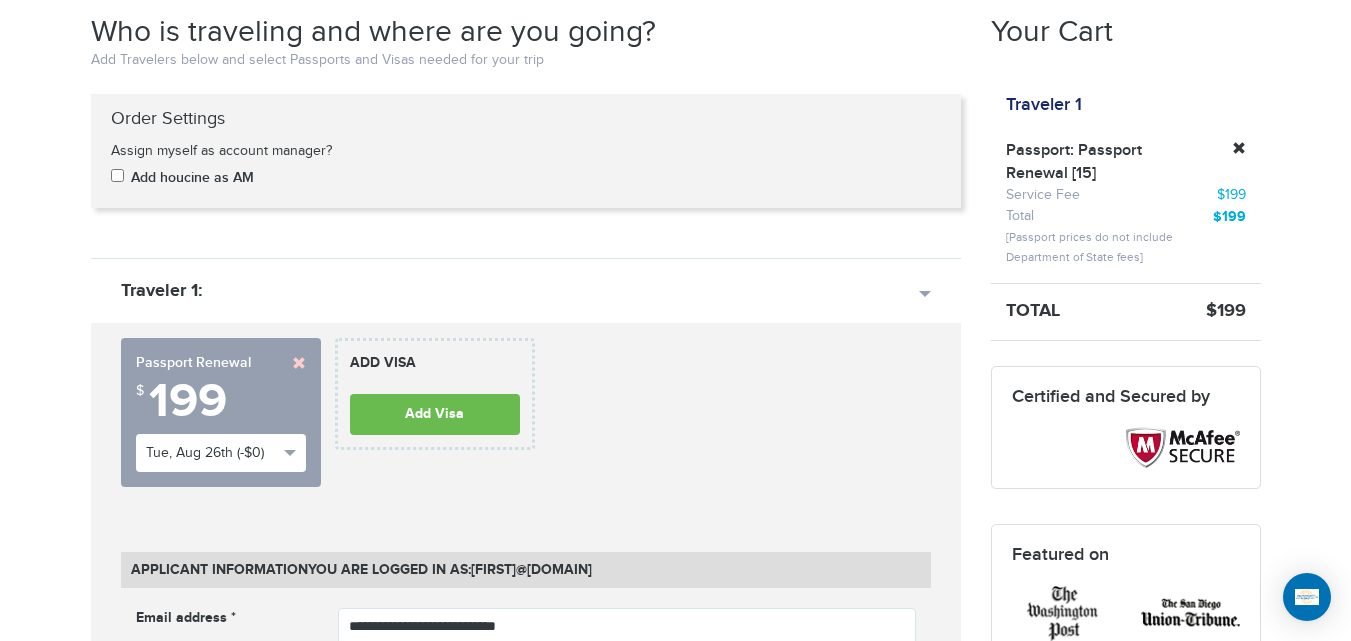 scroll, scrollTop: 632, scrollLeft: 0, axis: vertical 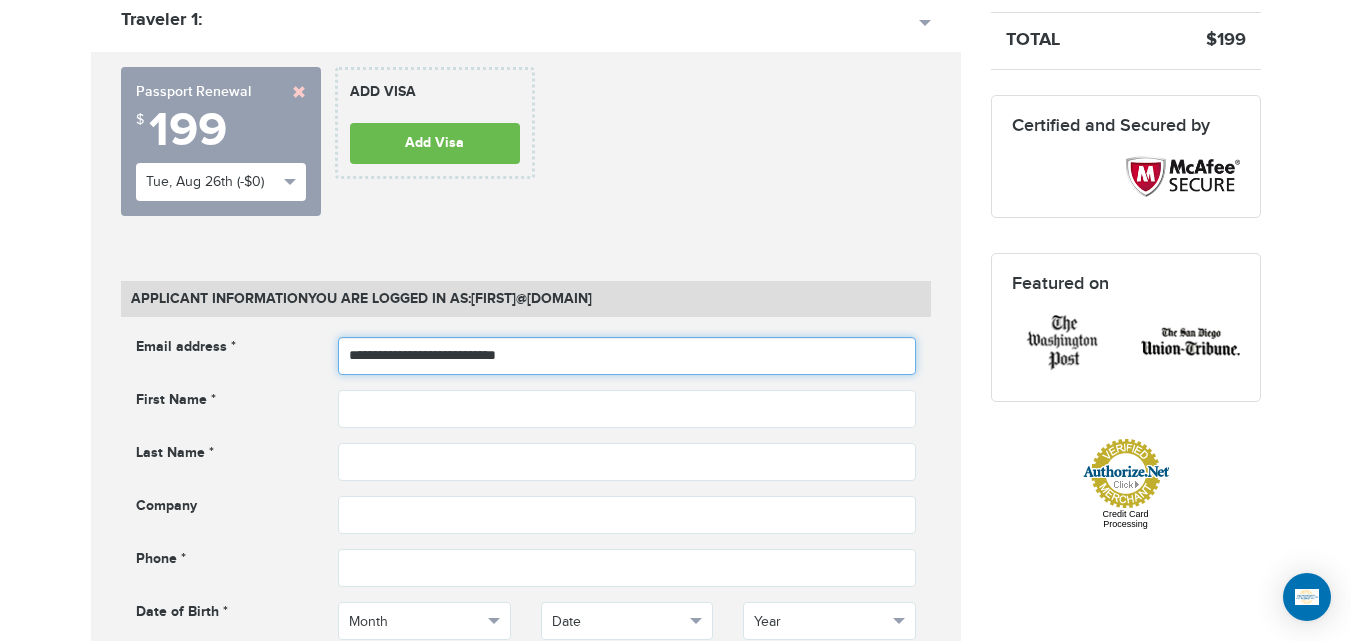 click on "**********" at bounding box center (627, 356) 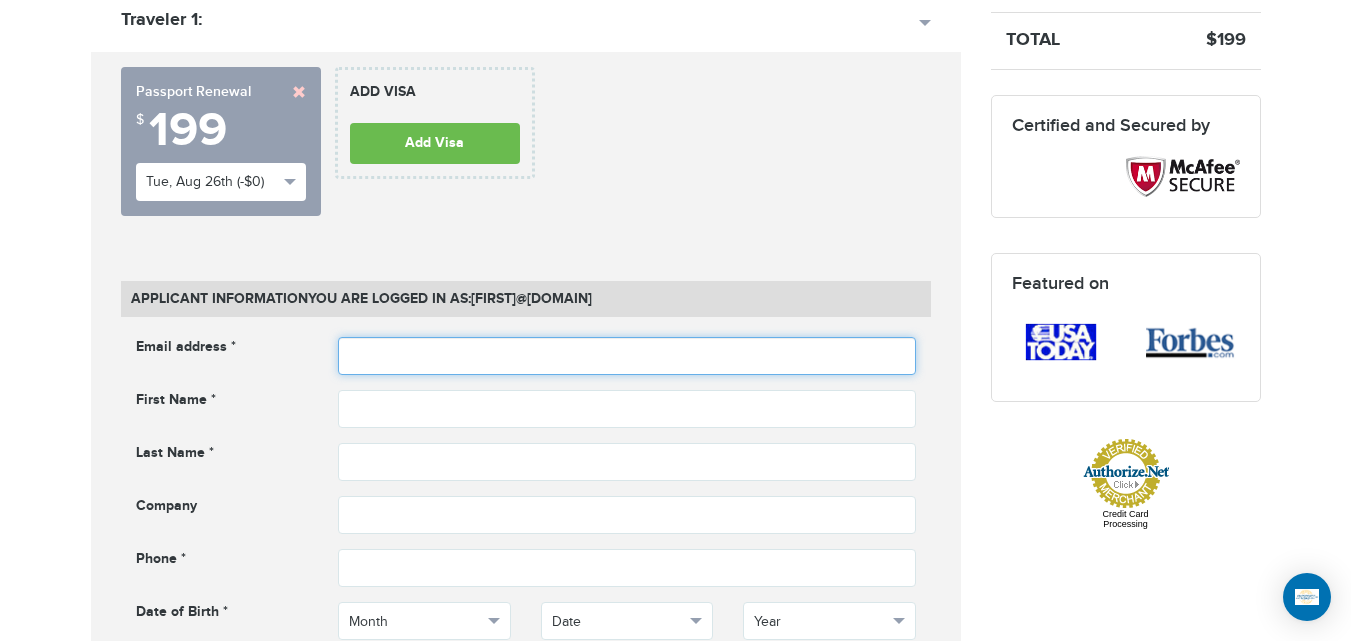 click at bounding box center [627, 356] 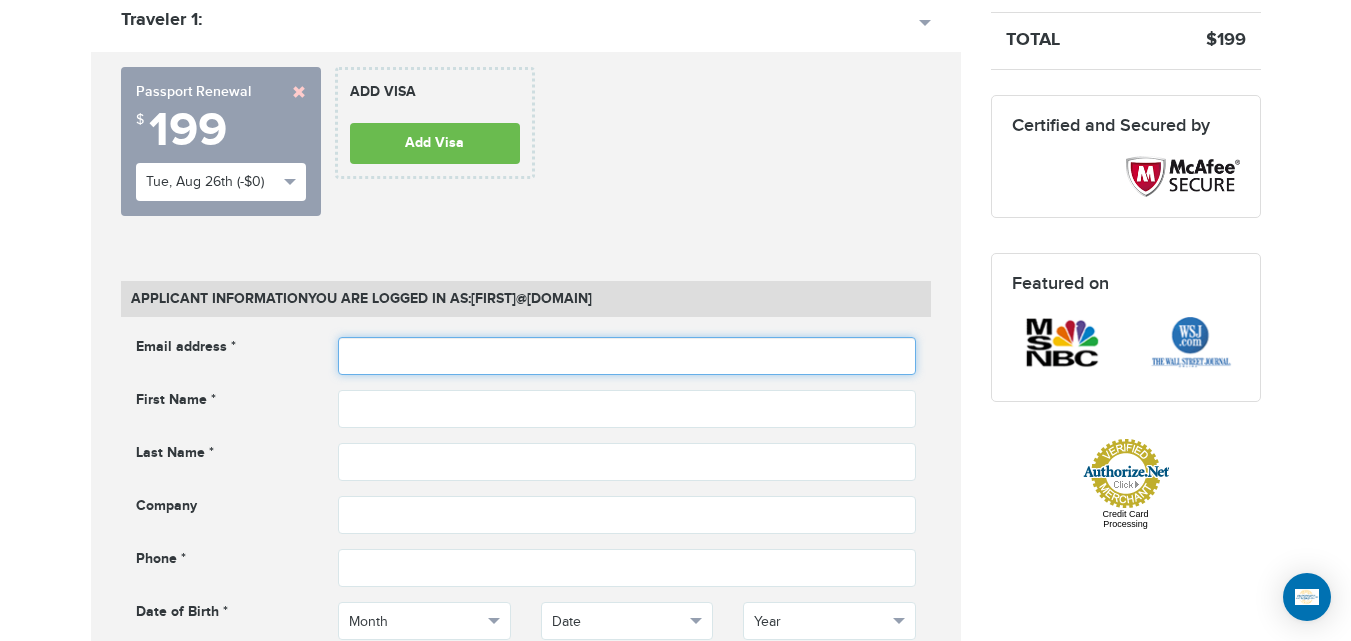 scroll, scrollTop: 493, scrollLeft: 0, axis: vertical 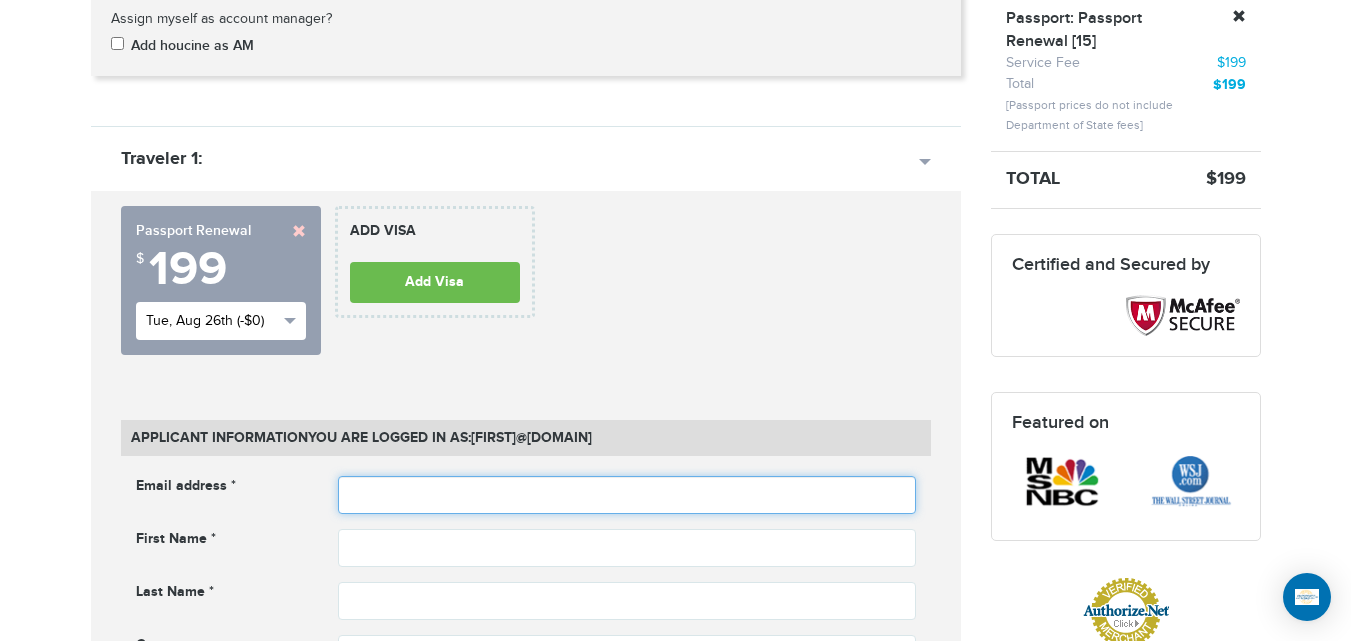 type 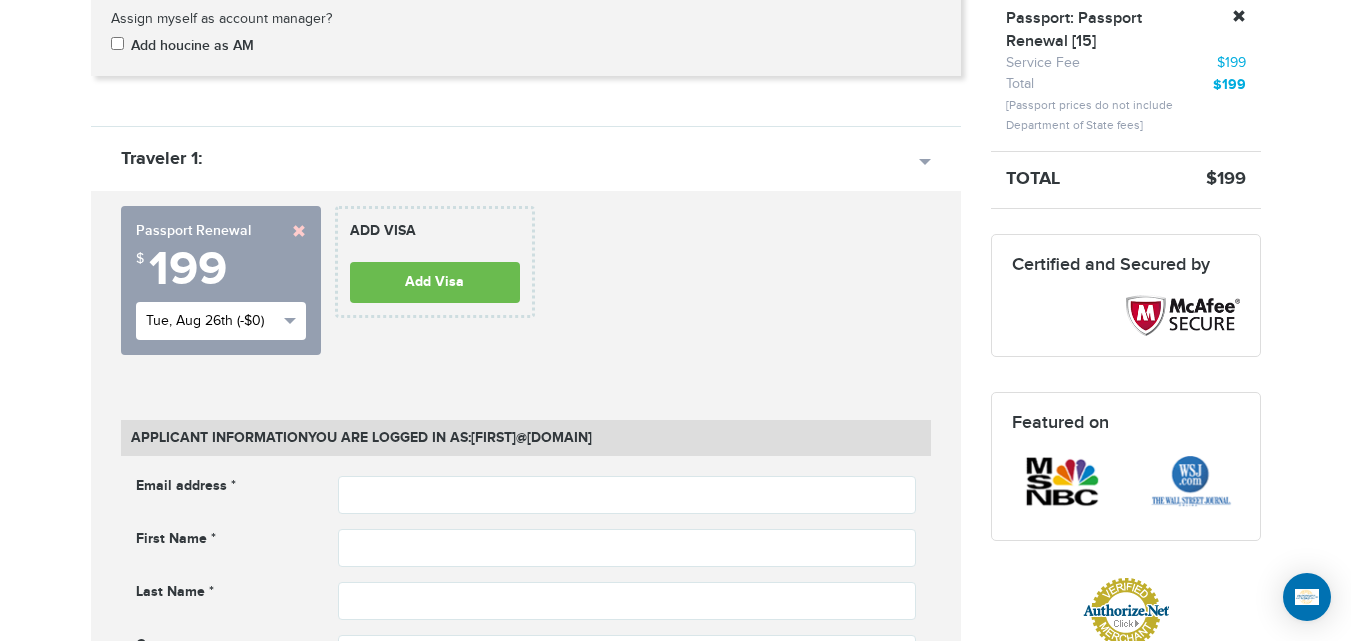 click on "Tue, Aug 26th (-$0)" at bounding box center (212, 321) 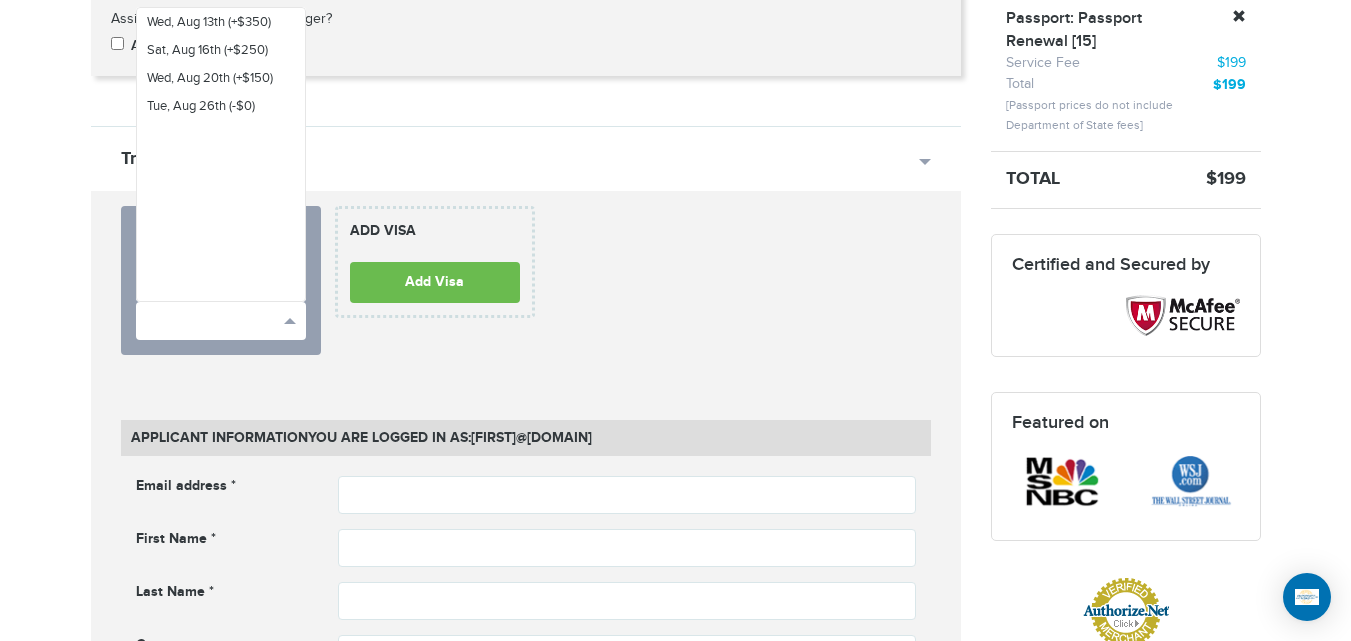 click on "[PHONE]
Passports & Visas.com
Hello, [FIRST]
Passports
Passport Renewal
New Passport
Second Passport
Passport Name Change
Lost Passport
Child Passport
Travel Visas" at bounding box center [675, 1421] 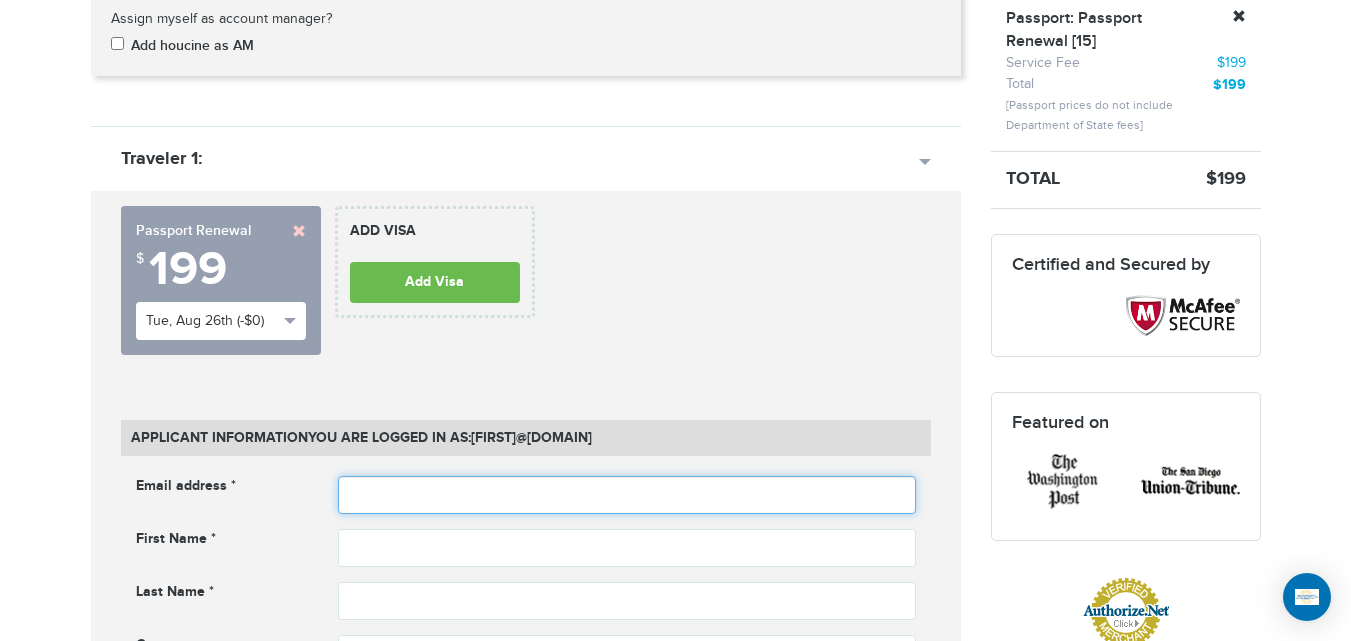 click at bounding box center [627, 495] 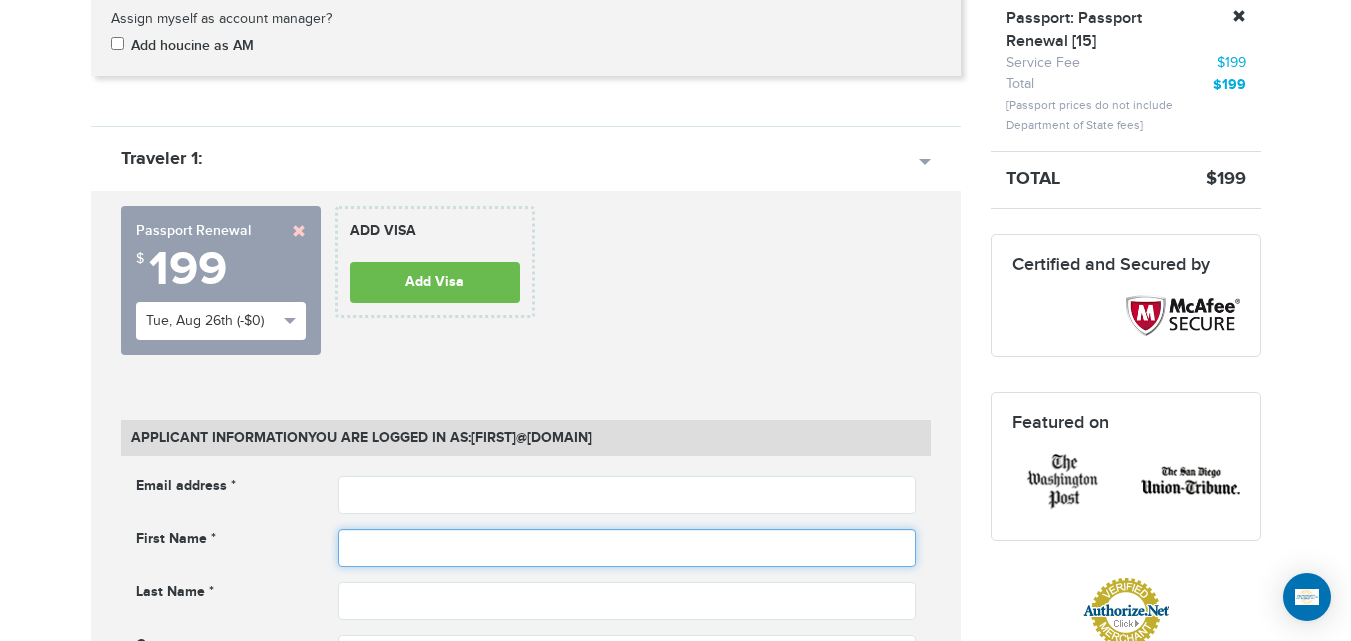 click at bounding box center (627, 548) 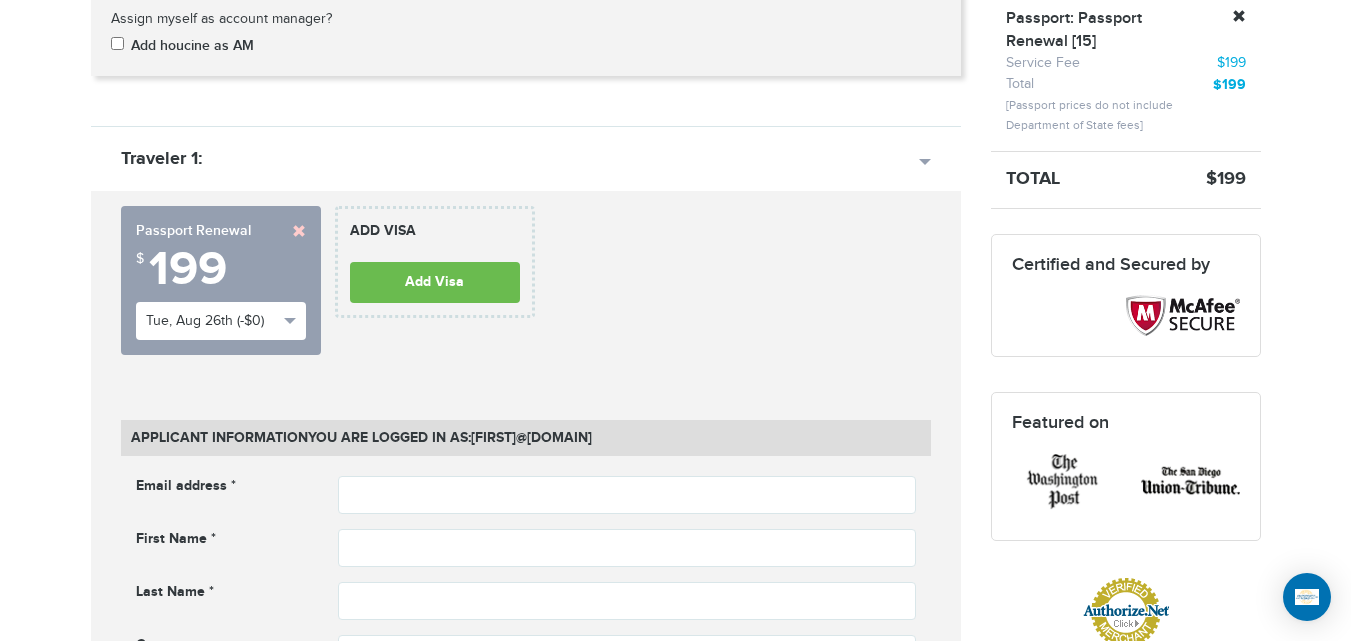 click on "[PHONE]
Passports & Visas.com
Hello, [FIRST]
Passports
Passport Renewal
New Passport
Second Passport
Passport Name Change
Lost Passport
Child Passport
Travel Visas" at bounding box center [675, 1421] 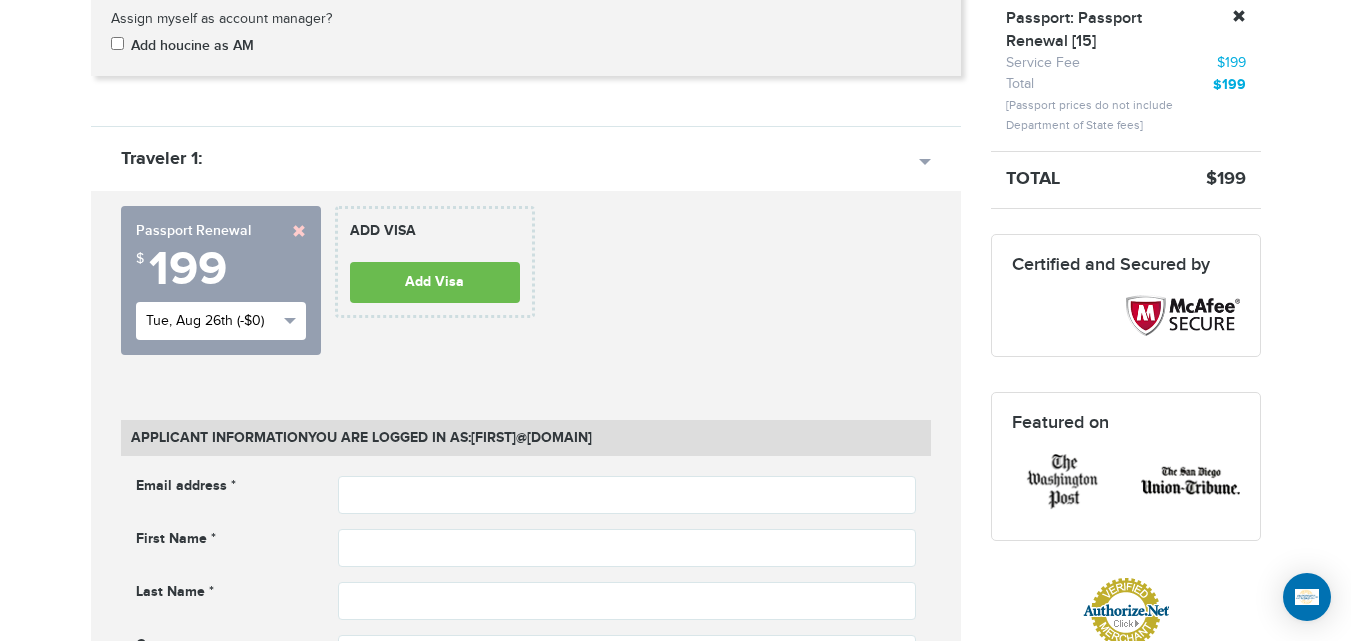click on "Tue, Aug 26th (-$0)" at bounding box center (221, 321) 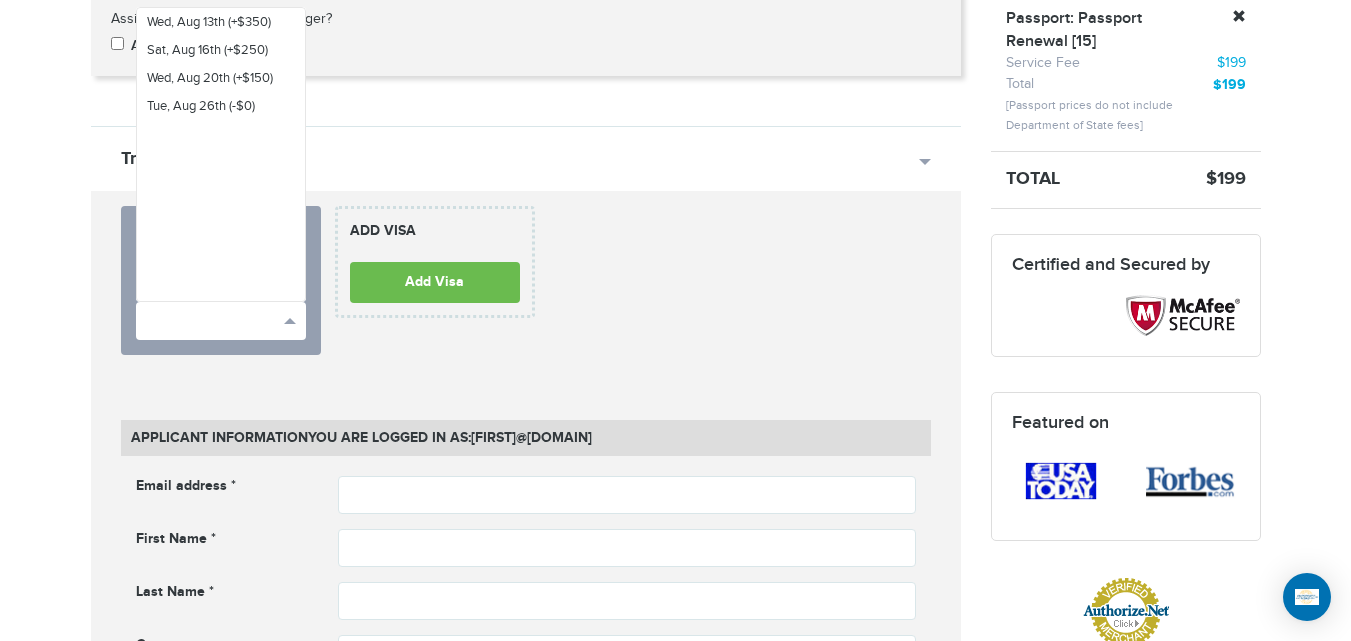 click on "Wed, Aug 13th (+$350) Sat, Aug 16th (+$250) Wed, Aug 20th (+$150) Tue, Aug 26th (-$0)" at bounding box center [221, 154] 